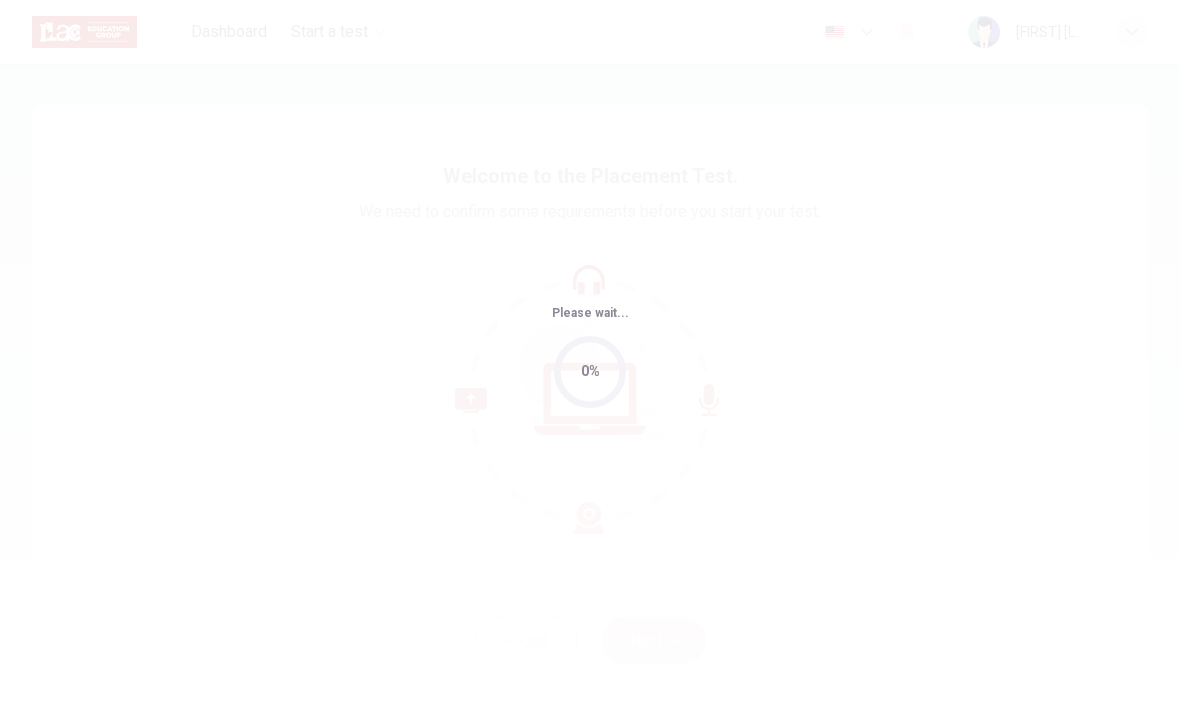 scroll, scrollTop: 0, scrollLeft: 0, axis: both 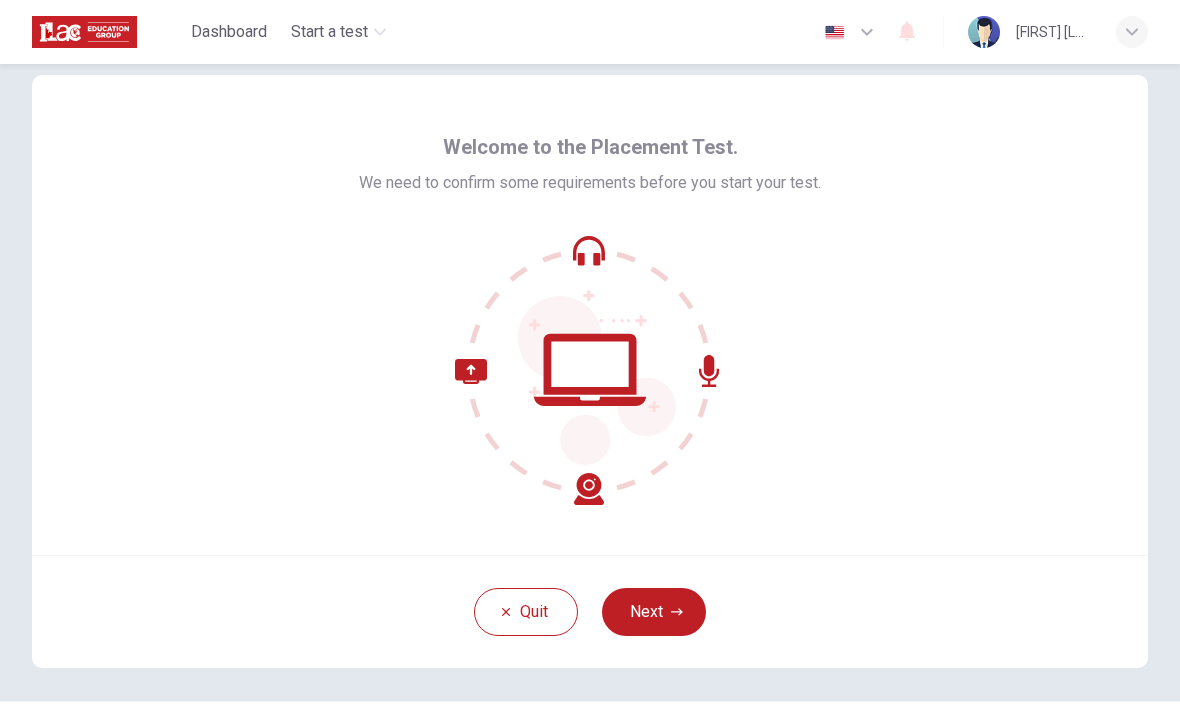 click on "Next" at bounding box center [654, 612] 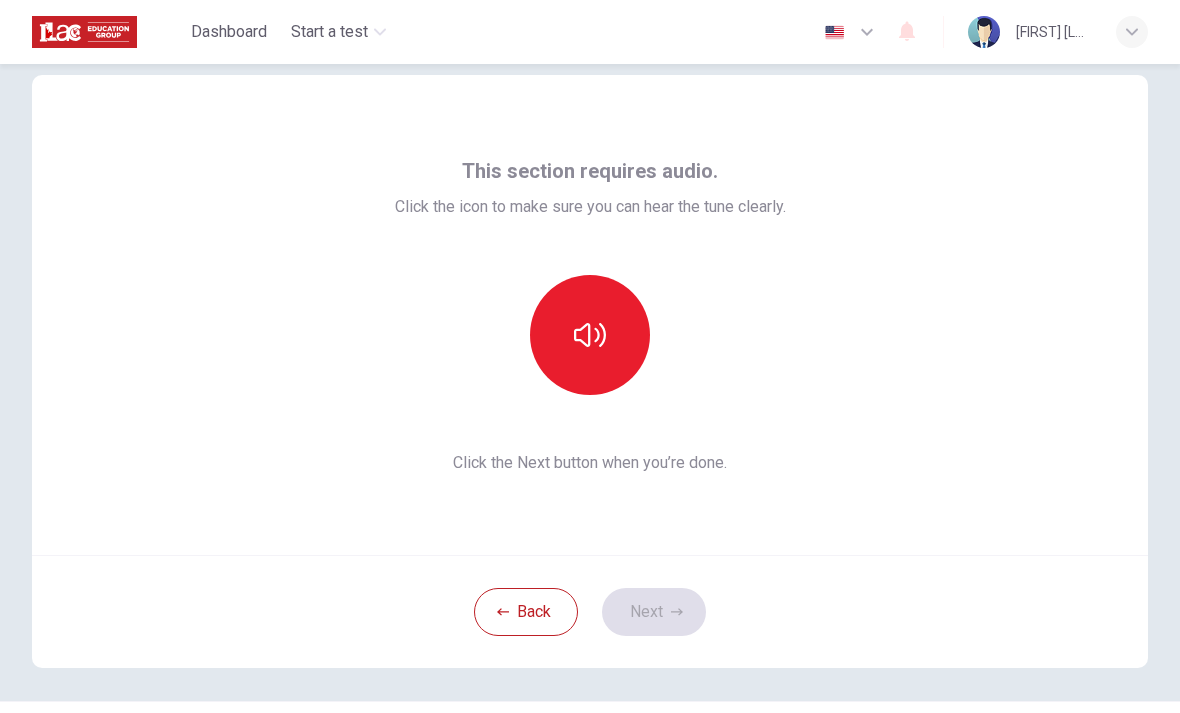 click at bounding box center [590, 335] 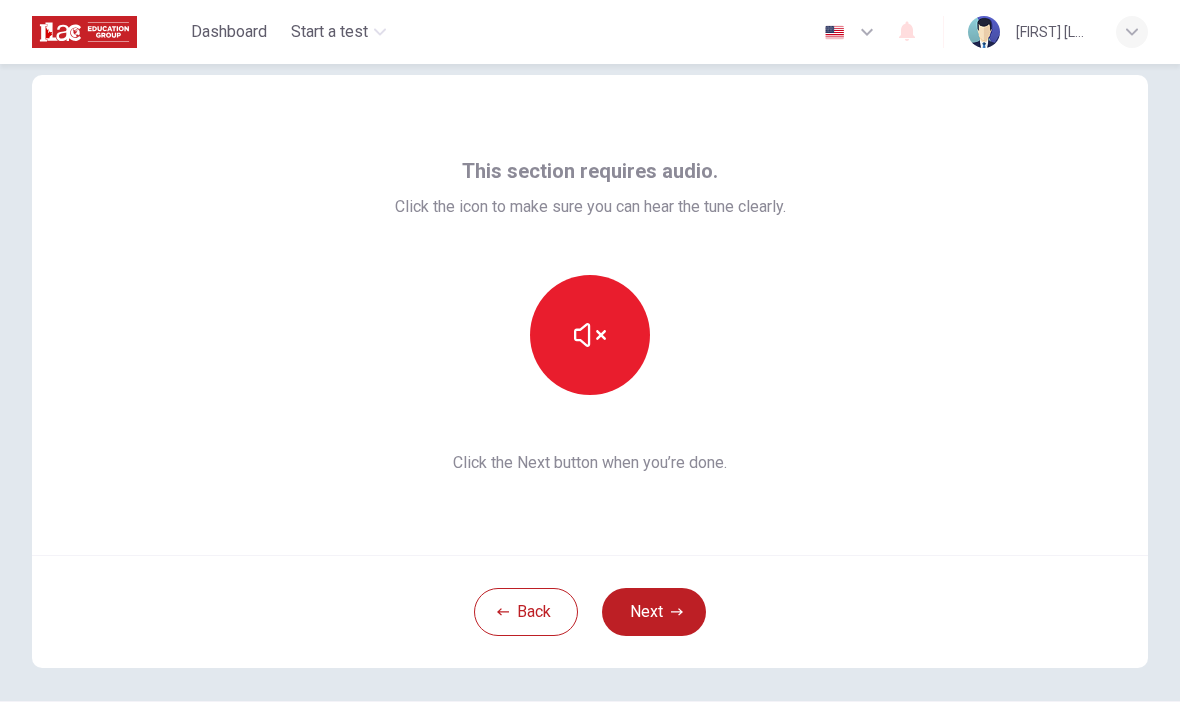 click at bounding box center [590, 335] 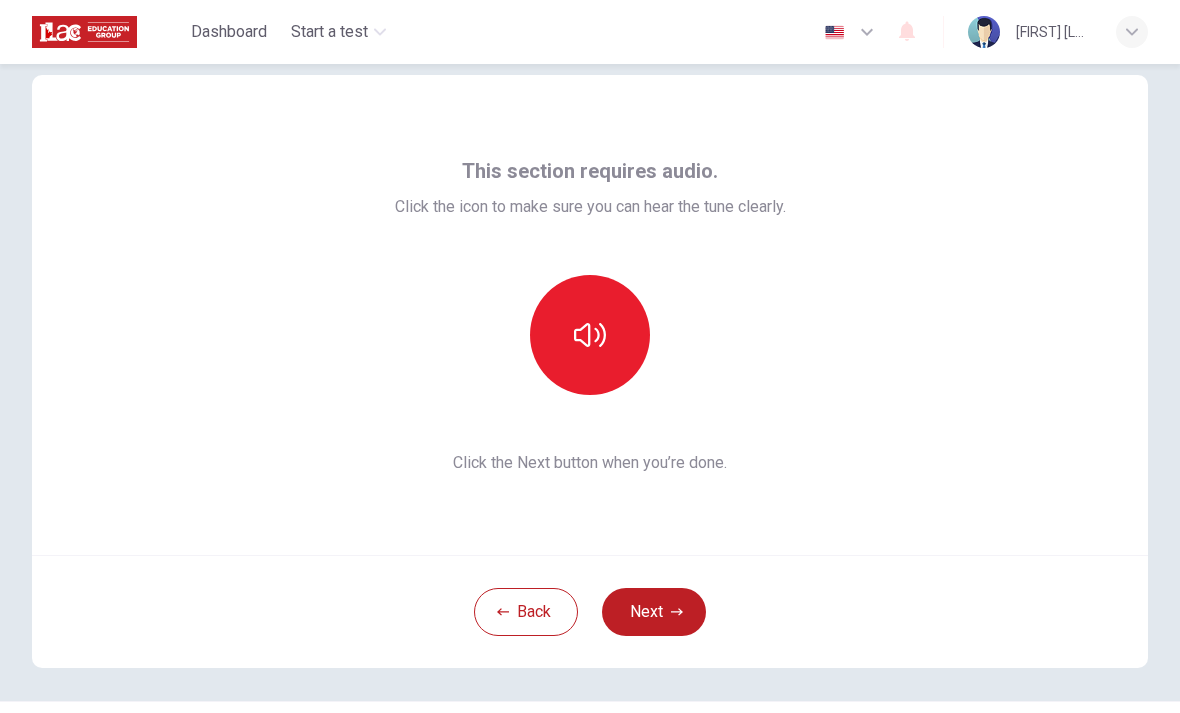 click at bounding box center [590, 335] 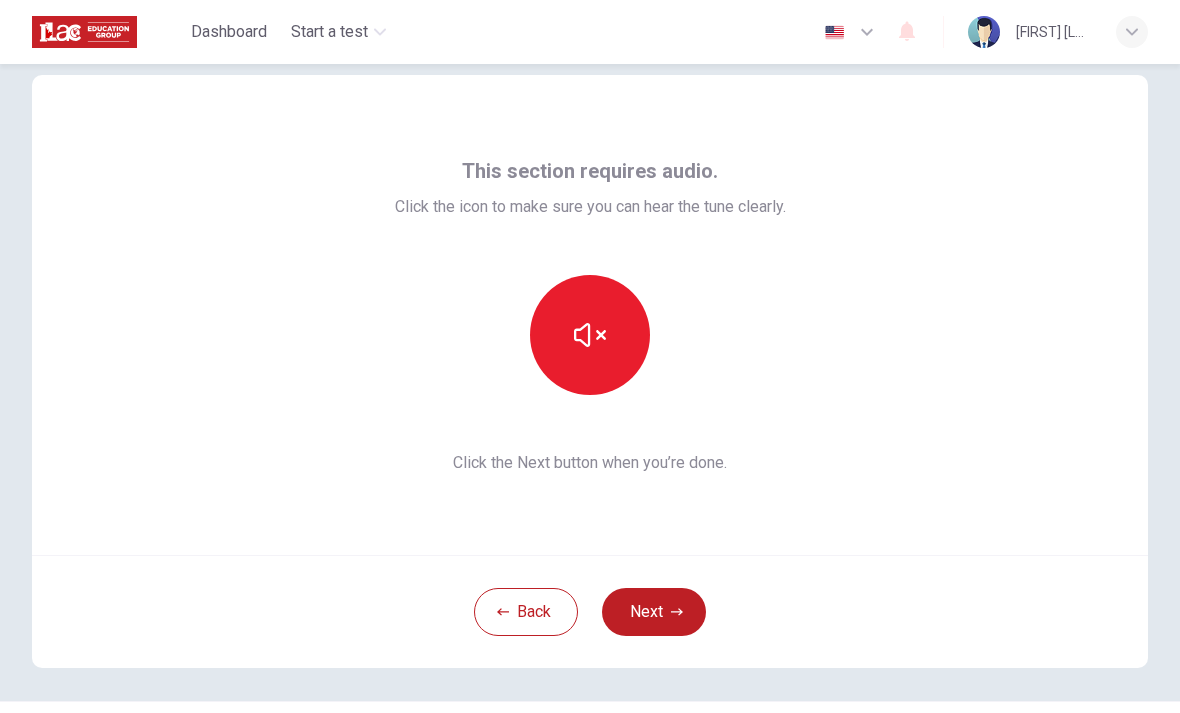 click at bounding box center [590, 335] 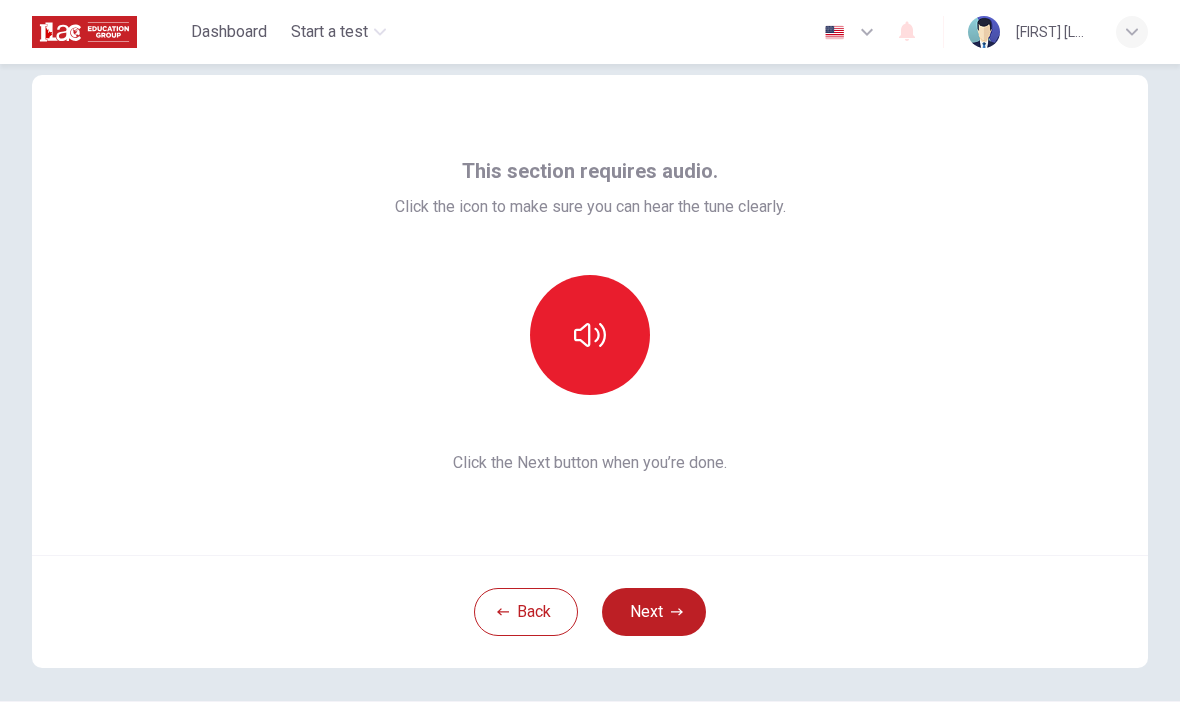 click at bounding box center (590, 335) 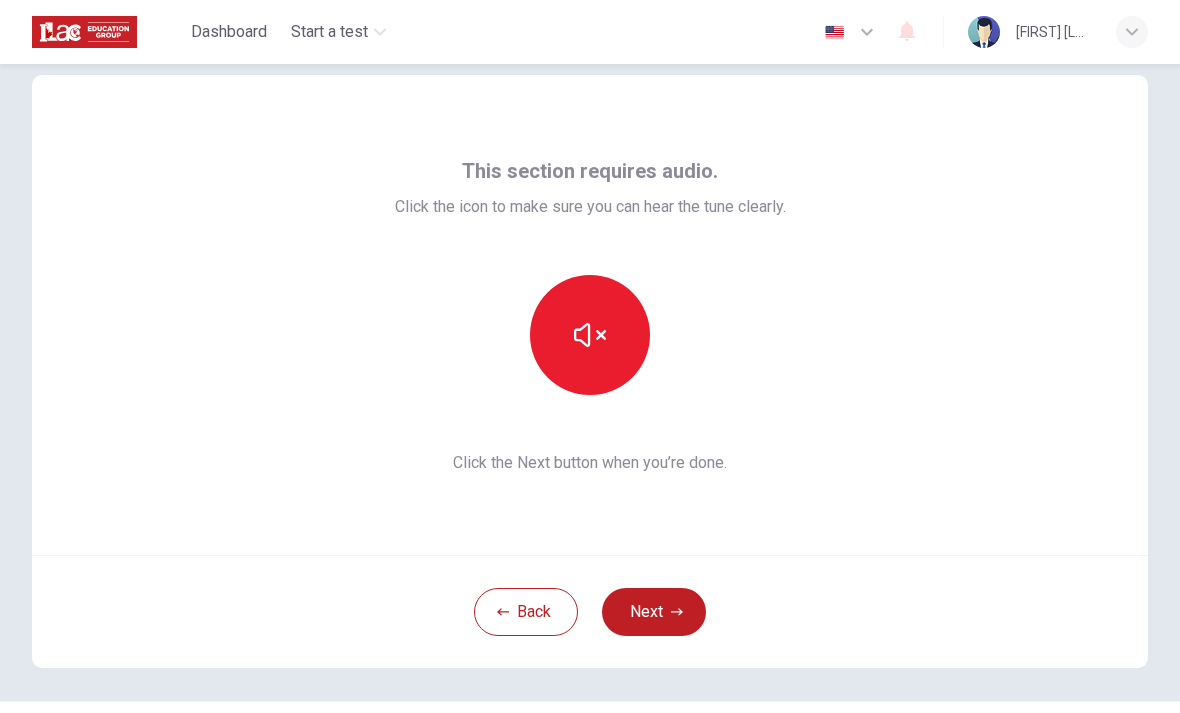 click at bounding box center (590, 335) 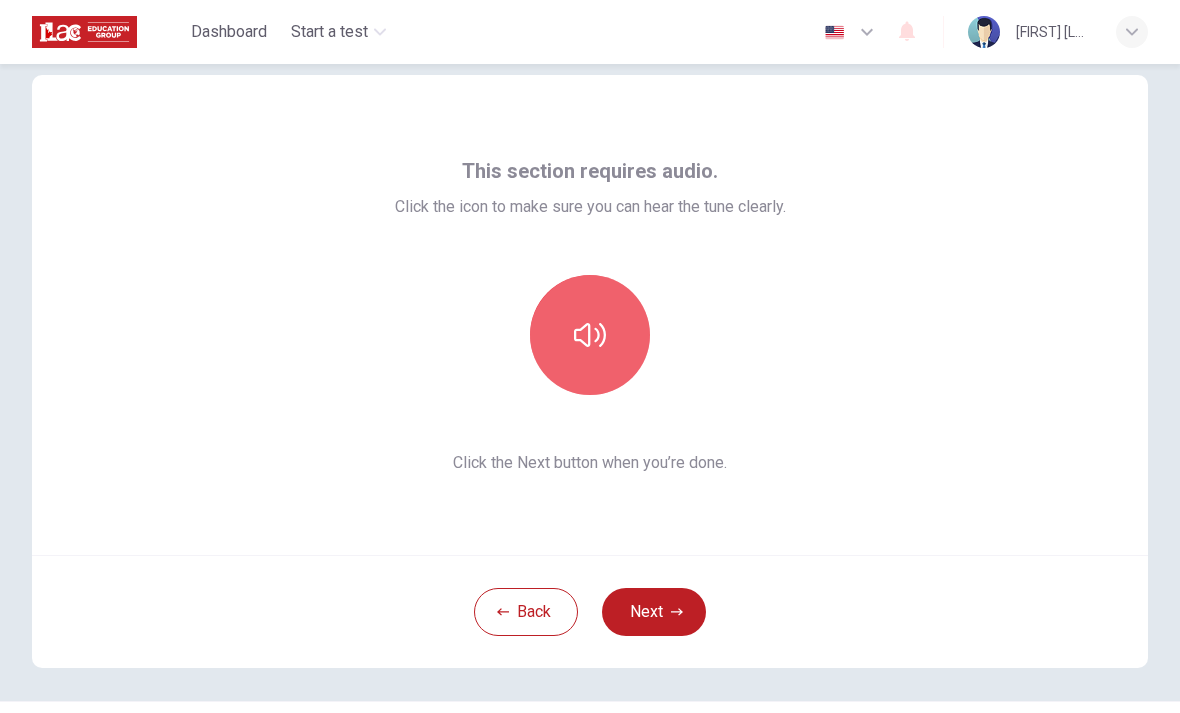 click at bounding box center (590, 335) 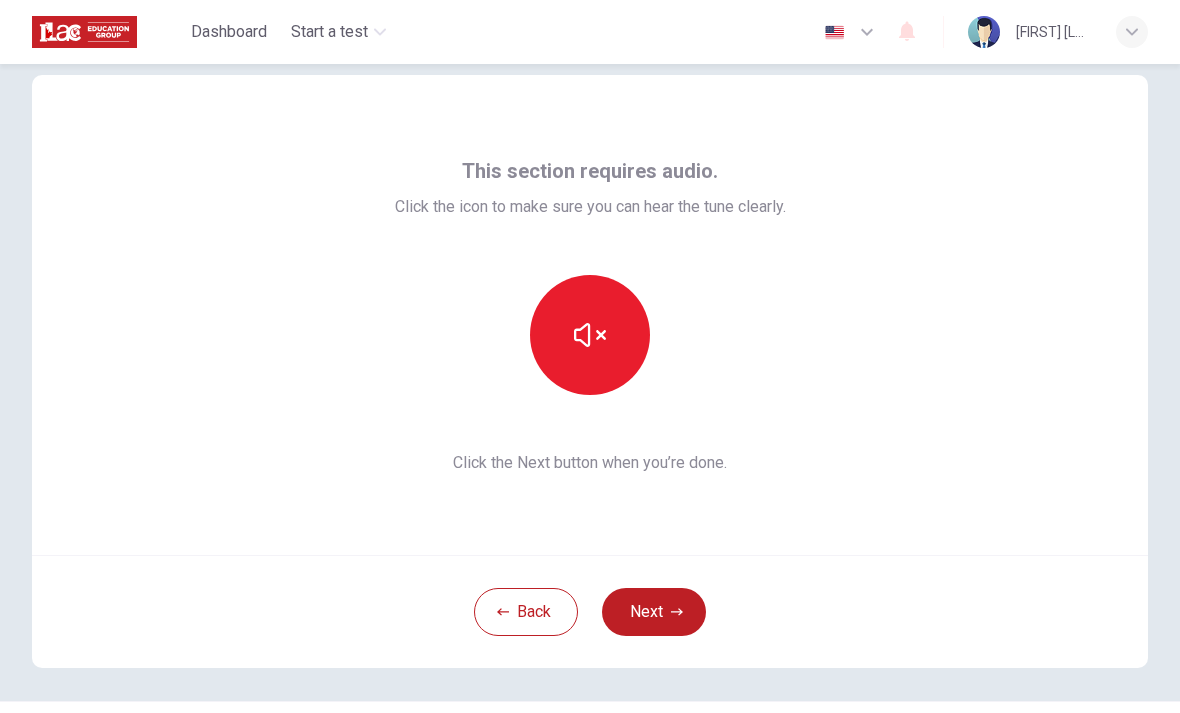 click on "Next" at bounding box center (654, 612) 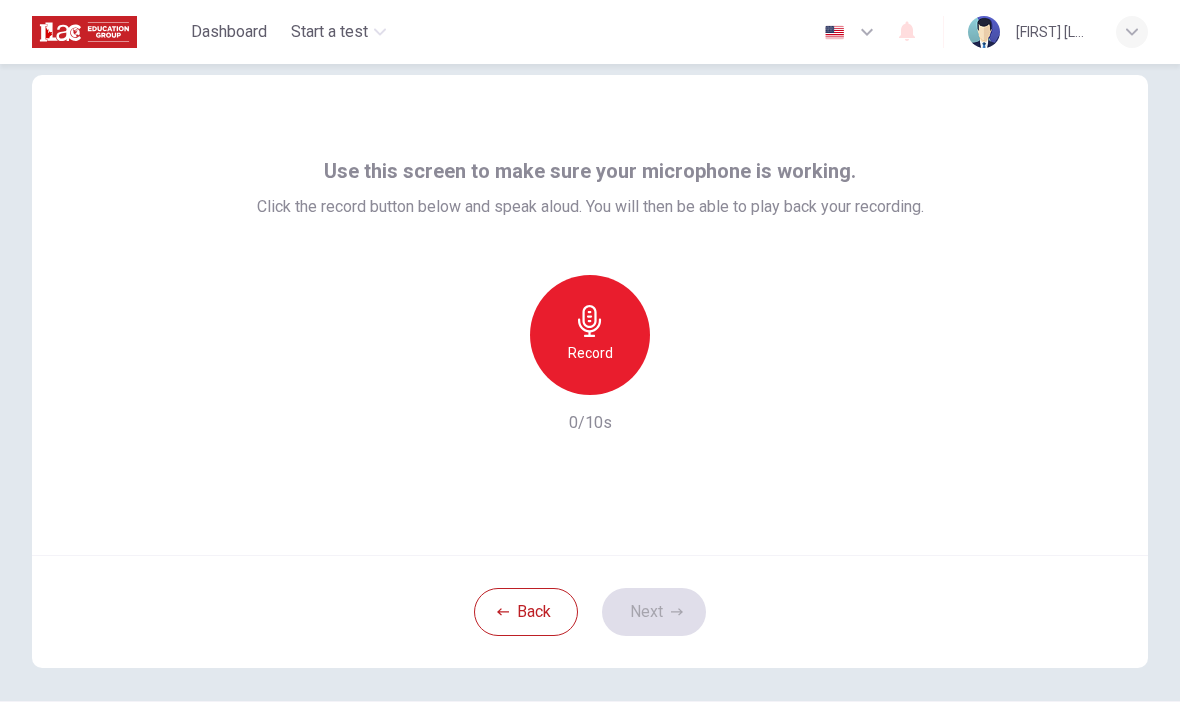 click on "Record" at bounding box center [590, 335] 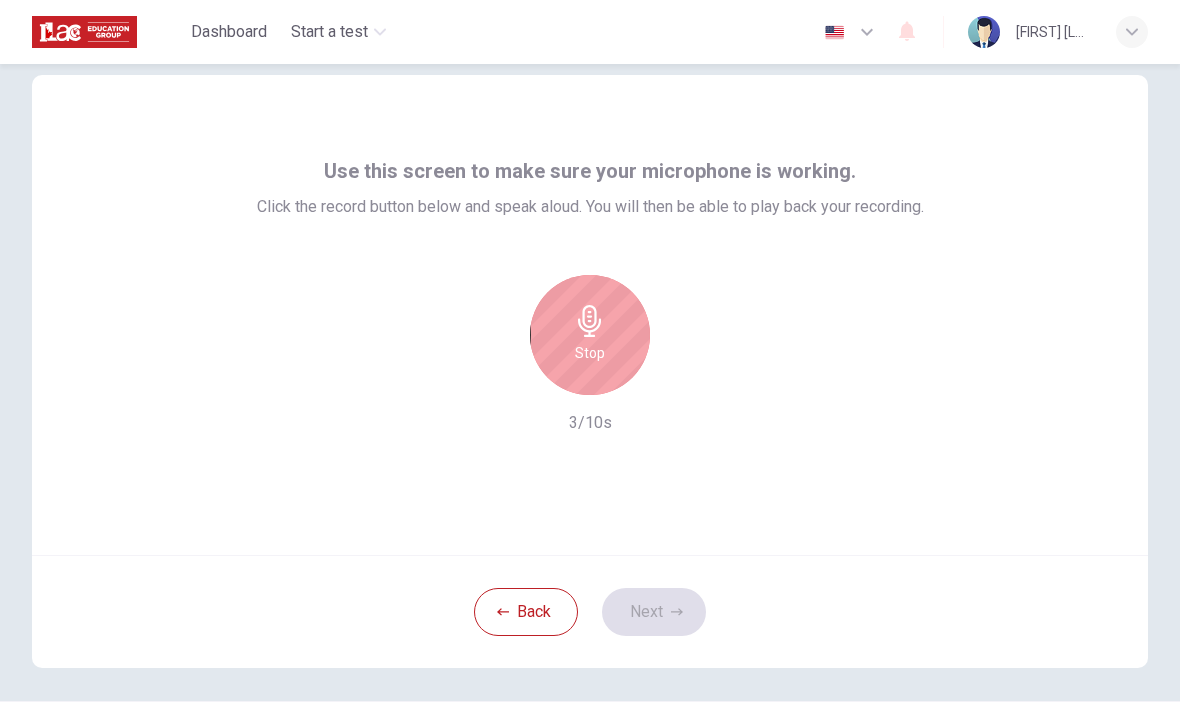 click on "Stop" at bounding box center (590, 335) 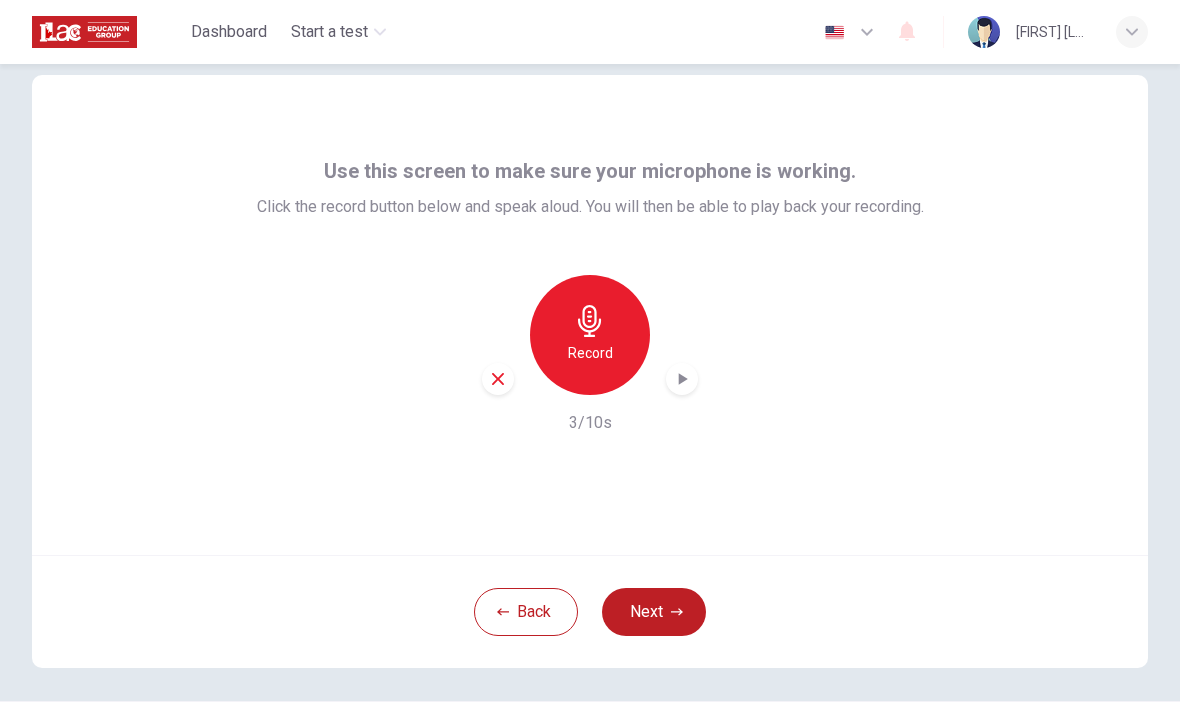 click 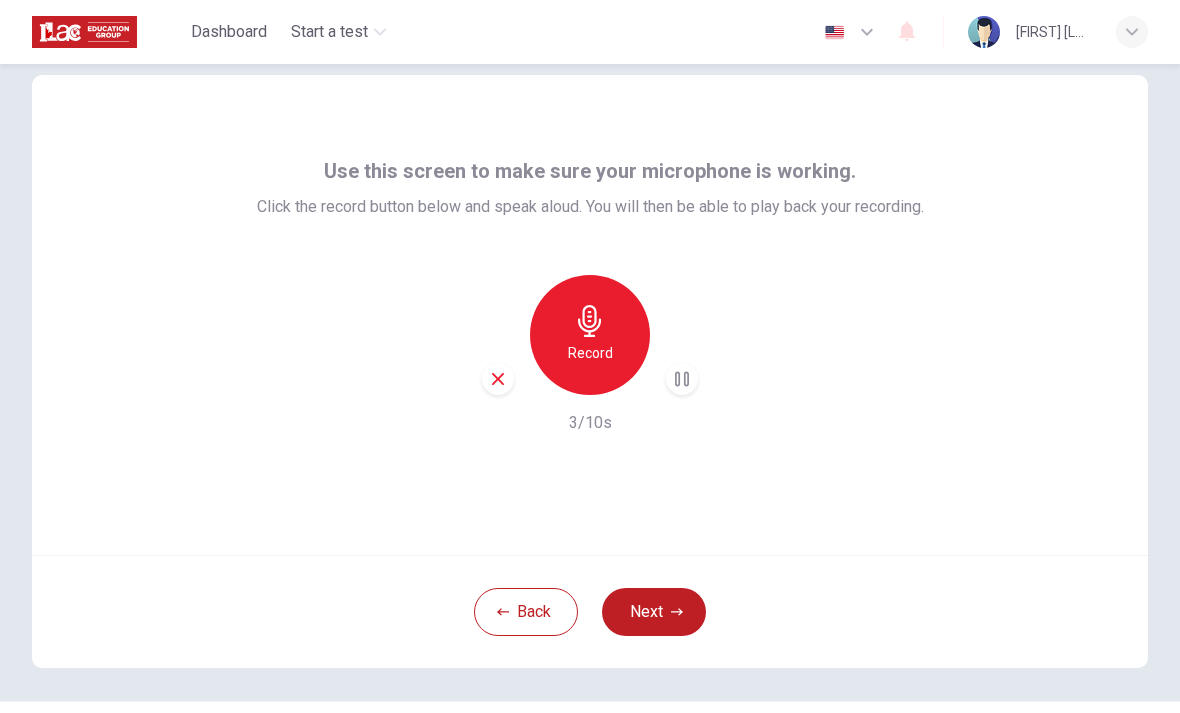 click 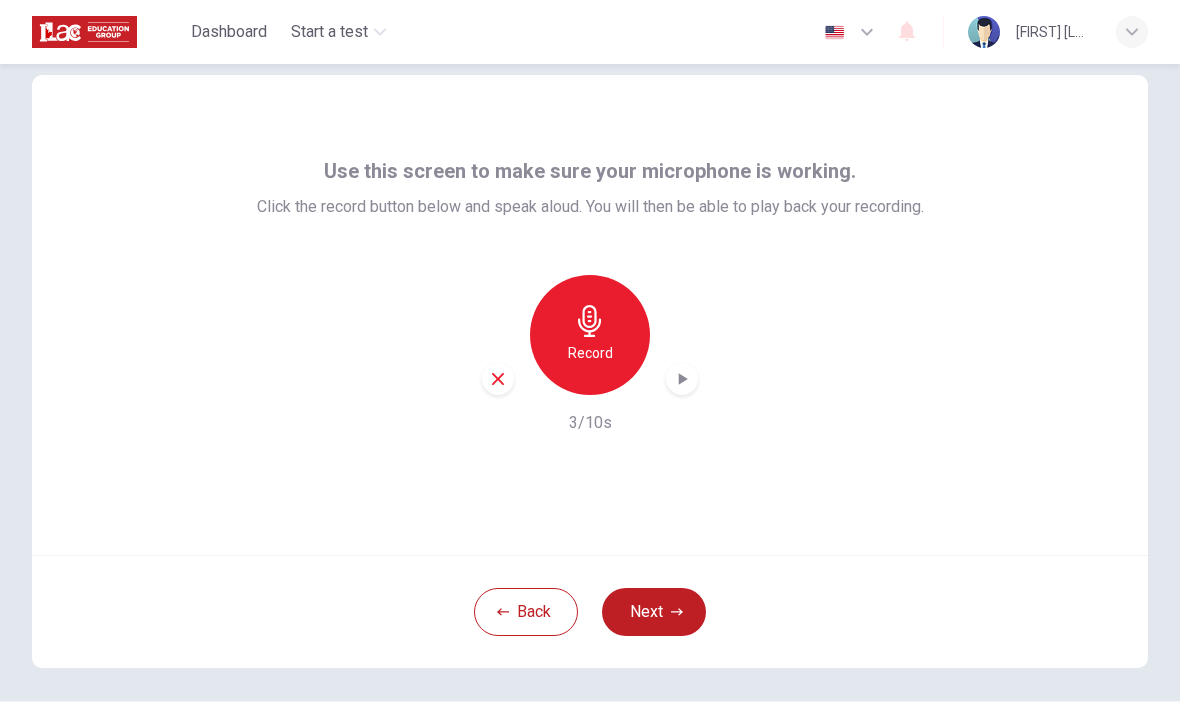 click 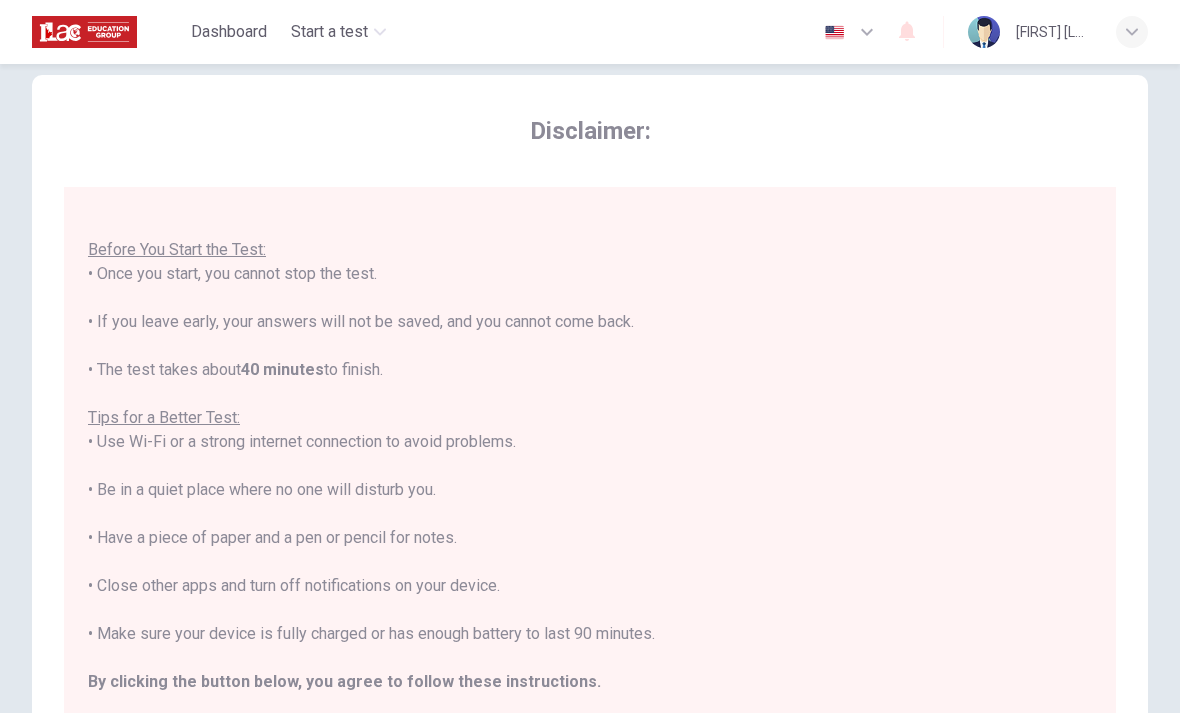 scroll, scrollTop: 21, scrollLeft: 0, axis: vertical 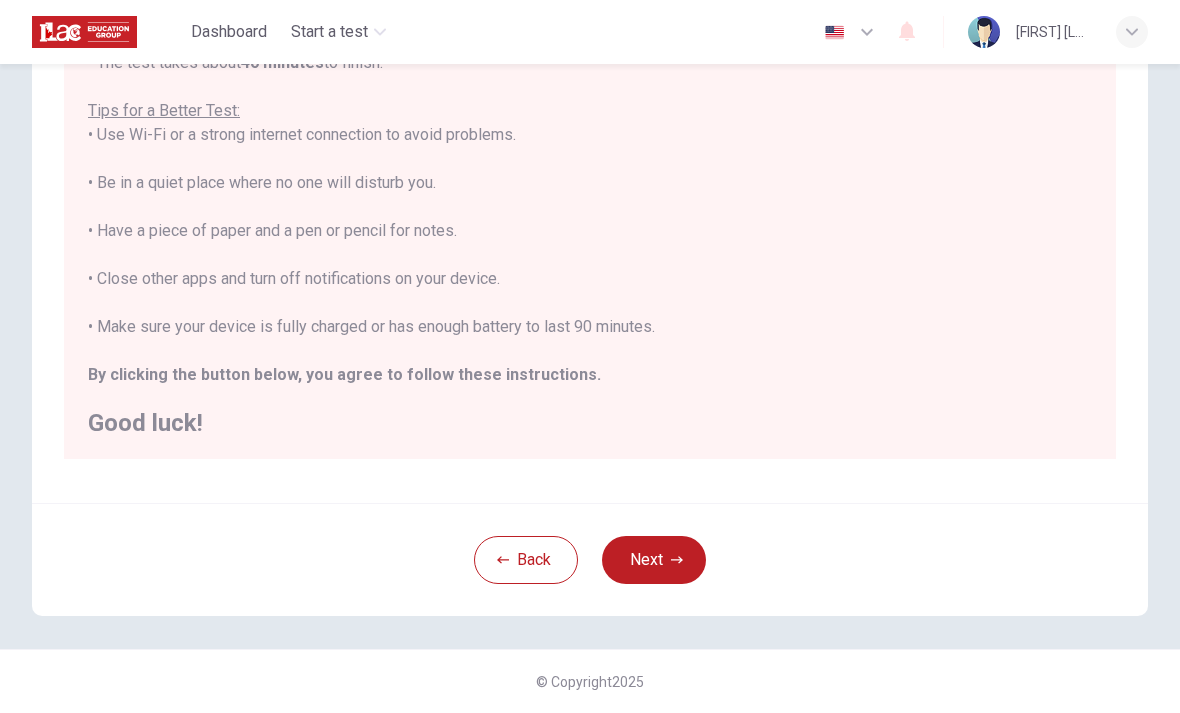 click on "You are about to start a  Placement Test .
Before You Start the Test:
• Once you start, you cannot stop the test.
• If you leave early, your answers will not be saved, and you cannot come back.
• The test takes about  40 minutes  to finish.
Tips for a Better Test:
• Use Wi-Fi or a strong internet connection to avoid problems.
• Be in a quiet place where no one will disturb you.
• Have a piece of paper and a pen or pencil for notes.
• Close other apps and turn off notifications on your device.
• Make sure your device is fully charged or has enough battery to last 90 minutes.
By clicking the button below, you agree to follow these instructions.
Good luck!" at bounding box center (590, 159) 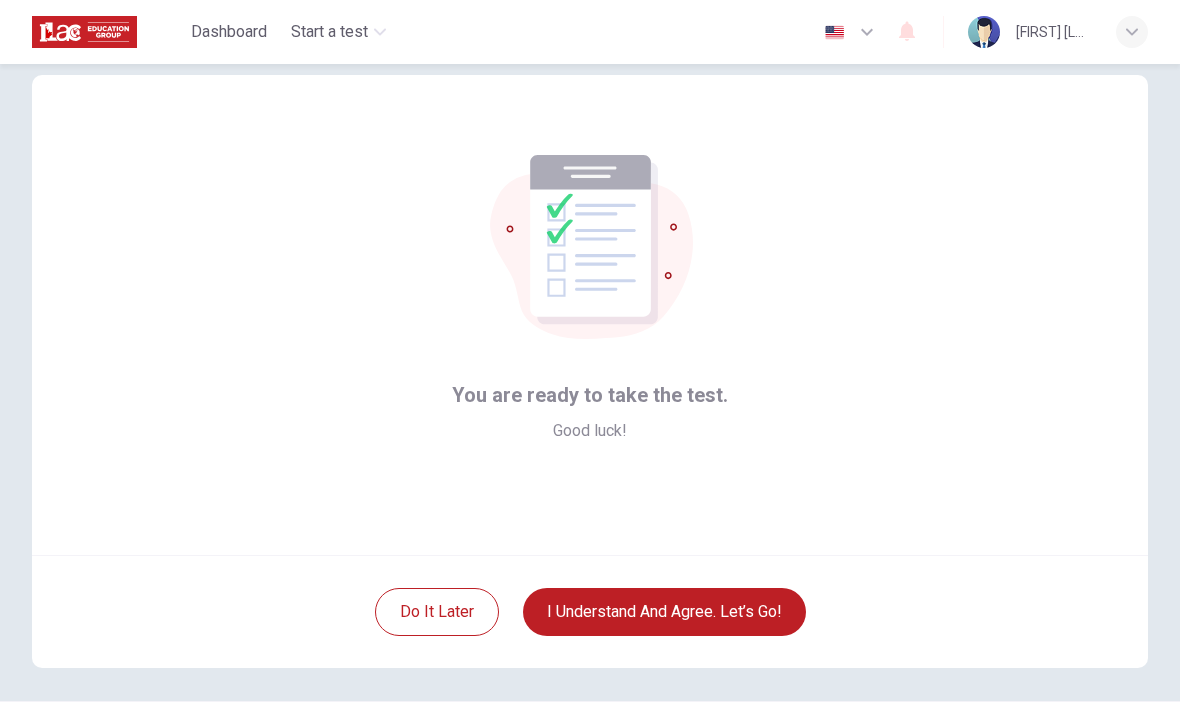 scroll, scrollTop: 28, scrollLeft: 0, axis: vertical 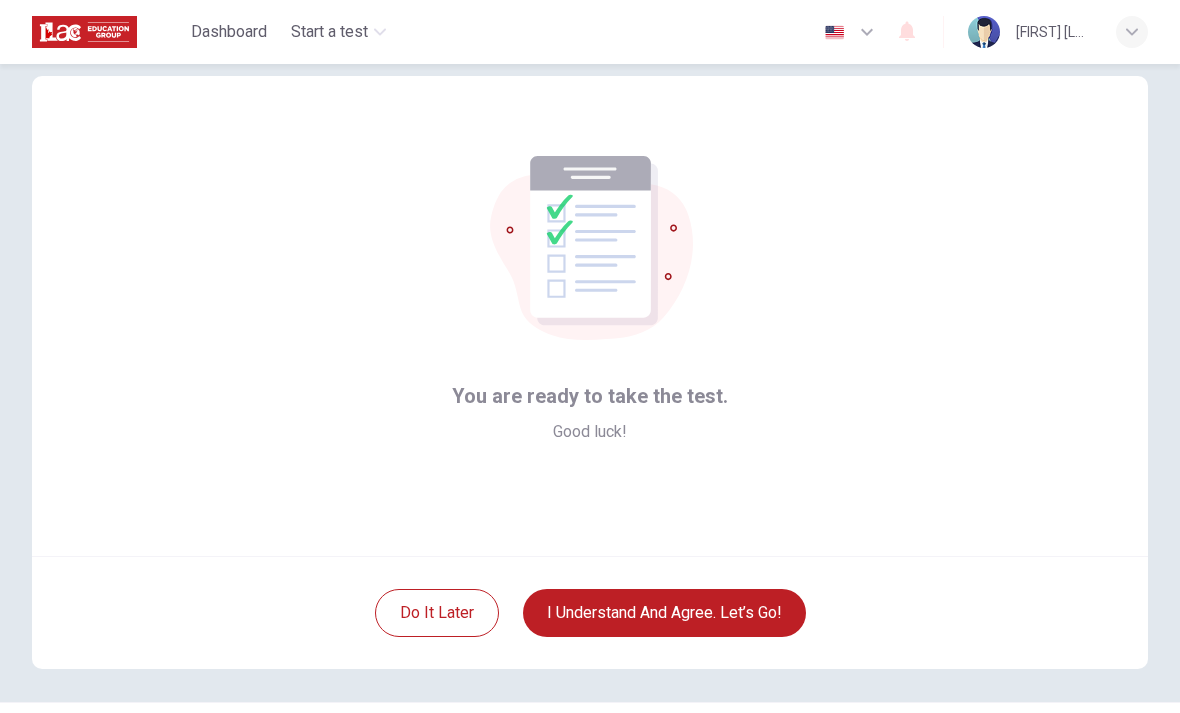 click on "I understand and agree. Let’s go!" at bounding box center [664, 613] 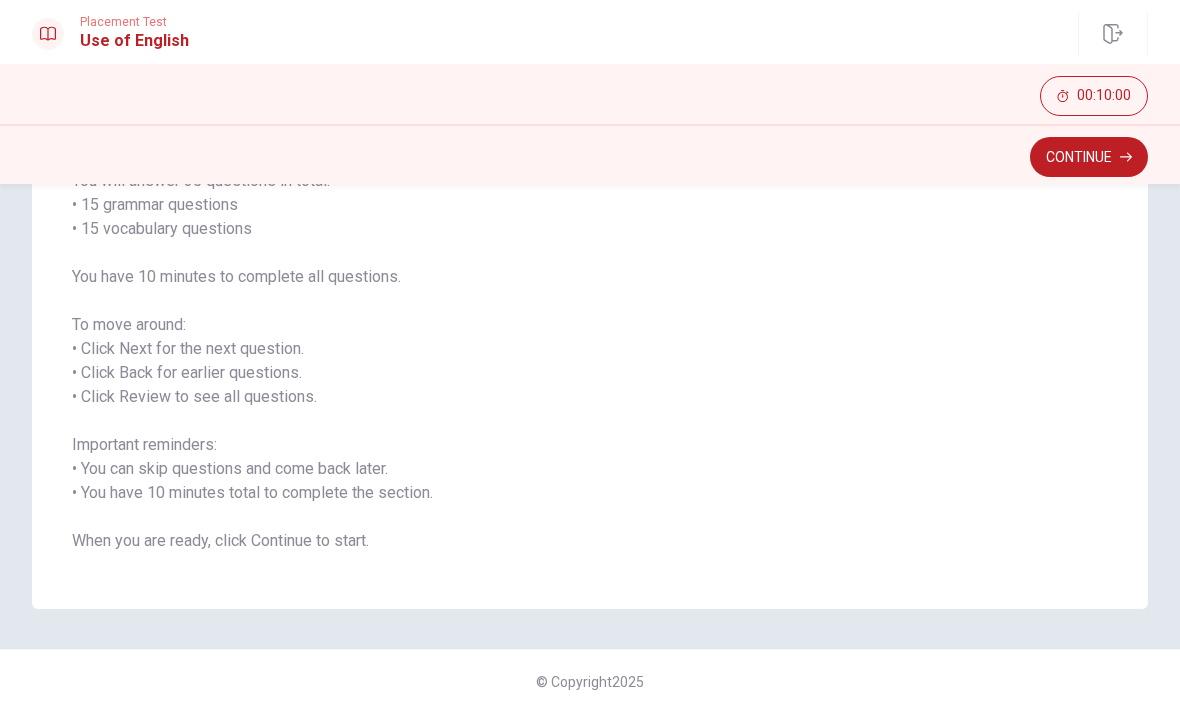 scroll, scrollTop: 183, scrollLeft: 0, axis: vertical 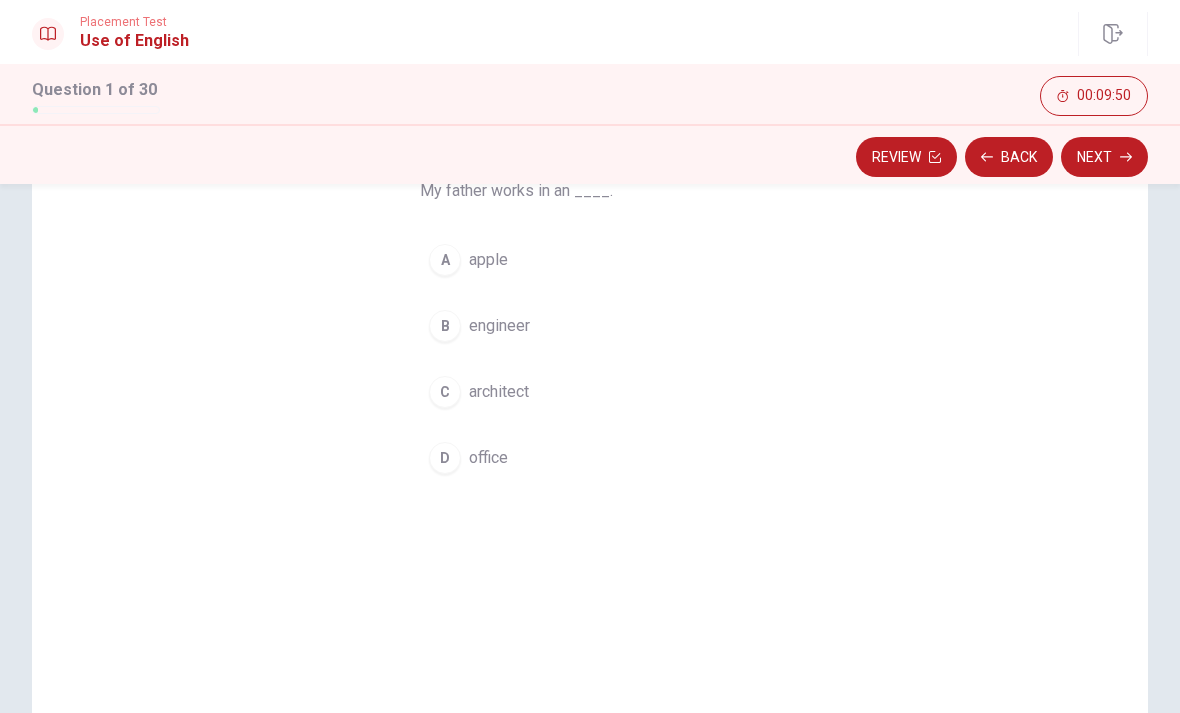 click on "office" at bounding box center [488, 458] 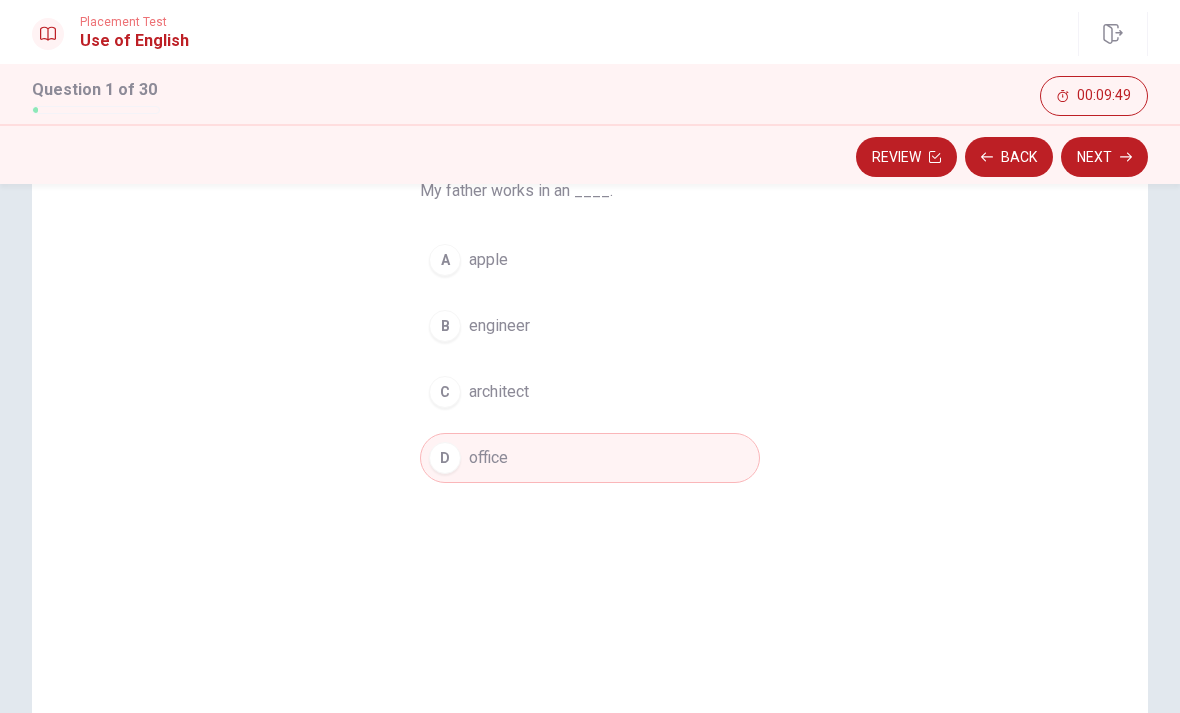 click on "Next" at bounding box center (1104, 157) 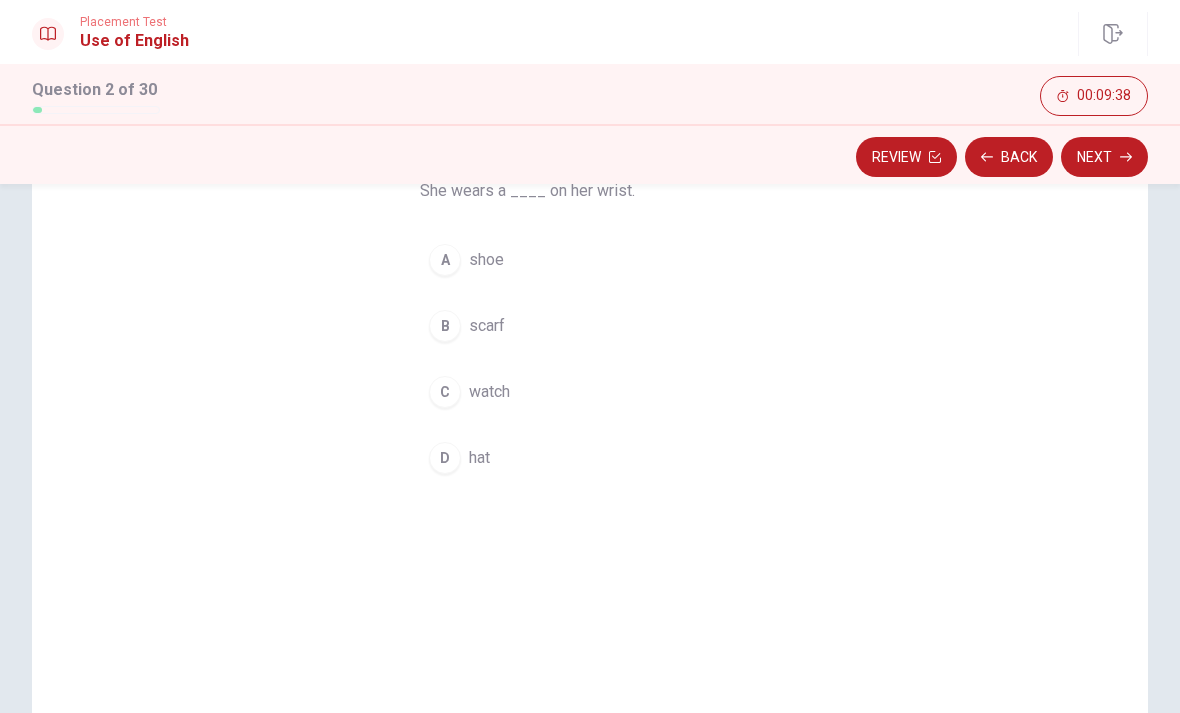 click on "C watch" at bounding box center (590, 392) 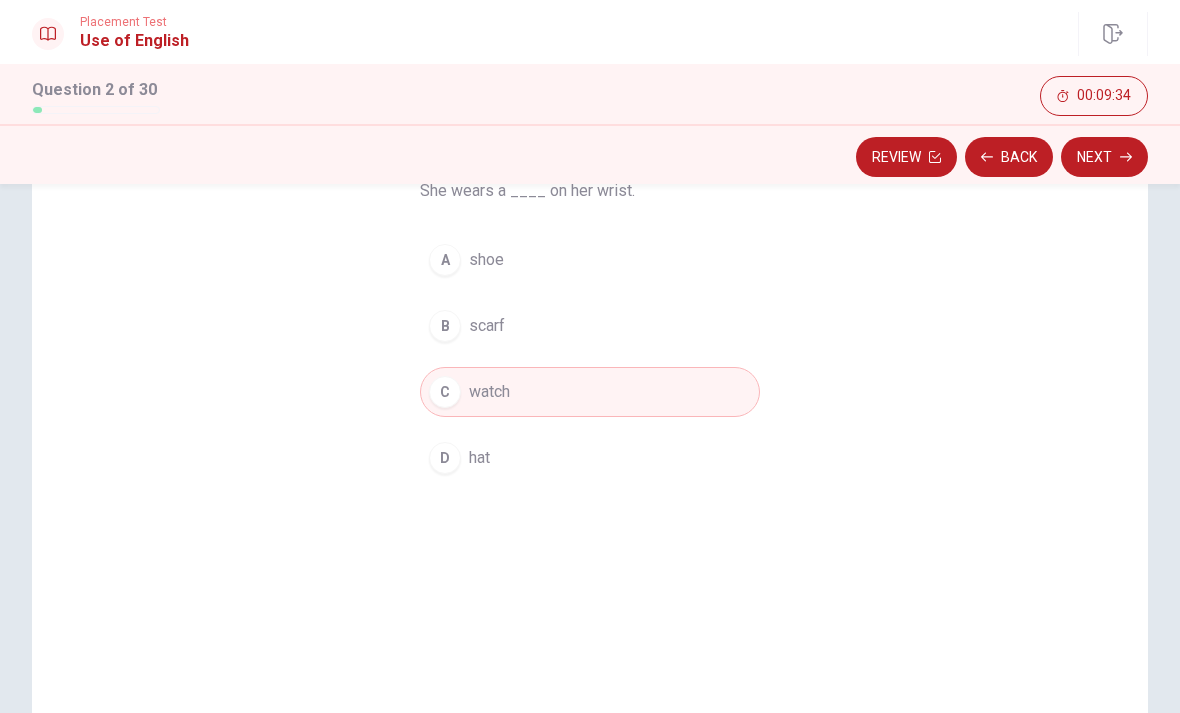 click on "Next" at bounding box center [1104, 157] 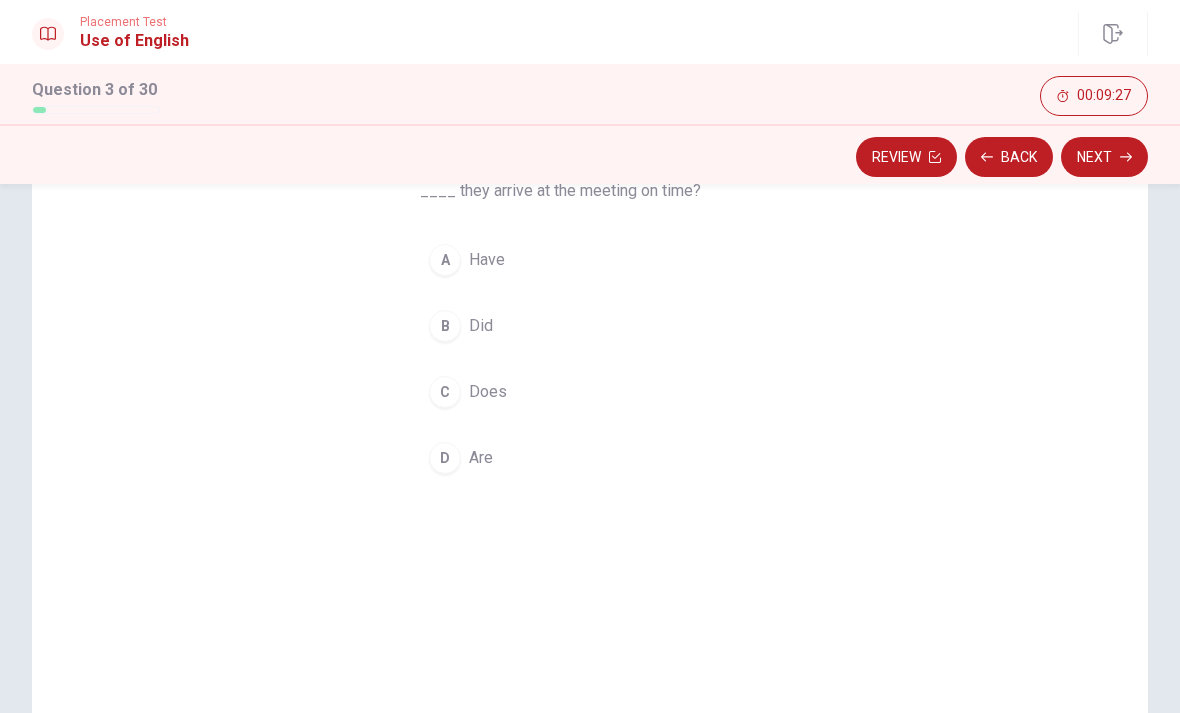 click on "B Did" at bounding box center [590, 326] 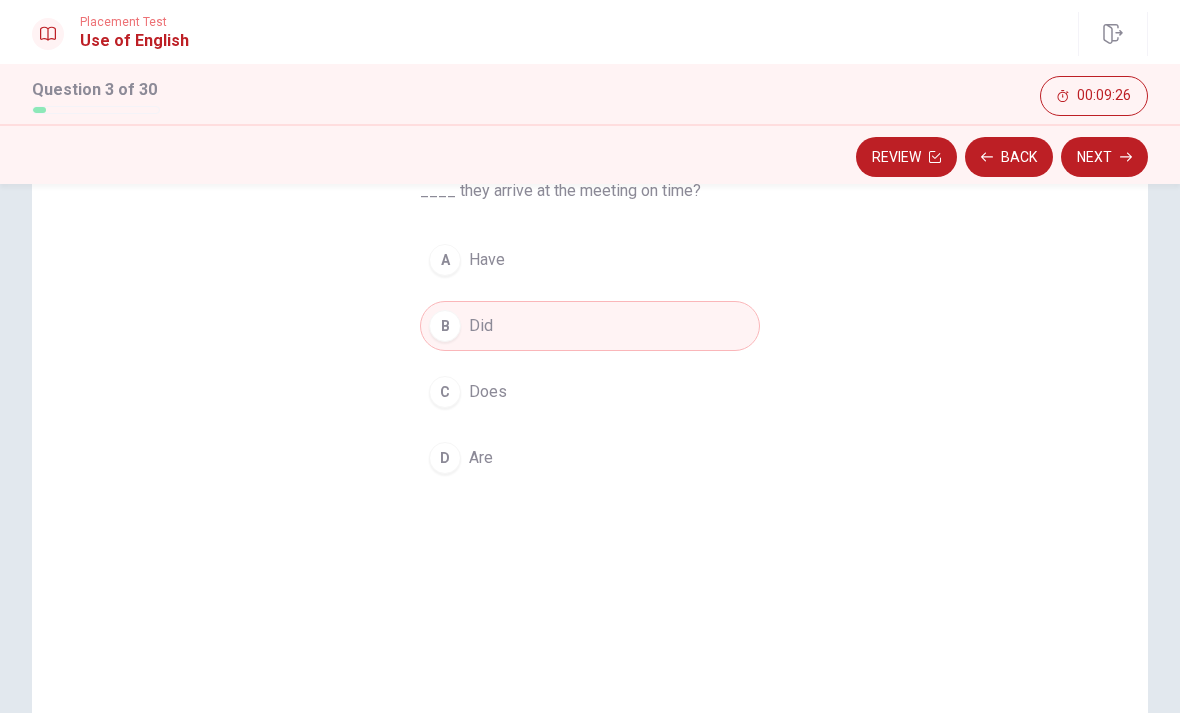 click on "Next" at bounding box center (1104, 157) 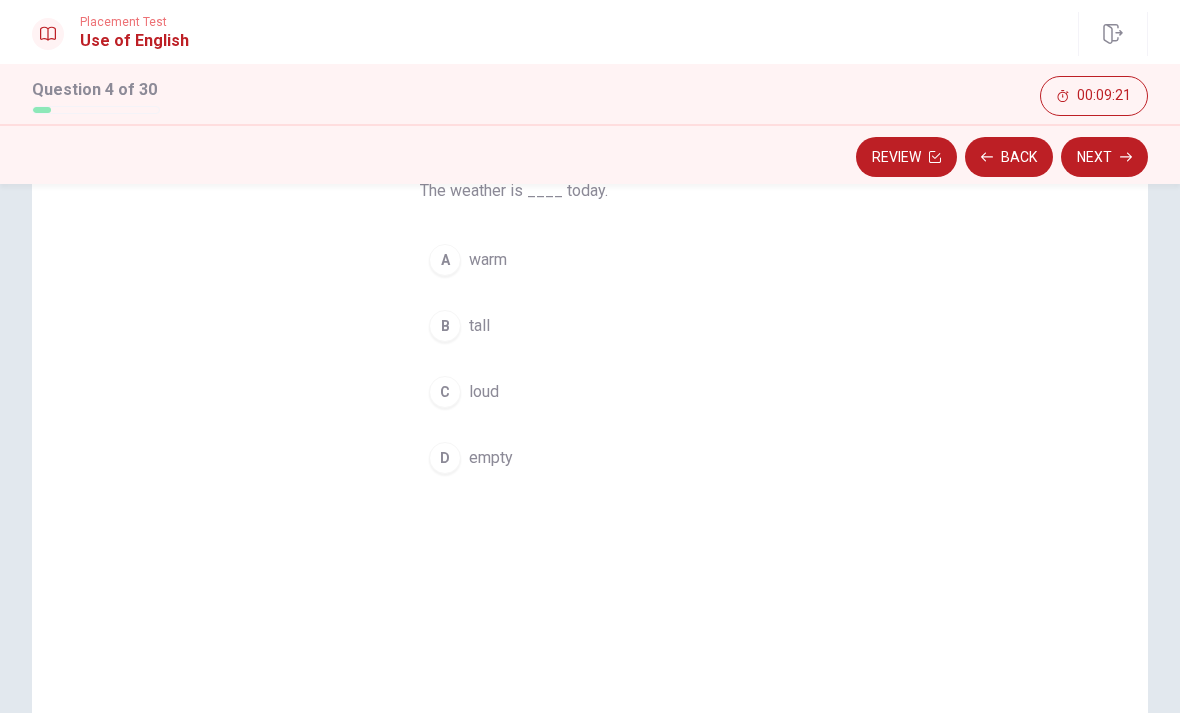 click on "warm" at bounding box center [488, 260] 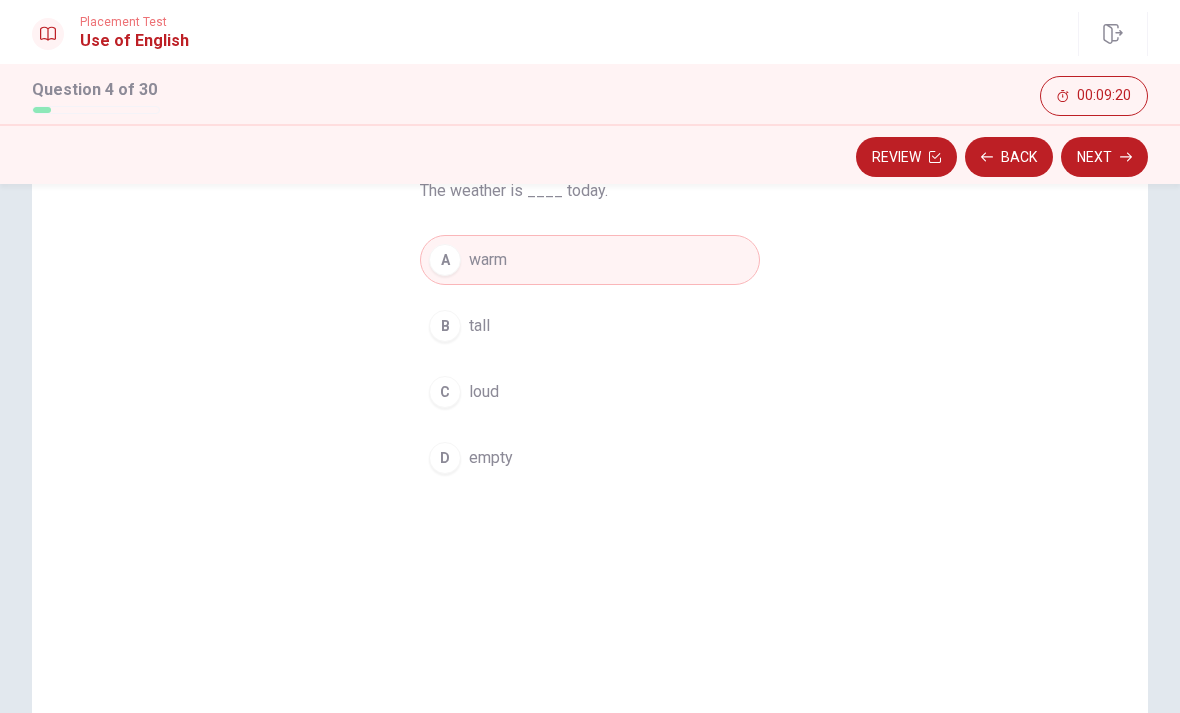 click on "Next" at bounding box center [1104, 157] 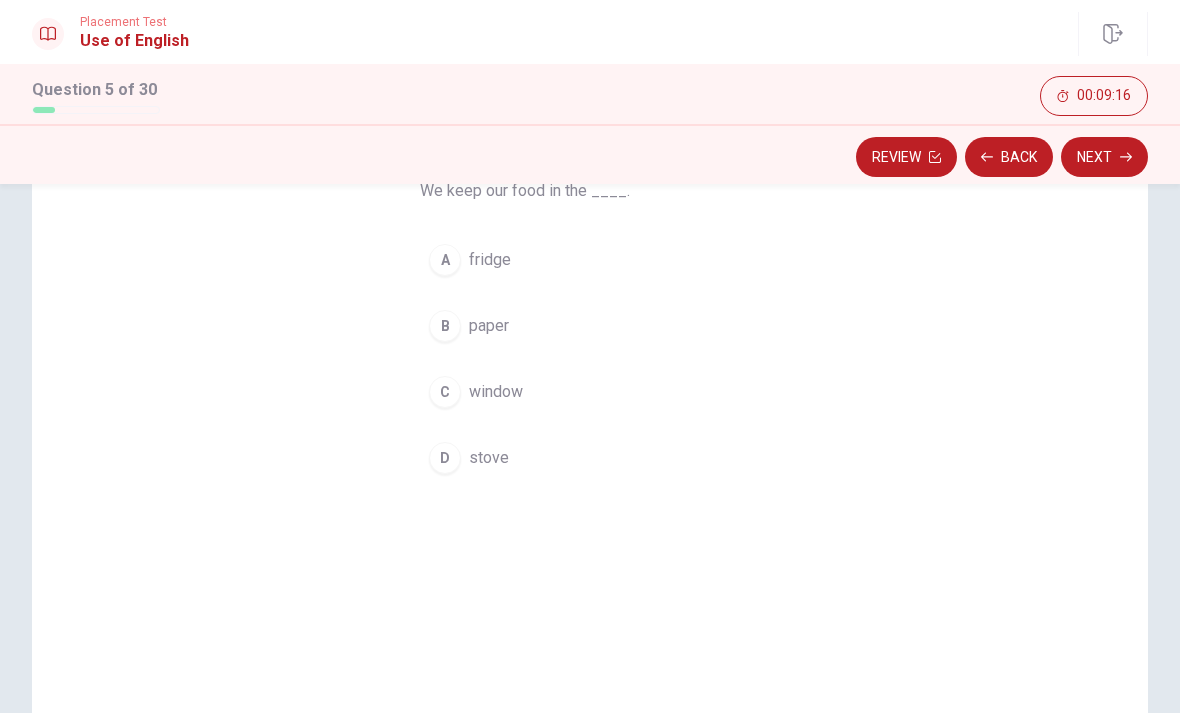click on "fridge" at bounding box center [490, 260] 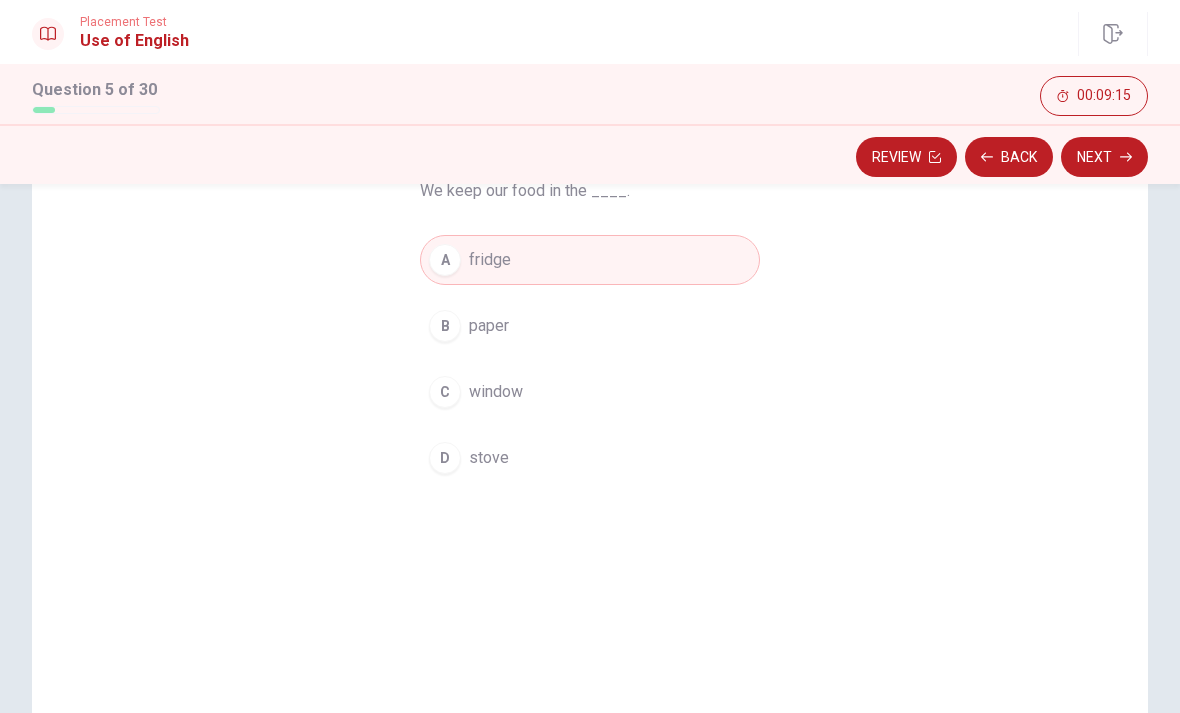 click on "Next" at bounding box center [1104, 157] 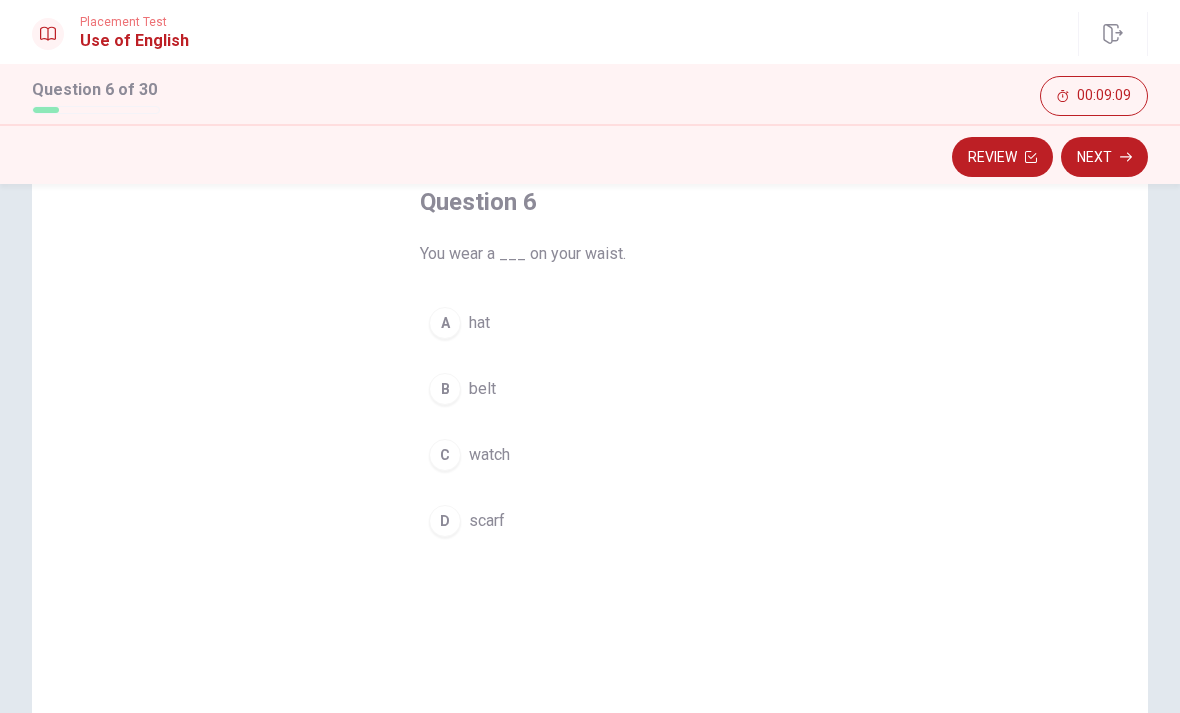 scroll, scrollTop: 122, scrollLeft: 0, axis: vertical 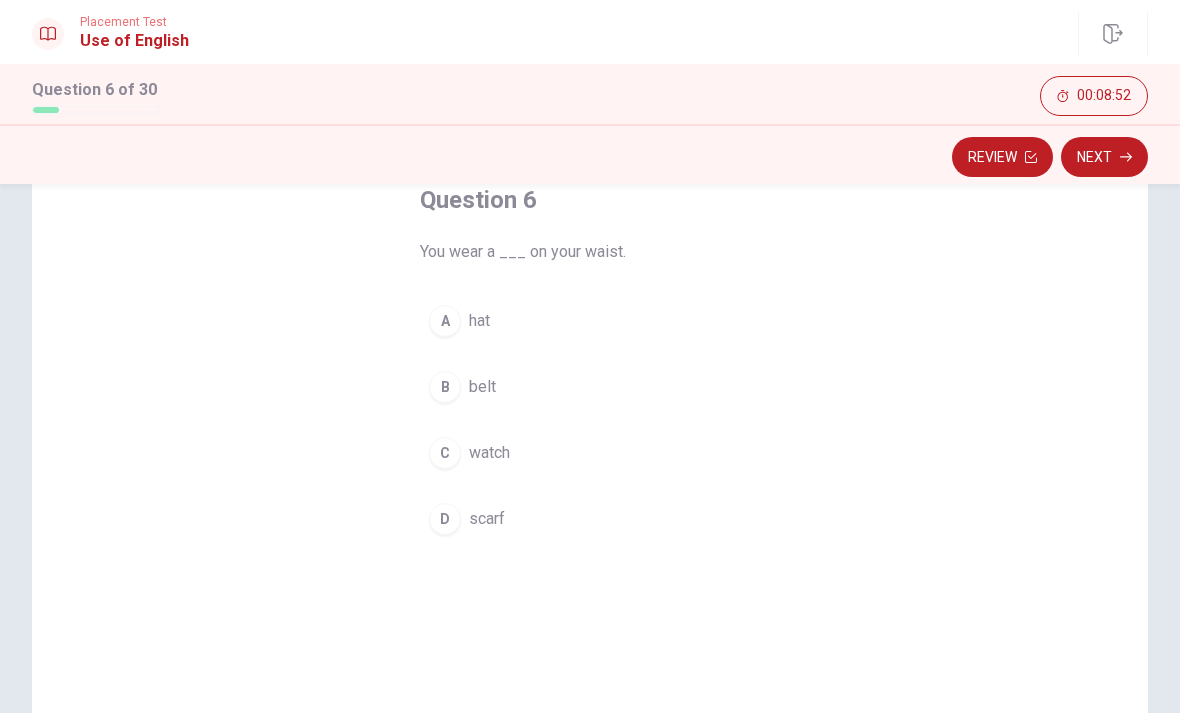 click on "B belt" at bounding box center [590, 387] 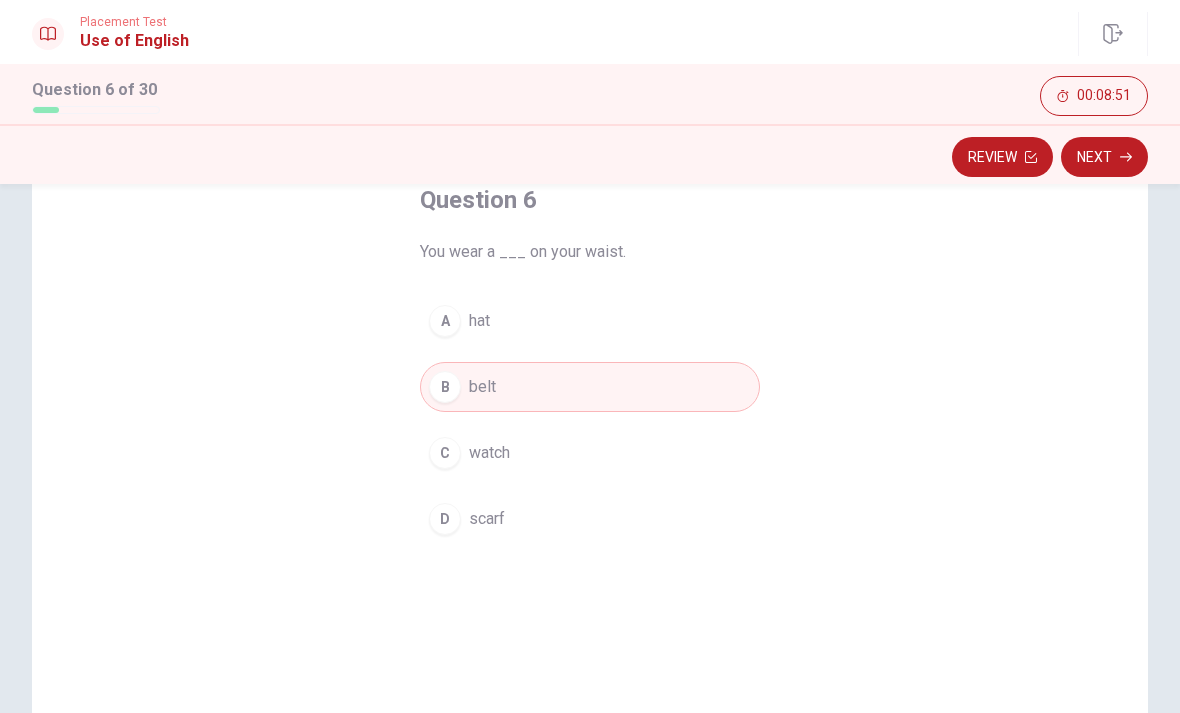 click 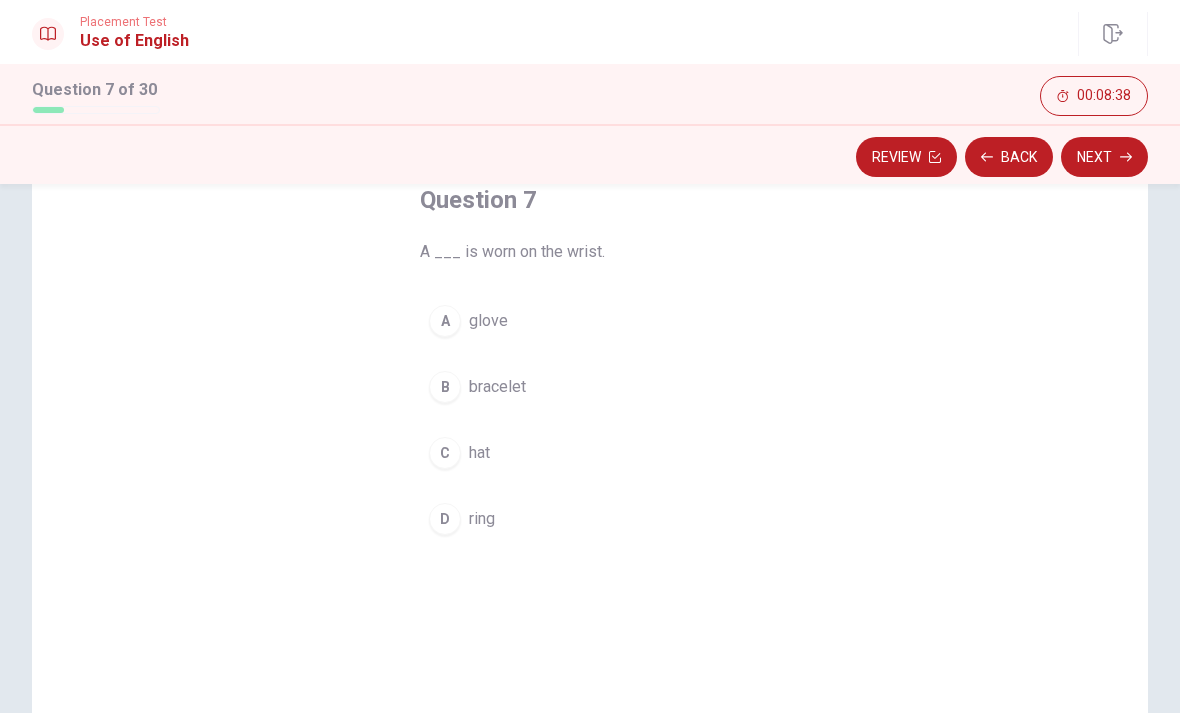 click on "ring" at bounding box center [482, 519] 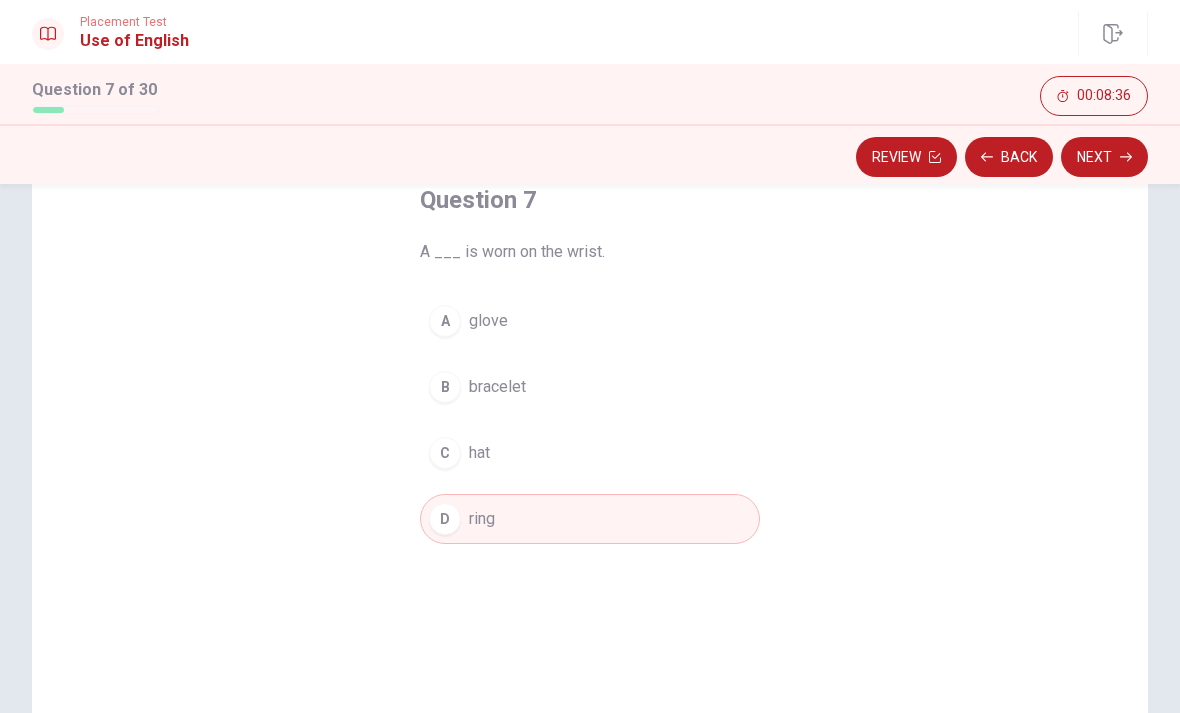 click on "Next" at bounding box center (1104, 157) 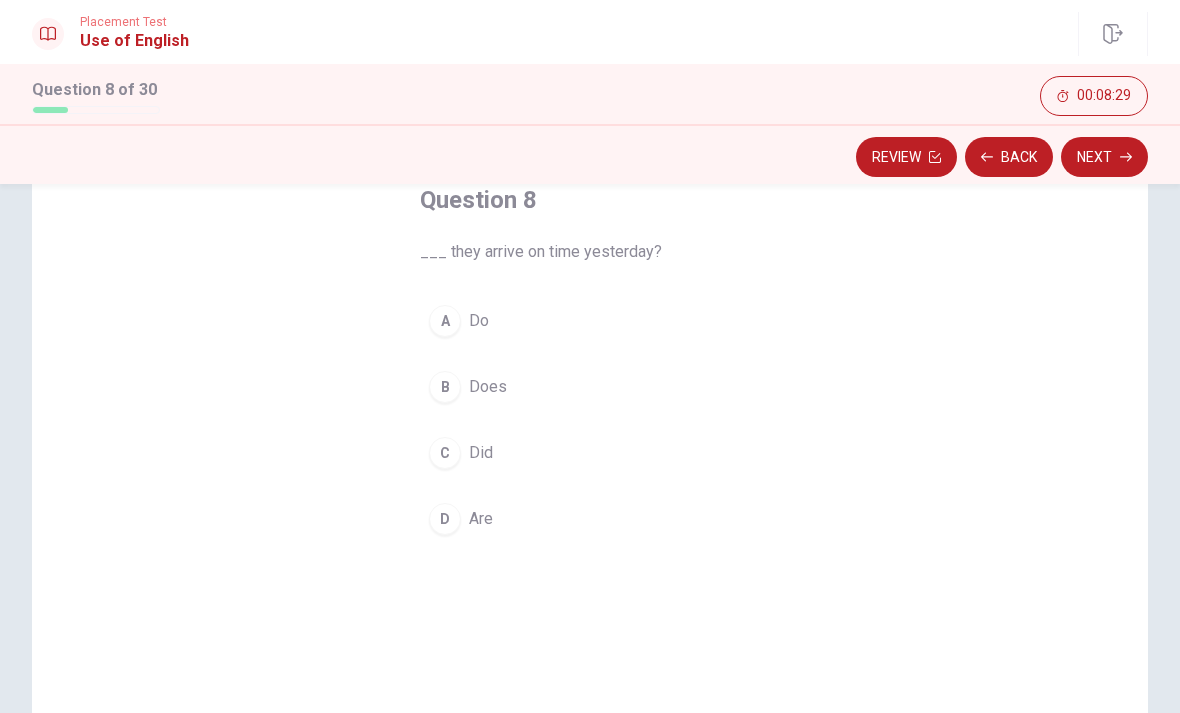 click on "C Did" at bounding box center (590, 453) 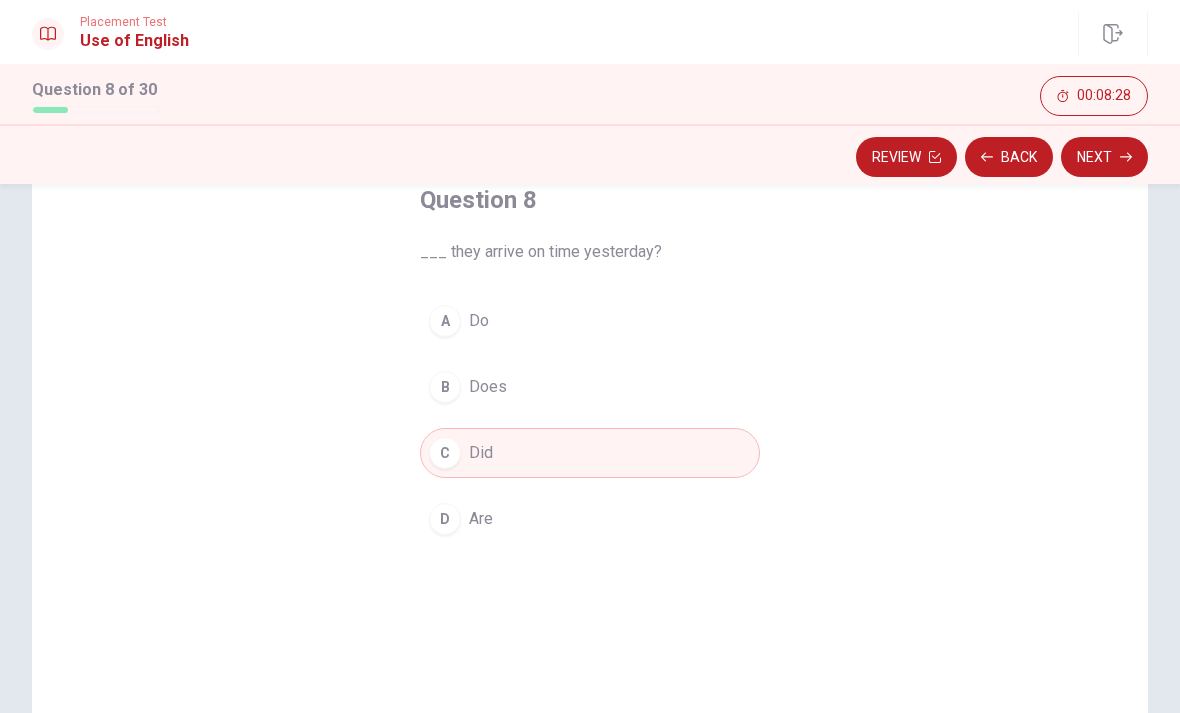 click on "Next" at bounding box center [1104, 157] 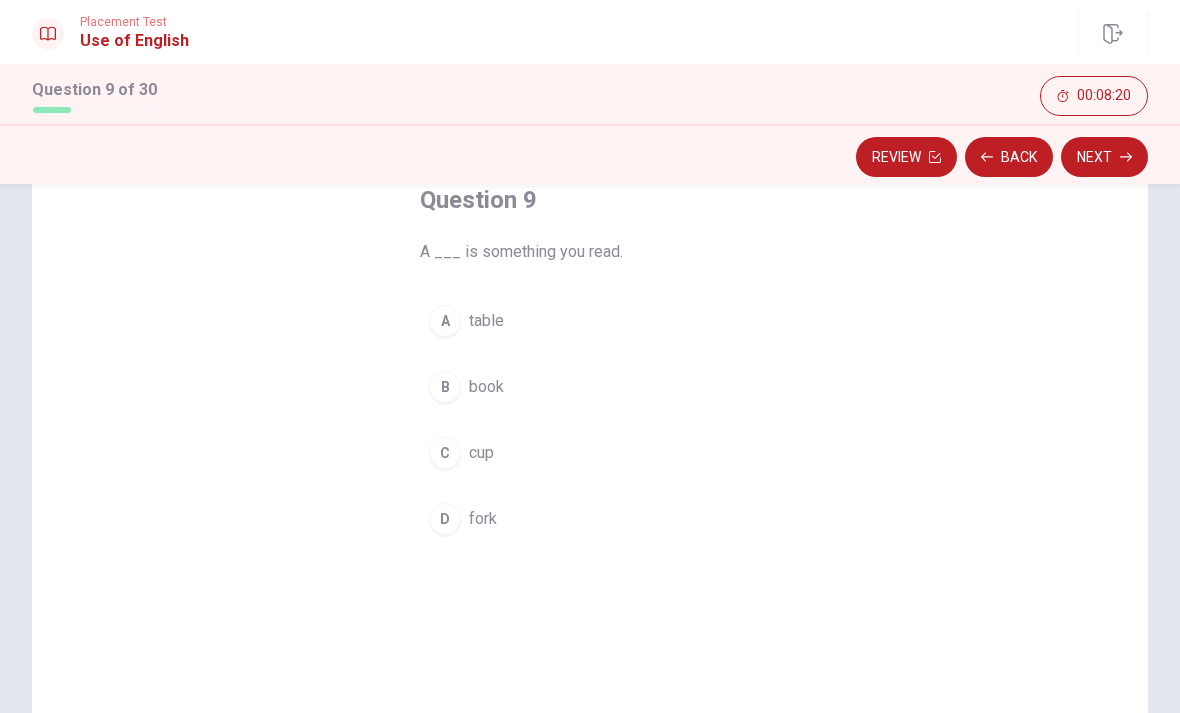 click on "book" at bounding box center [486, 387] 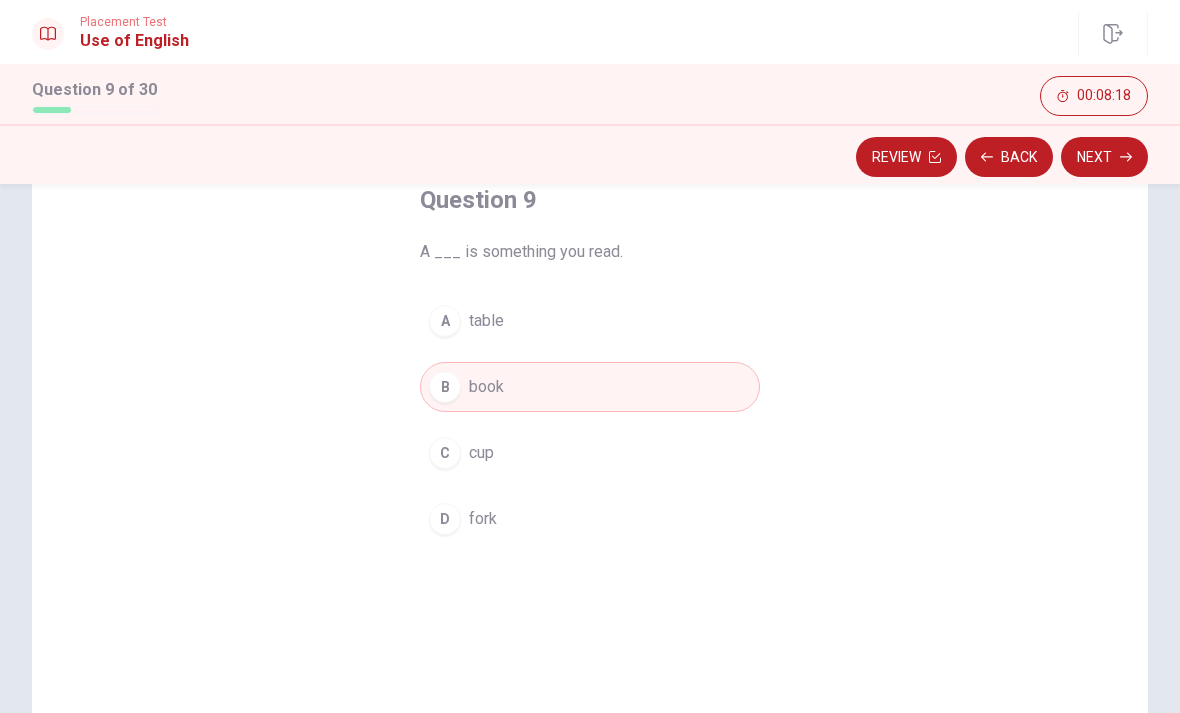 click on "Next" at bounding box center (1104, 157) 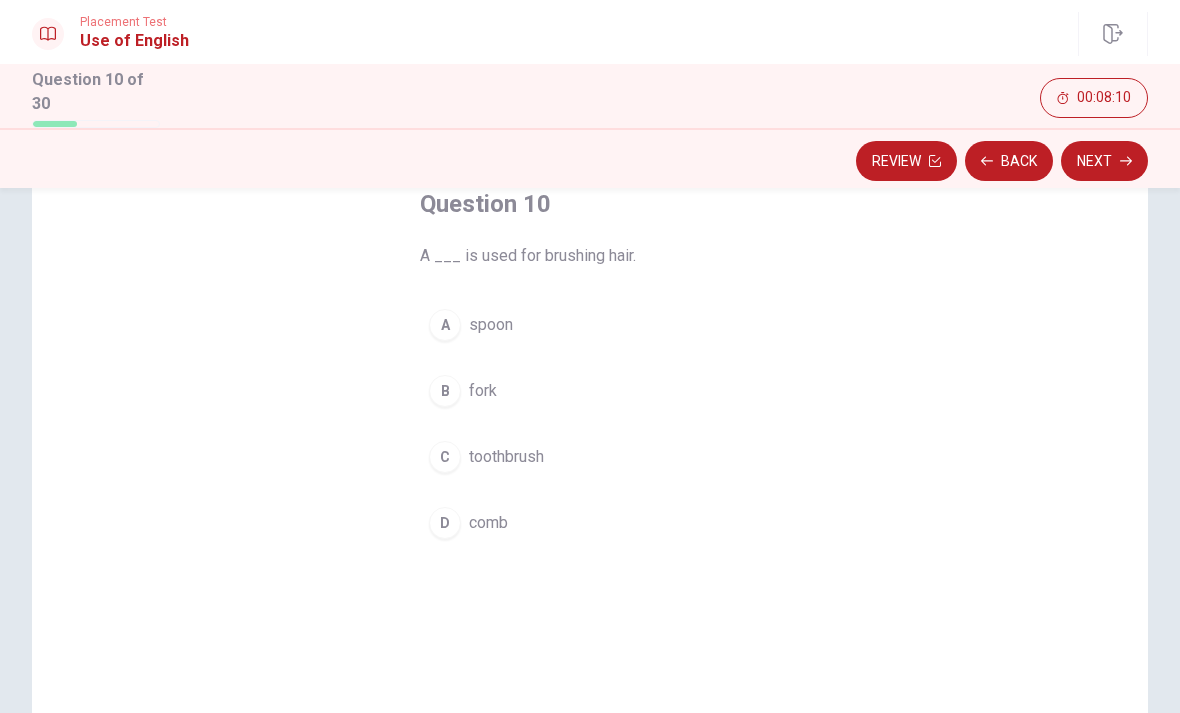 click on "D comb" at bounding box center [590, 523] 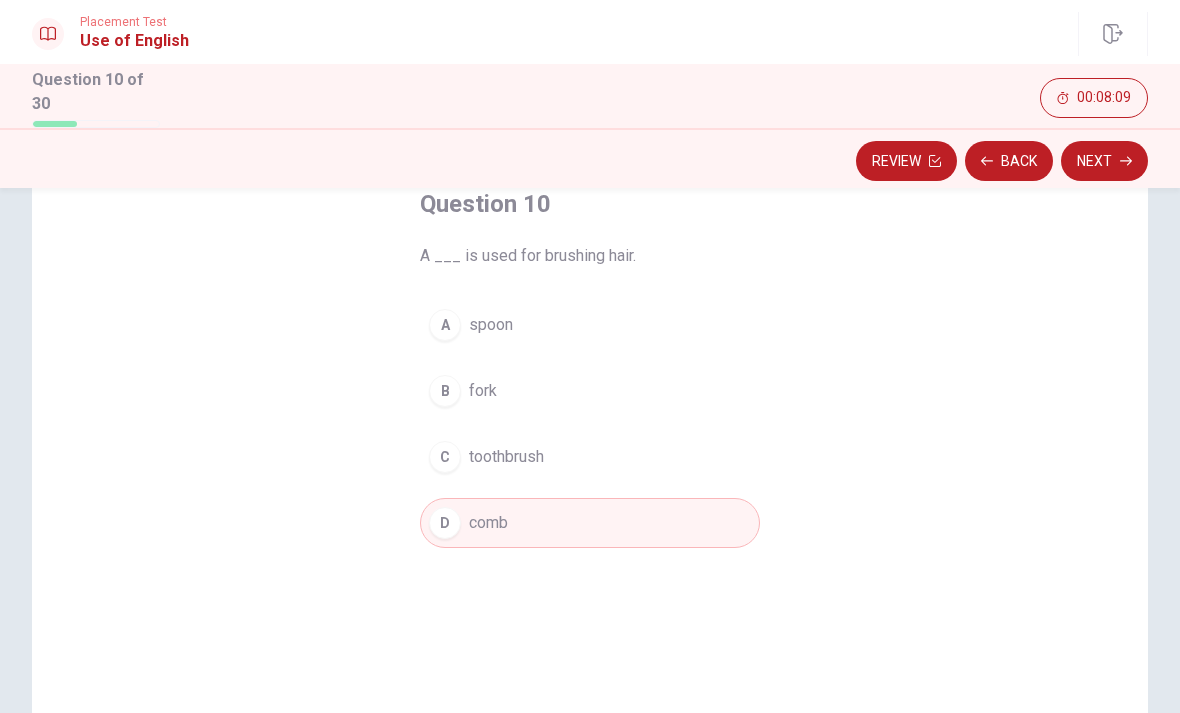 click on "Next" at bounding box center (1104, 161) 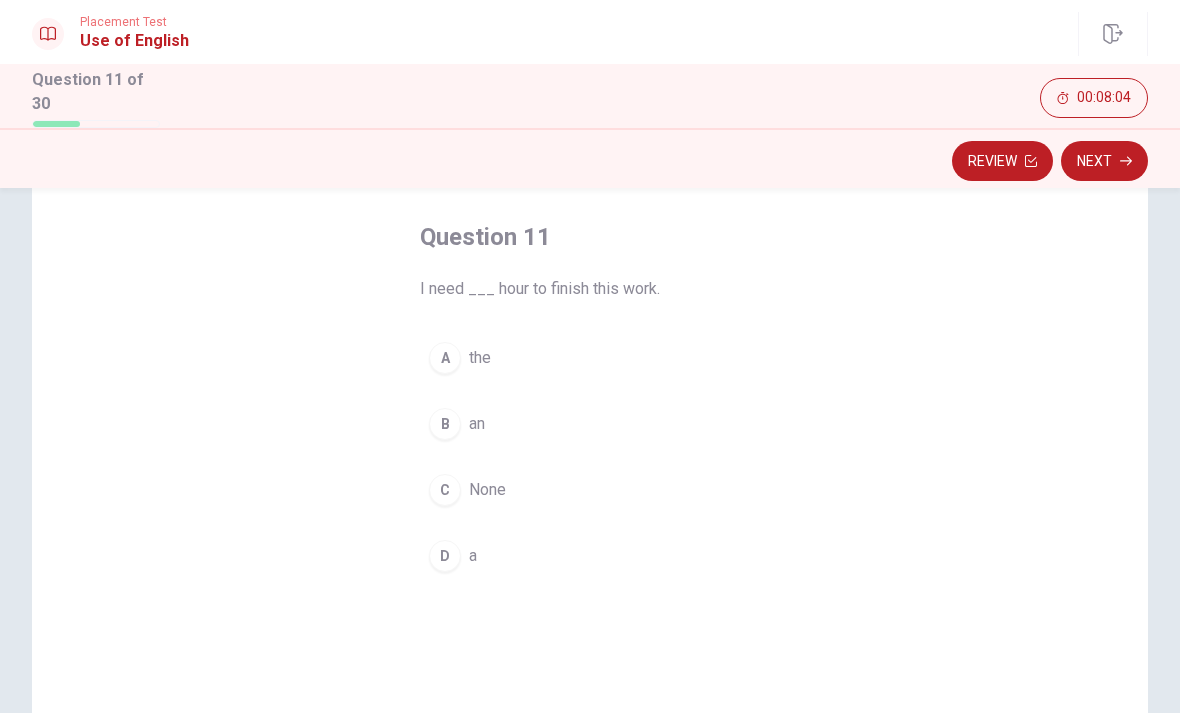 scroll, scrollTop: 90, scrollLeft: 0, axis: vertical 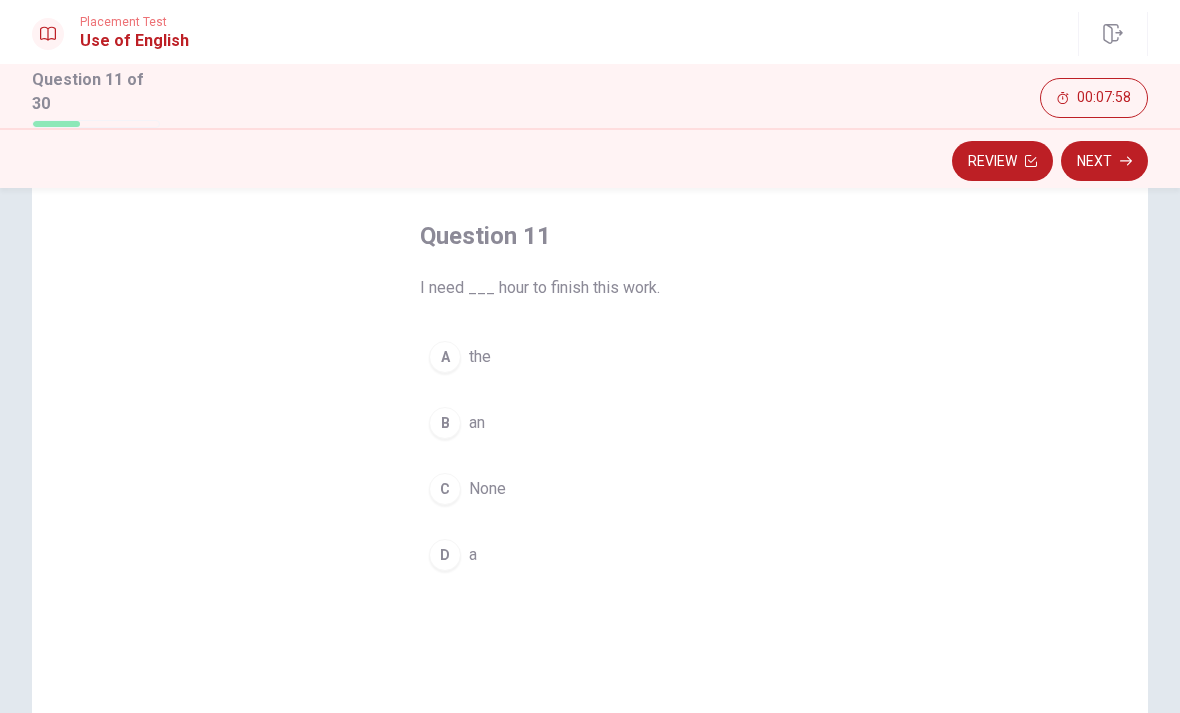 click on "B an" at bounding box center [590, 423] 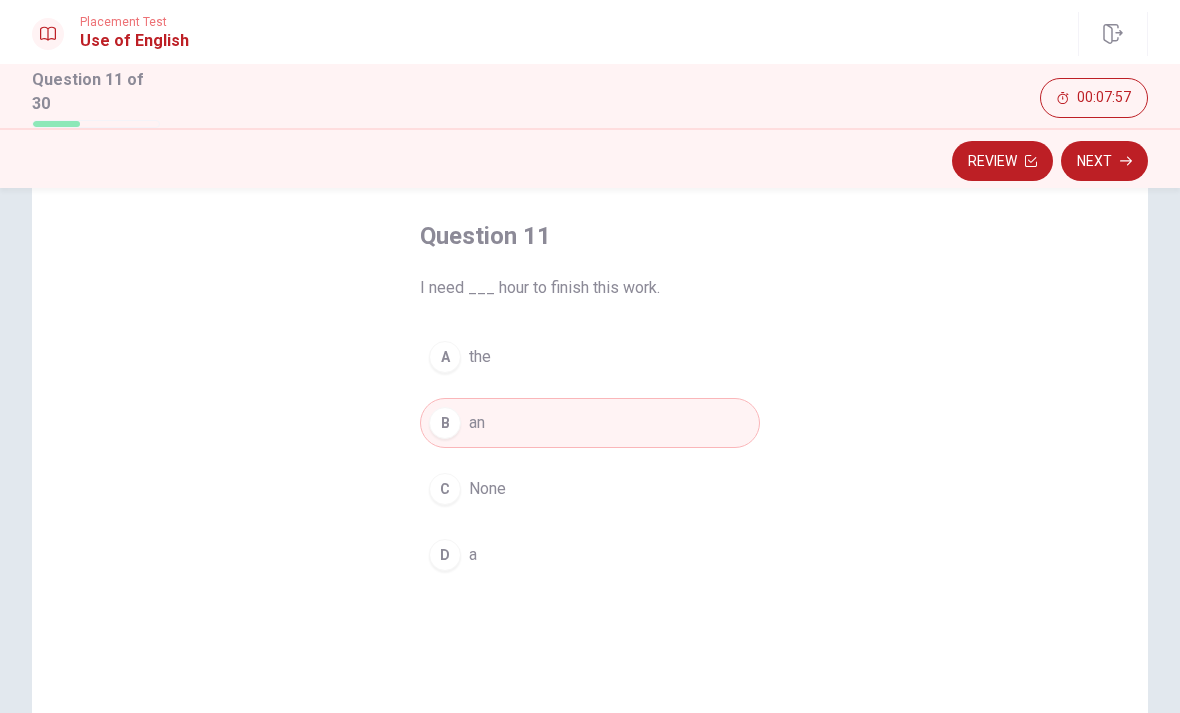 click on "Next" at bounding box center [1104, 161] 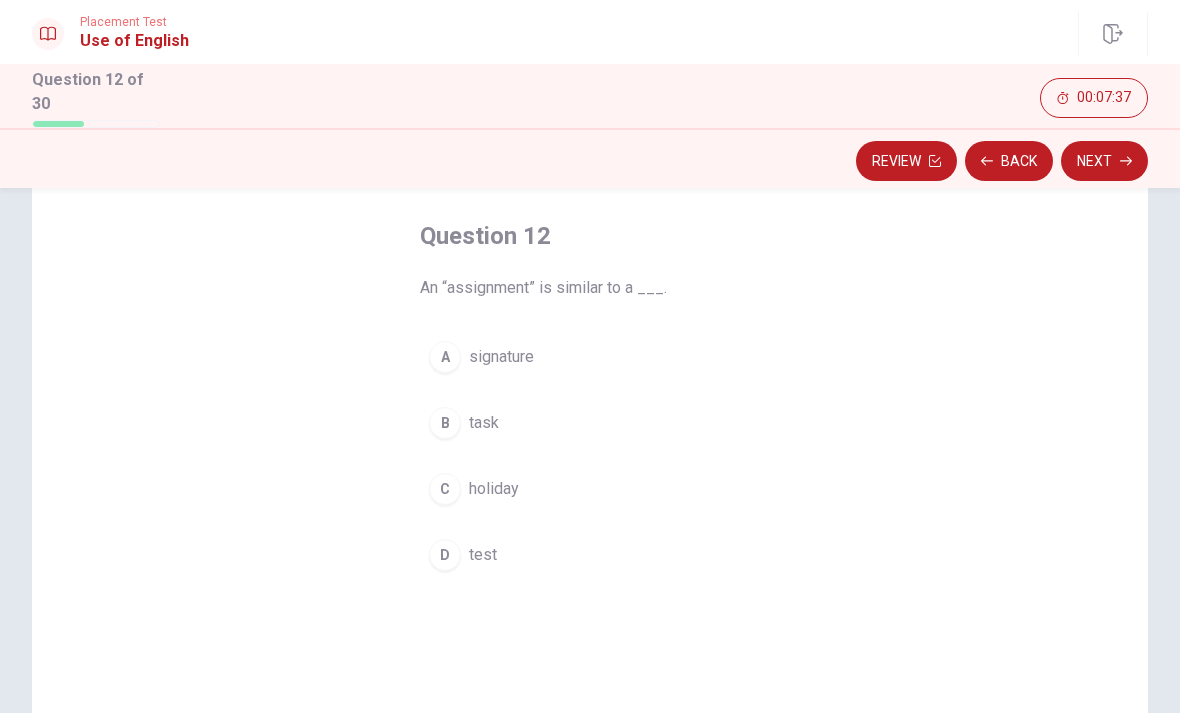 click on "task" at bounding box center (484, 423) 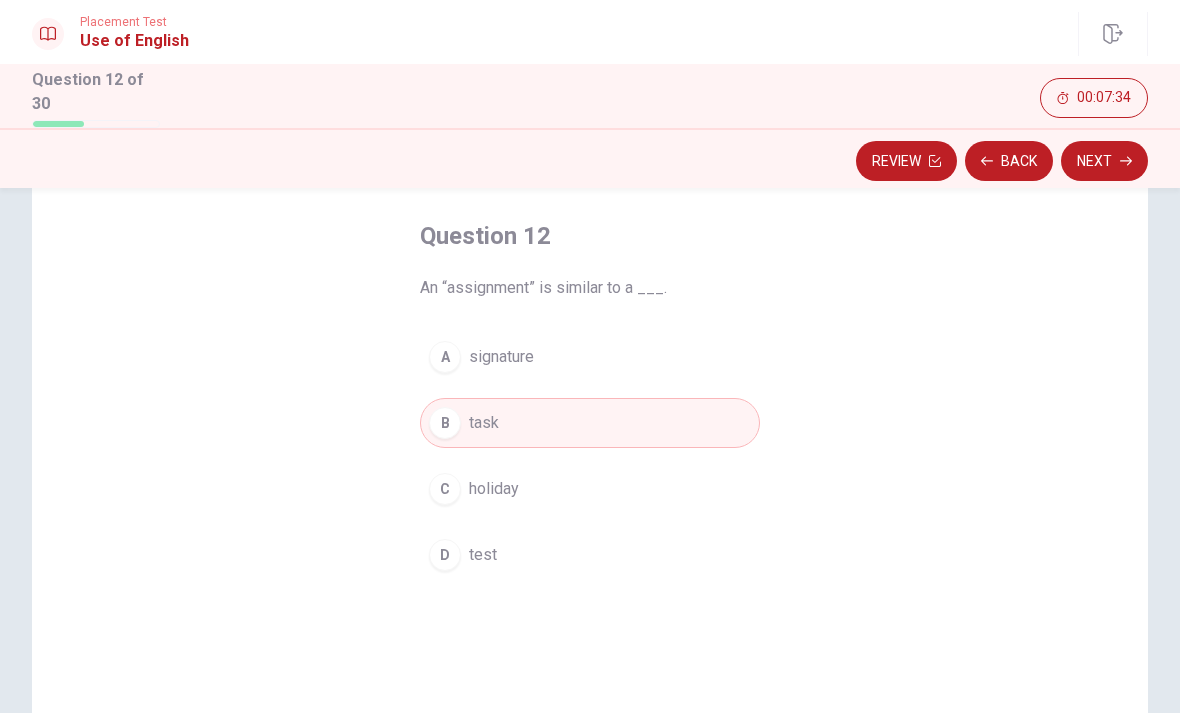click on "Next" at bounding box center (1104, 161) 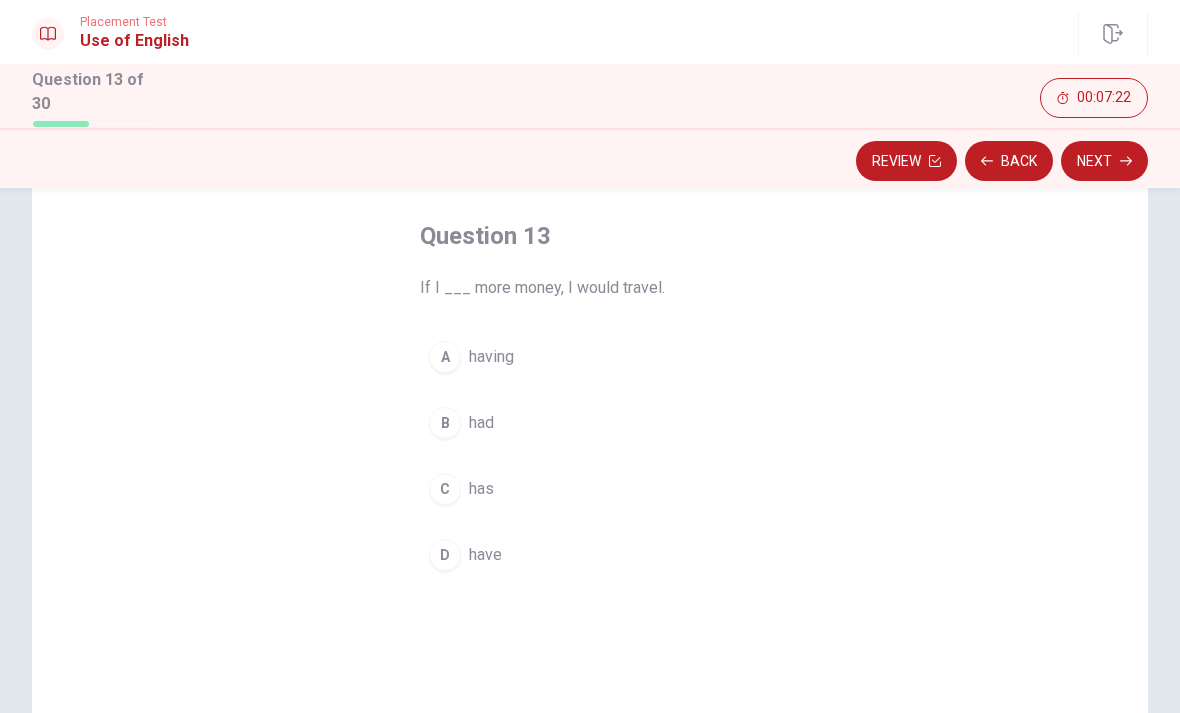 click on "had" at bounding box center (481, 423) 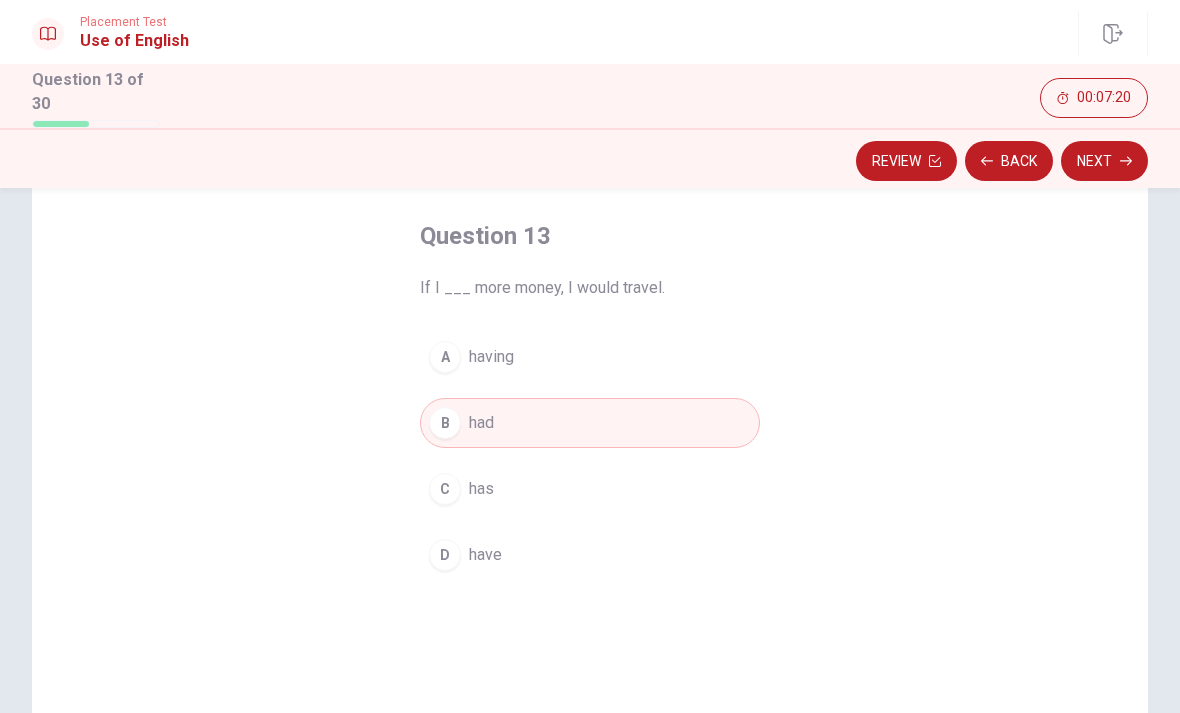 click on "Next" at bounding box center (1104, 161) 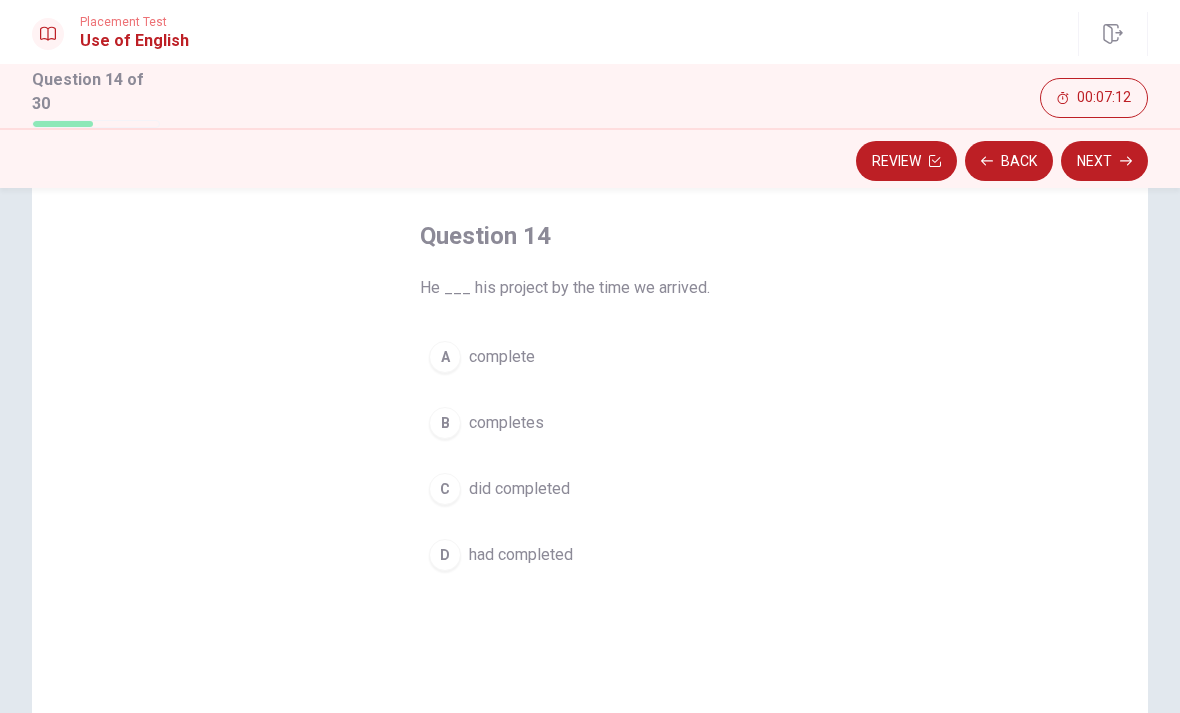 click on "had completed" at bounding box center [521, 555] 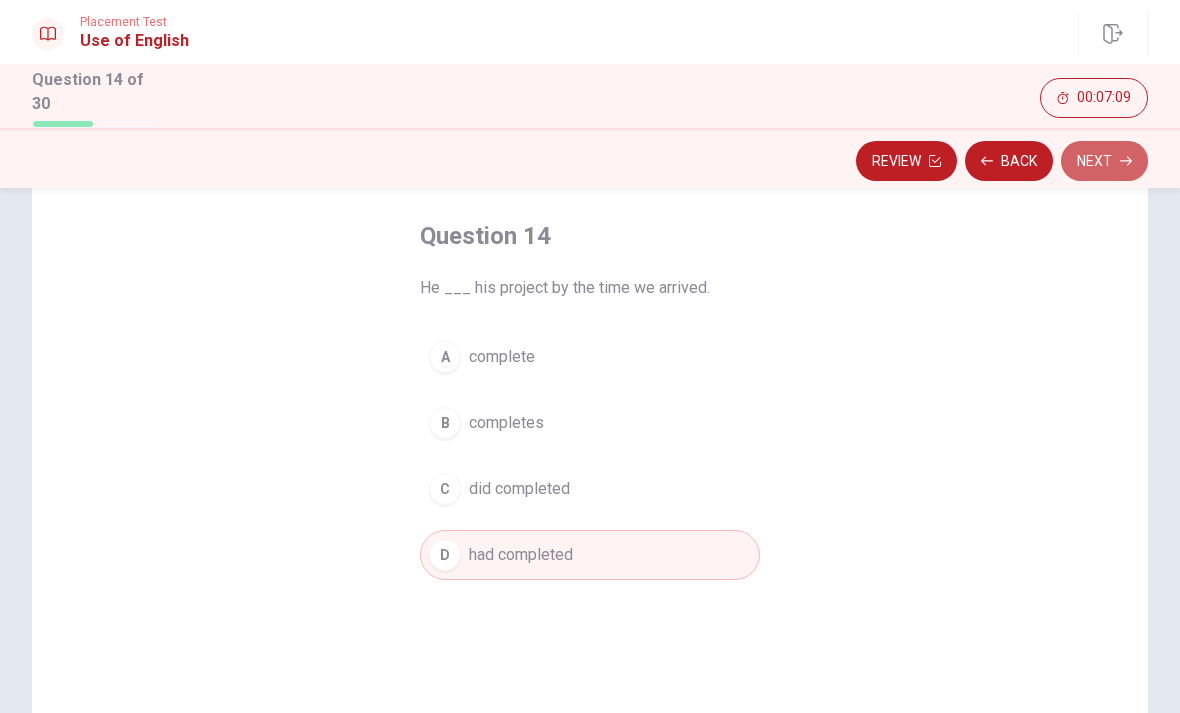 click on "Next" at bounding box center [1104, 161] 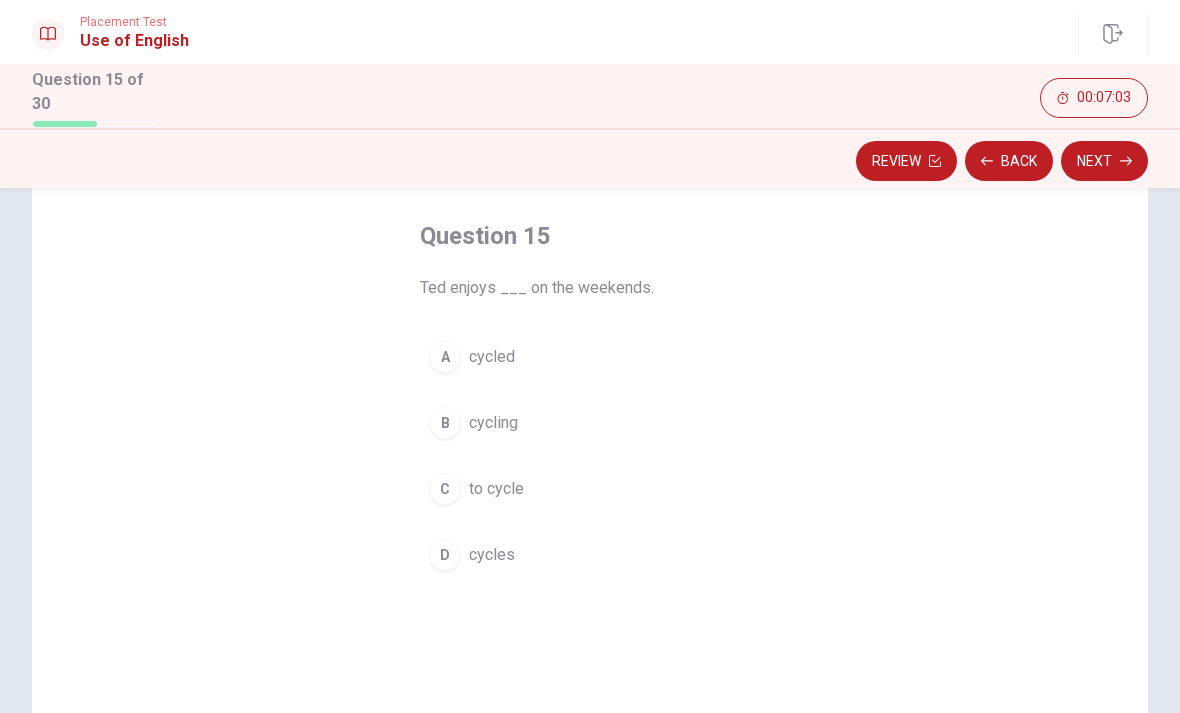 click on "cycling" at bounding box center (493, 423) 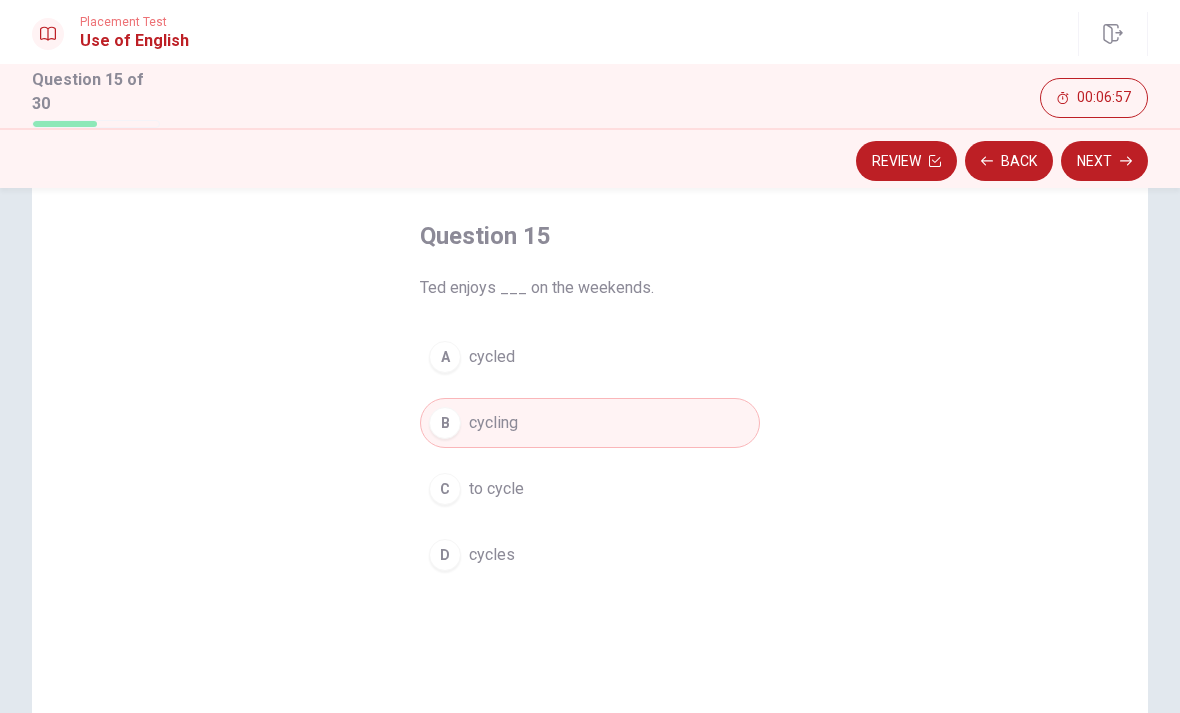 click on "Next" at bounding box center [1104, 161] 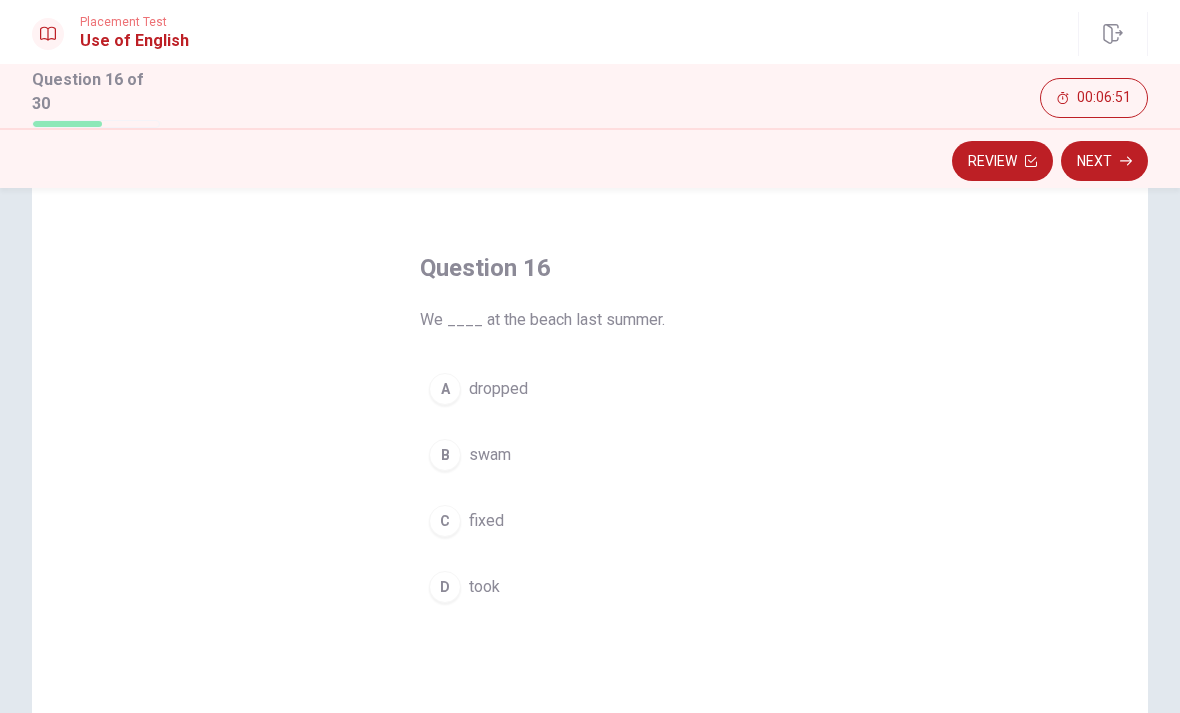 scroll, scrollTop: 59, scrollLeft: 0, axis: vertical 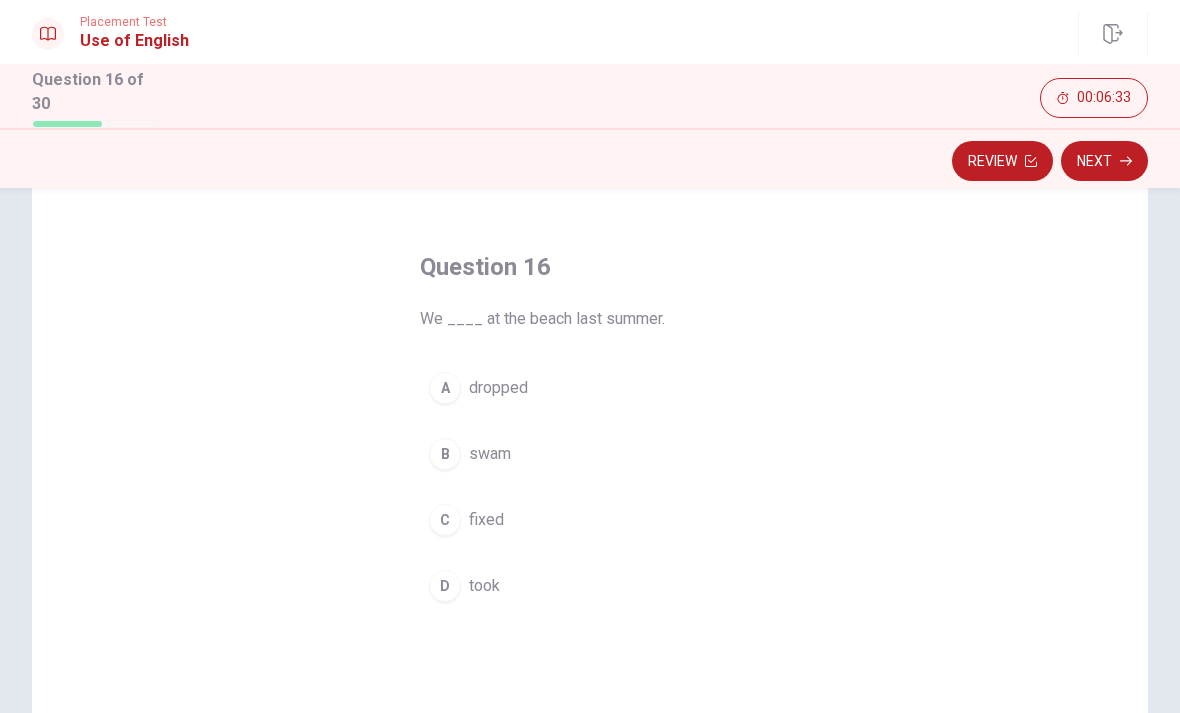 click on "swam" at bounding box center [490, 454] 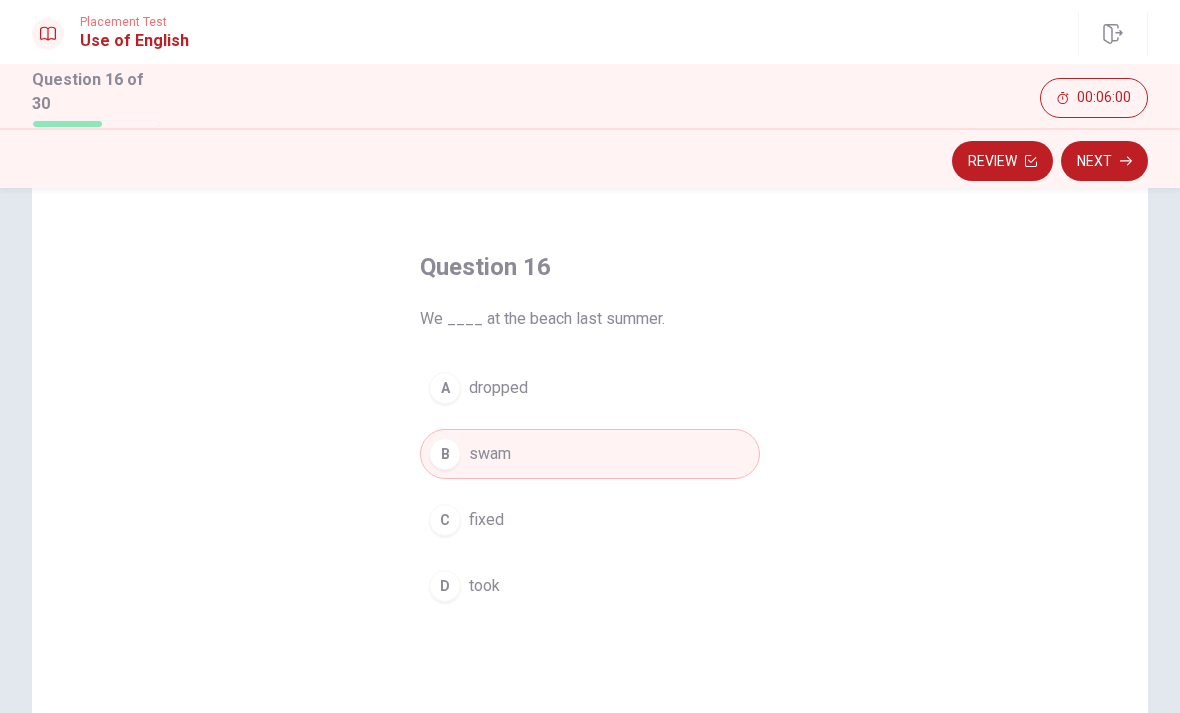 click on "dropped" at bounding box center [498, 388] 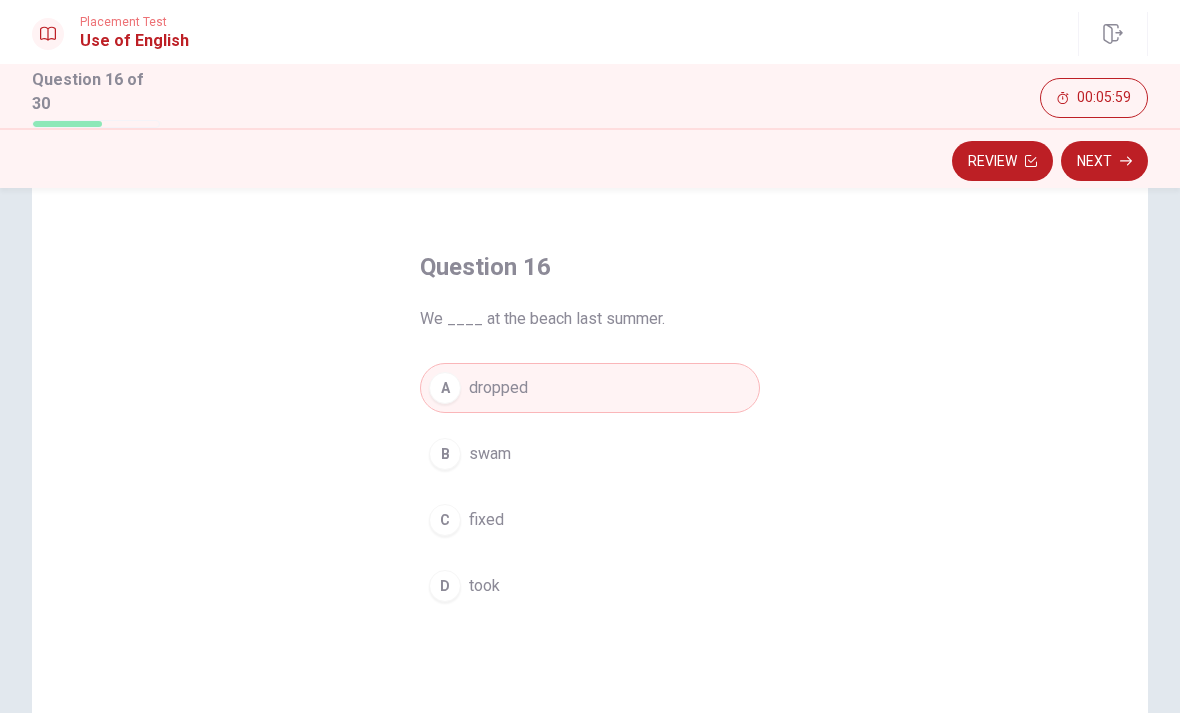 click on "Next" at bounding box center (1104, 161) 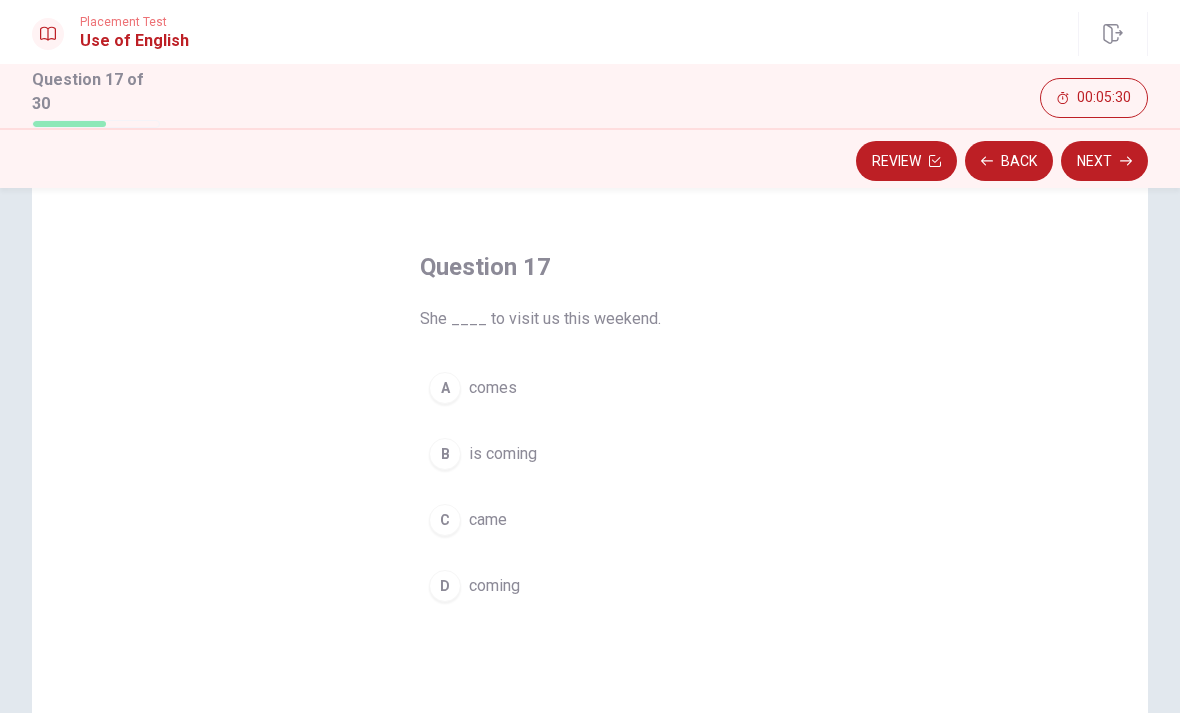 click on "is coming" at bounding box center (503, 454) 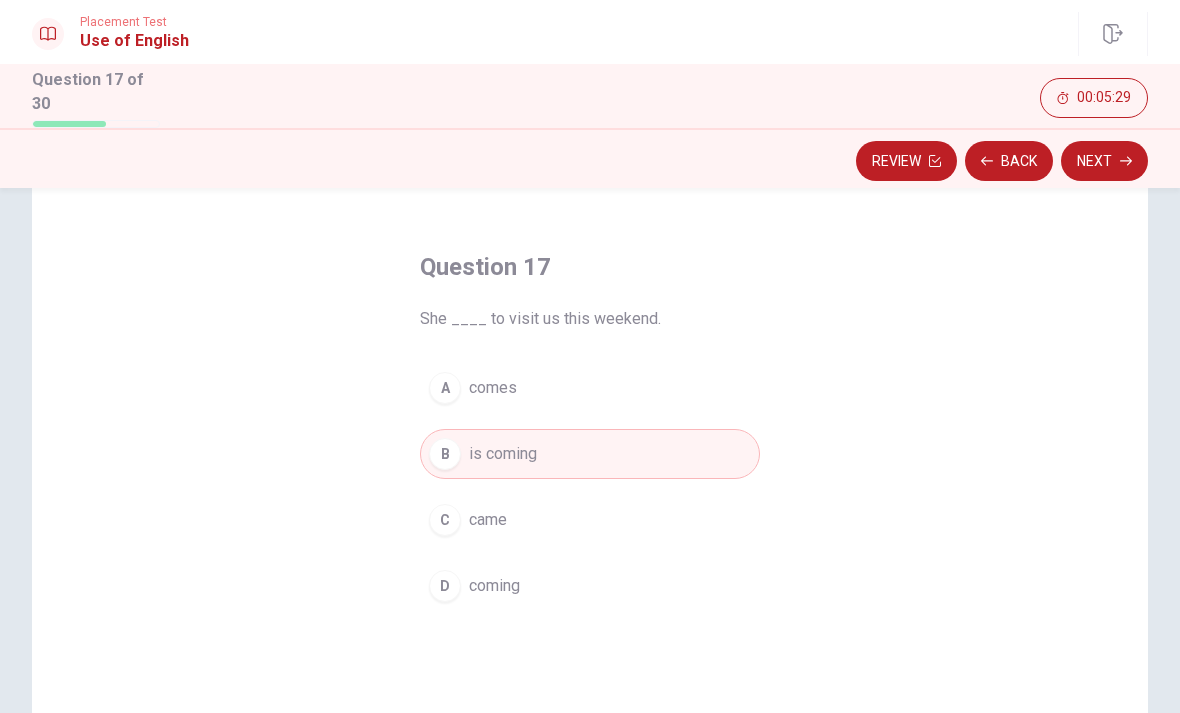 click on "Next" at bounding box center [1104, 161] 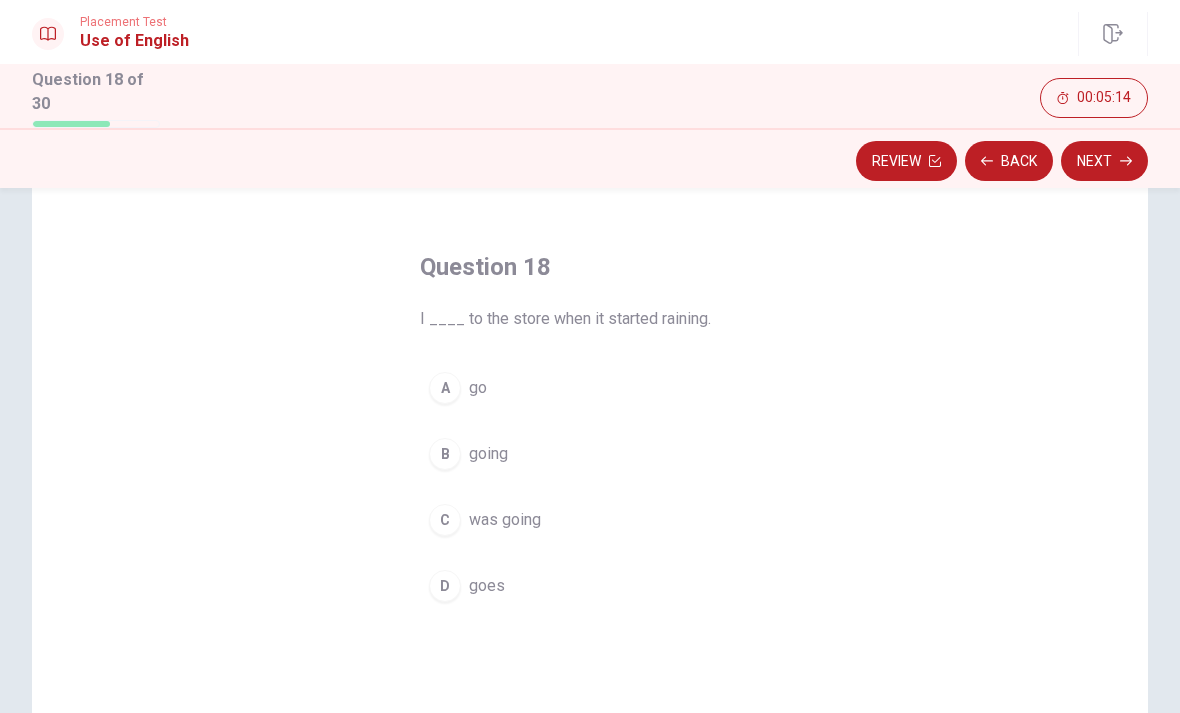 click on "was going" at bounding box center [505, 520] 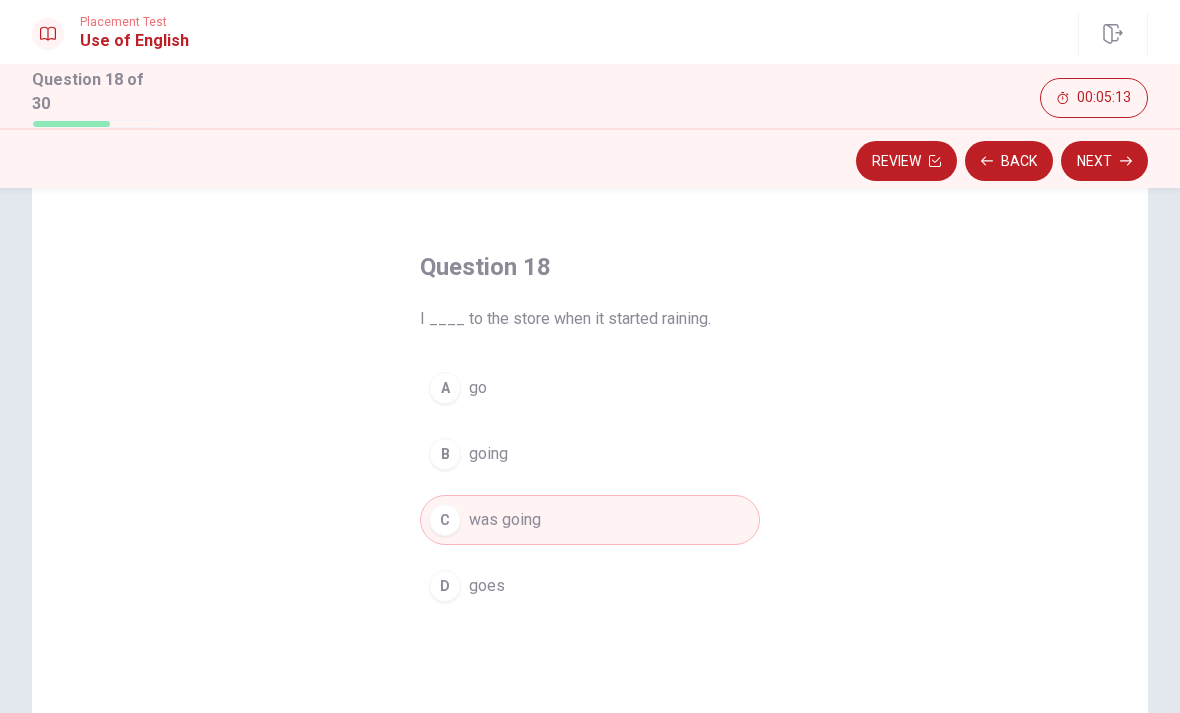 click on "Next" at bounding box center [1104, 161] 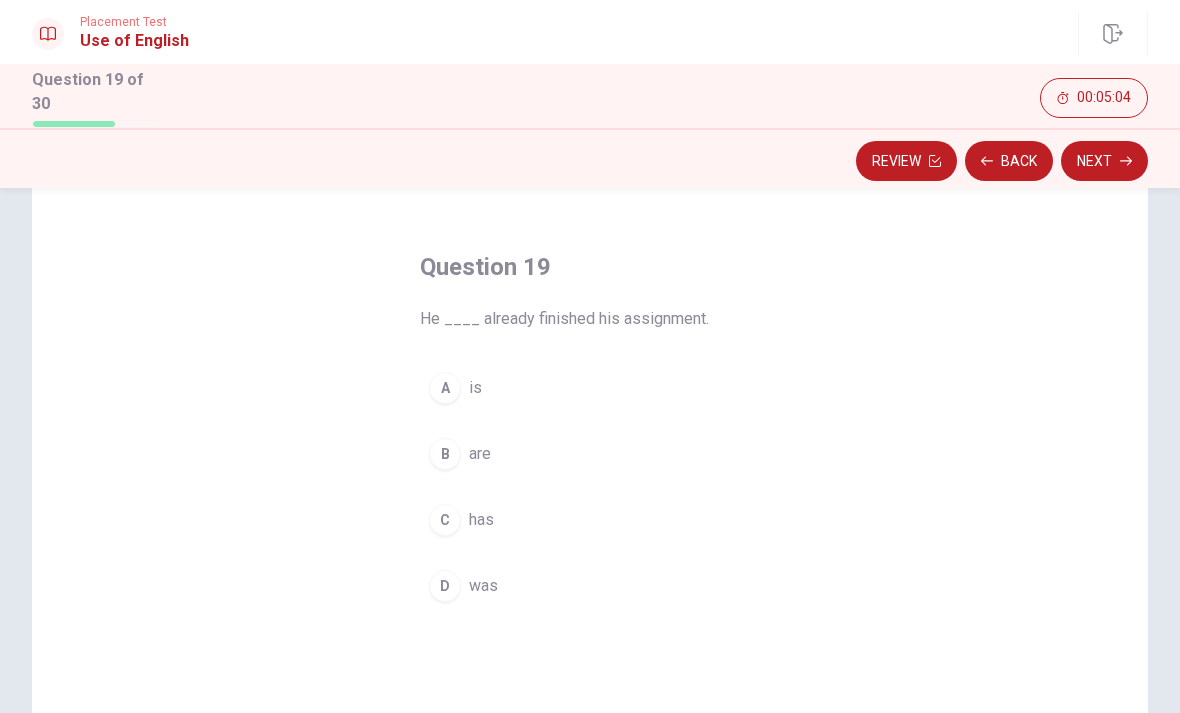 click on "C" at bounding box center (445, 520) 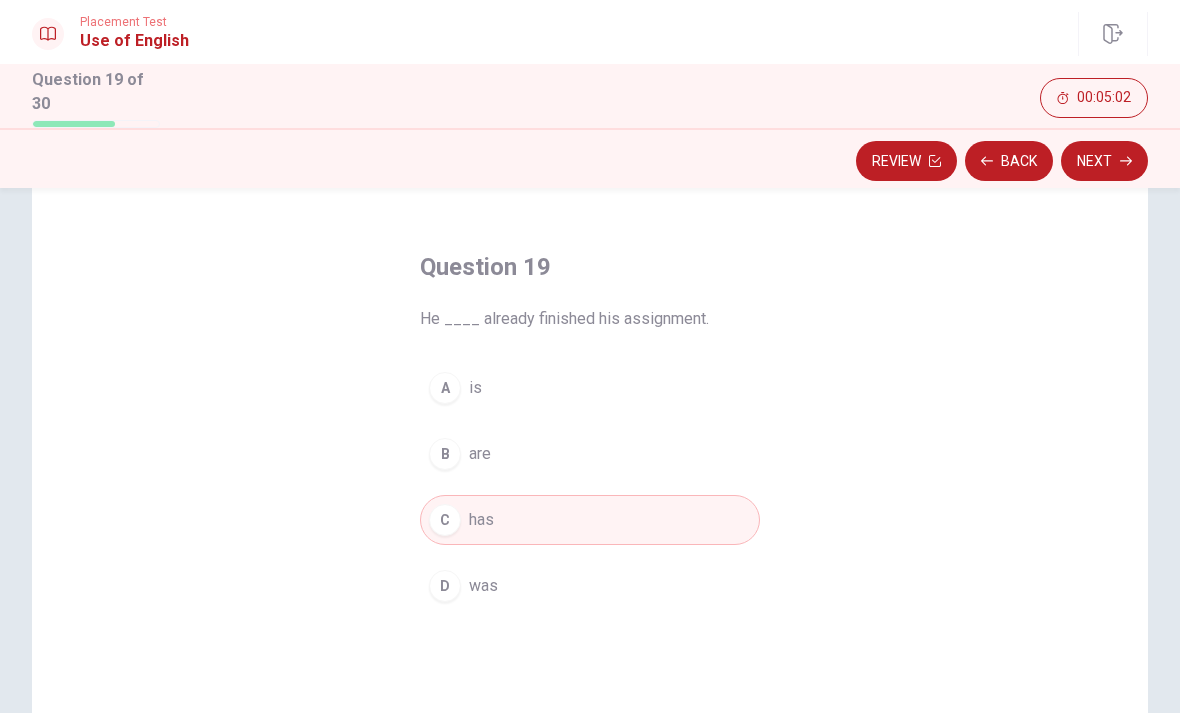 click on "Next" at bounding box center (1104, 161) 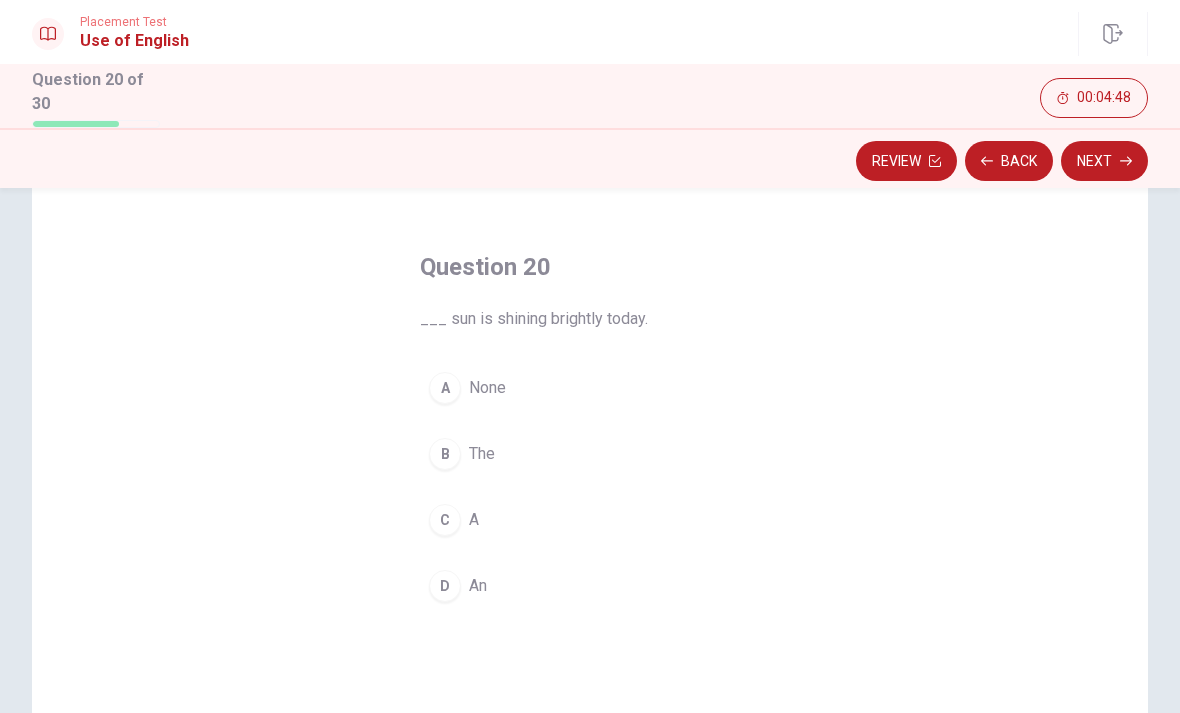 click on "The" at bounding box center [482, 454] 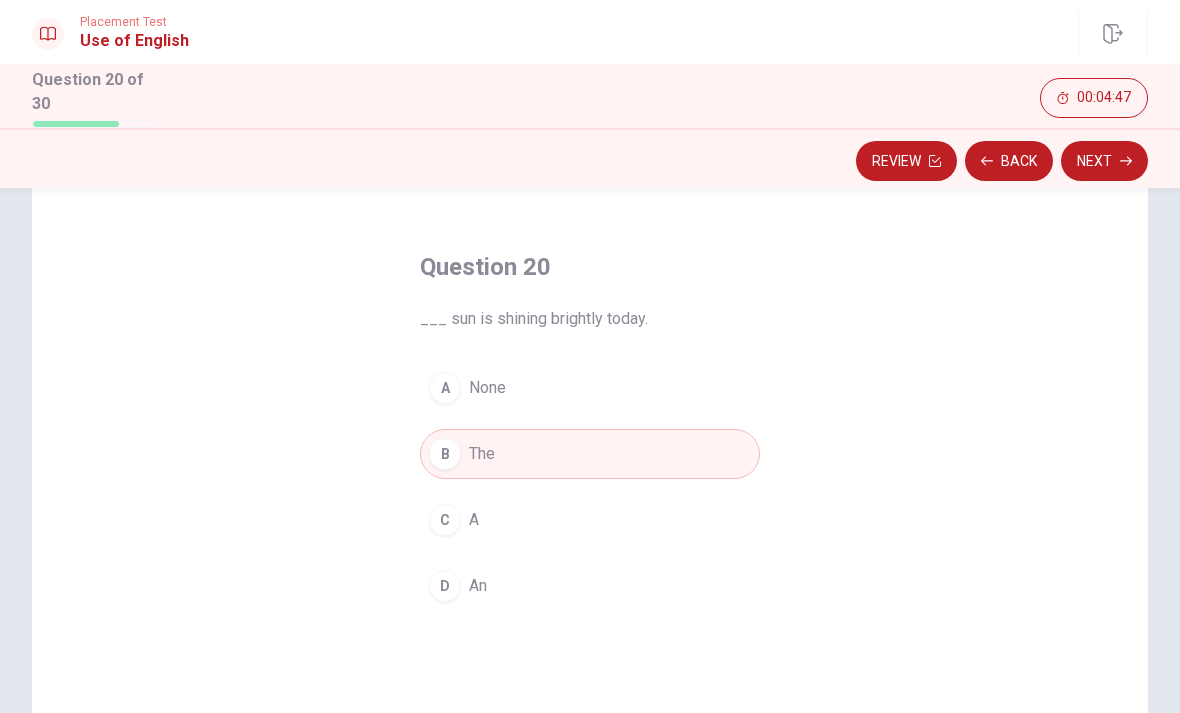 click on "Next" at bounding box center (1104, 161) 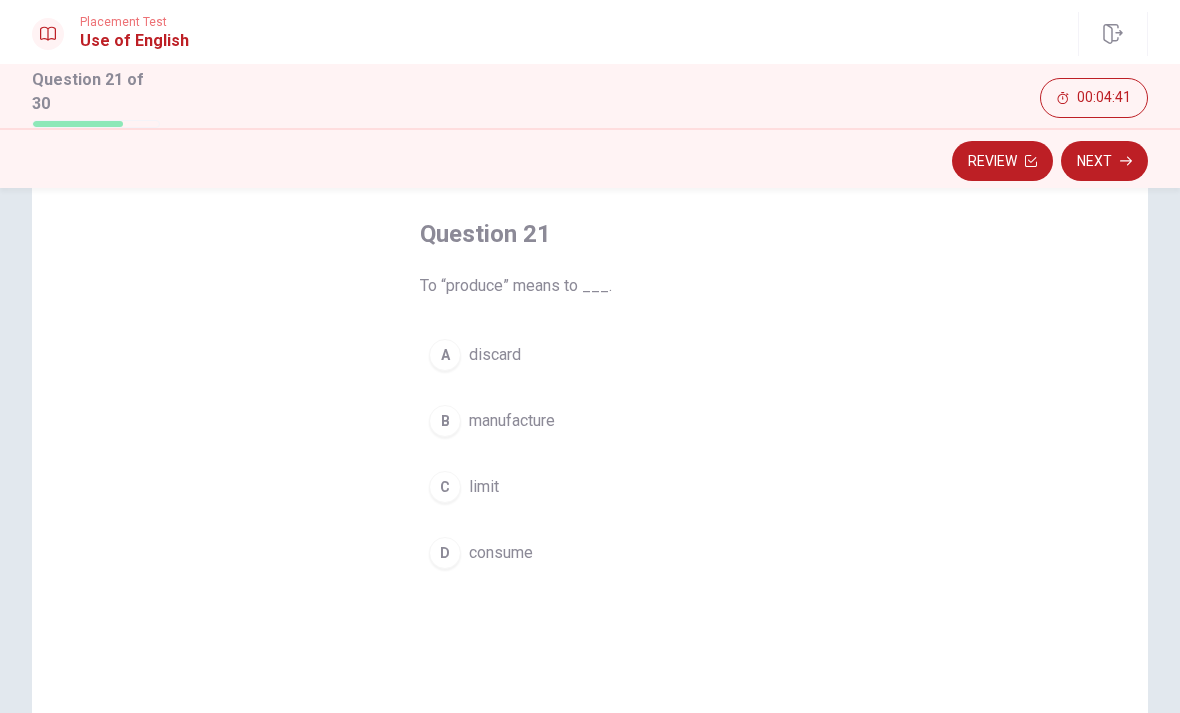 scroll, scrollTop: 95, scrollLeft: 0, axis: vertical 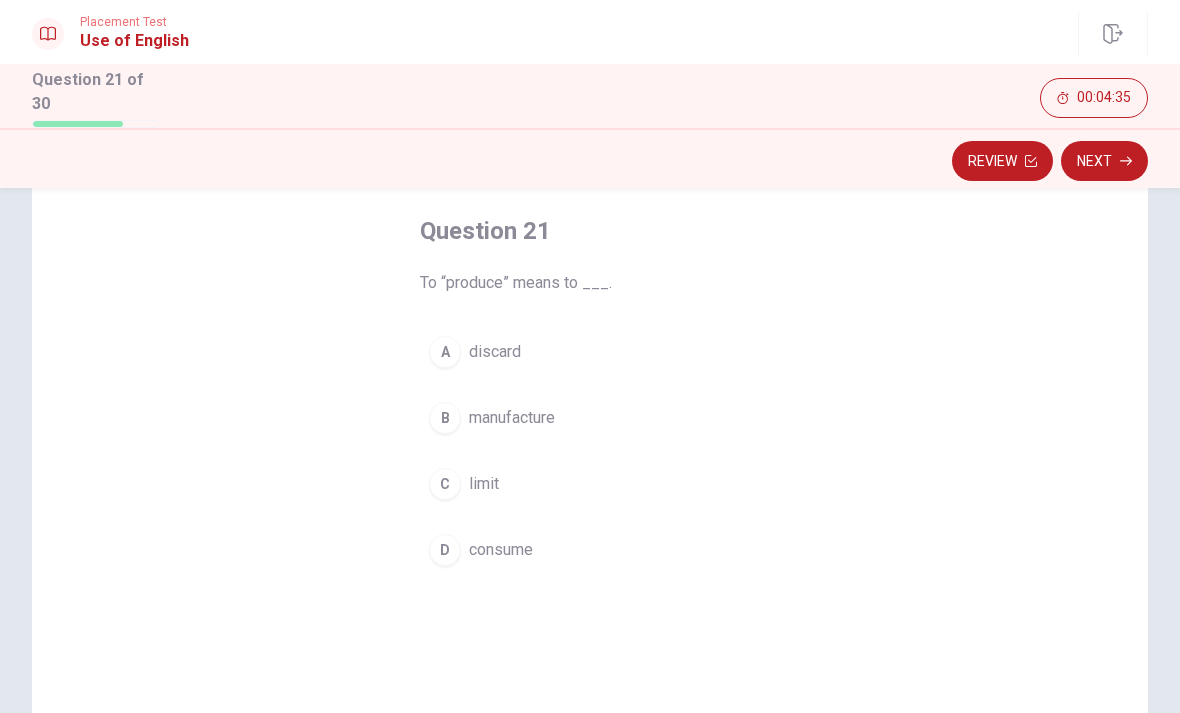 click on "B manufacture" at bounding box center [590, 418] 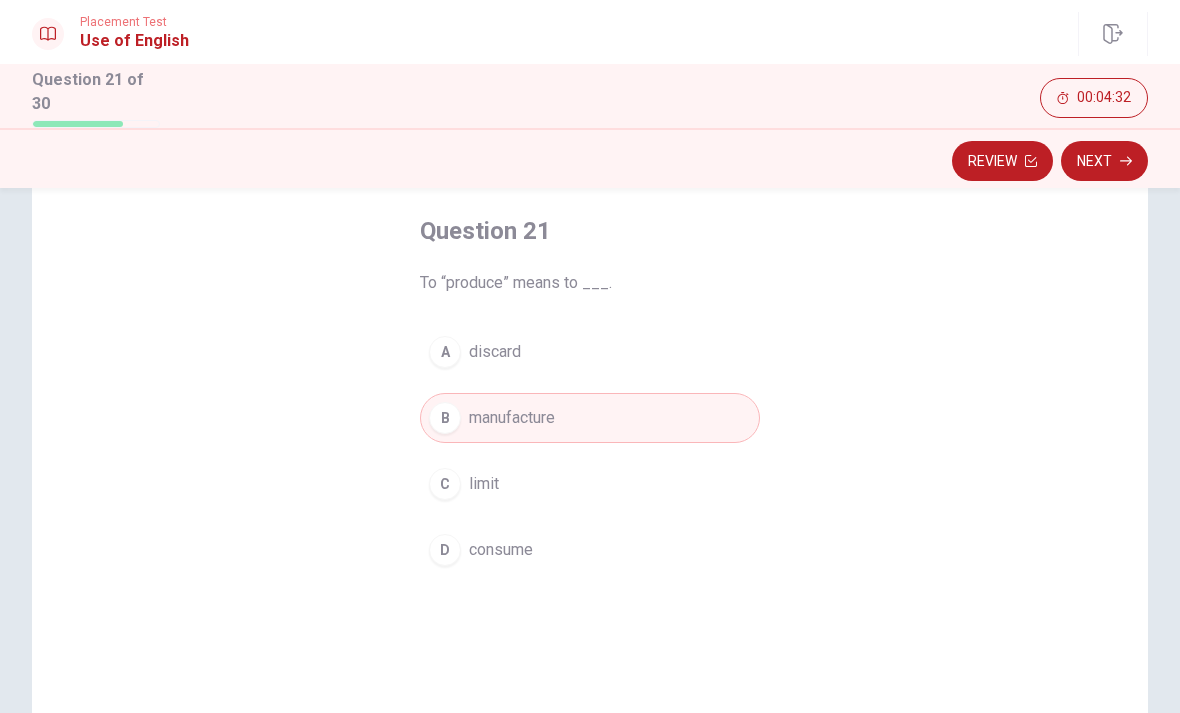 click on "Next" at bounding box center (1104, 161) 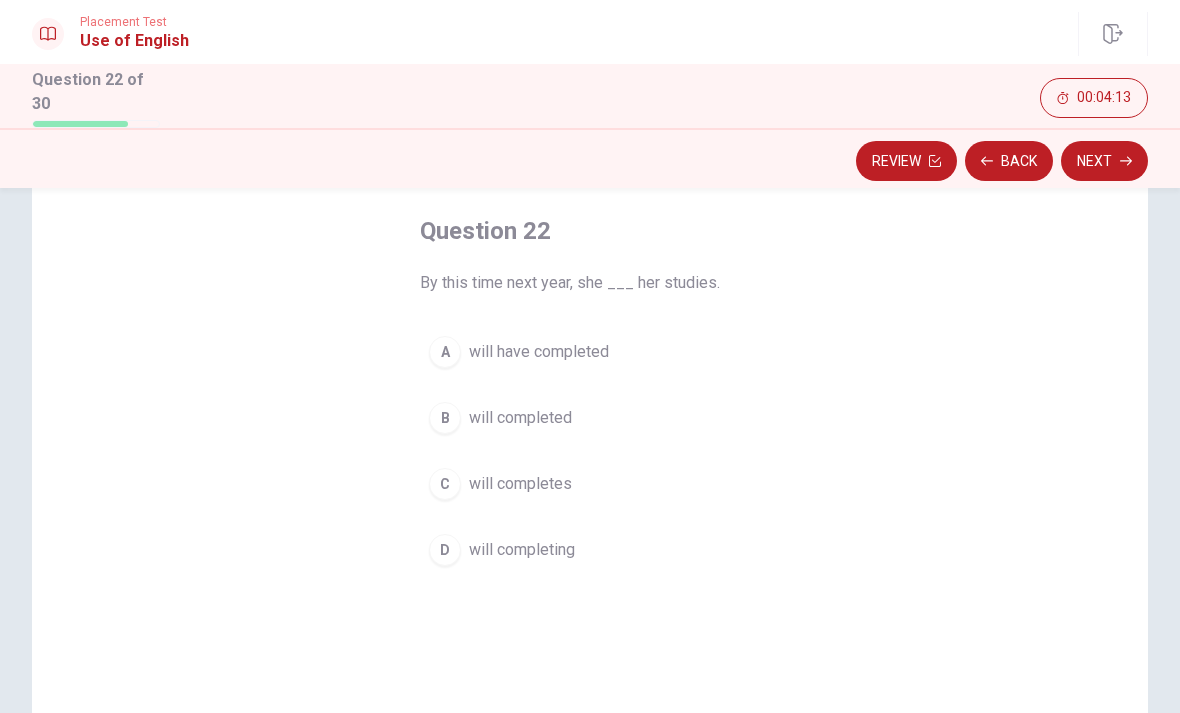 click on "will have completed" at bounding box center (539, 352) 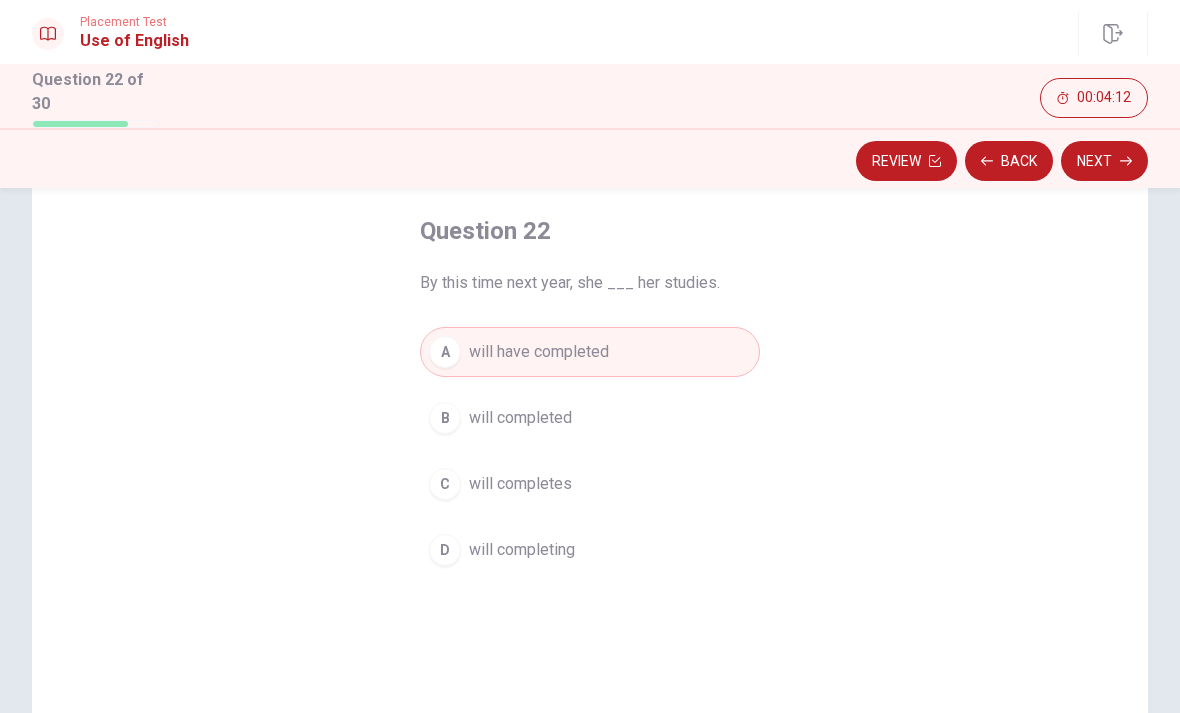 click 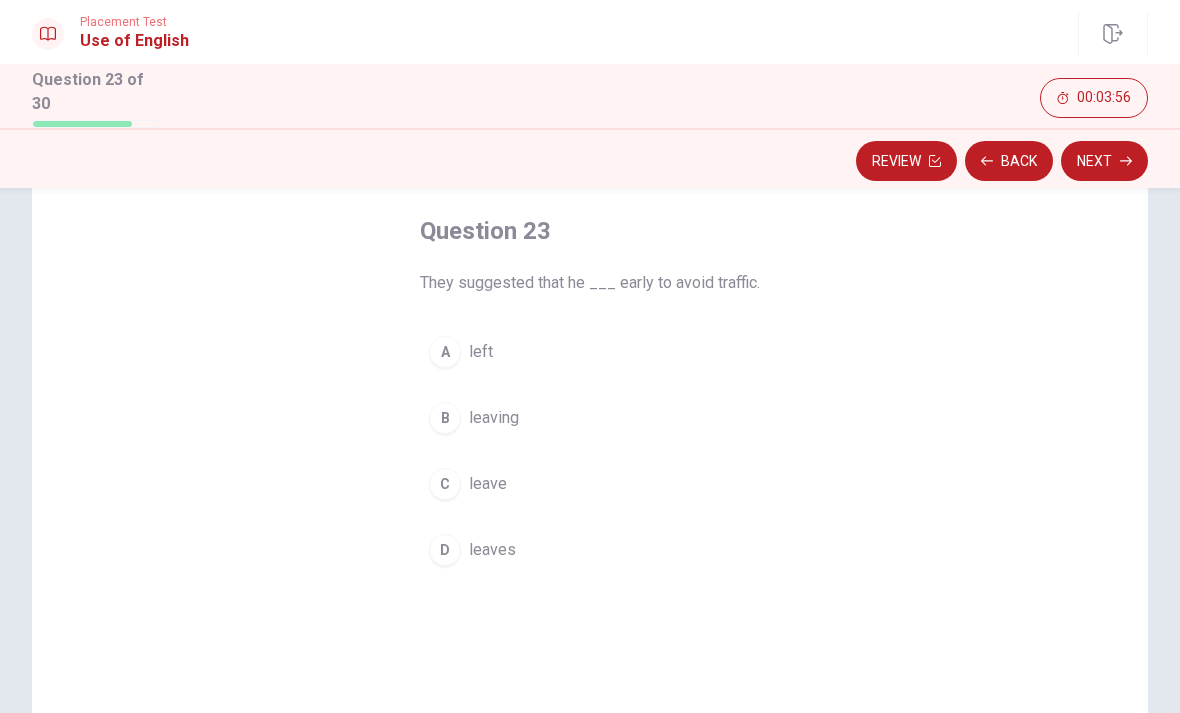 click on "left" at bounding box center (481, 352) 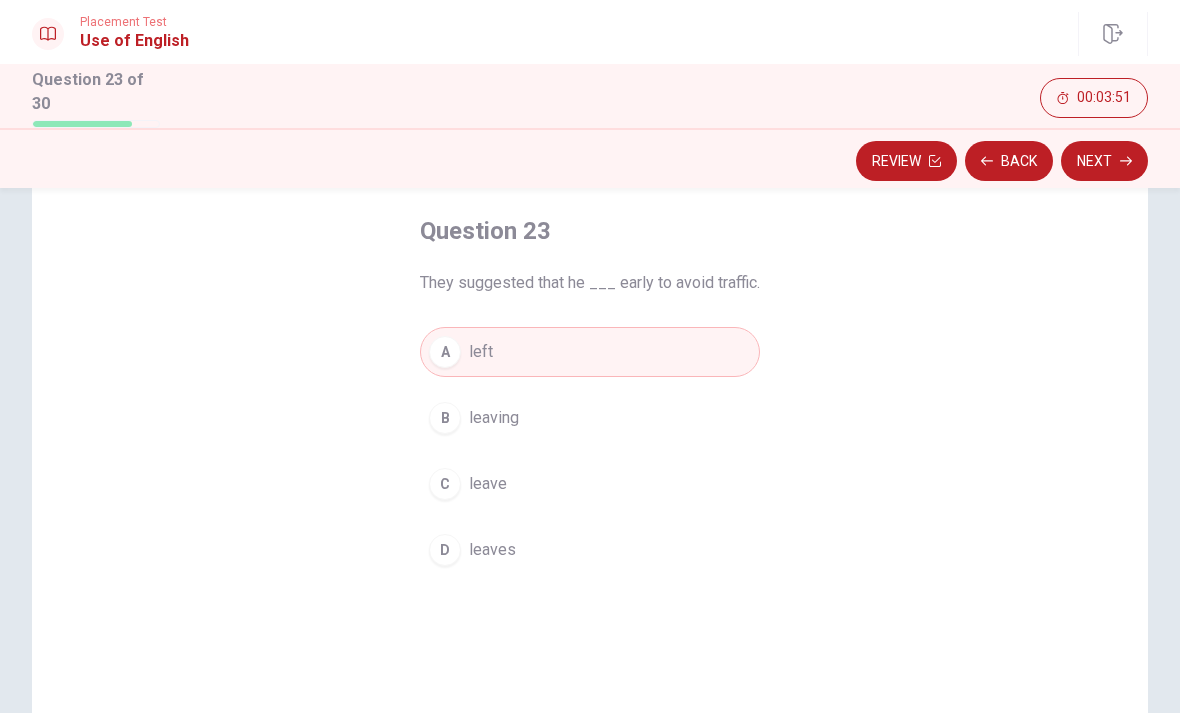 click 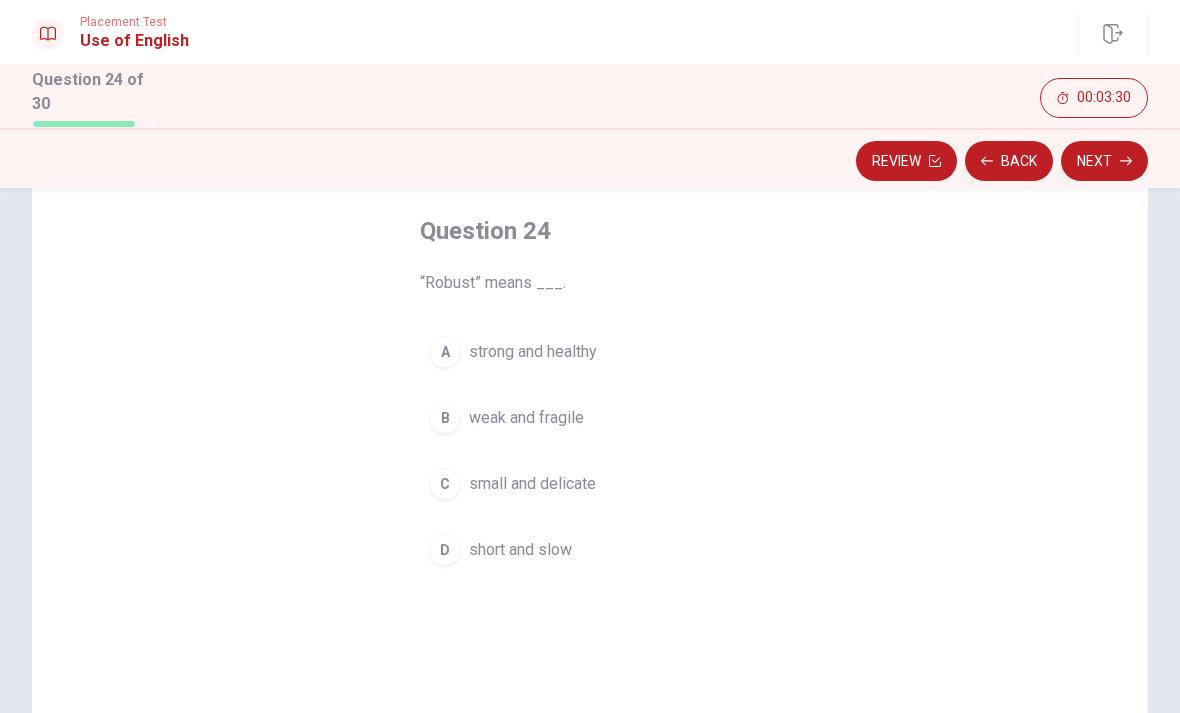 click on "strong and healthy" at bounding box center (533, 352) 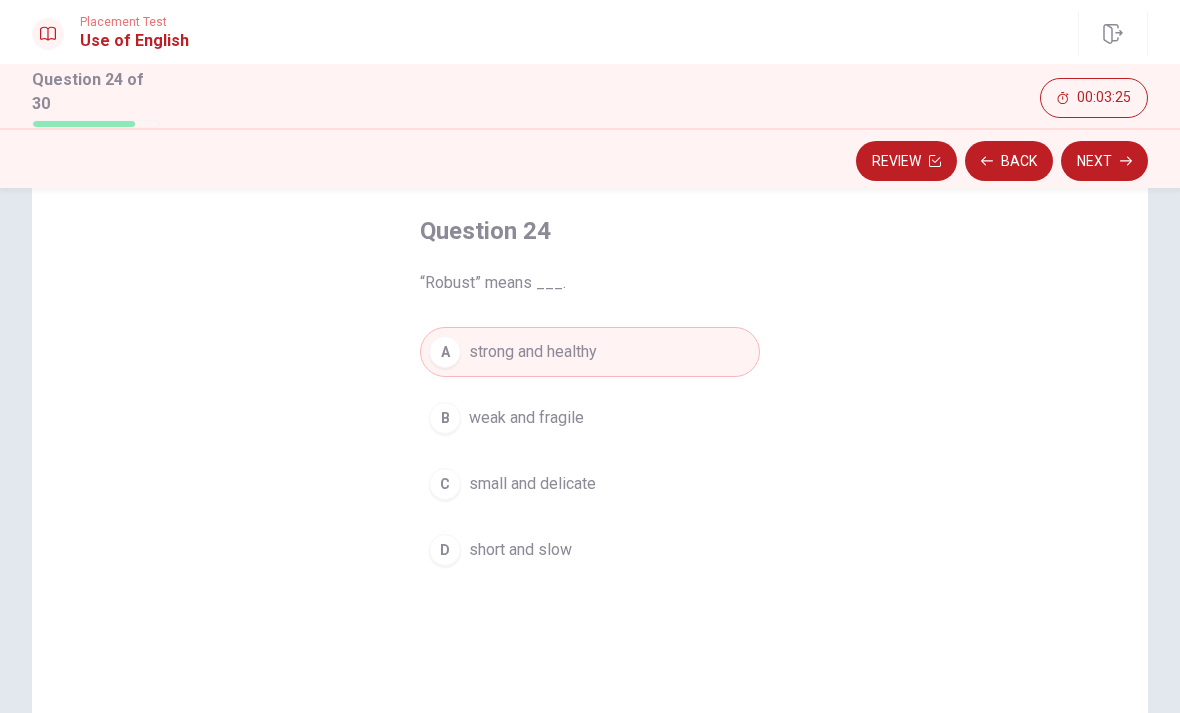 click on "Next" at bounding box center (1104, 161) 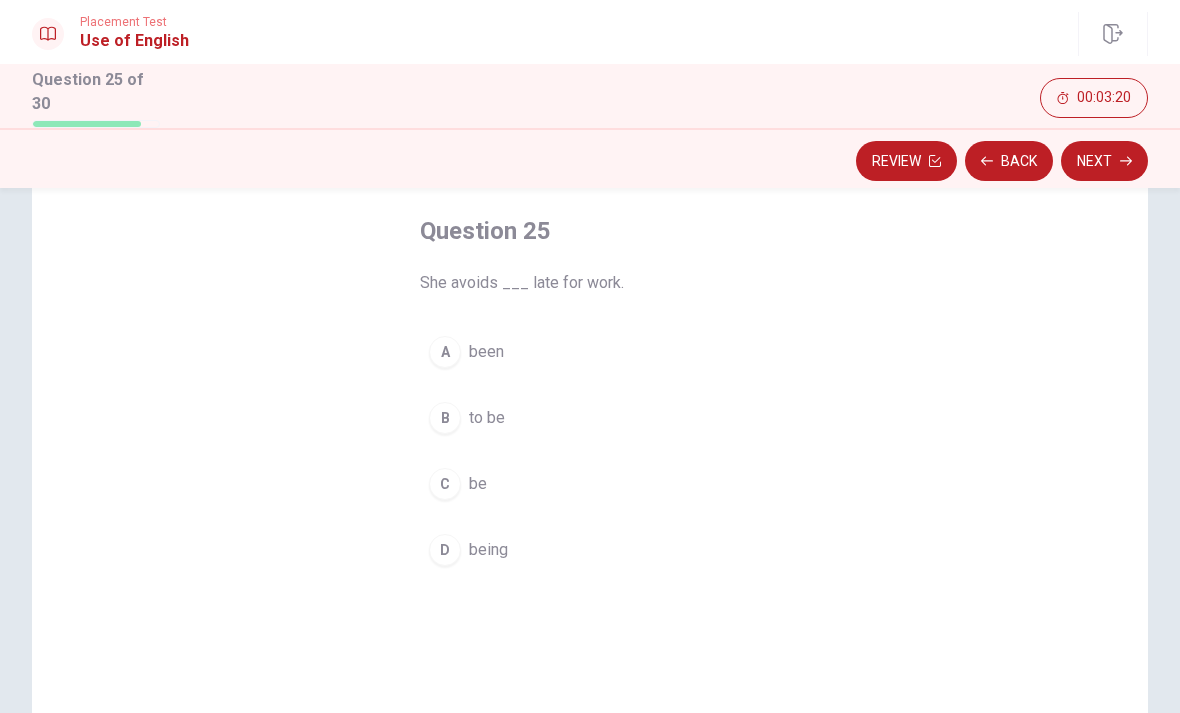 click on "D being" at bounding box center [590, 550] 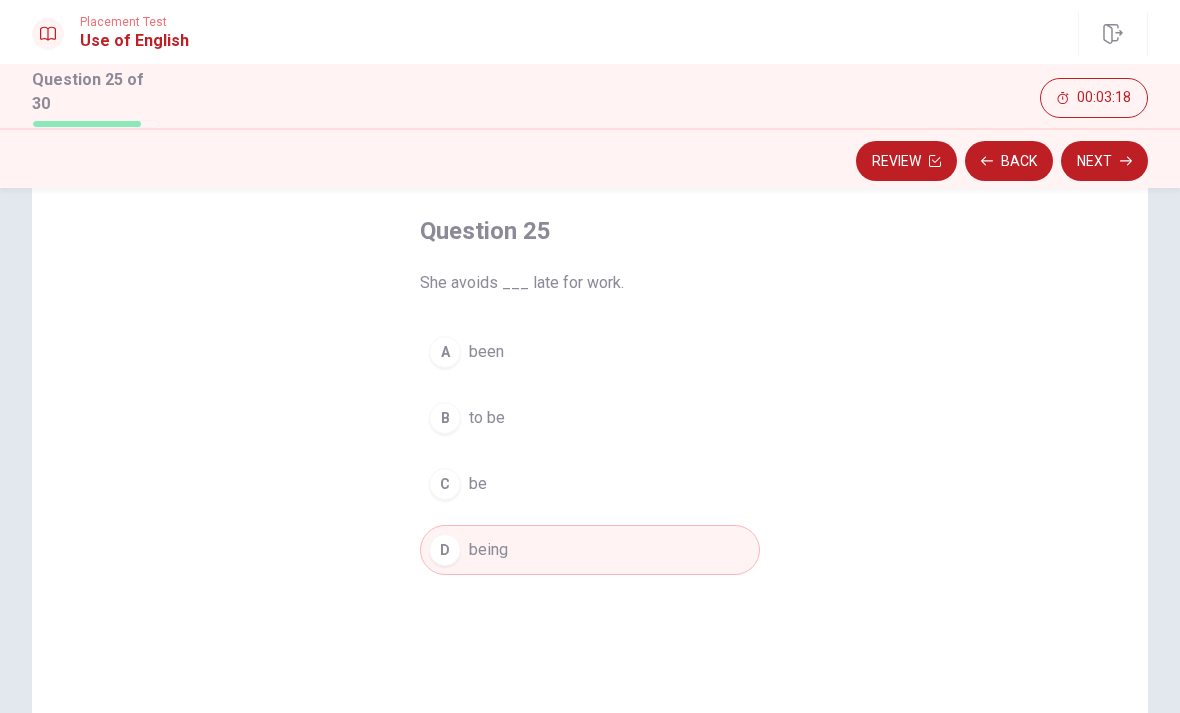click on "Next" at bounding box center (1104, 161) 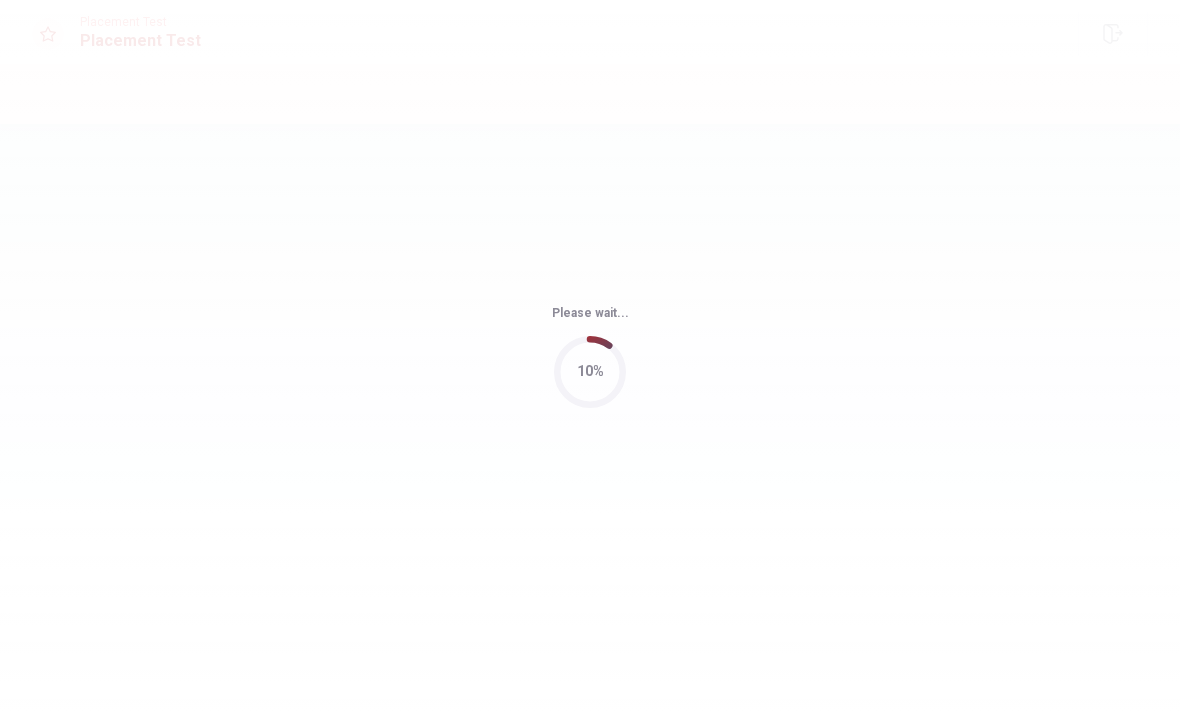 scroll, scrollTop: 0, scrollLeft: 0, axis: both 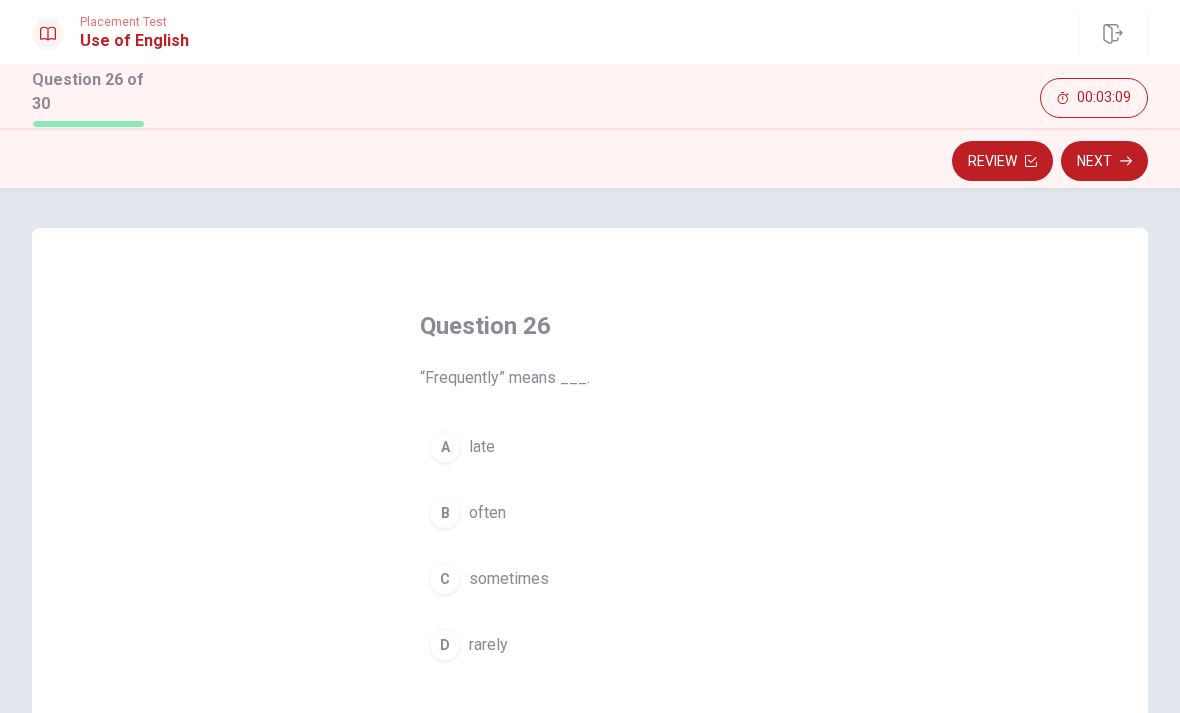 click on "often" at bounding box center [487, 513] 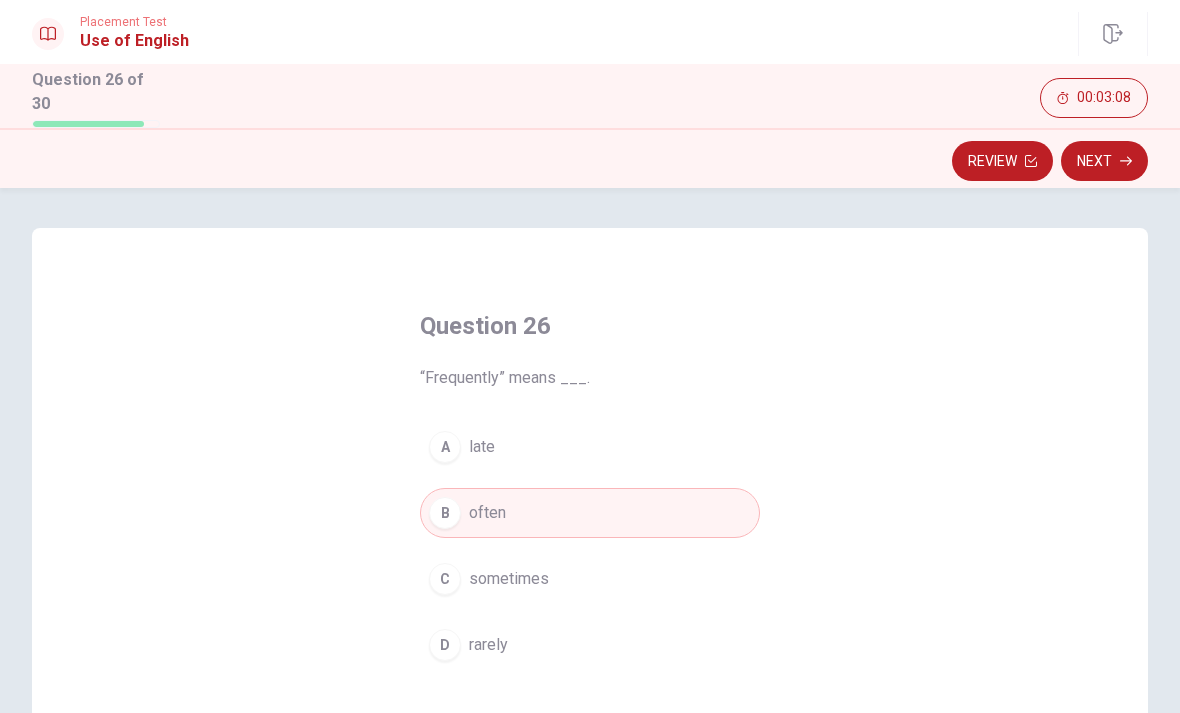 click on "Next" at bounding box center [1104, 161] 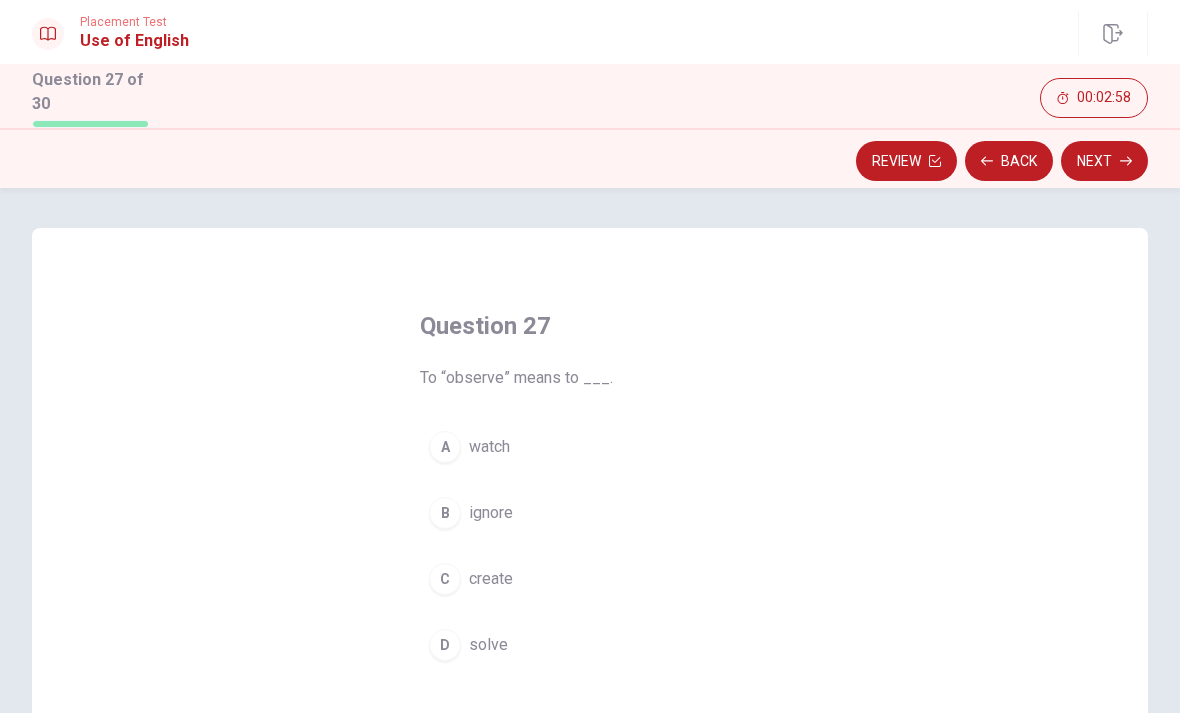 click on "watch" at bounding box center (489, 447) 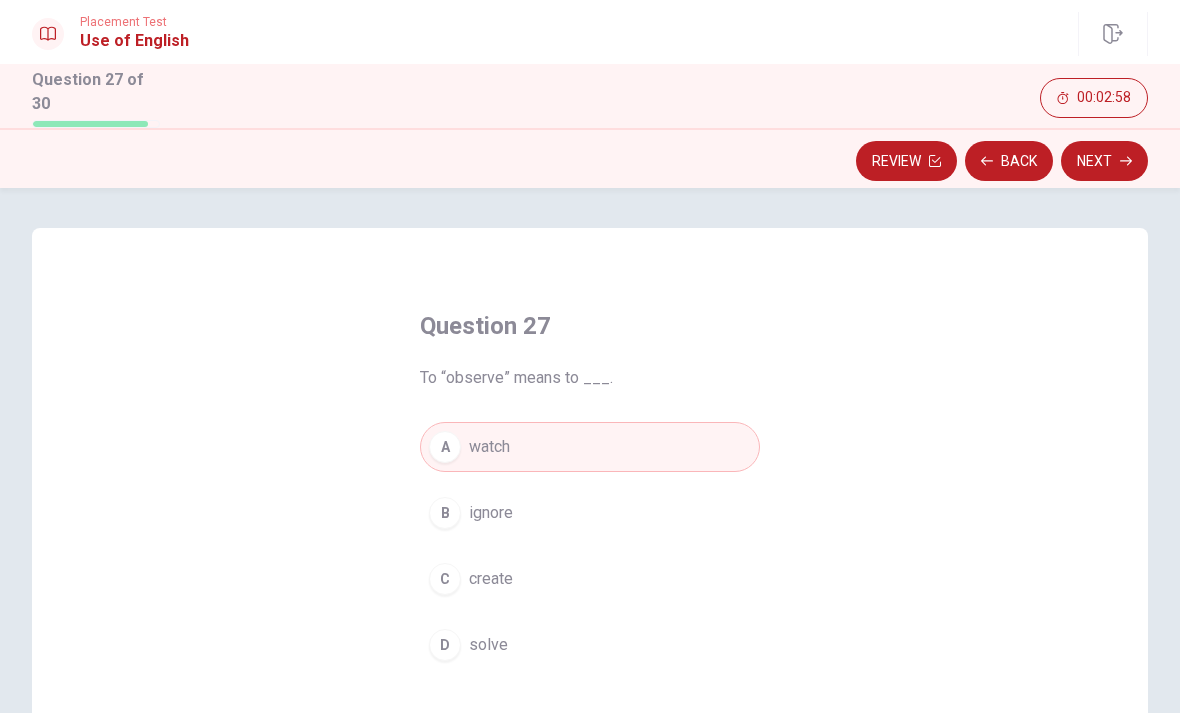 click on "Next" at bounding box center [1104, 161] 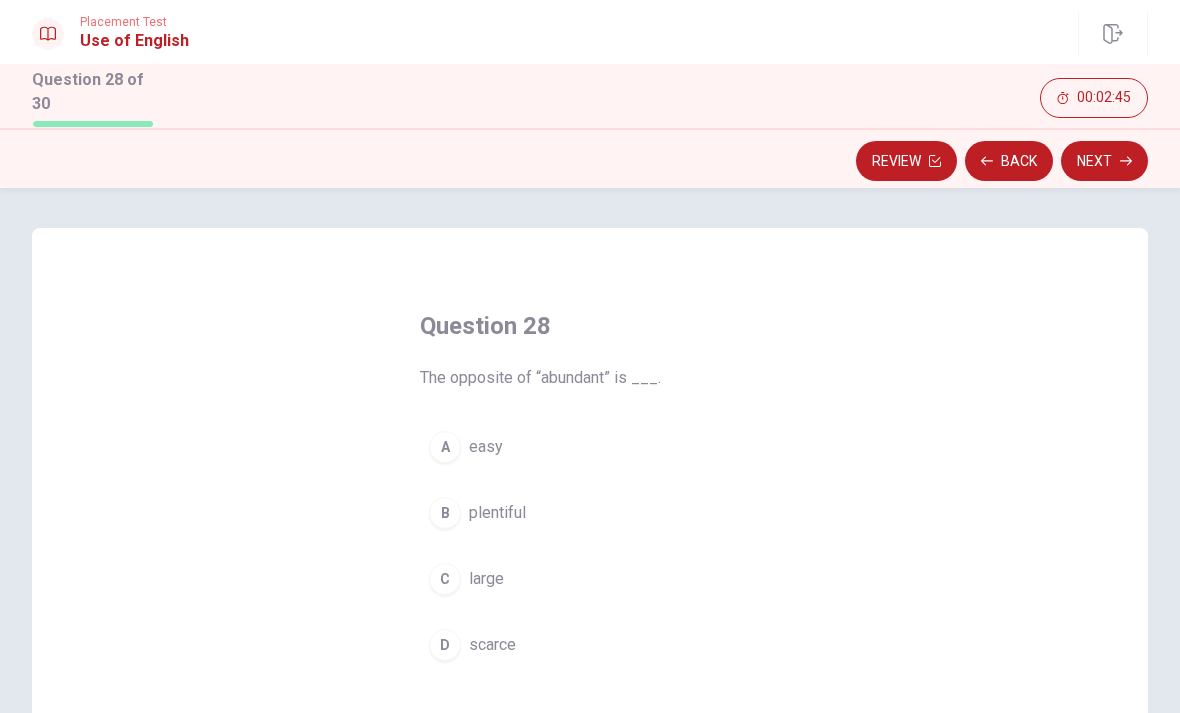 click on "D scarce" at bounding box center [590, 645] 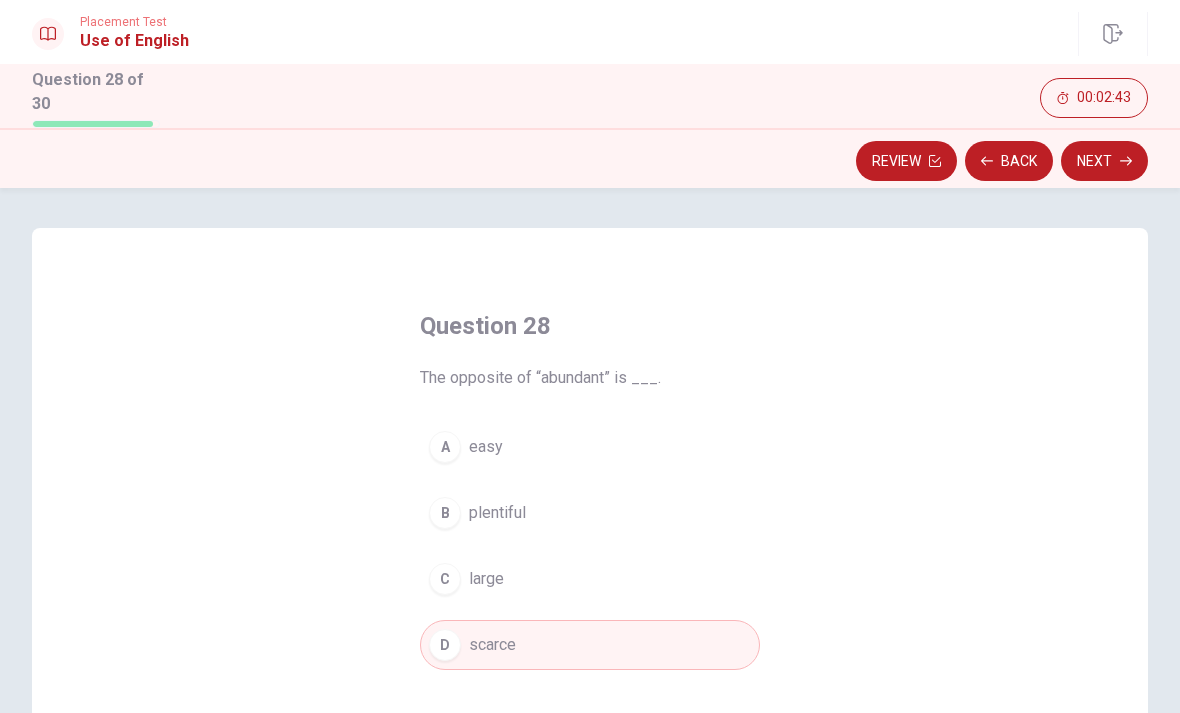 click on "B plentiful" at bounding box center (590, 513) 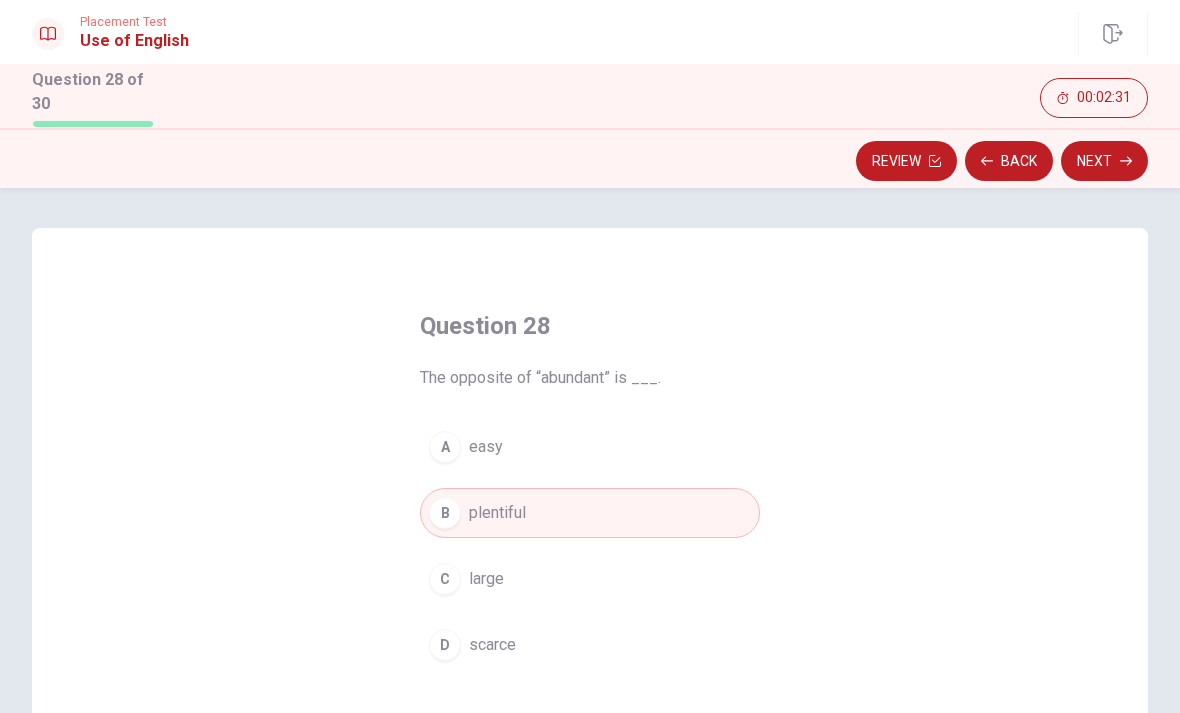 click on "A easy" at bounding box center [590, 447] 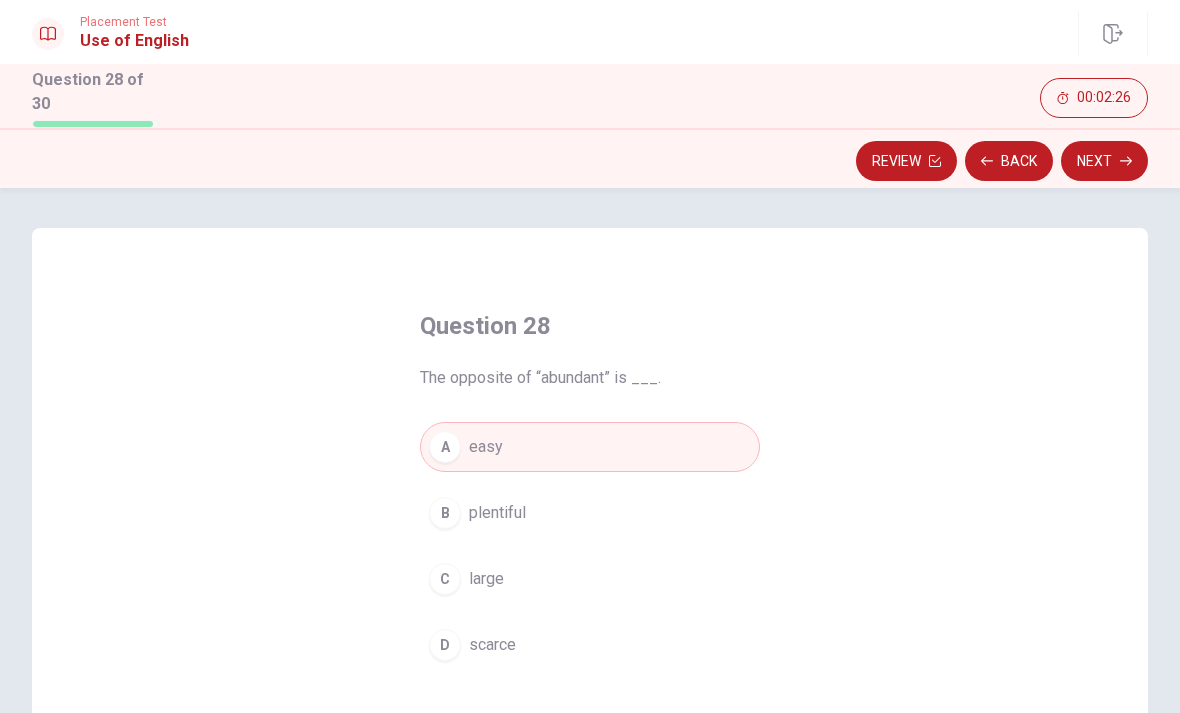 click on "B plentiful" at bounding box center [590, 513] 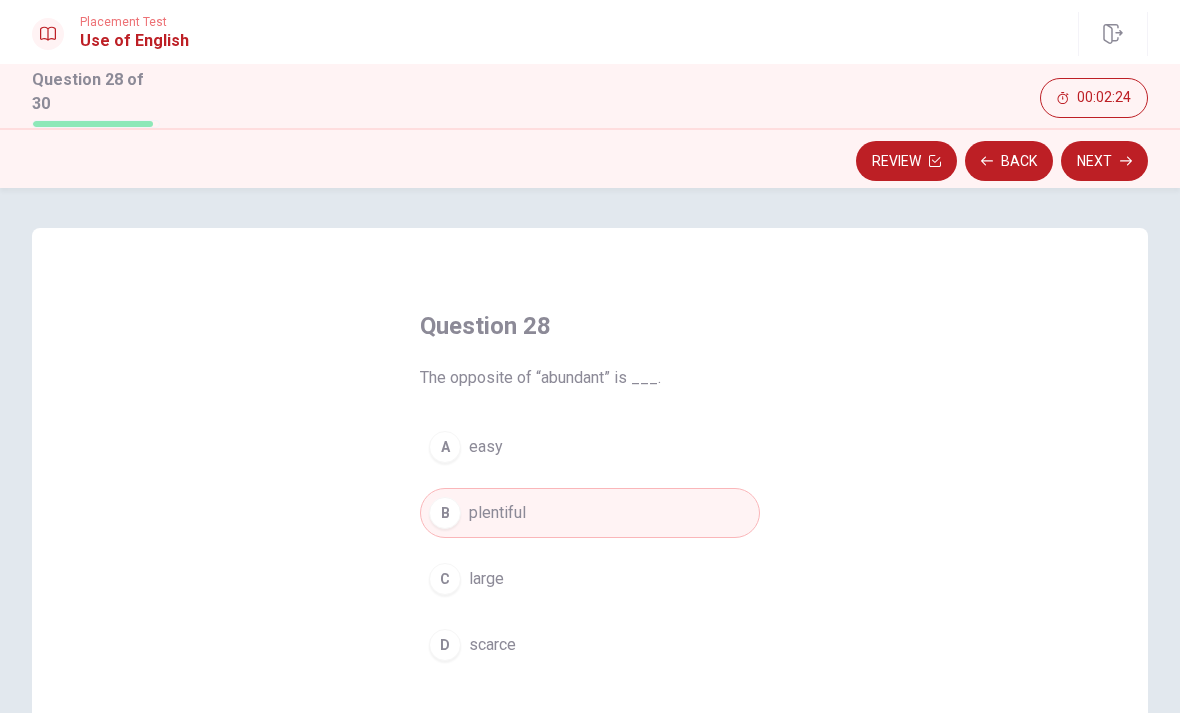click on "D scarce" at bounding box center (590, 645) 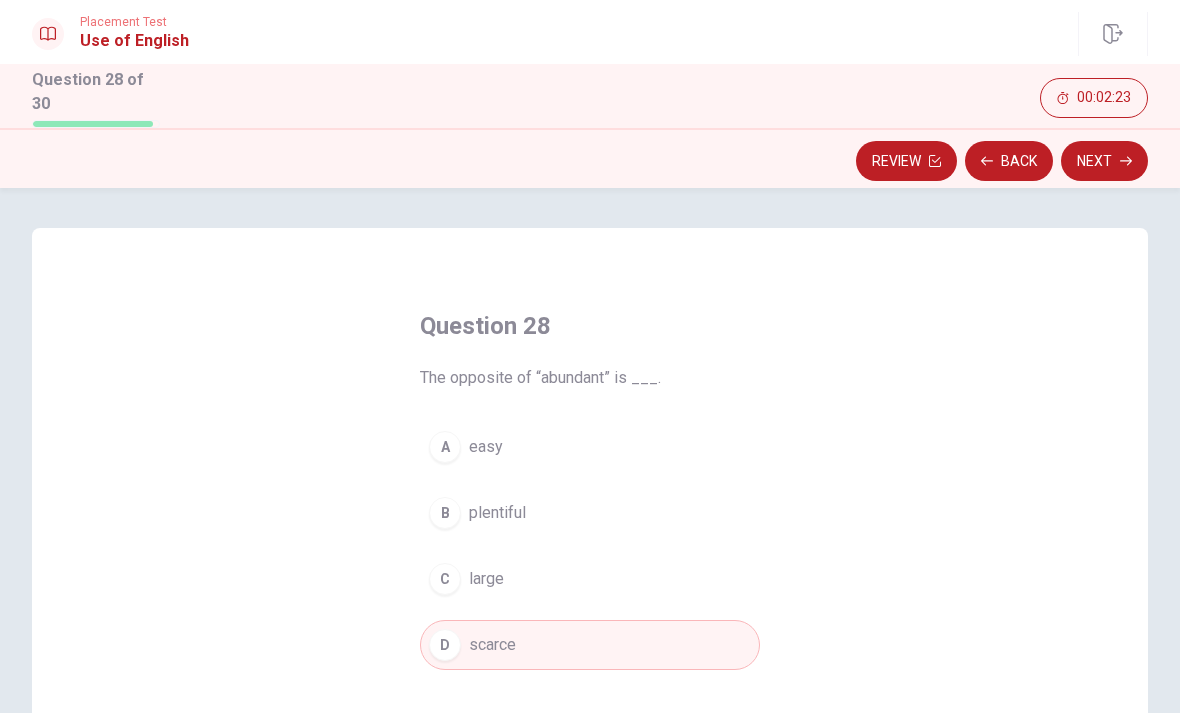 click on "Next" at bounding box center (1104, 161) 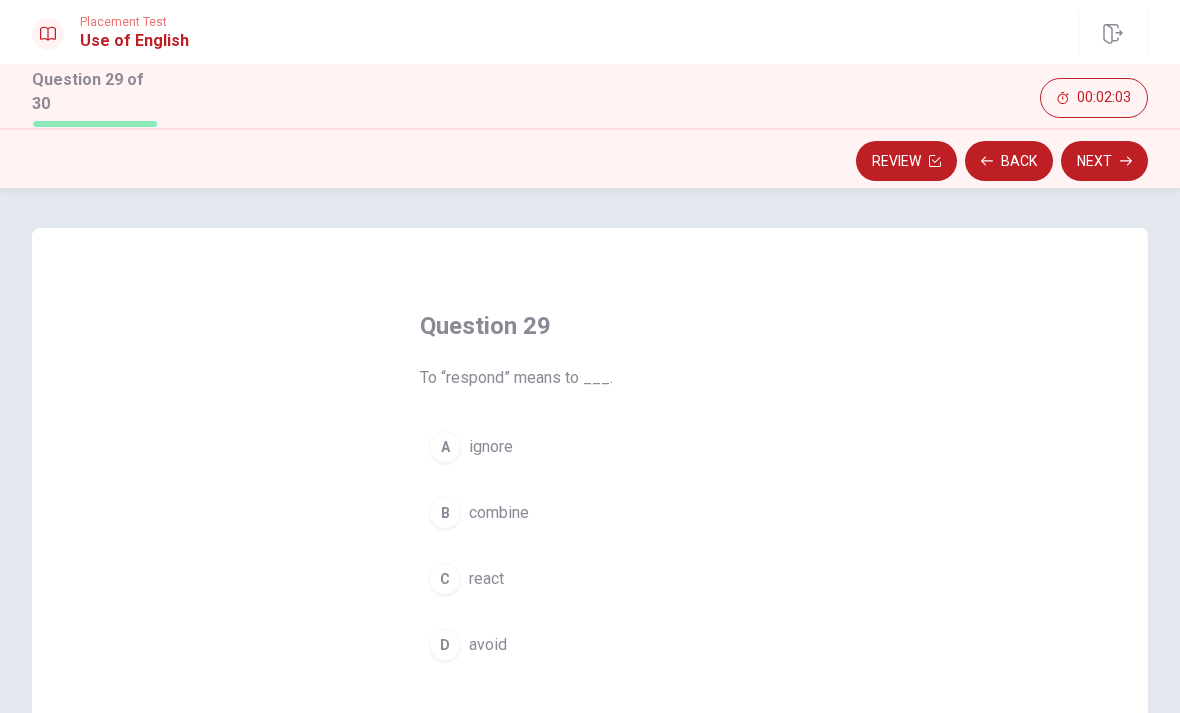 click on "C react" at bounding box center (590, 579) 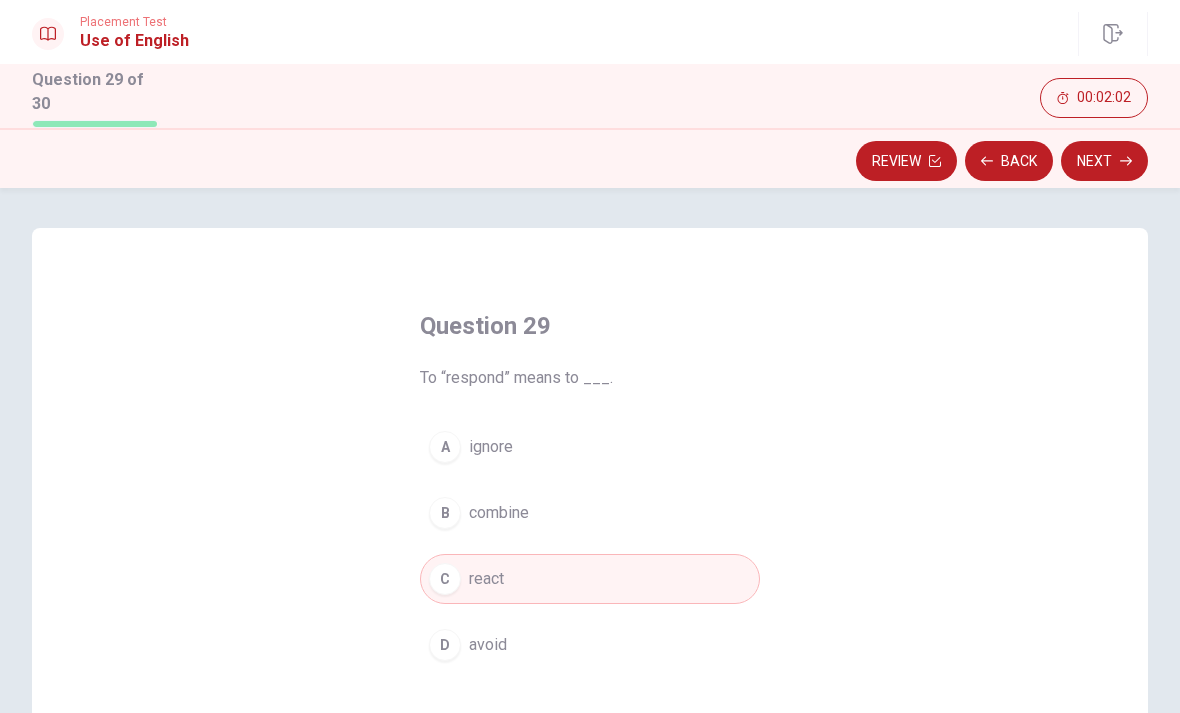 click on "Next" at bounding box center [1104, 161] 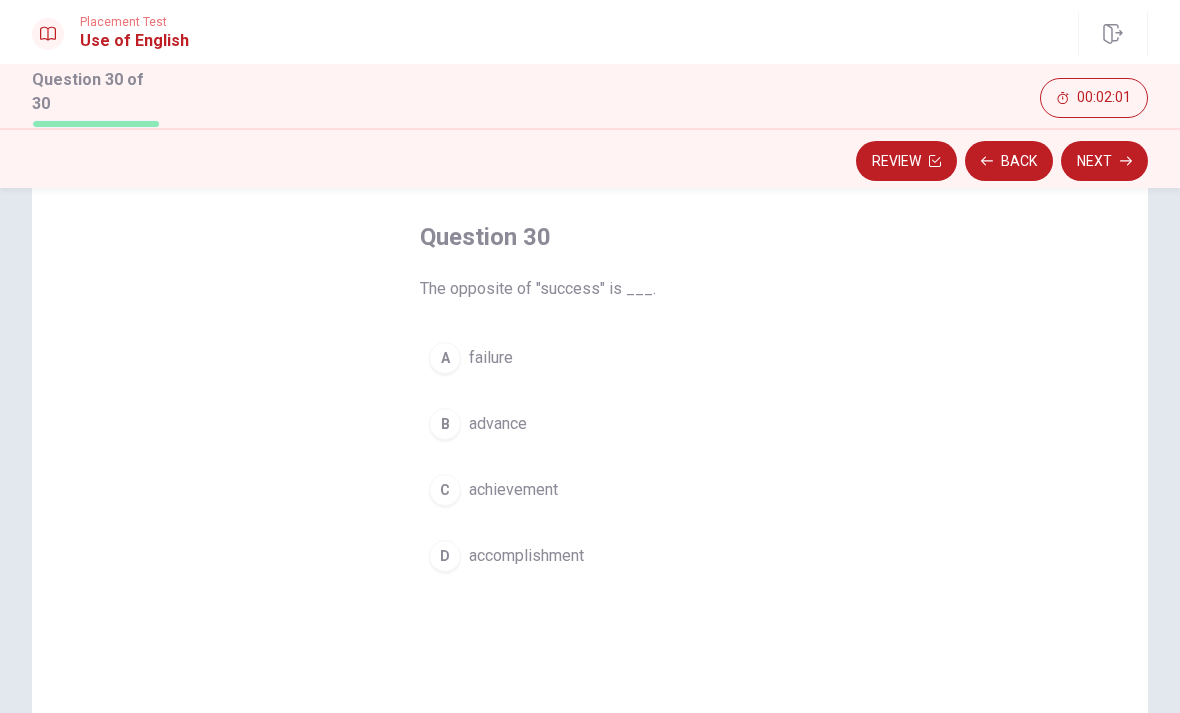 scroll, scrollTop: 100, scrollLeft: 0, axis: vertical 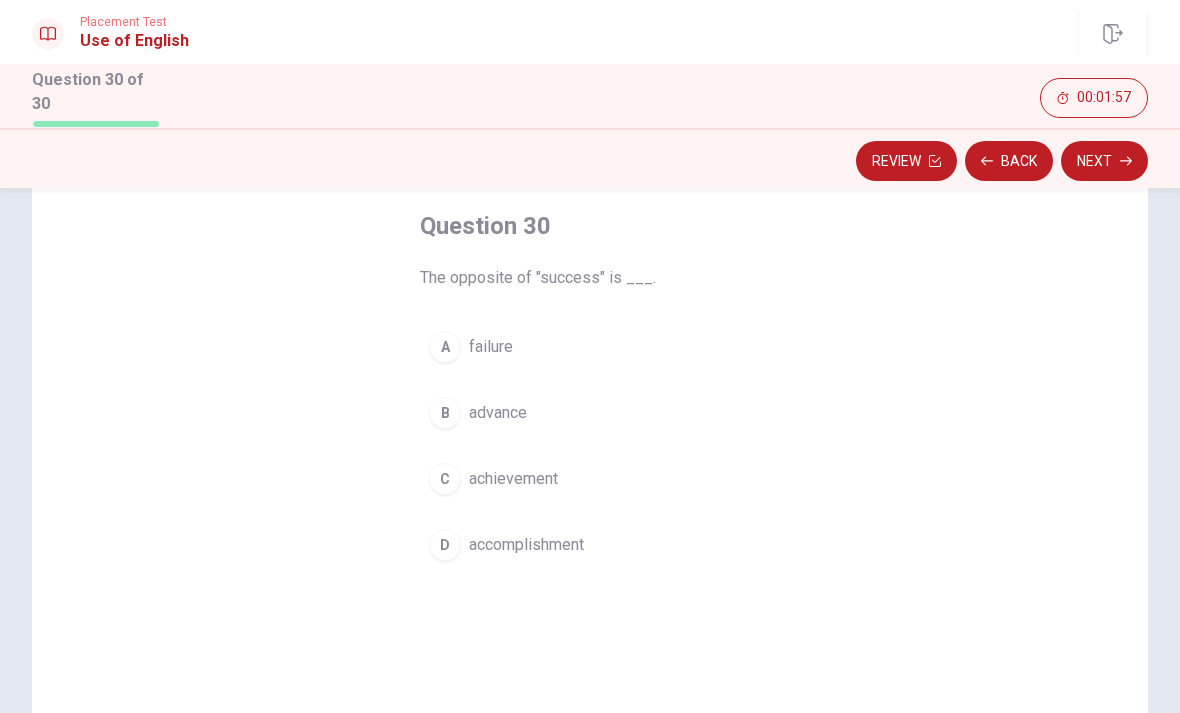 click on "A failure" at bounding box center (590, 347) 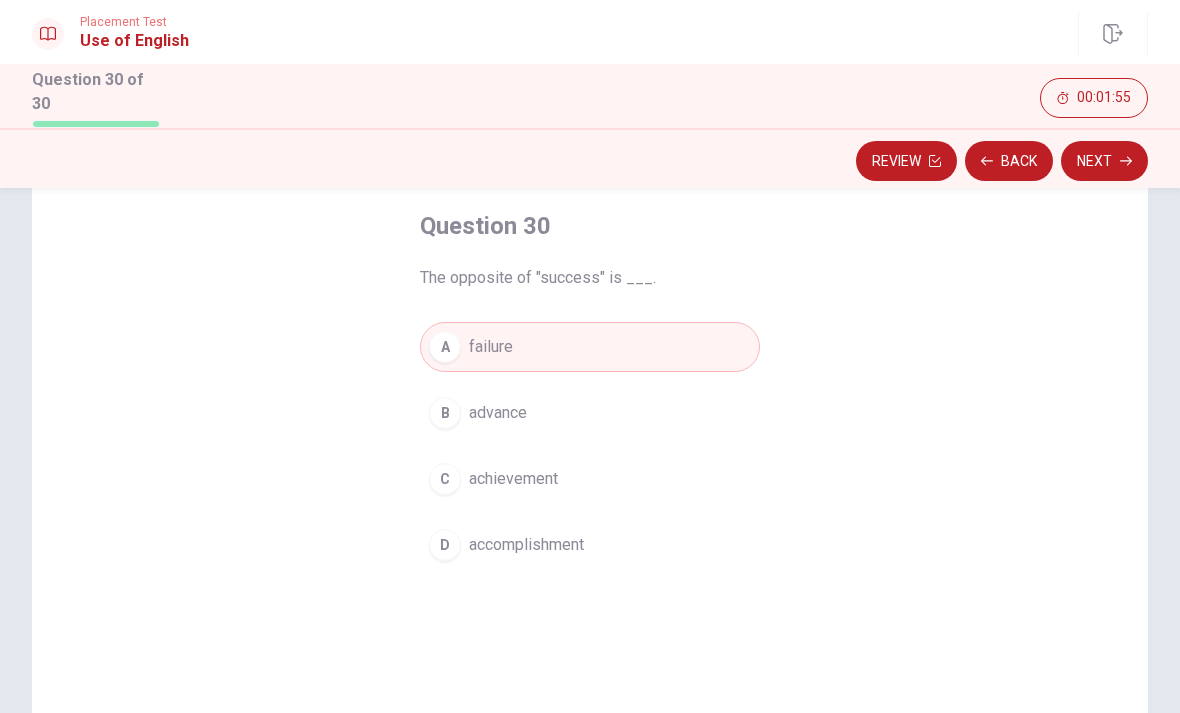 click on "Review" at bounding box center [906, 161] 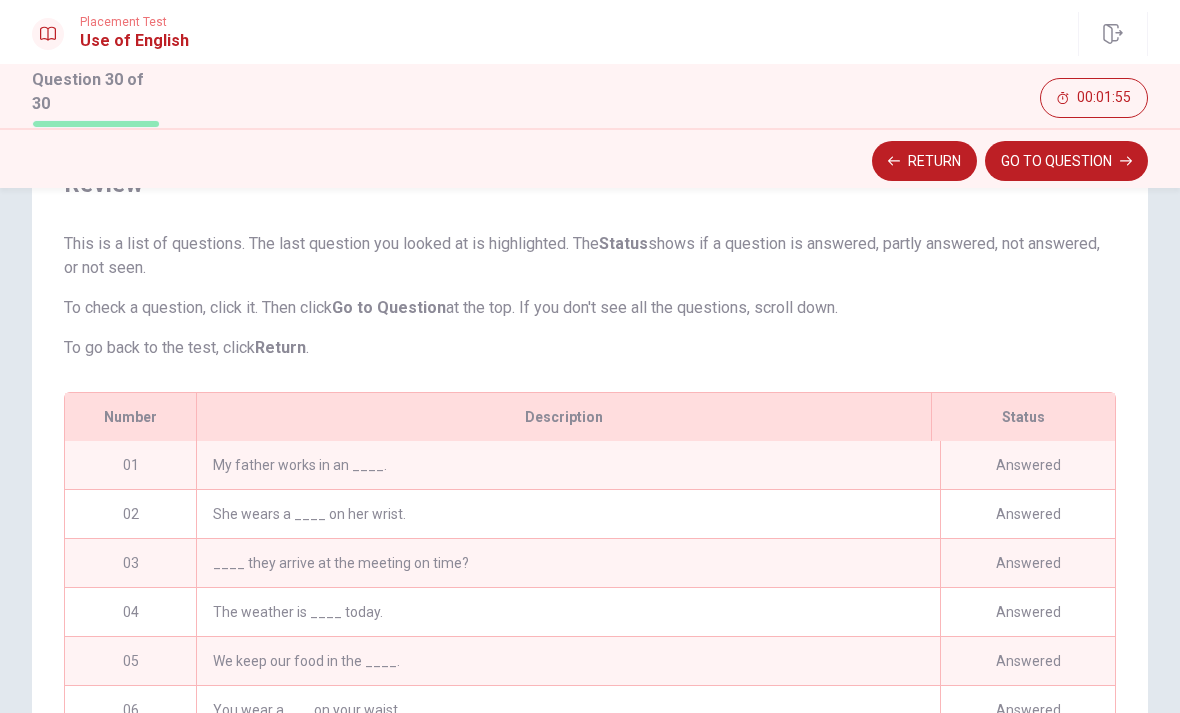 scroll, scrollTop: 394, scrollLeft: 0, axis: vertical 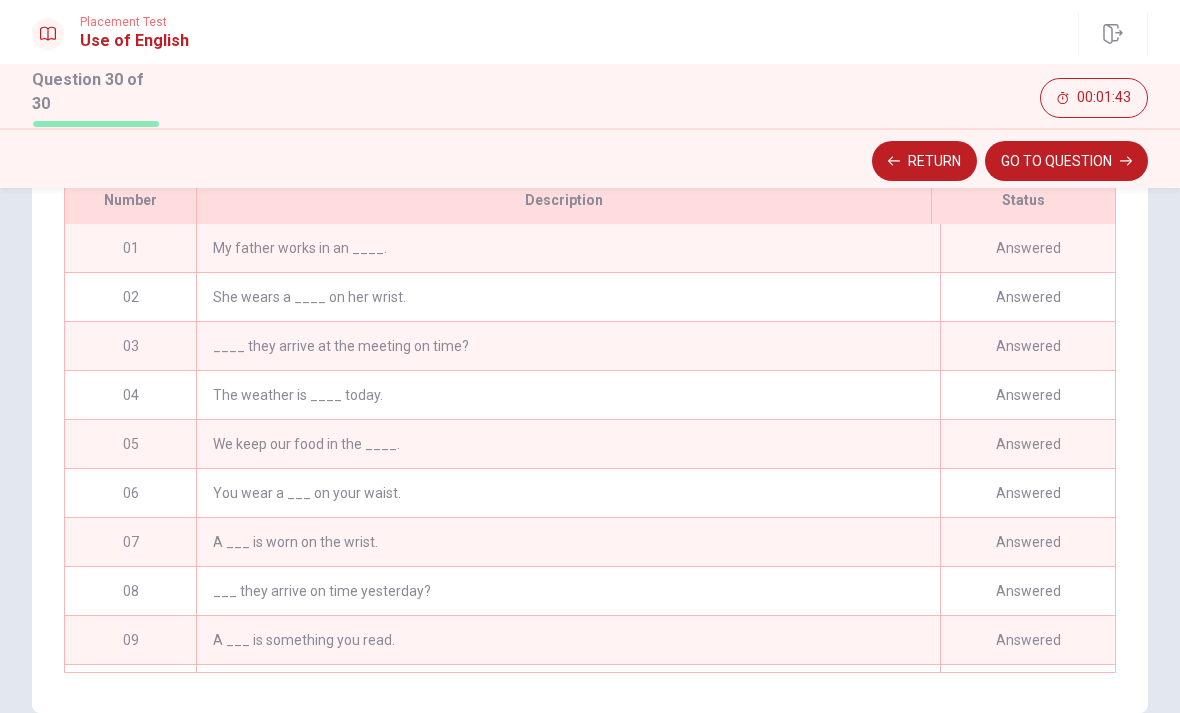 click on "She wears a ____ on her wrist." at bounding box center [568, 297] 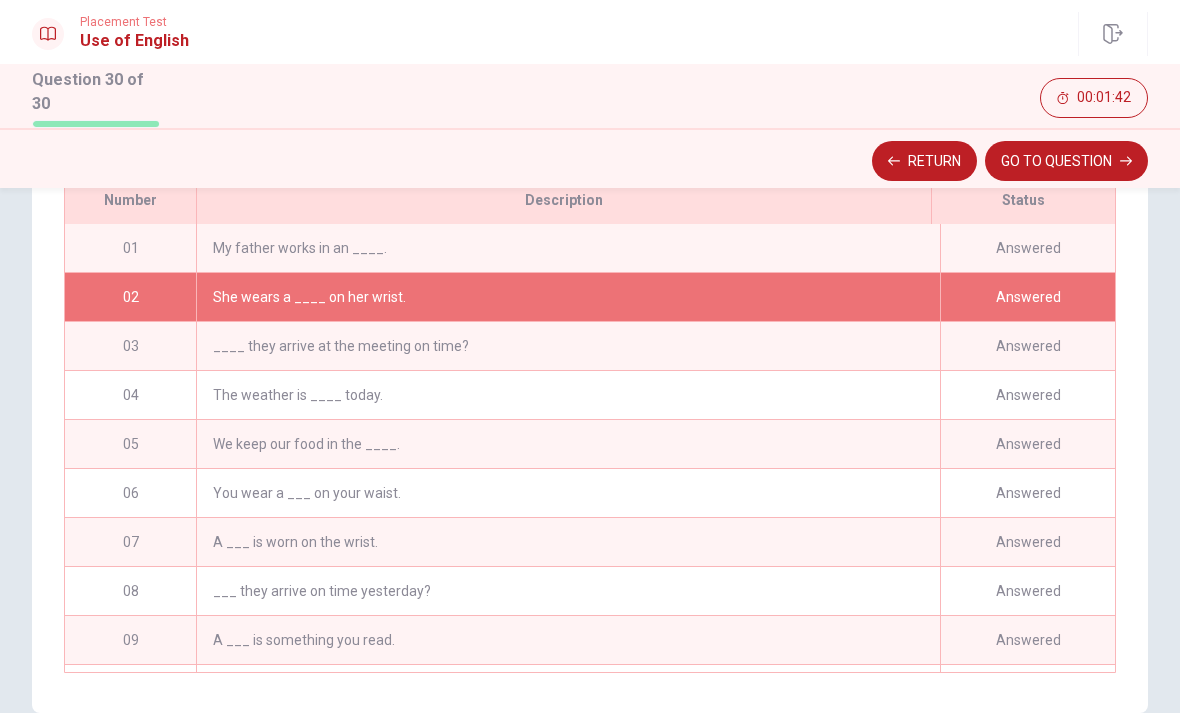 click on "She wears a ____ on her wrist." at bounding box center (568, 297) 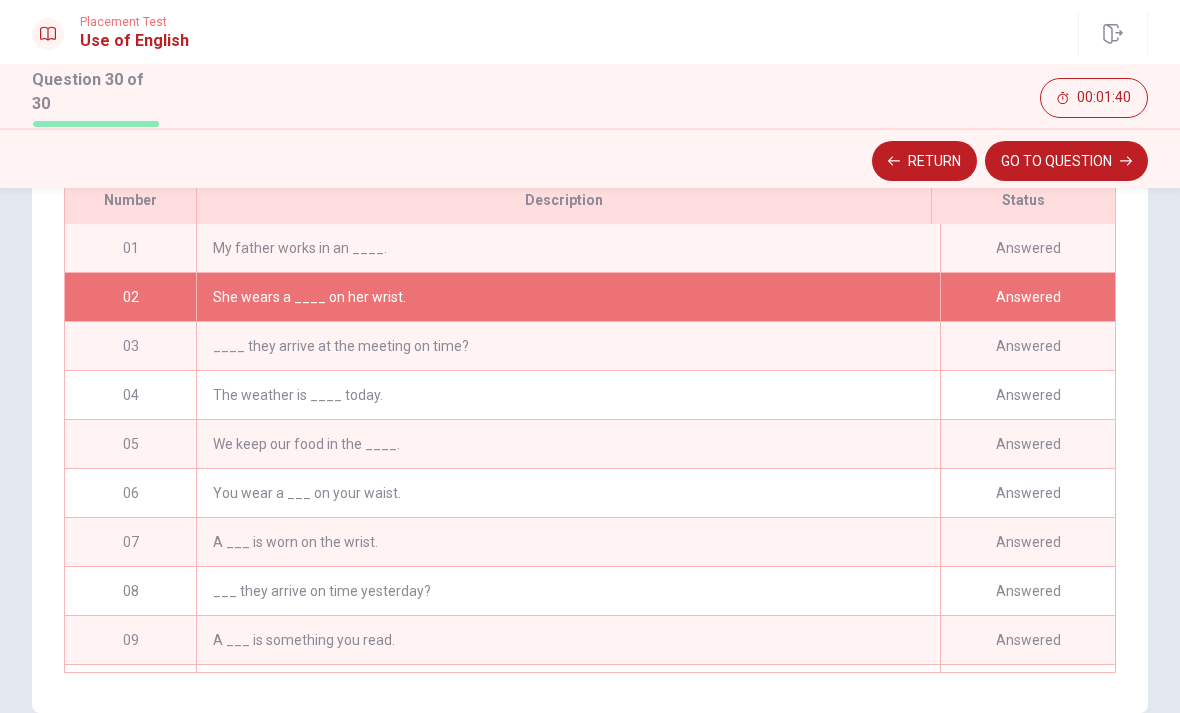 click on "GO TO QUESTION" at bounding box center (1066, 161) 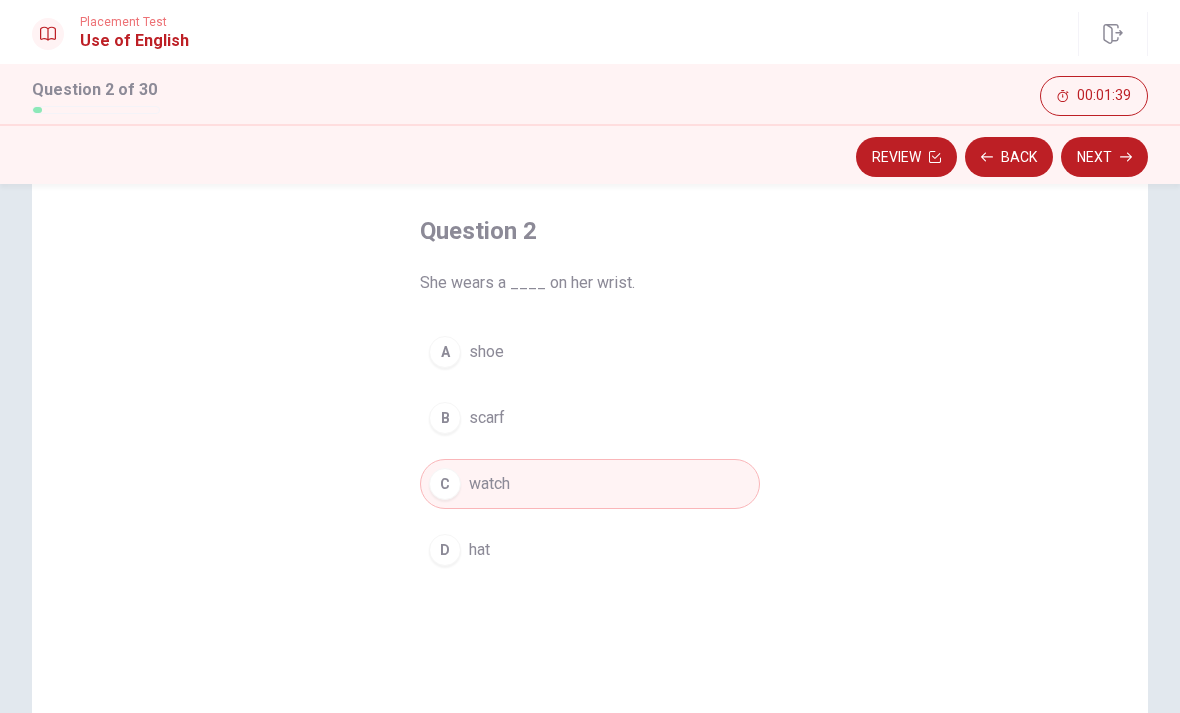 scroll, scrollTop: 91, scrollLeft: 0, axis: vertical 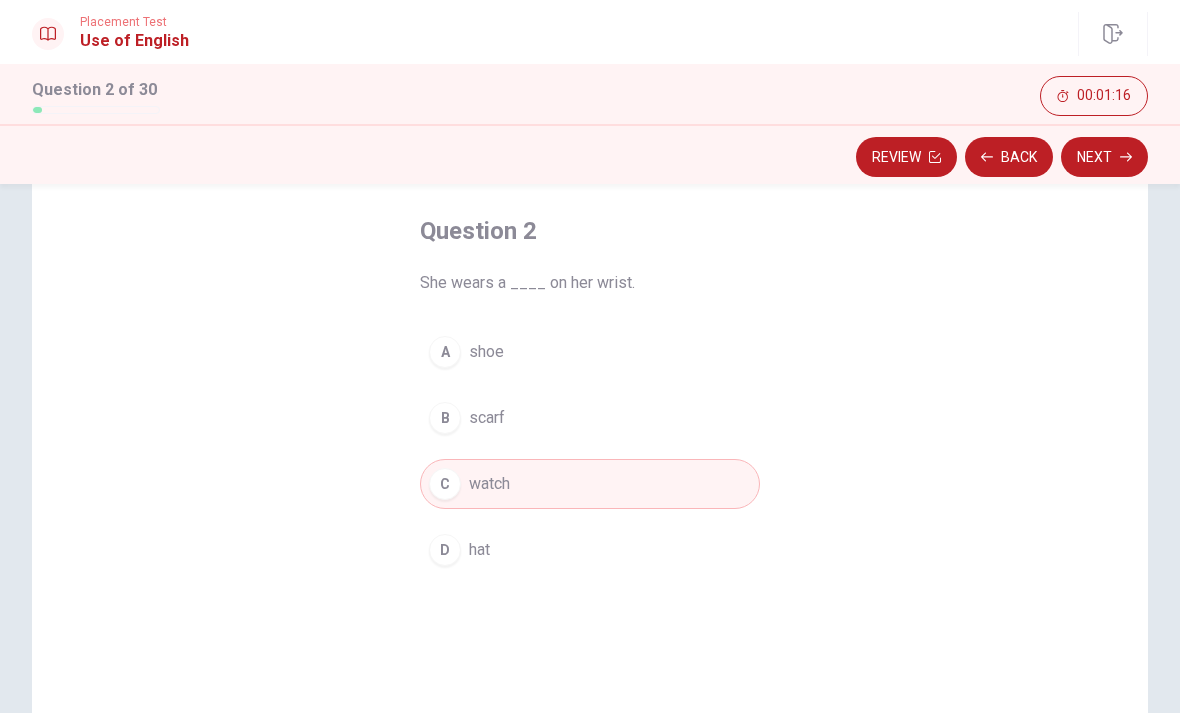 click on "Next" at bounding box center (1104, 157) 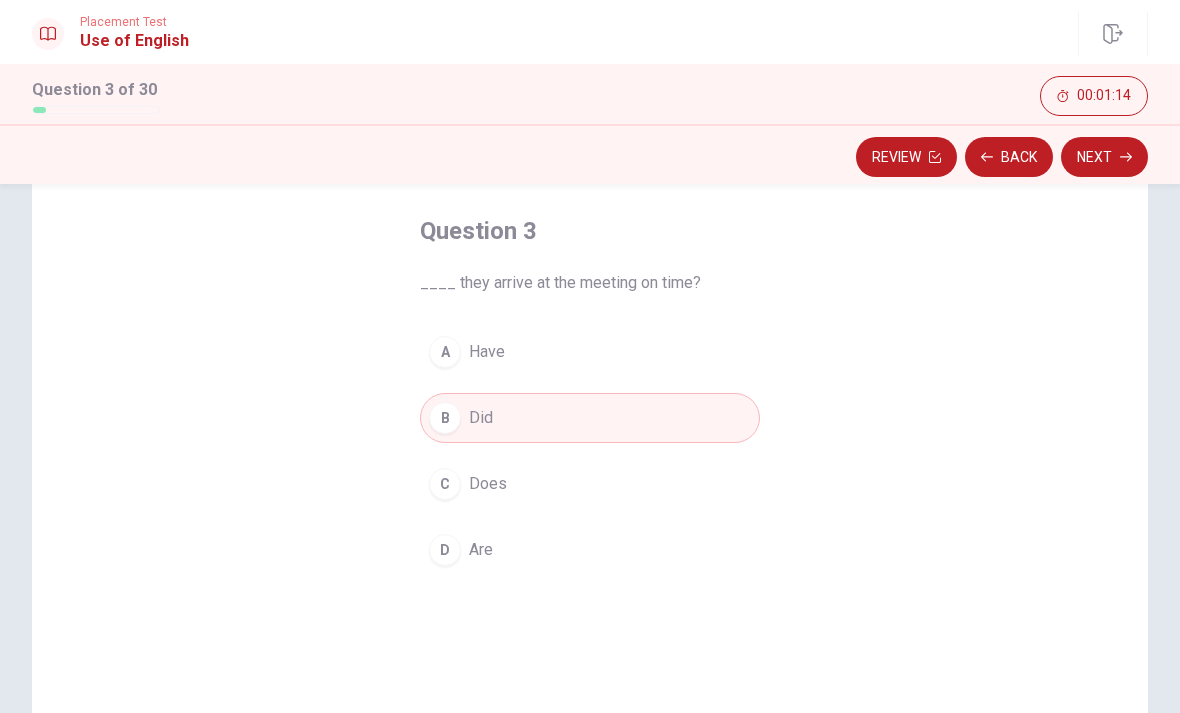 click on "Review" at bounding box center [906, 157] 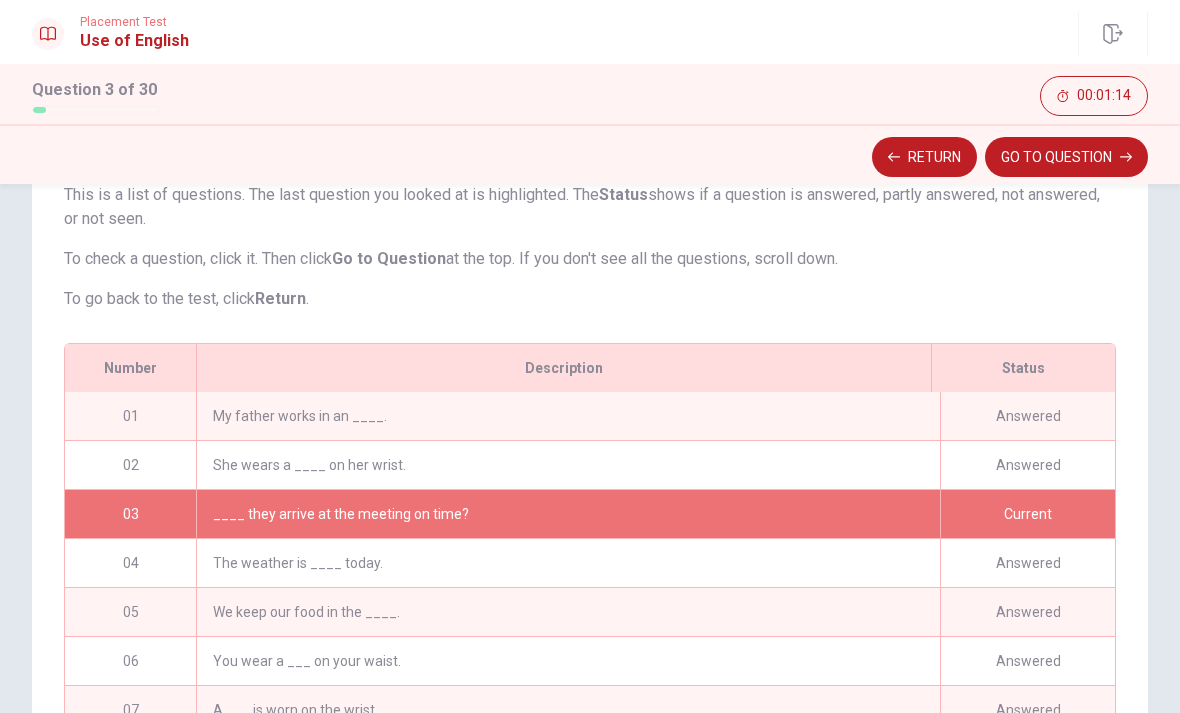 scroll, scrollTop: 276, scrollLeft: 0, axis: vertical 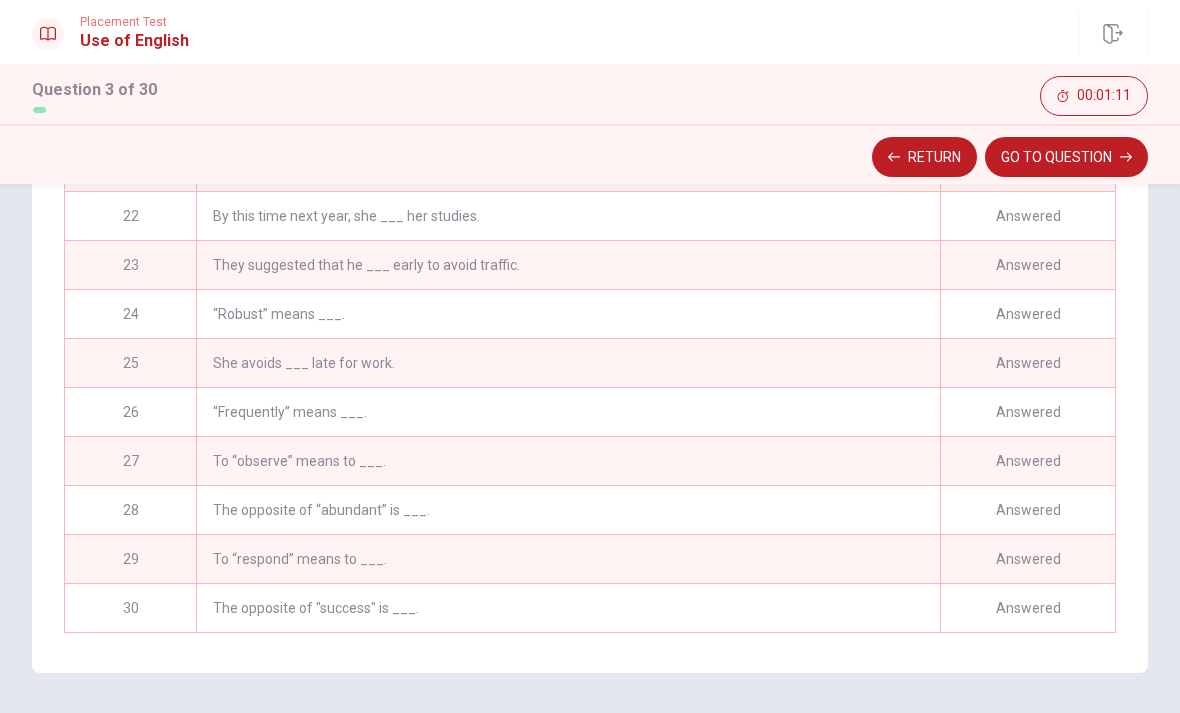 click on "The opposite of "success" is ___." at bounding box center (568, 608) 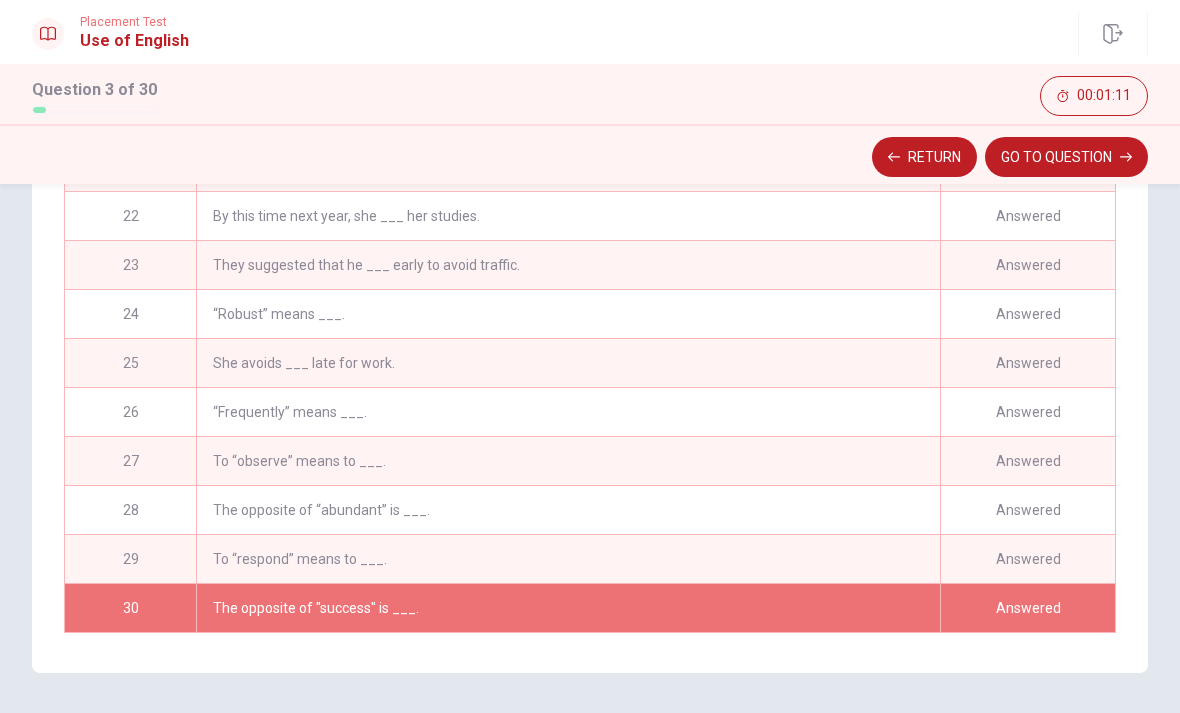 click on "GO TO QUESTION" at bounding box center (1066, 157) 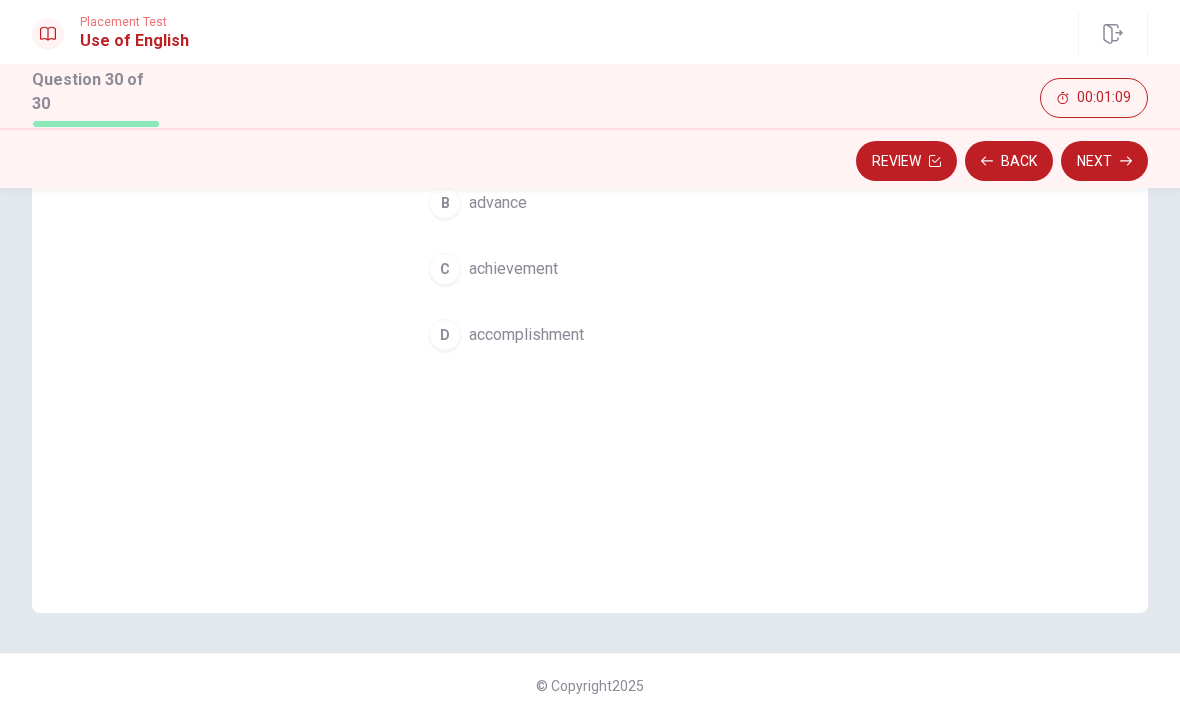 click 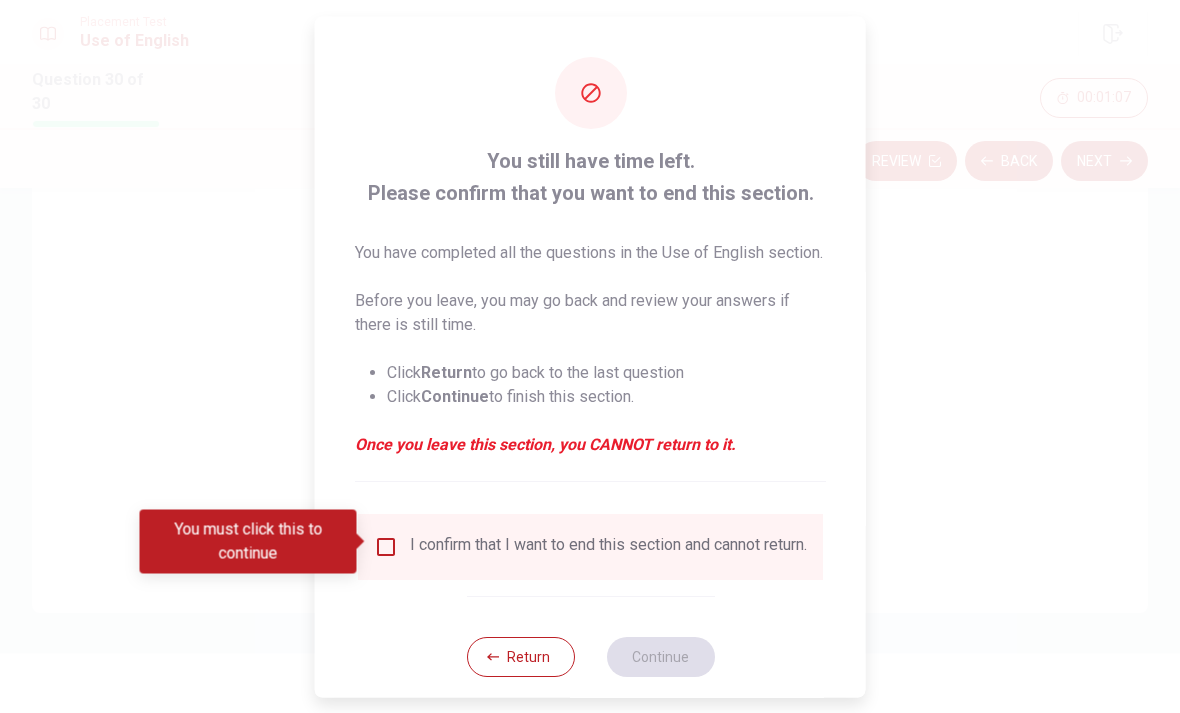 click on "Return" at bounding box center [520, 656] 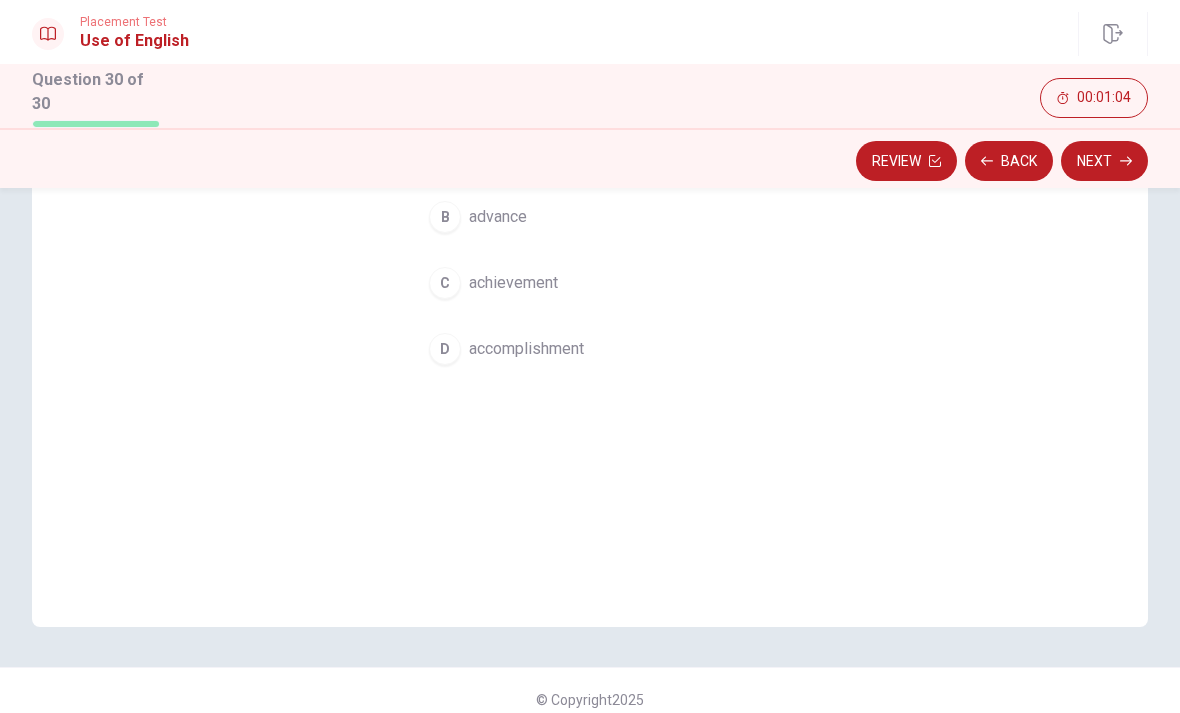 click on "Next" at bounding box center [1104, 161] 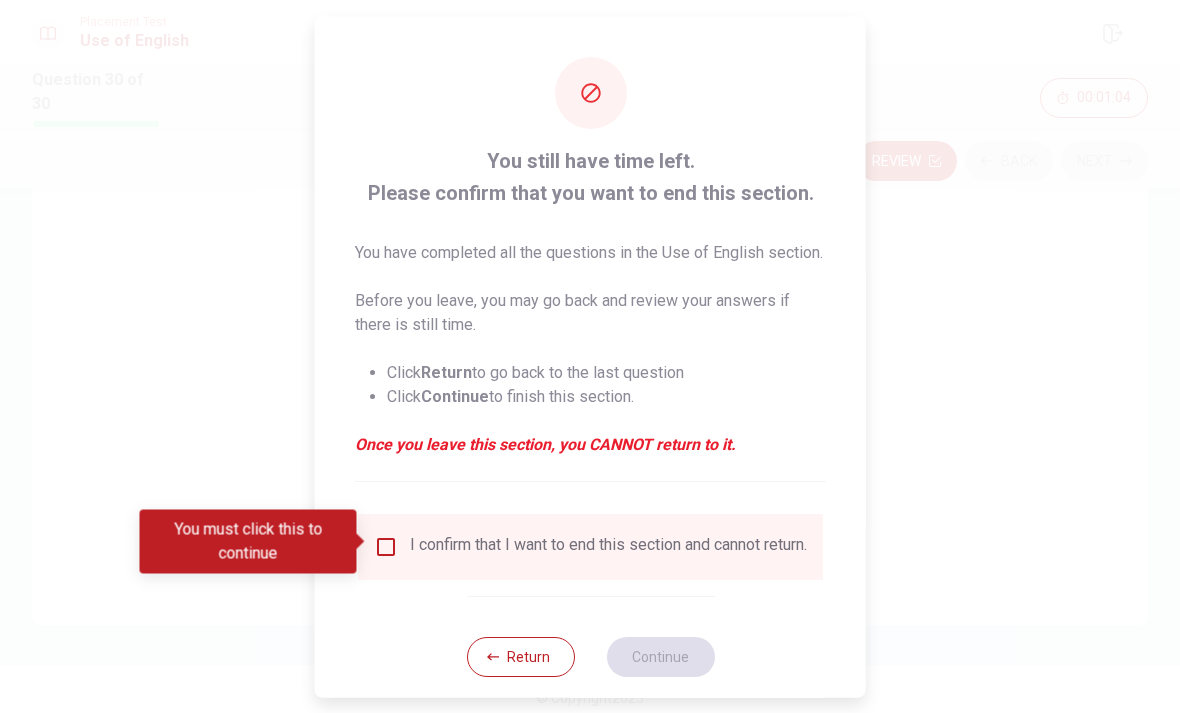 scroll, scrollTop: 298, scrollLeft: 0, axis: vertical 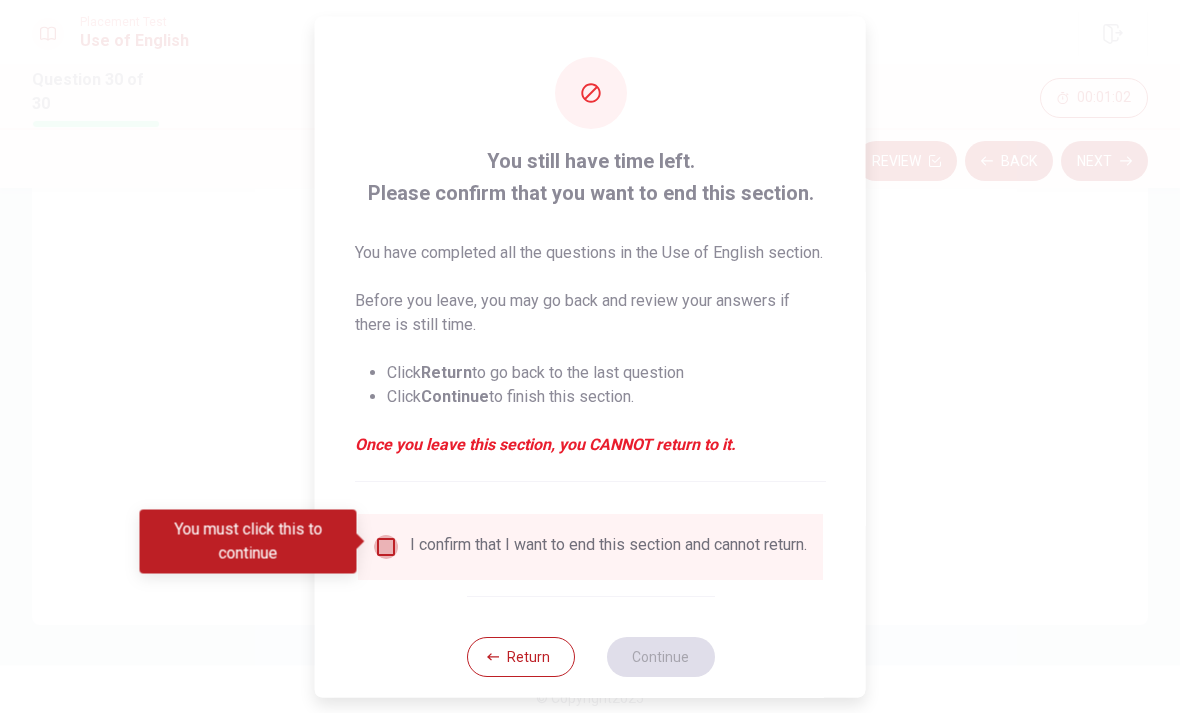 click at bounding box center [386, 546] 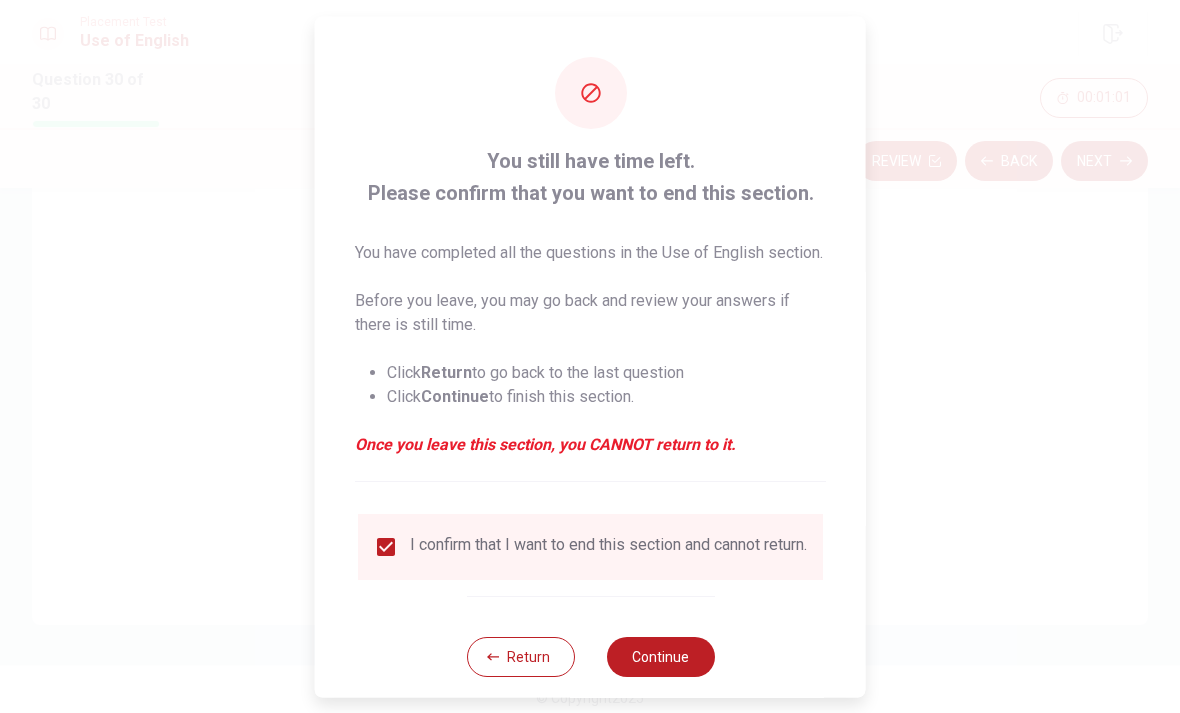 click on "Continue" at bounding box center [660, 656] 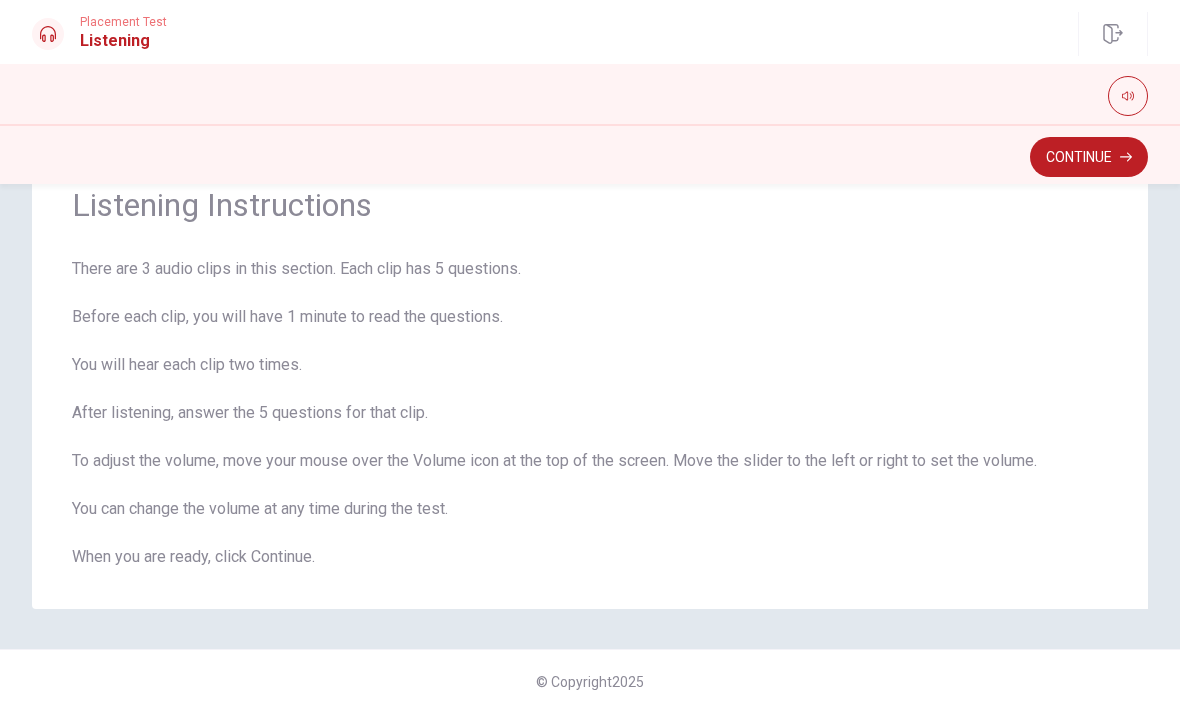 scroll, scrollTop: 79, scrollLeft: 0, axis: vertical 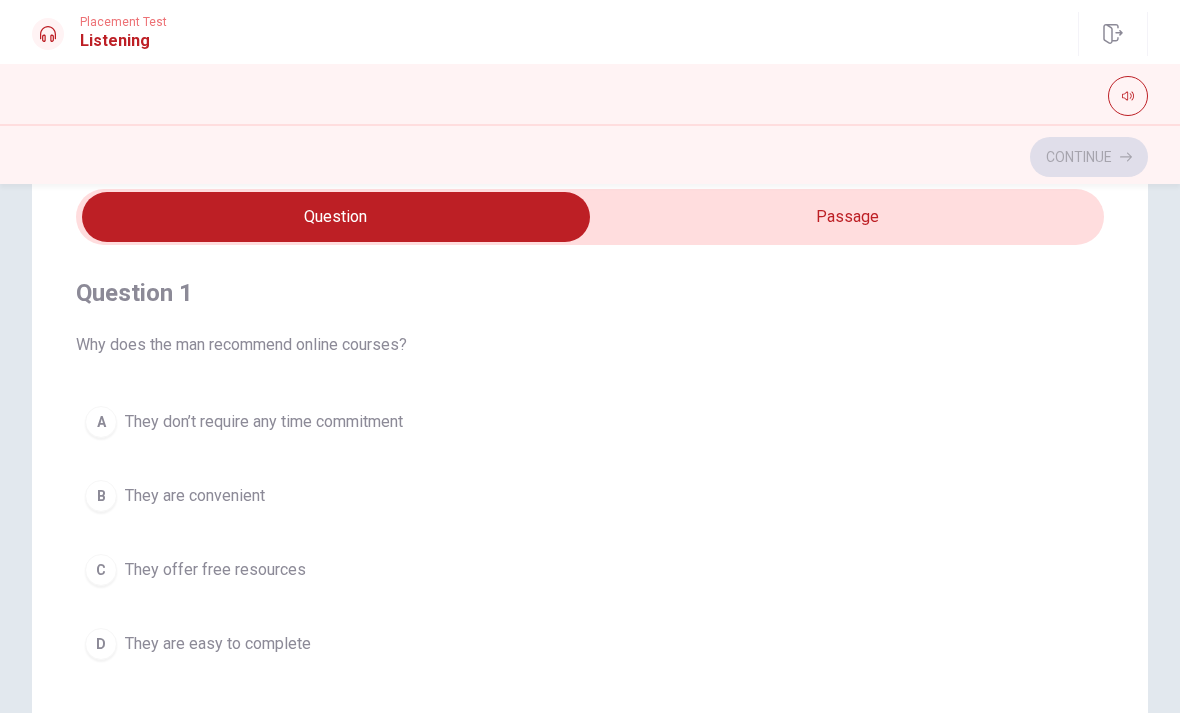 type on "16" 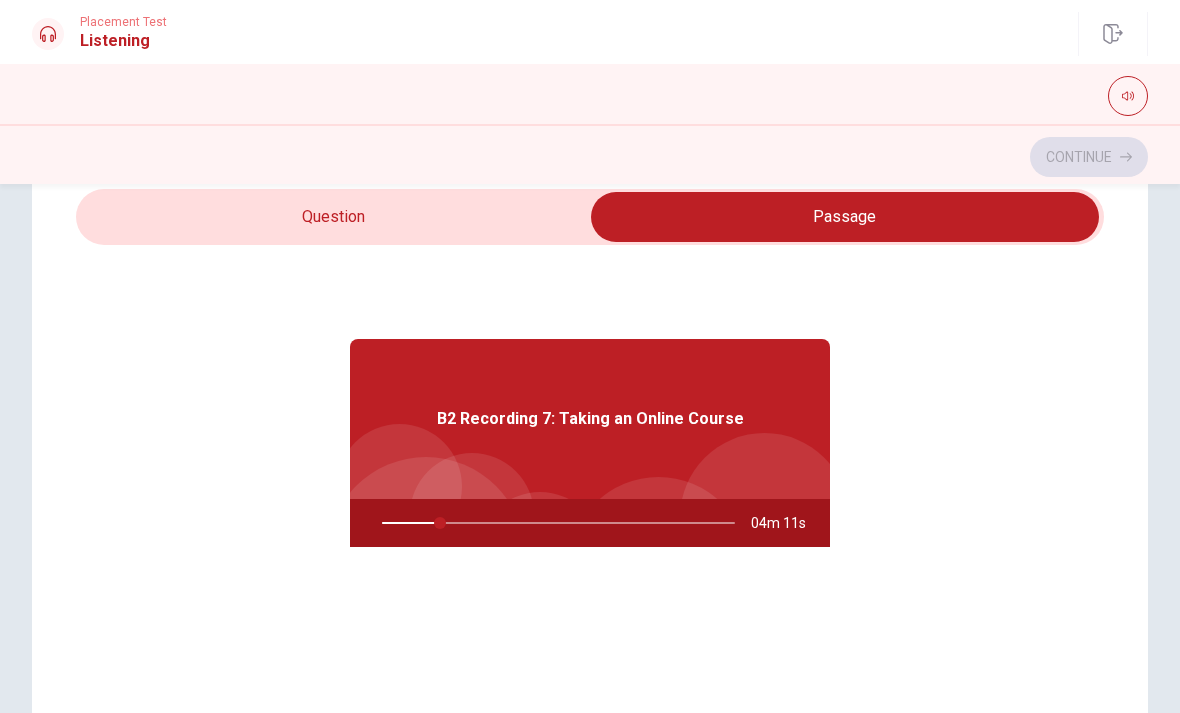 scroll, scrollTop: 0, scrollLeft: 0, axis: both 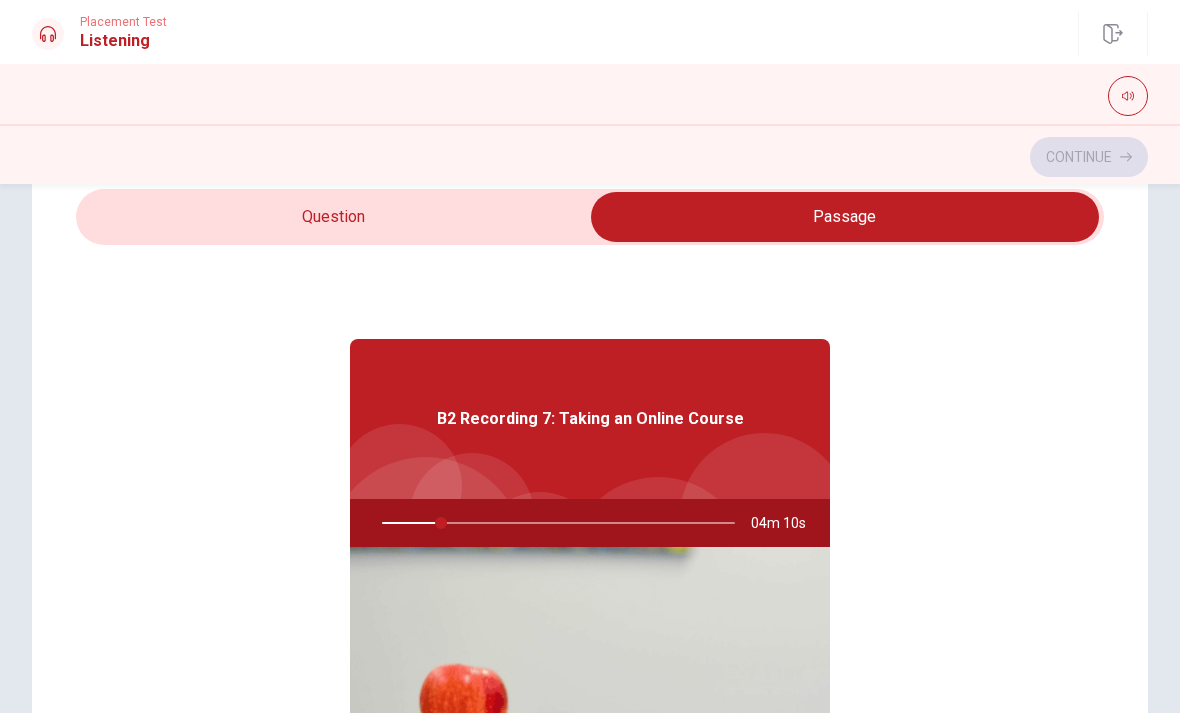 type on "17" 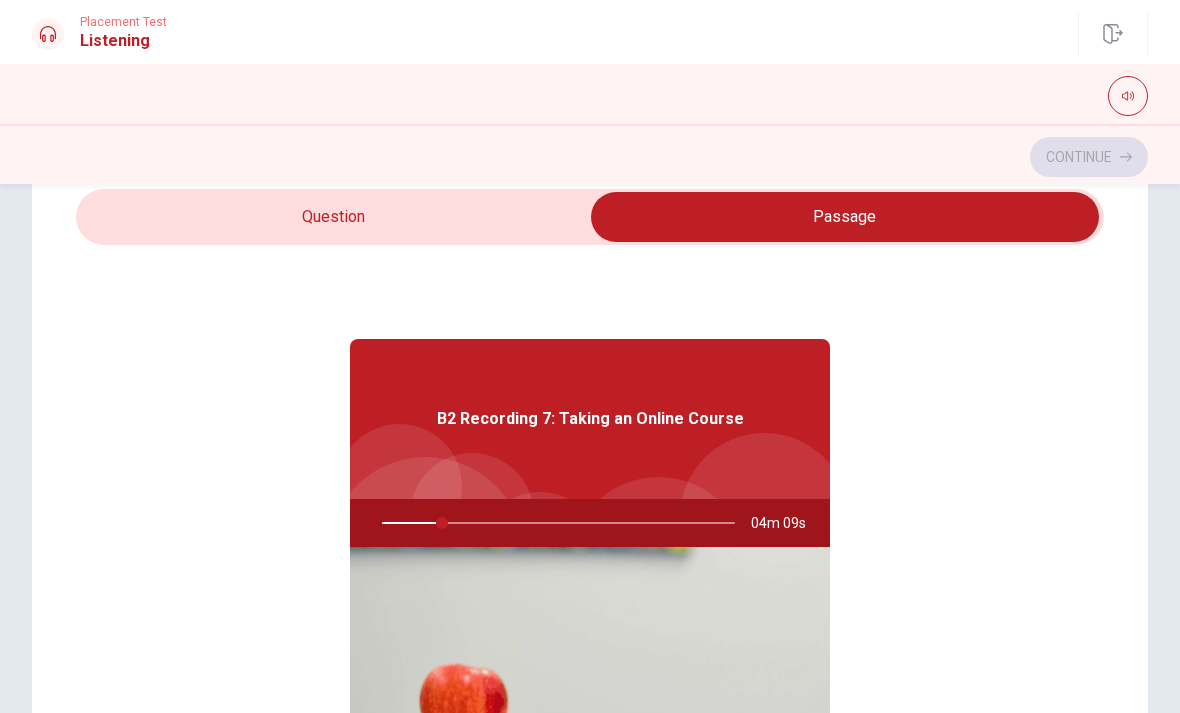 click at bounding box center (845, 217) 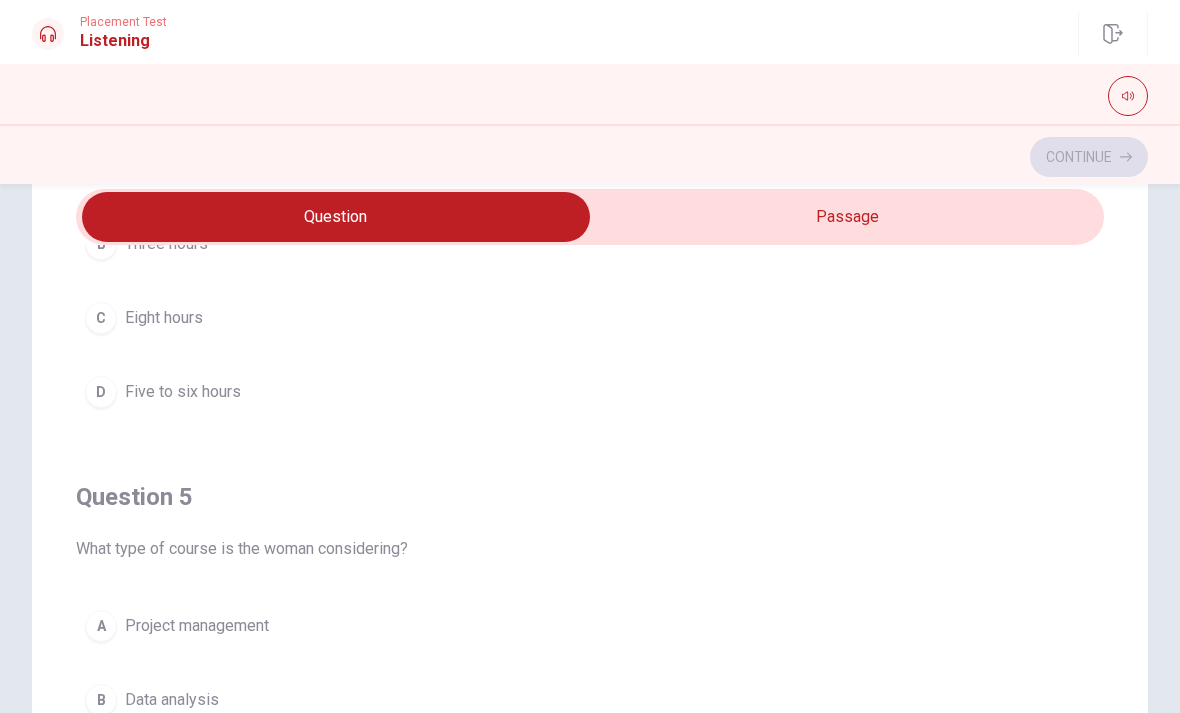 scroll, scrollTop: 1620, scrollLeft: 0, axis: vertical 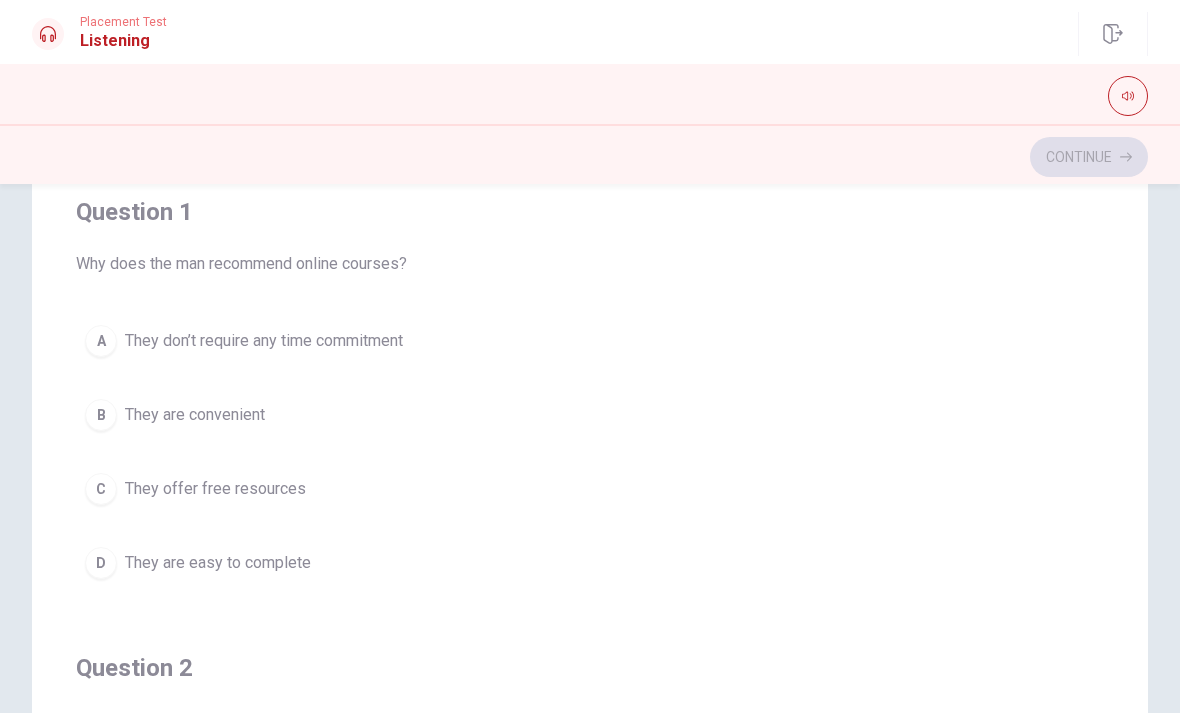 click on "They are convenient" at bounding box center [195, 415] 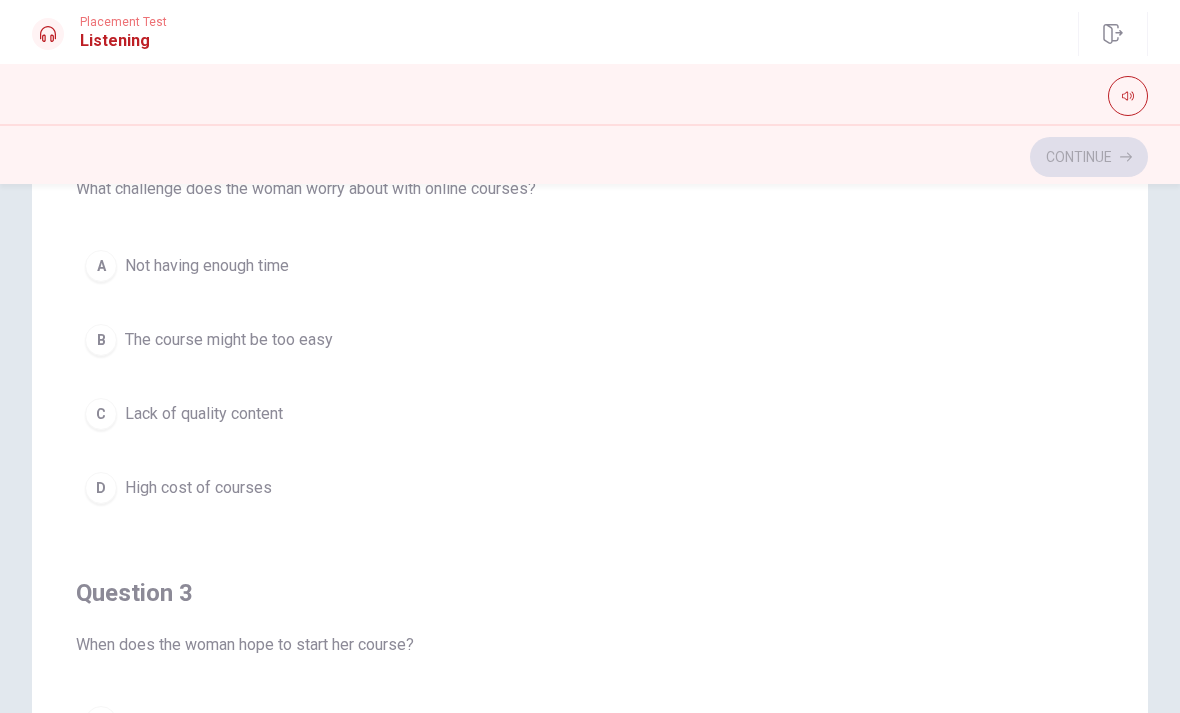 scroll, scrollTop: 537, scrollLeft: 0, axis: vertical 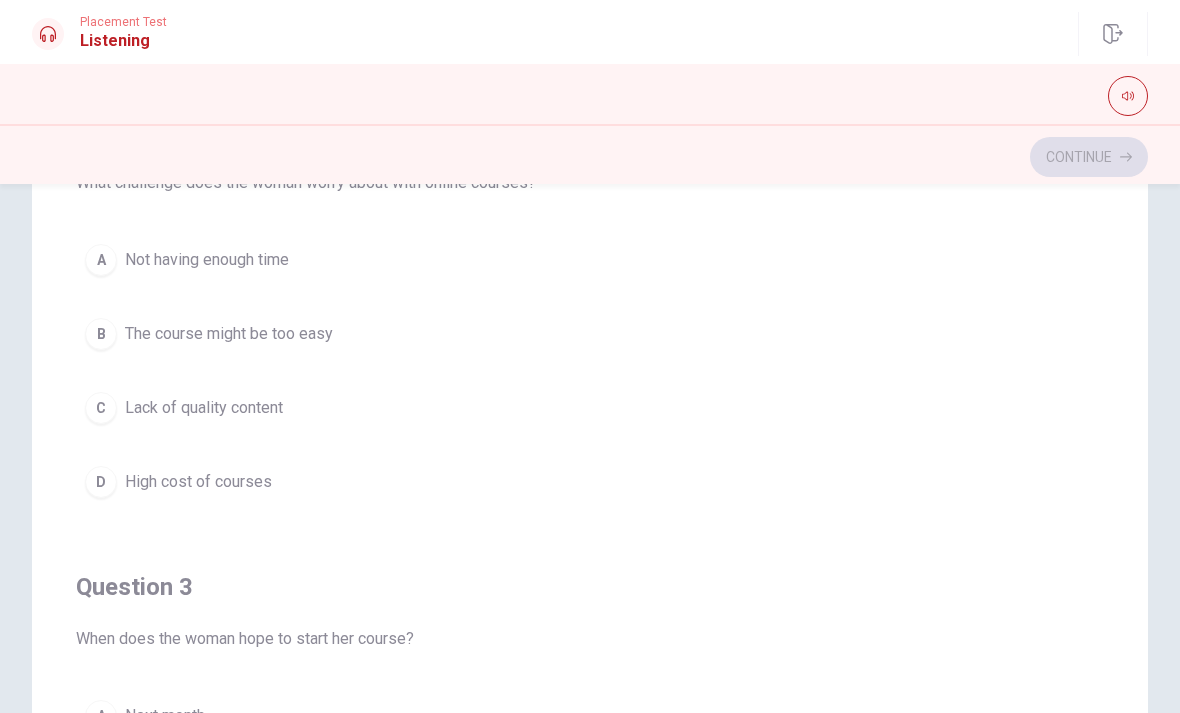 click on "Not having enough time" at bounding box center [207, 260] 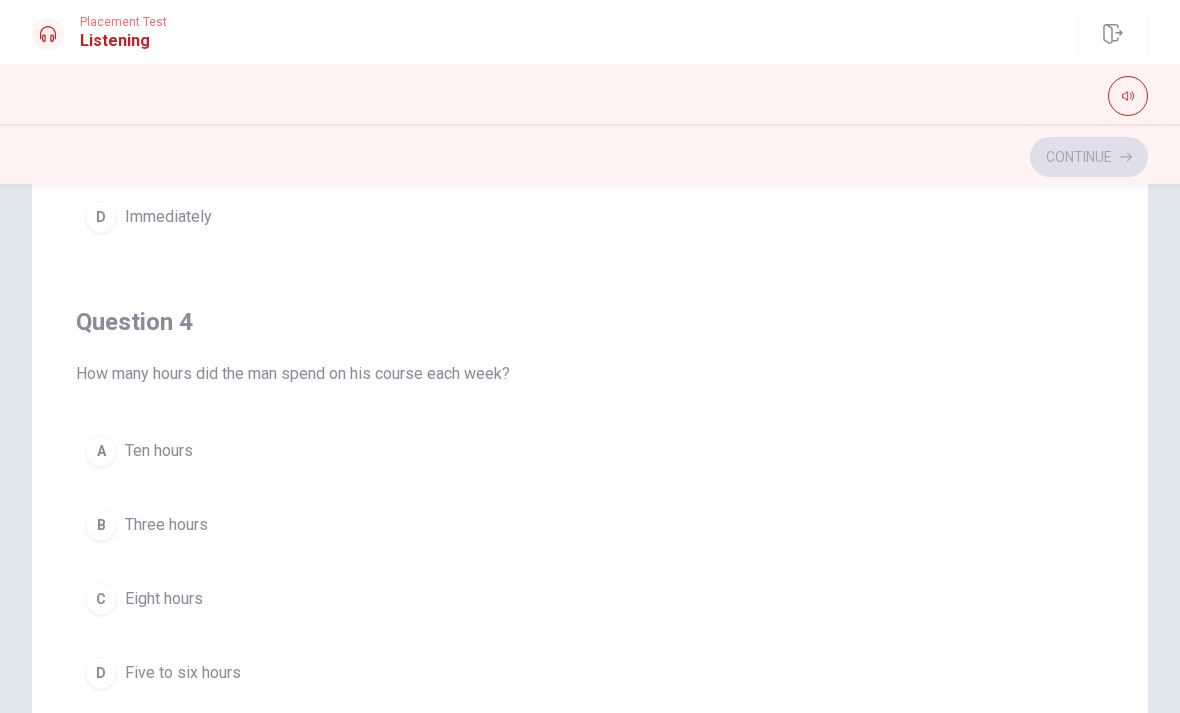 scroll, scrollTop: 1331, scrollLeft: 0, axis: vertical 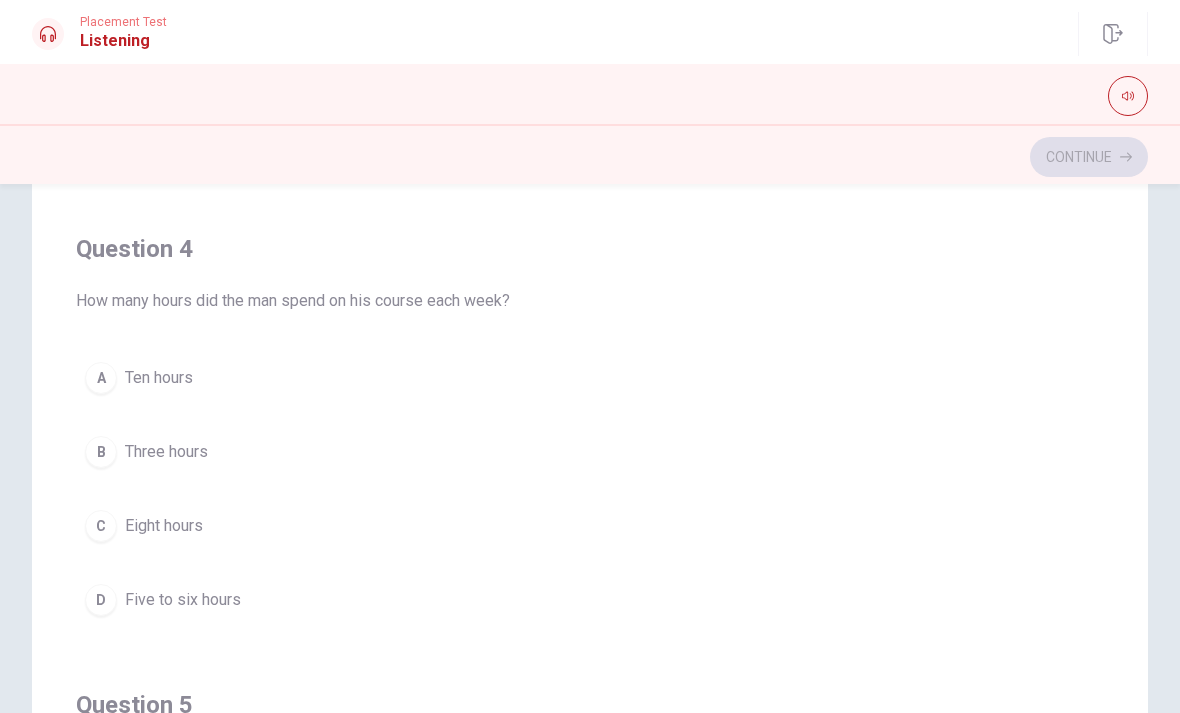 click on "Five to six hours" at bounding box center (183, 600) 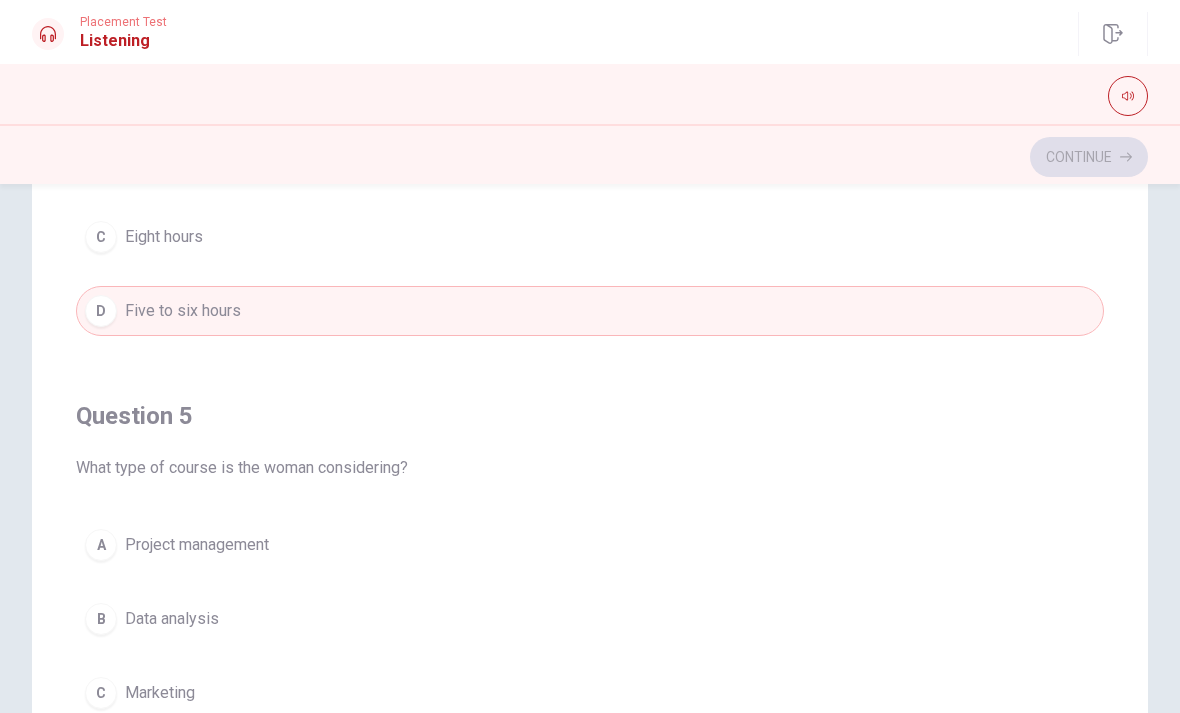 scroll, scrollTop: 1620, scrollLeft: 0, axis: vertical 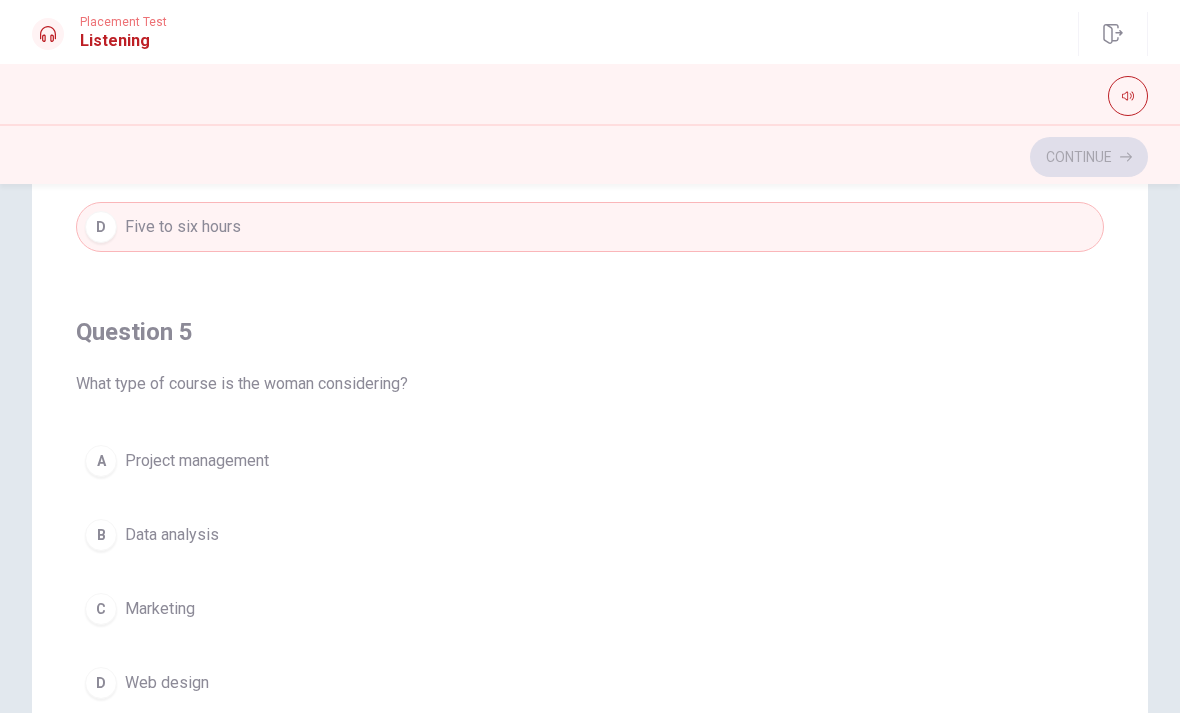 click on "A Project management B Data analysis C Marketing D Web design" at bounding box center [590, 572] 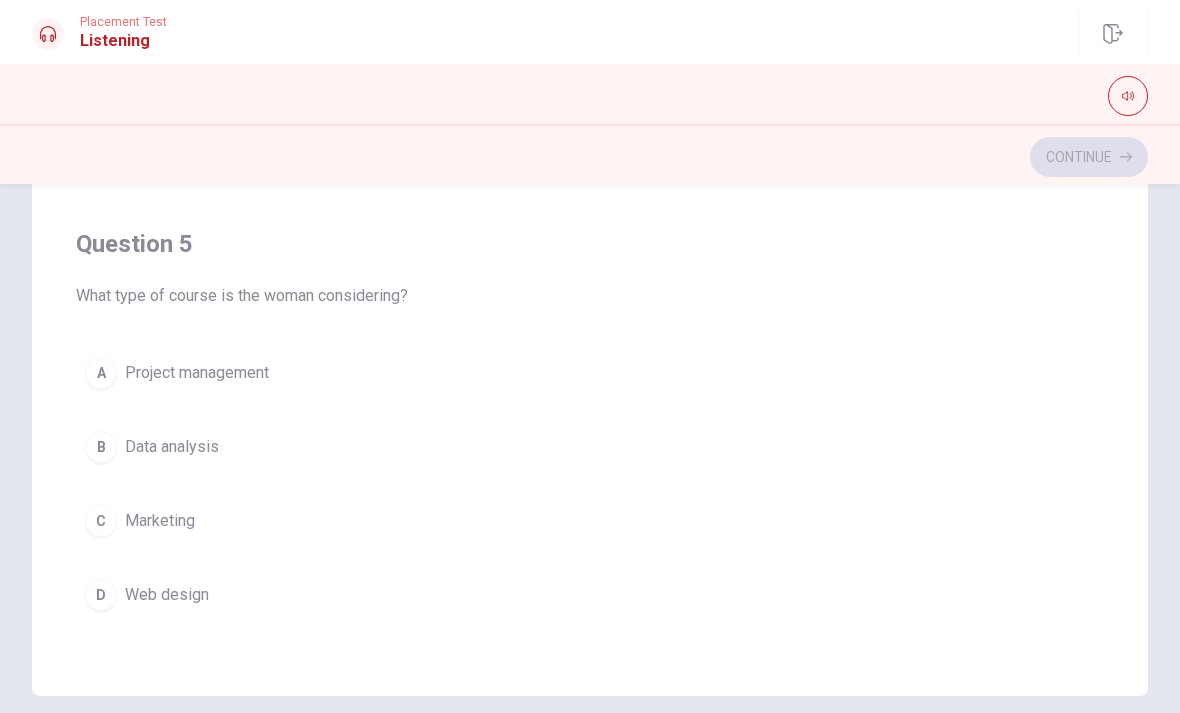 click on "B Data analysis" at bounding box center [590, 447] 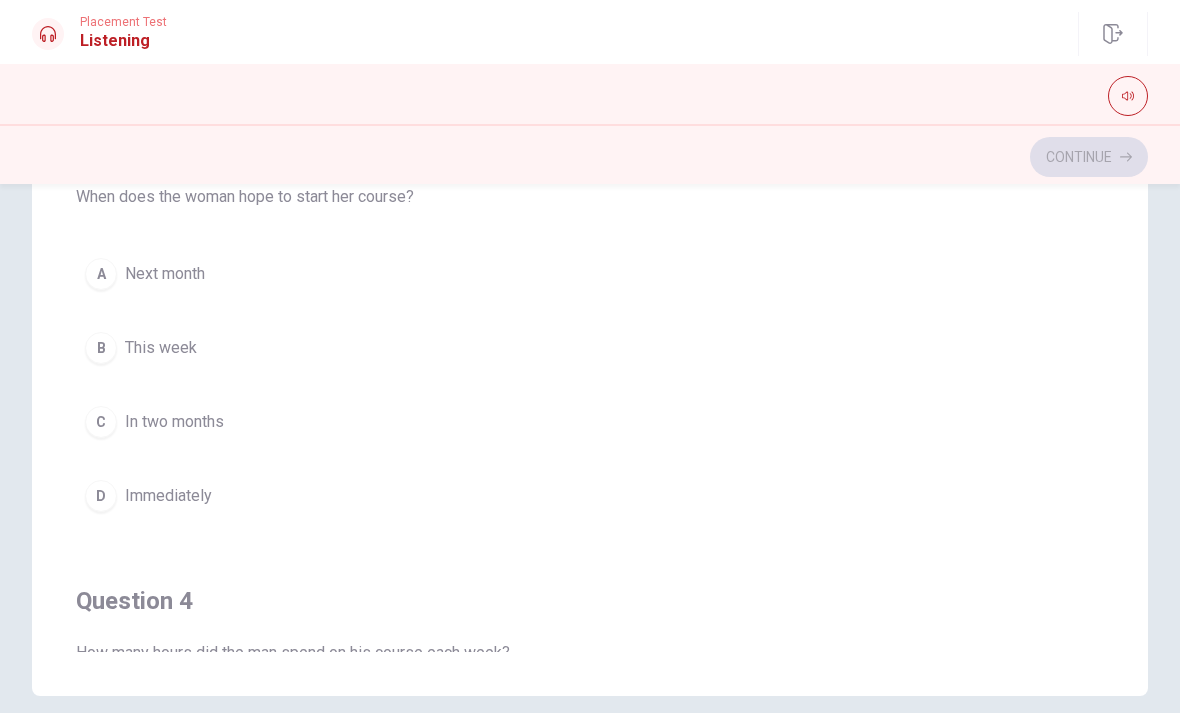 scroll, scrollTop: 803, scrollLeft: 0, axis: vertical 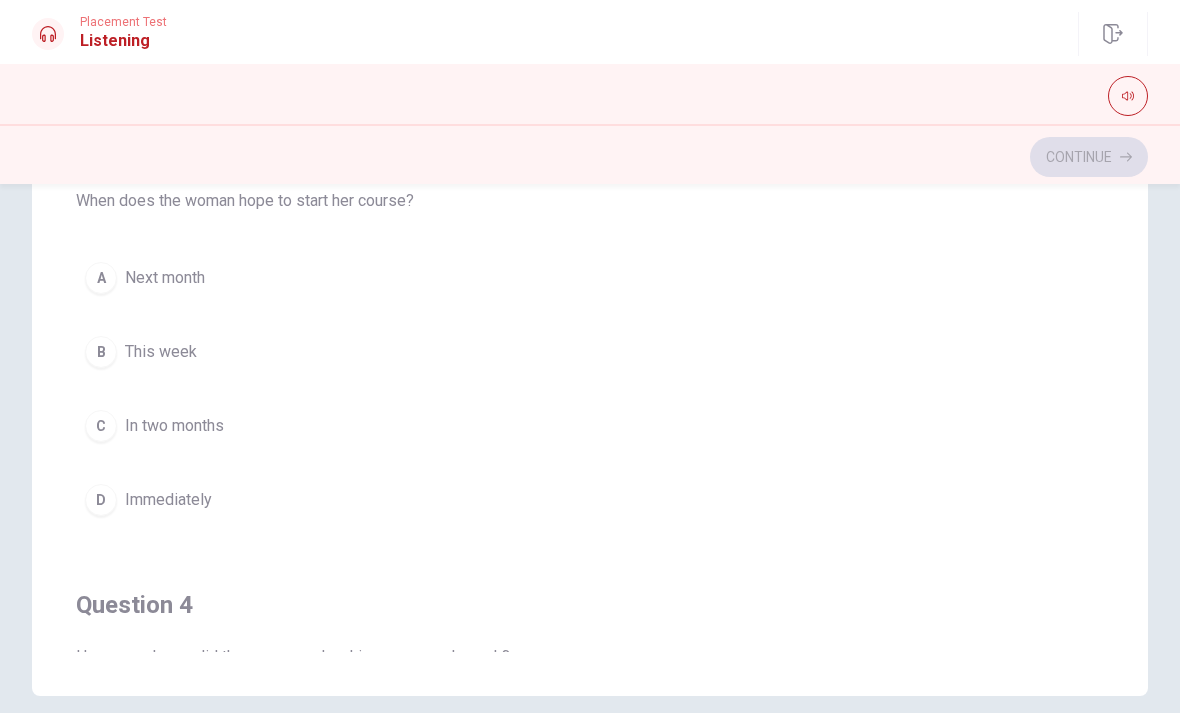 click on "A Next month" at bounding box center [590, 278] 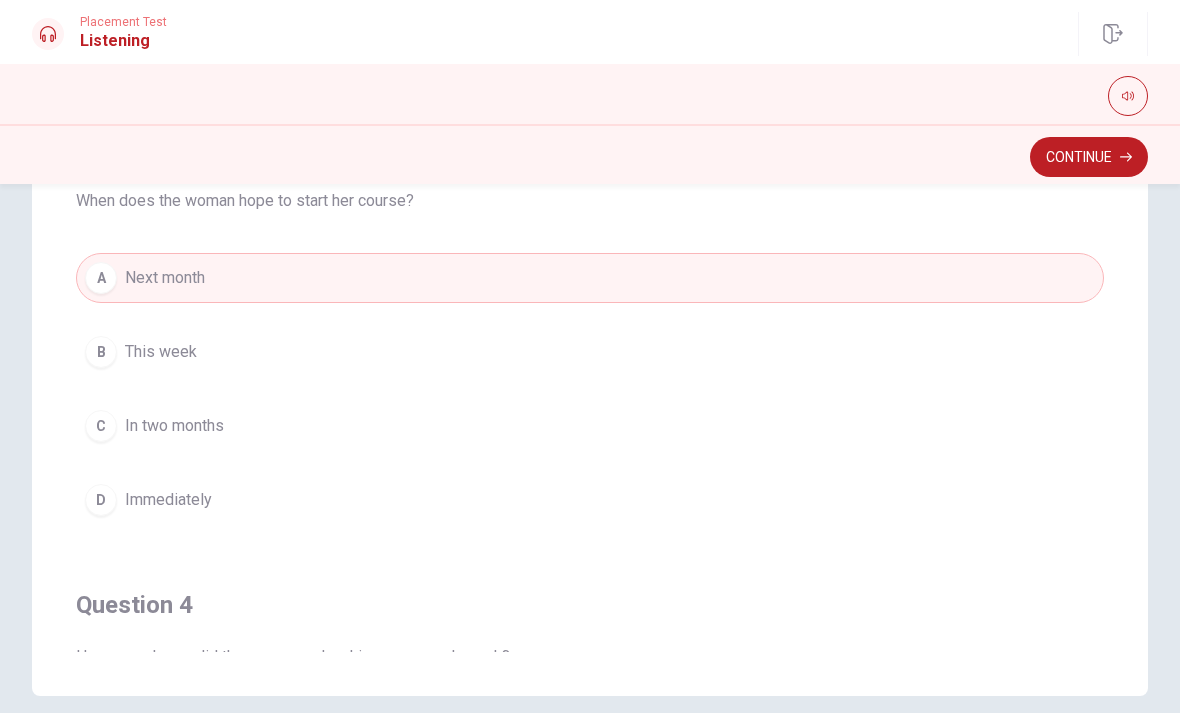 click on "Continue" at bounding box center [1089, 157] 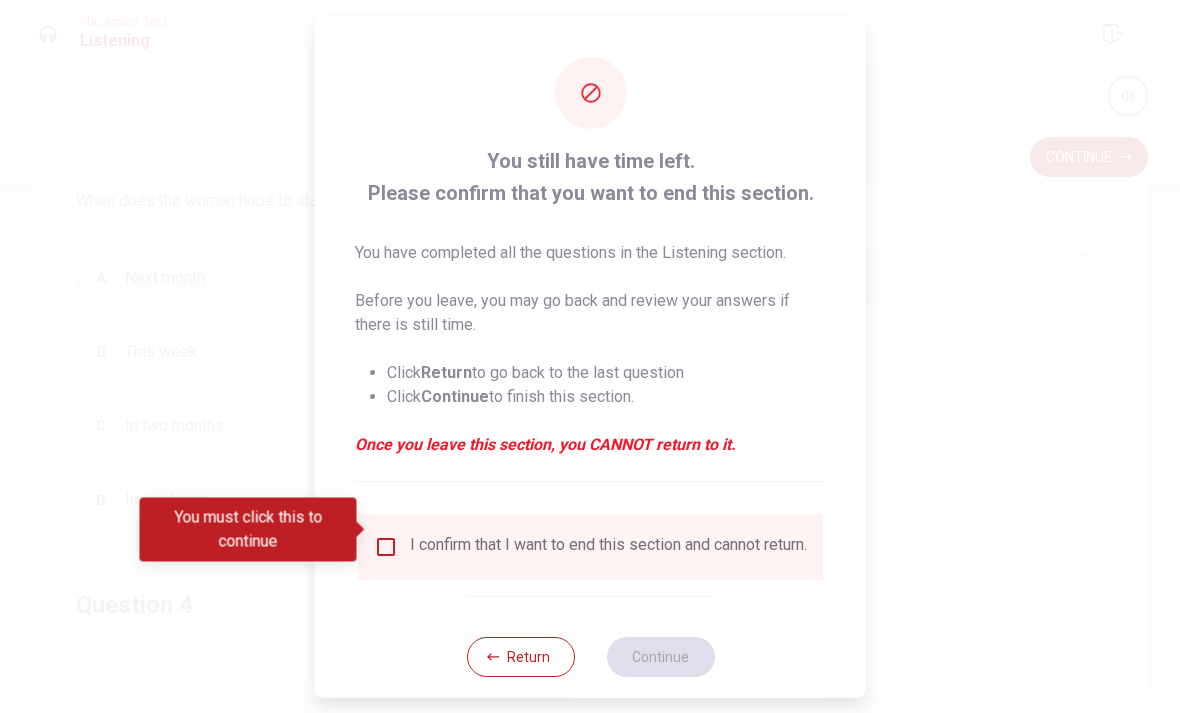 click at bounding box center [386, 546] 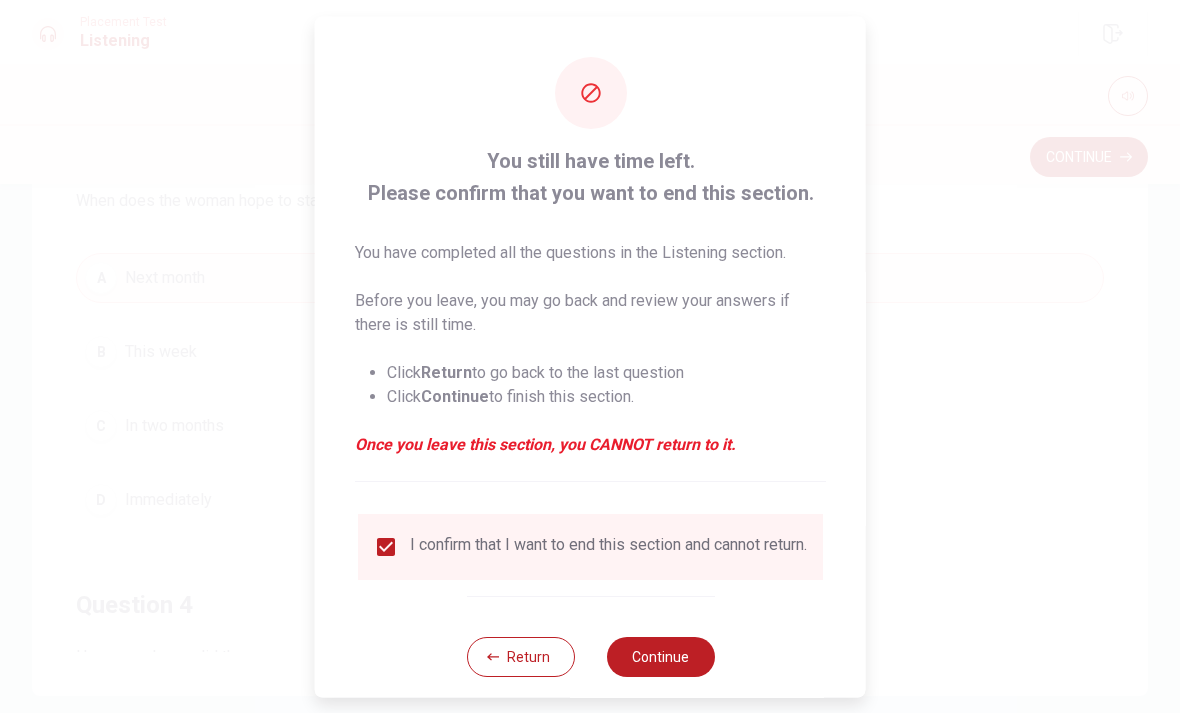 click on "Continue" at bounding box center [660, 656] 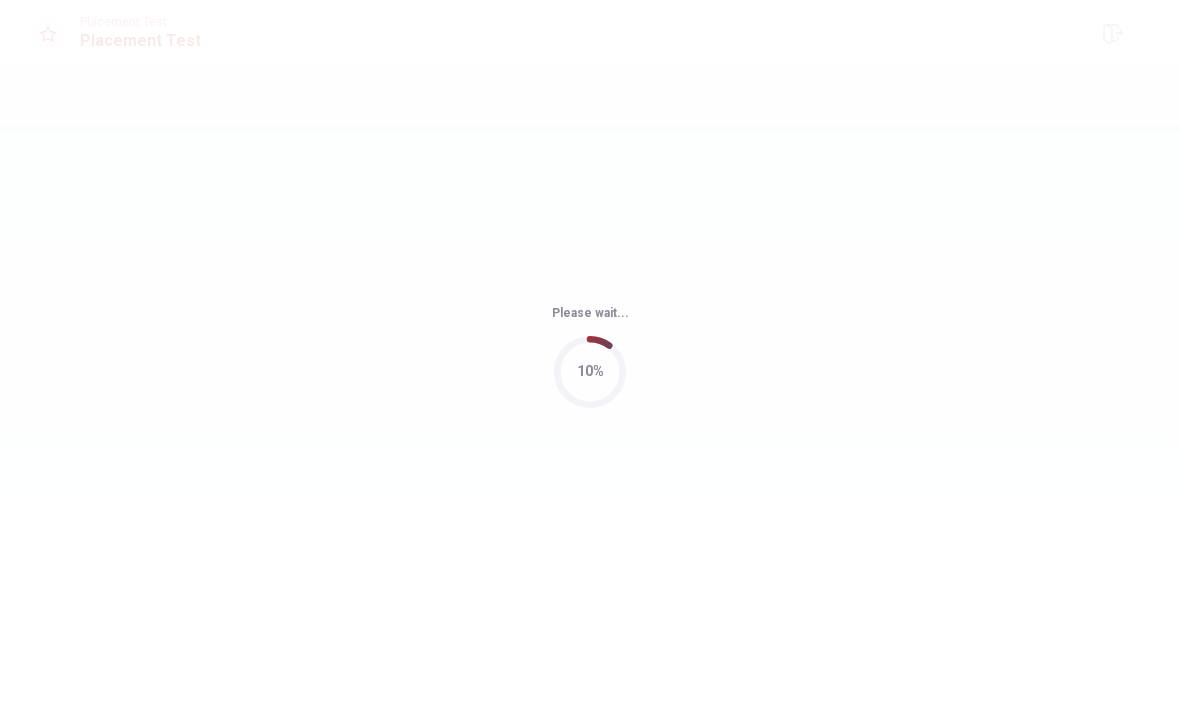 scroll, scrollTop: 0, scrollLeft: 0, axis: both 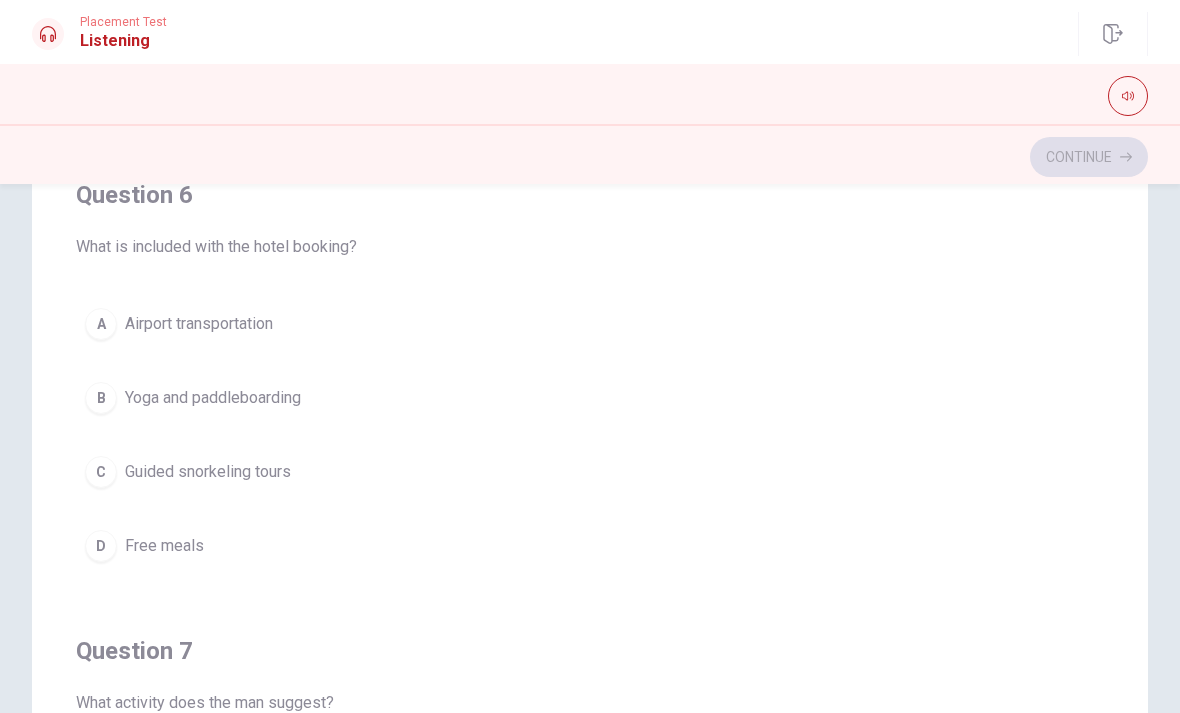 click on "Yoga and paddleboarding" at bounding box center [213, 398] 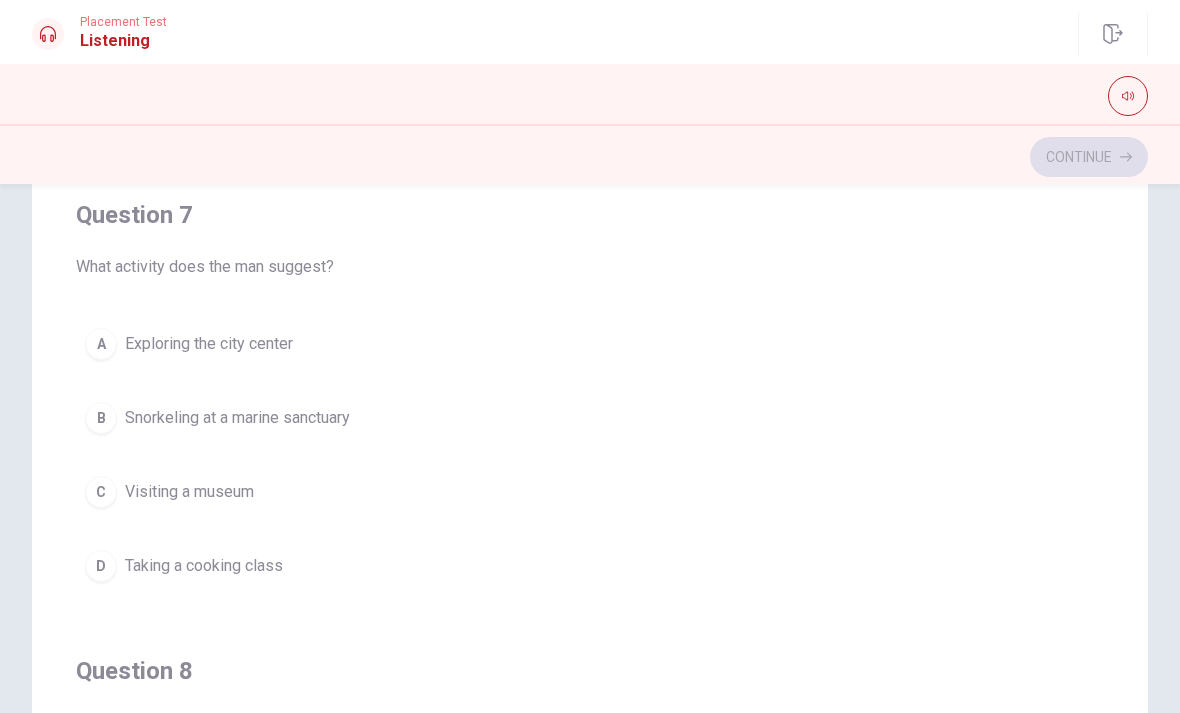 scroll, scrollTop: 462, scrollLeft: 0, axis: vertical 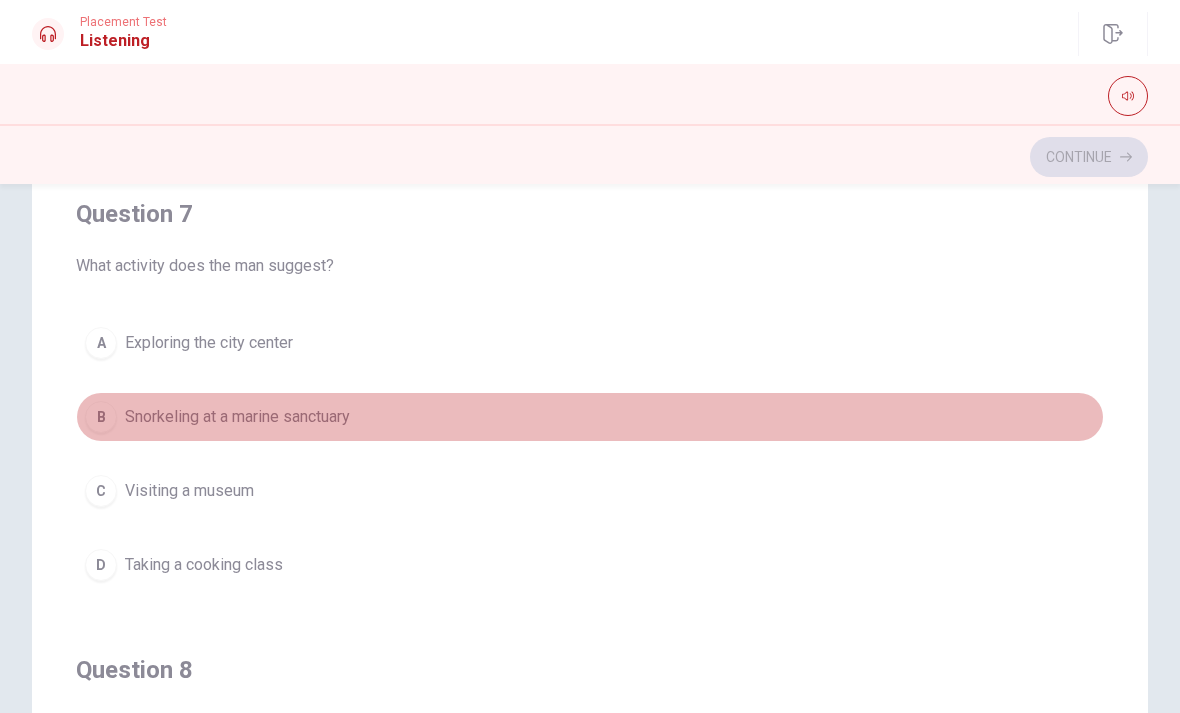 click on "B Snorkeling at a marine sanctuary" at bounding box center (590, 417) 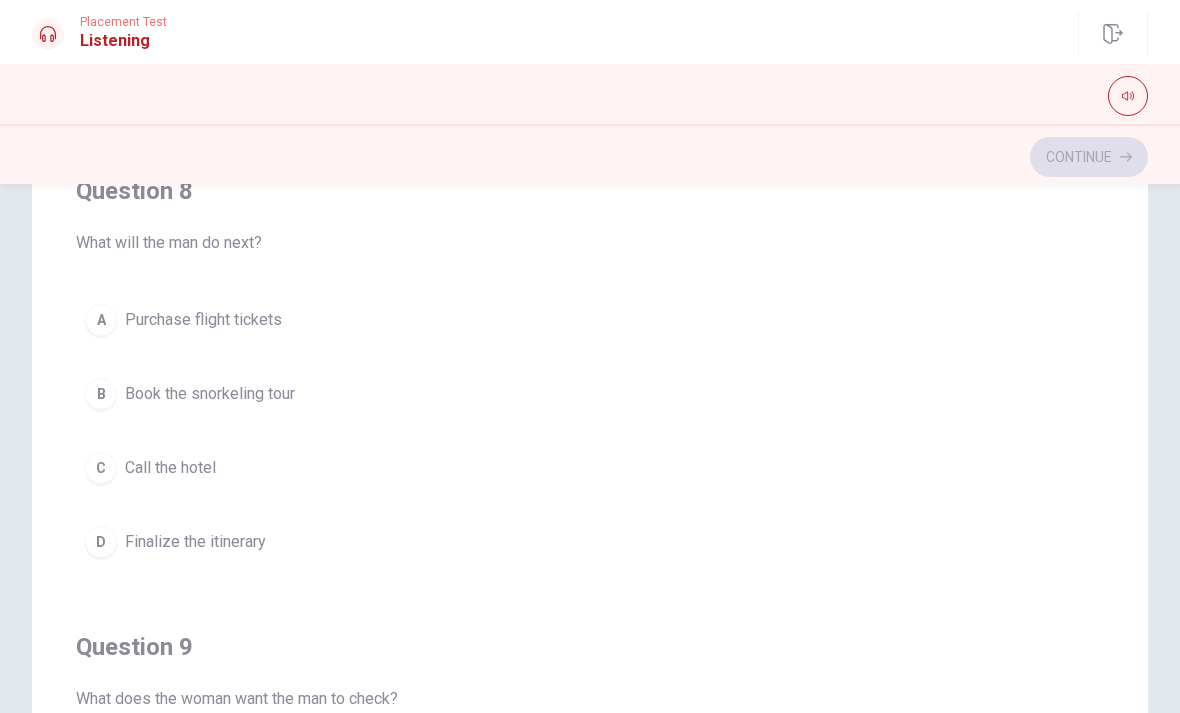 scroll, scrollTop: 936, scrollLeft: 0, axis: vertical 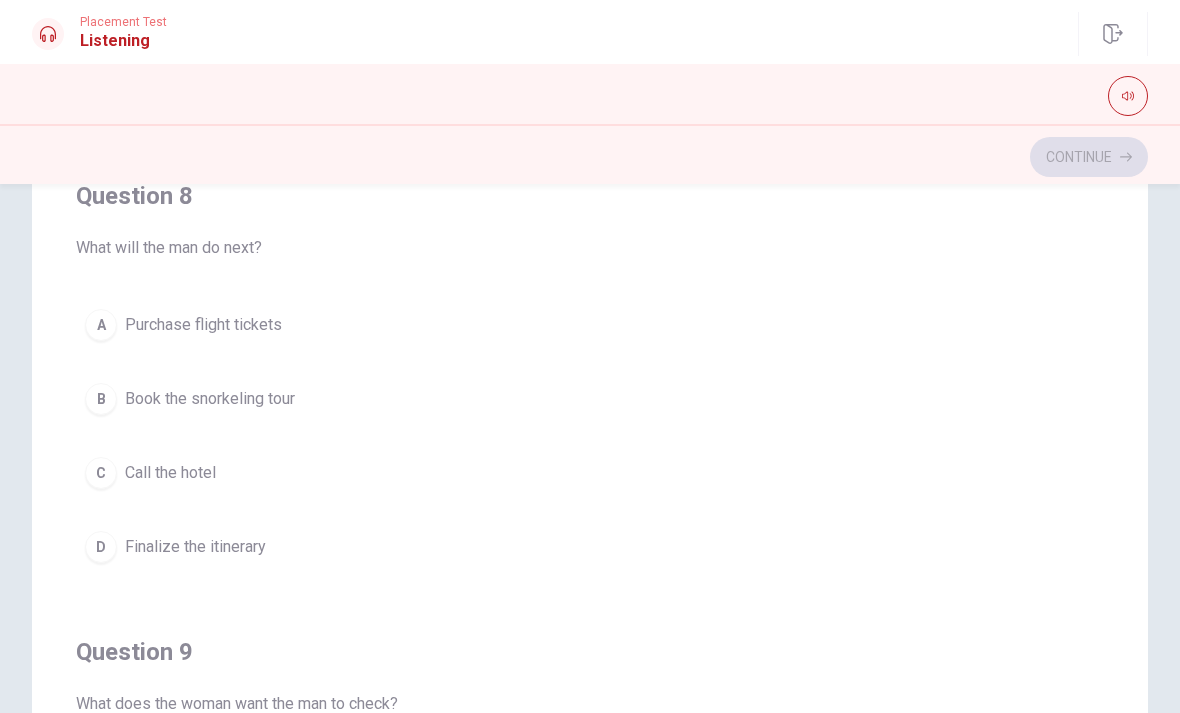 click on "Call the hotel" at bounding box center (170, 473) 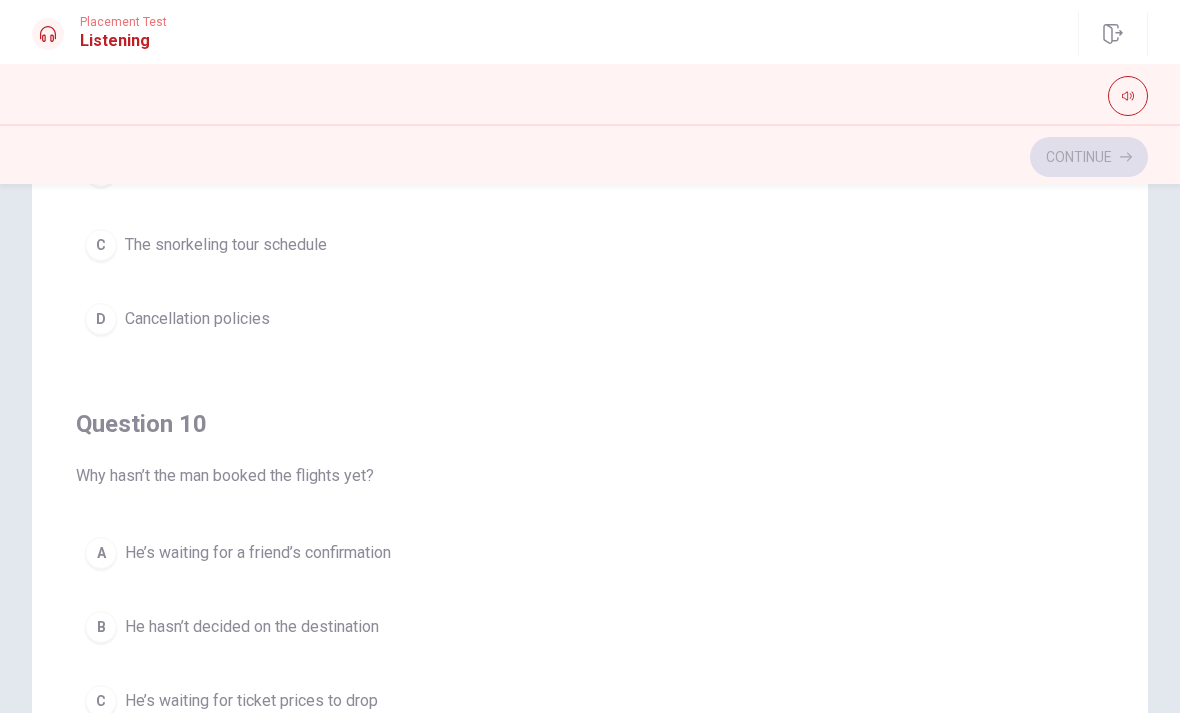 scroll, scrollTop: 1620, scrollLeft: 0, axis: vertical 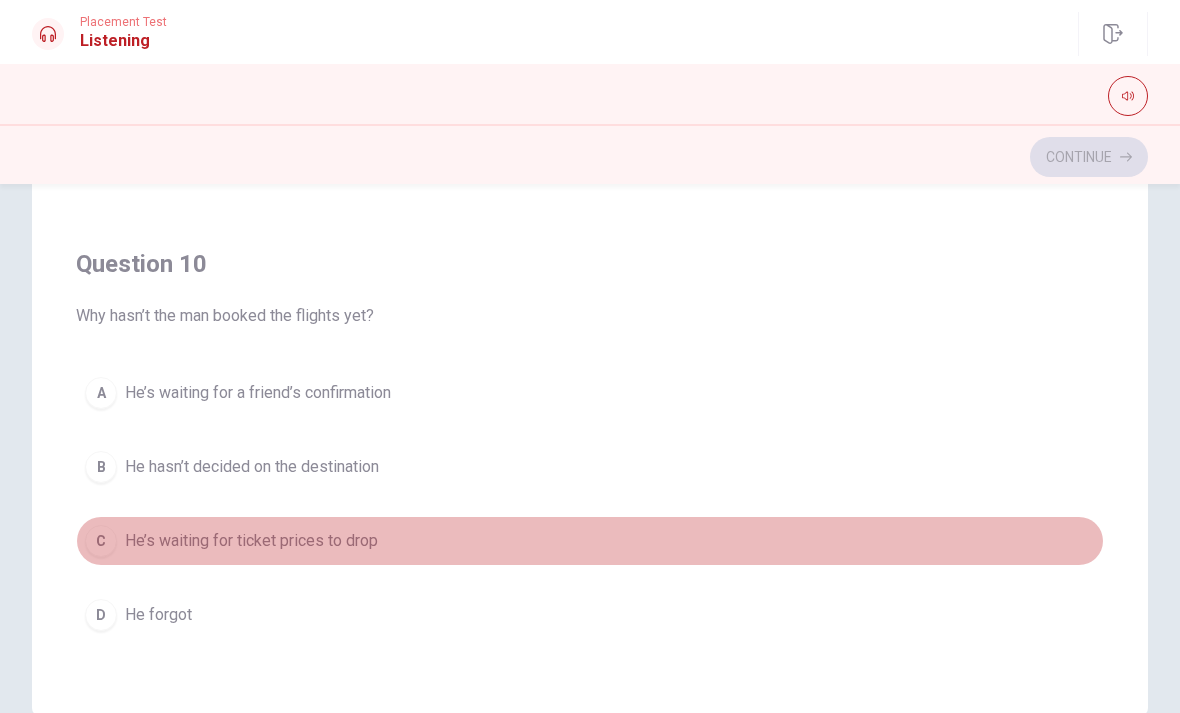 click on "C He’s waiting for ticket prices to drop" at bounding box center [590, 541] 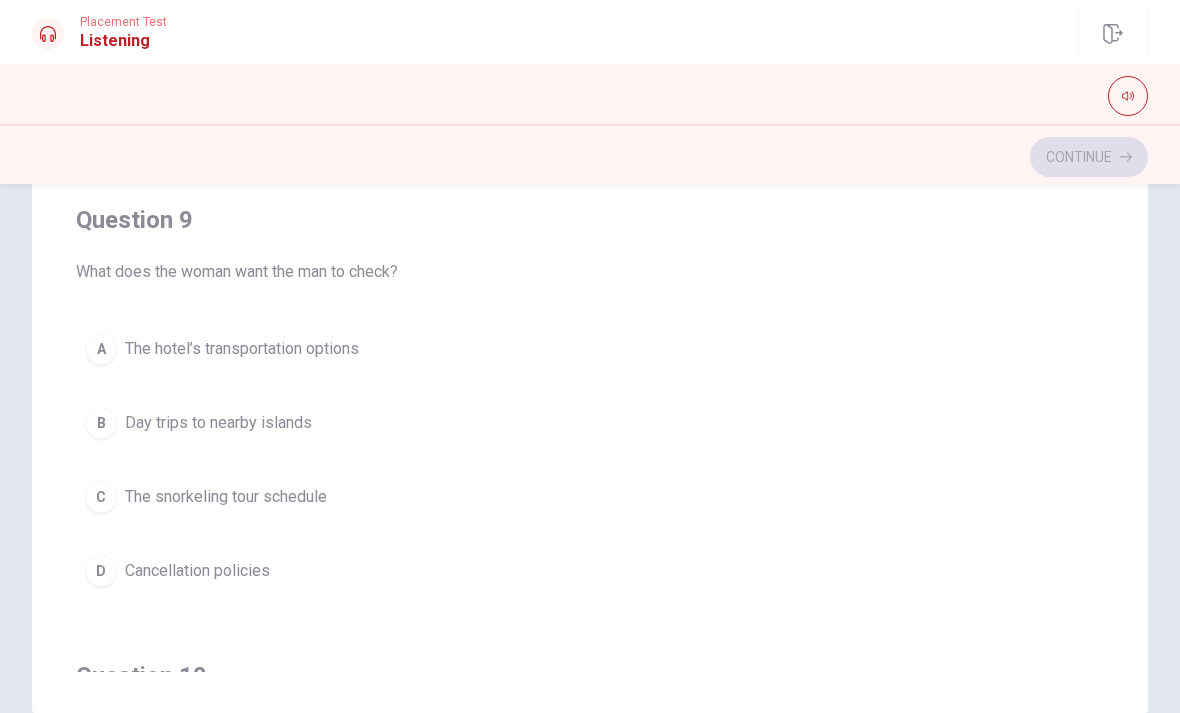 scroll, scrollTop: 1205, scrollLeft: 0, axis: vertical 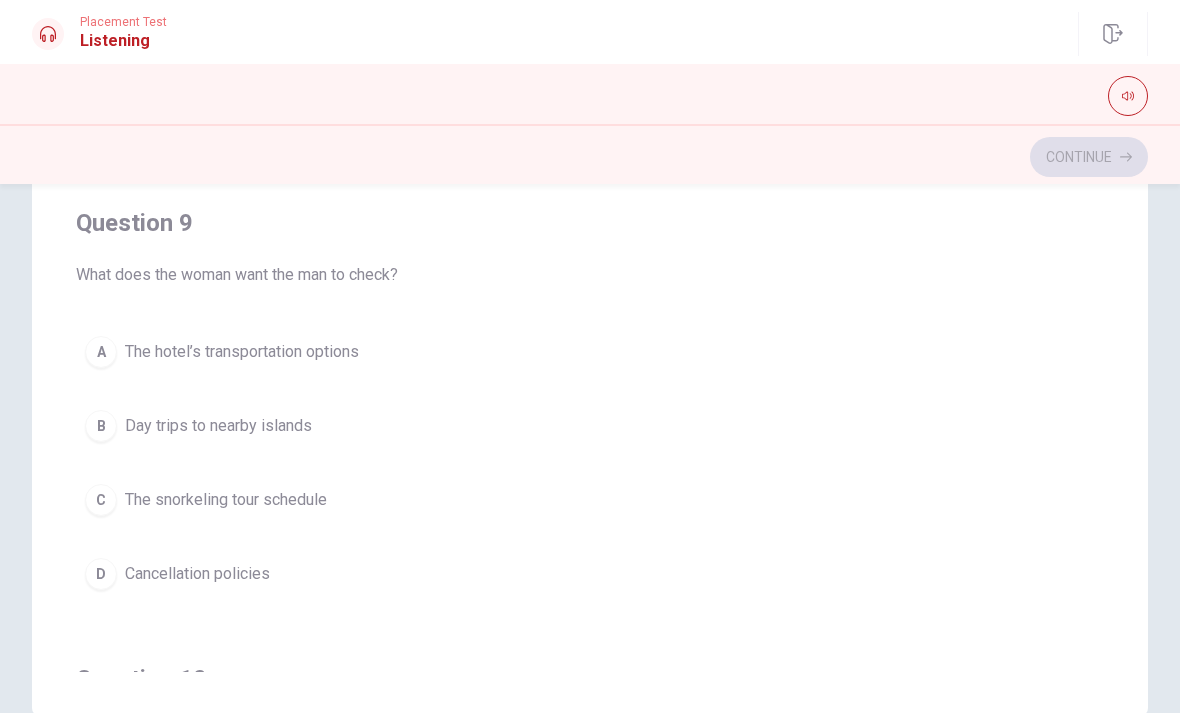 click on "The hotel’s transportation options" at bounding box center [242, 352] 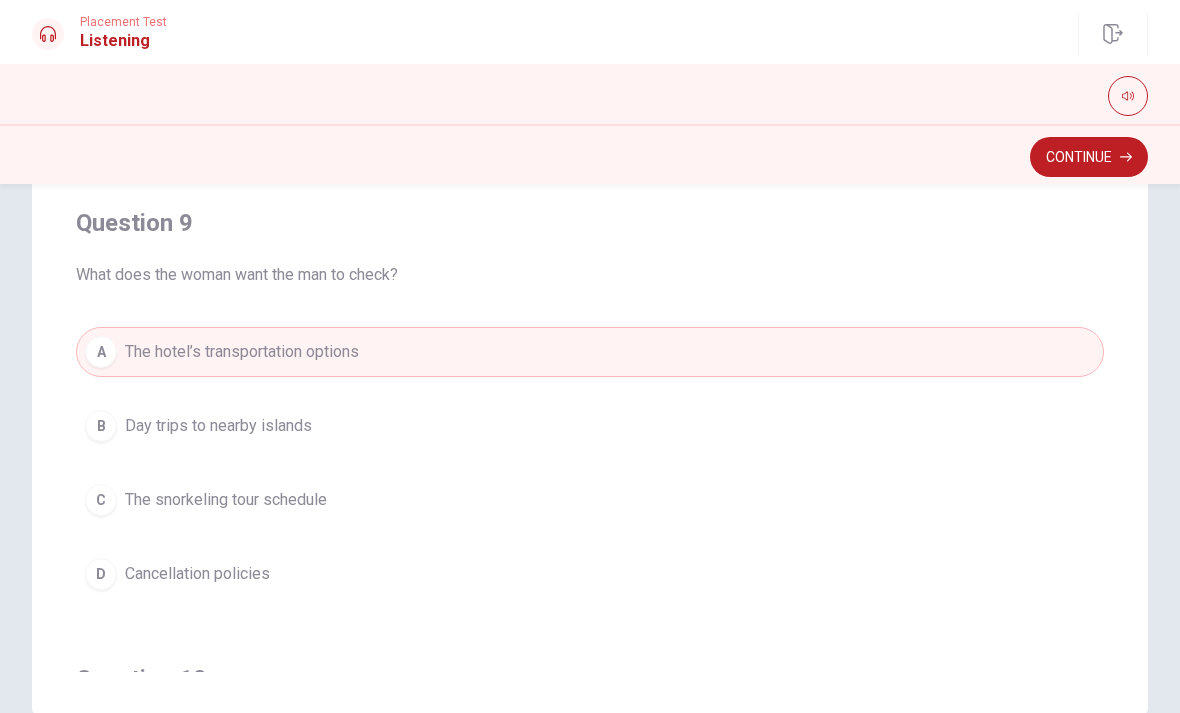 click on "Continue" at bounding box center [1089, 157] 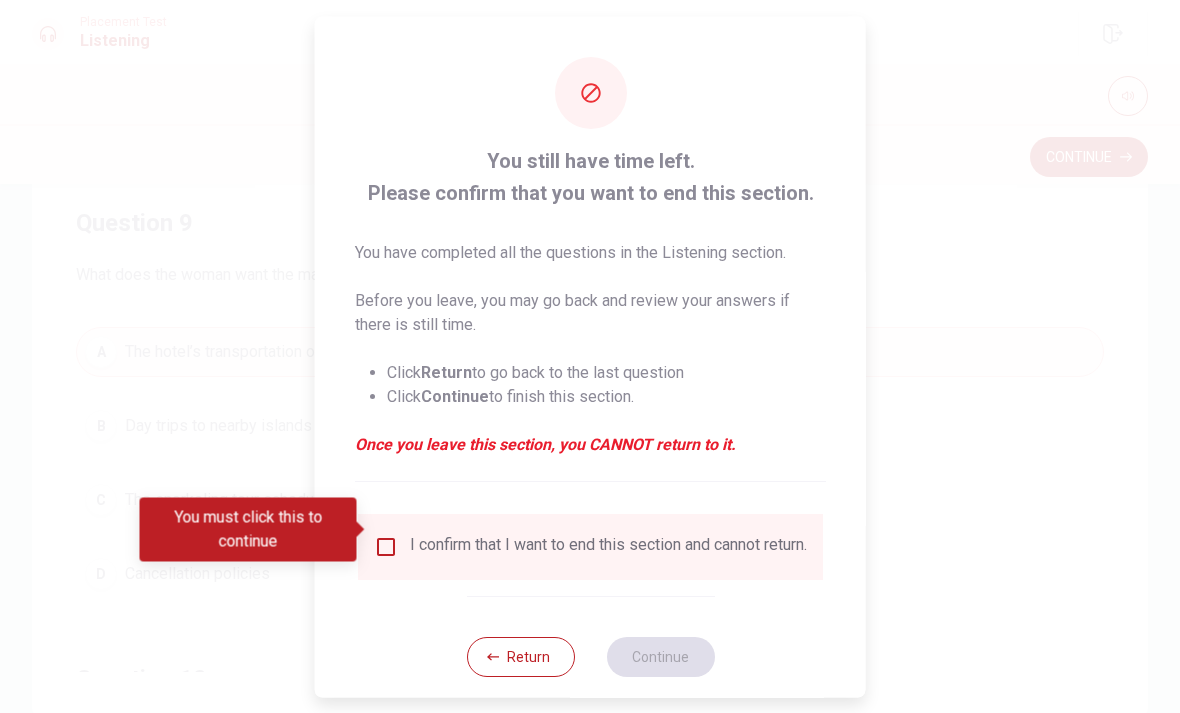 click at bounding box center (386, 546) 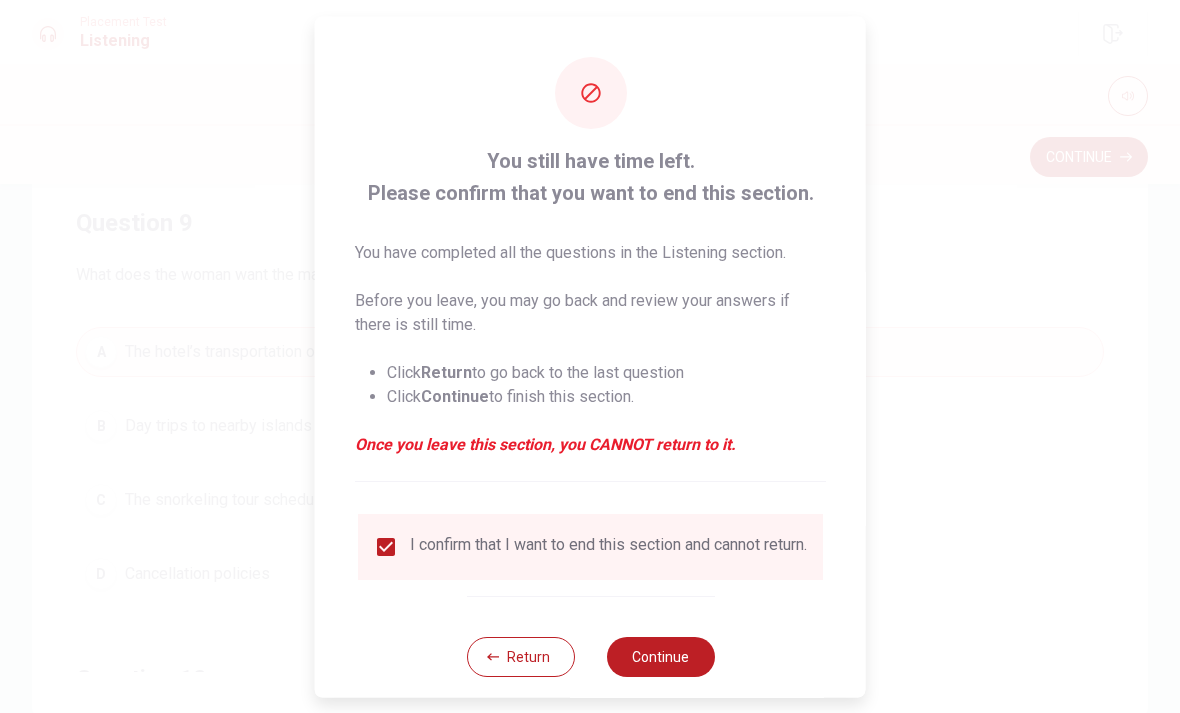 click on "Continue" at bounding box center [660, 656] 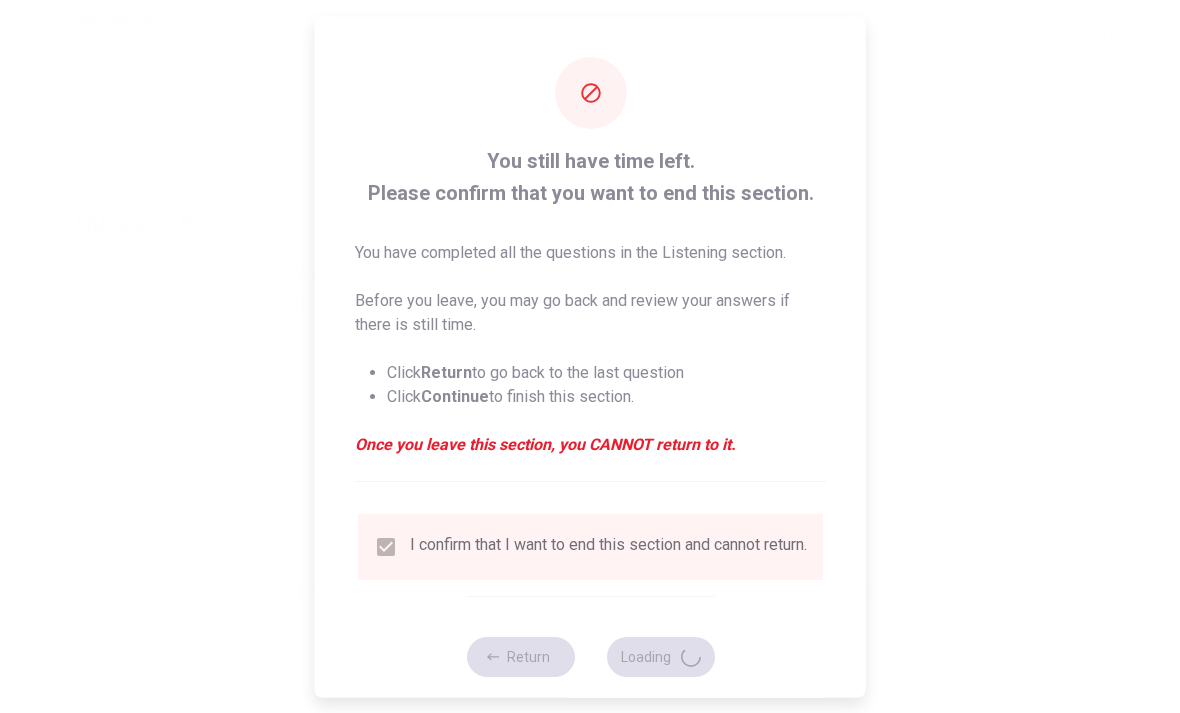 scroll, scrollTop: 0, scrollLeft: 0, axis: both 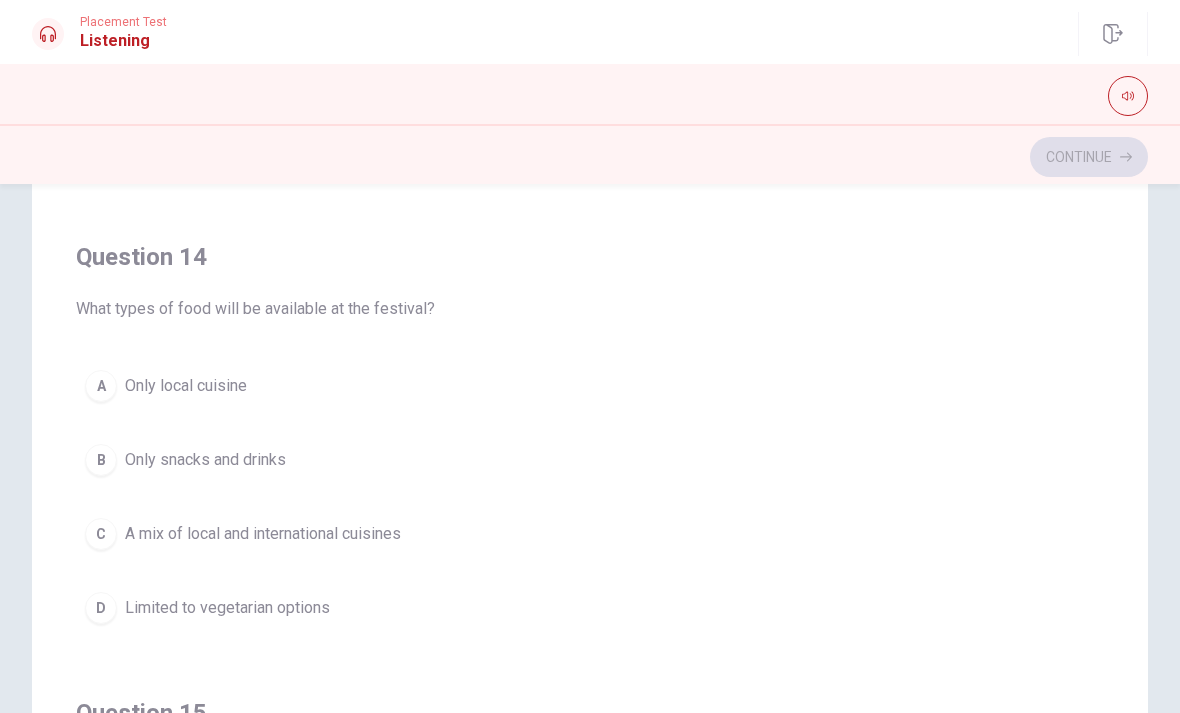 click on "Limited to vegetarian options" at bounding box center [227, 608] 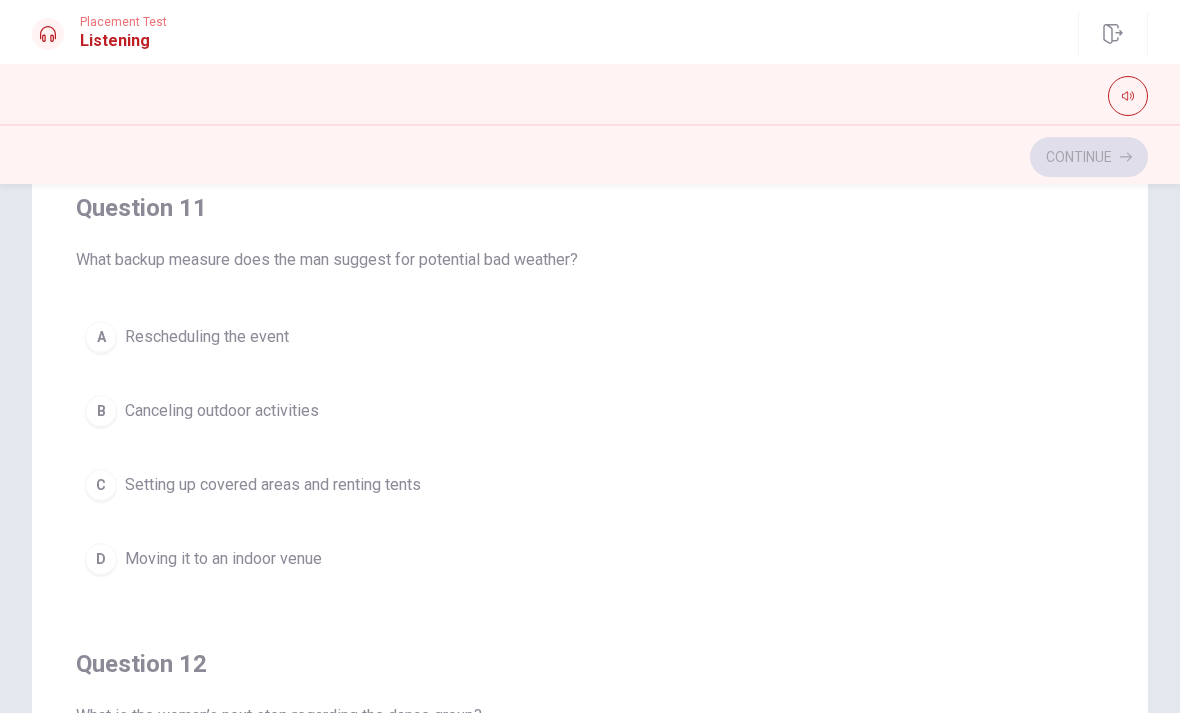 scroll, scrollTop: 0, scrollLeft: 0, axis: both 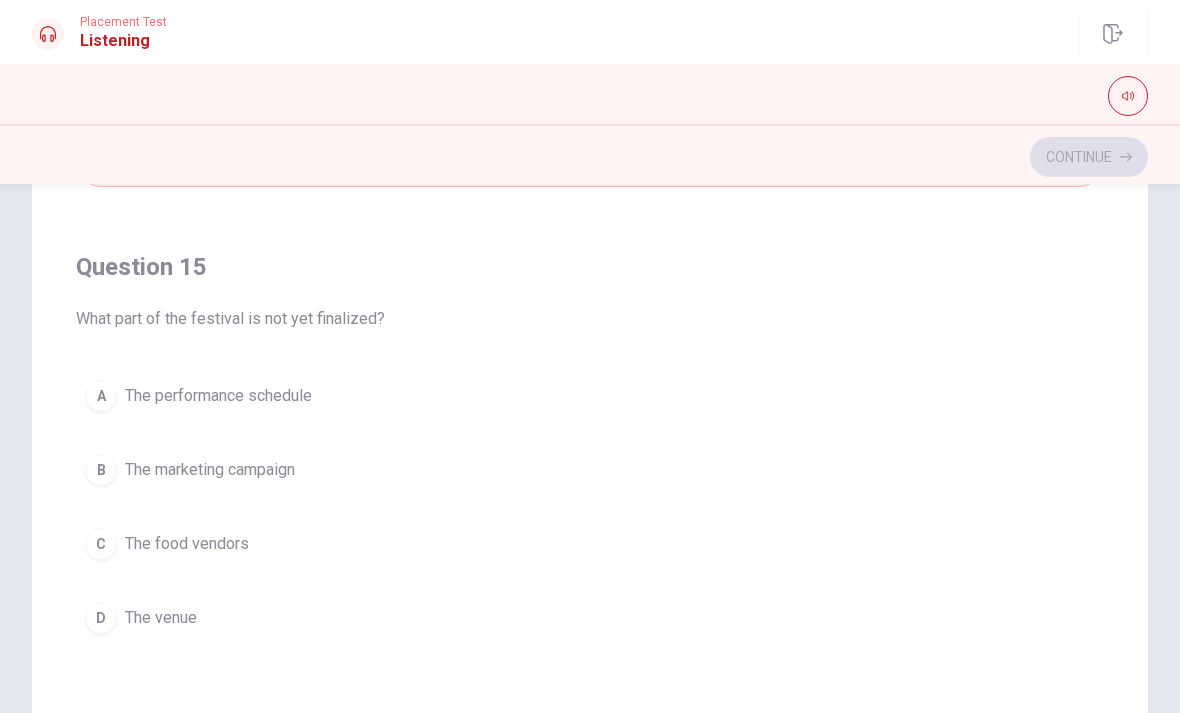 click on "A The performance schedule" at bounding box center (590, 396) 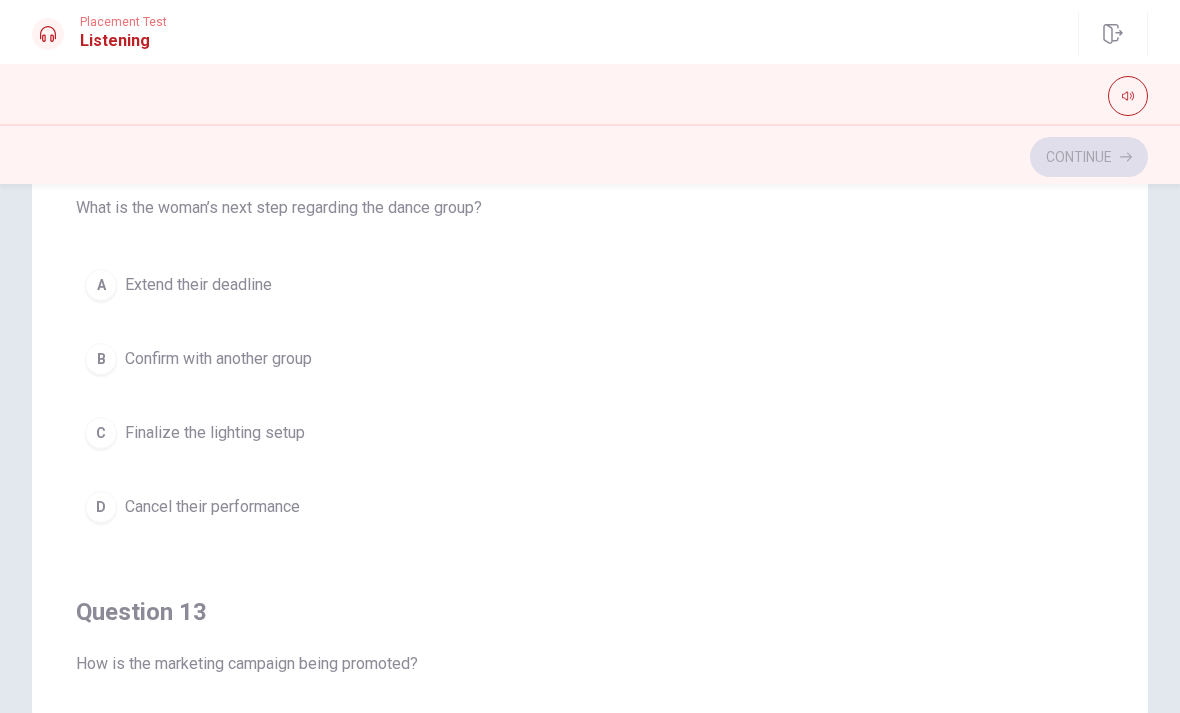 scroll, scrollTop: 364, scrollLeft: 0, axis: vertical 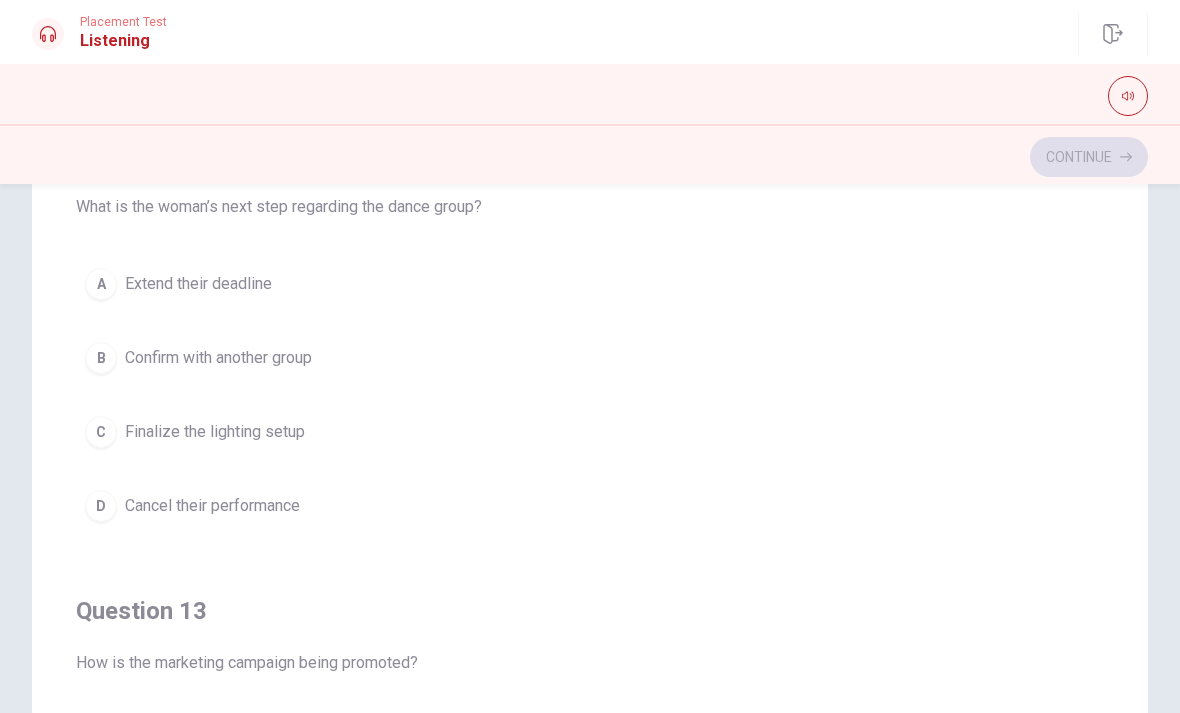 click on "B Confirm with another group" at bounding box center [590, 358] 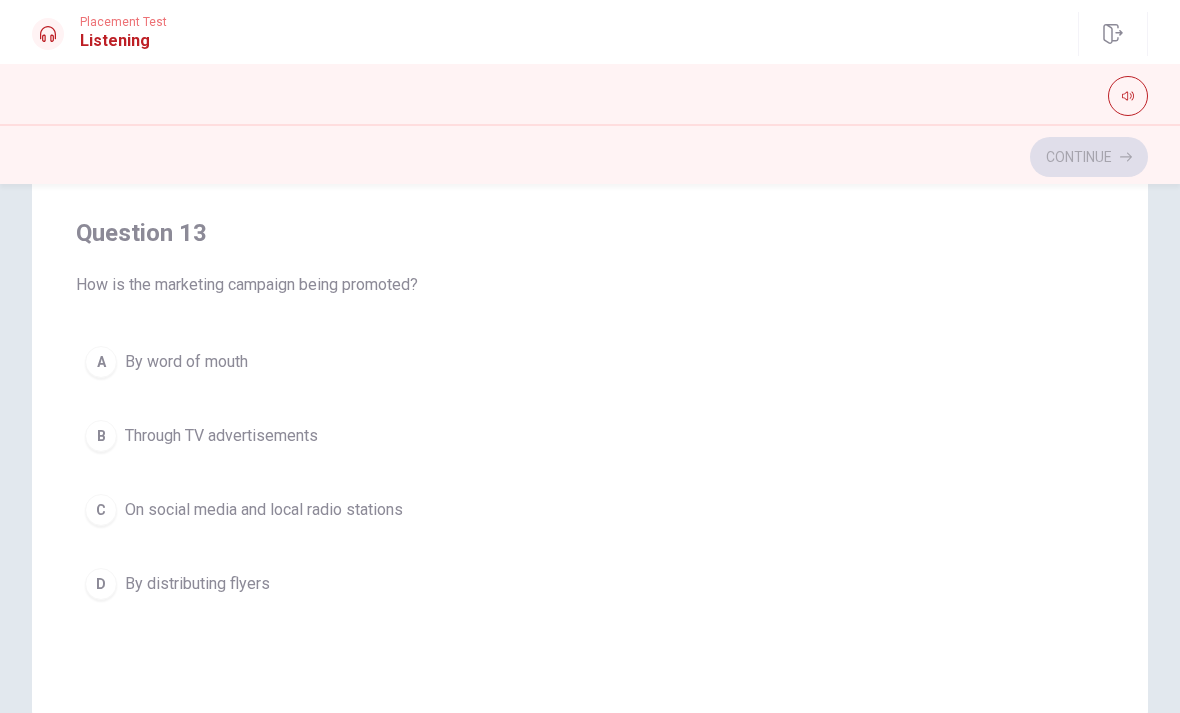 scroll, scrollTop: 753, scrollLeft: 0, axis: vertical 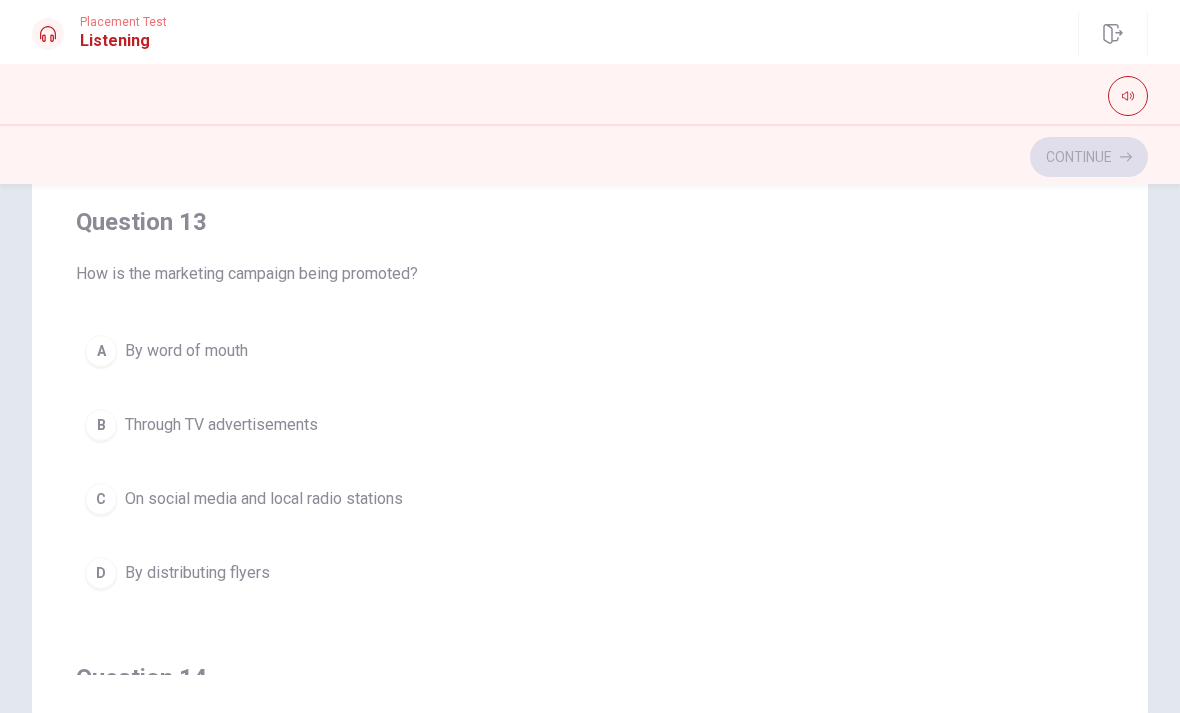 click on "On social media and local radio stations" at bounding box center [264, 499] 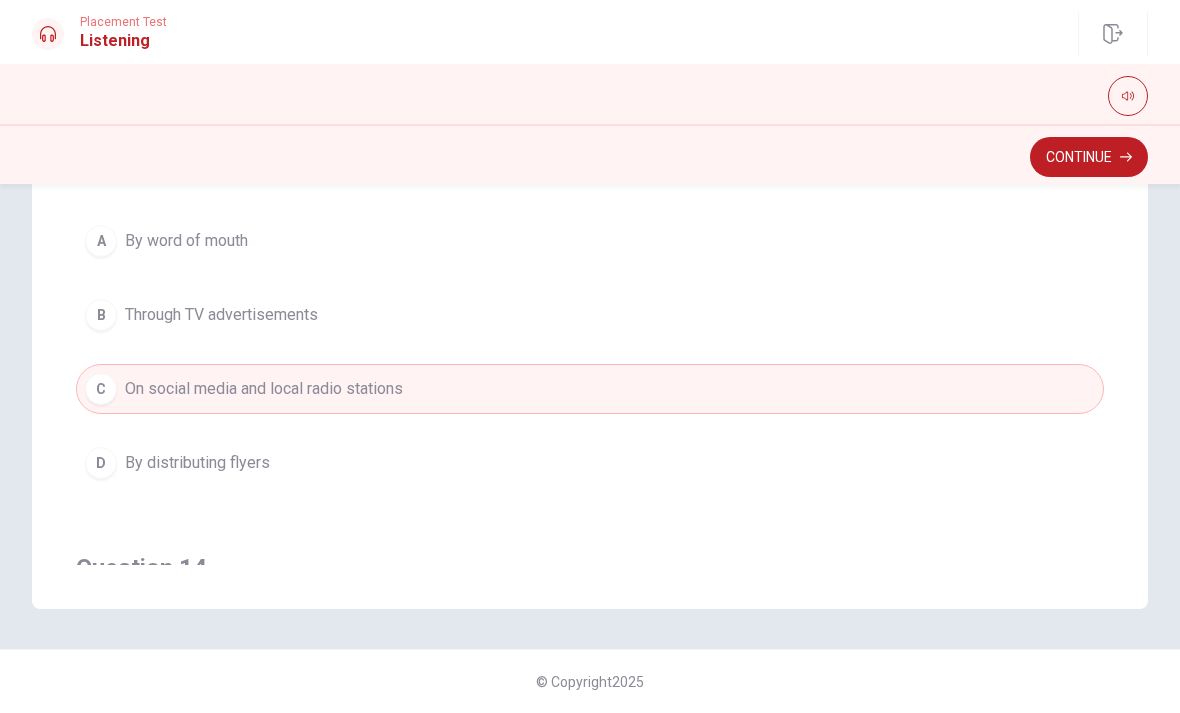 scroll, scrollTop: 419, scrollLeft: 0, axis: vertical 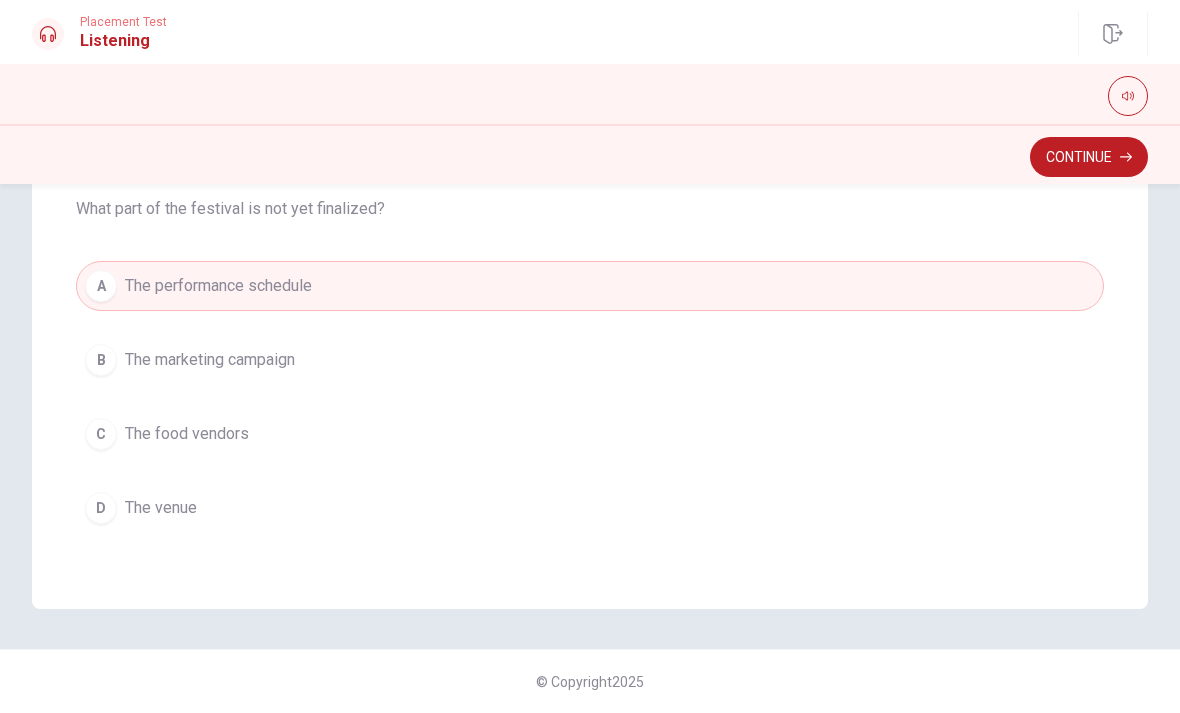 click on "Continue" at bounding box center [1089, 157] 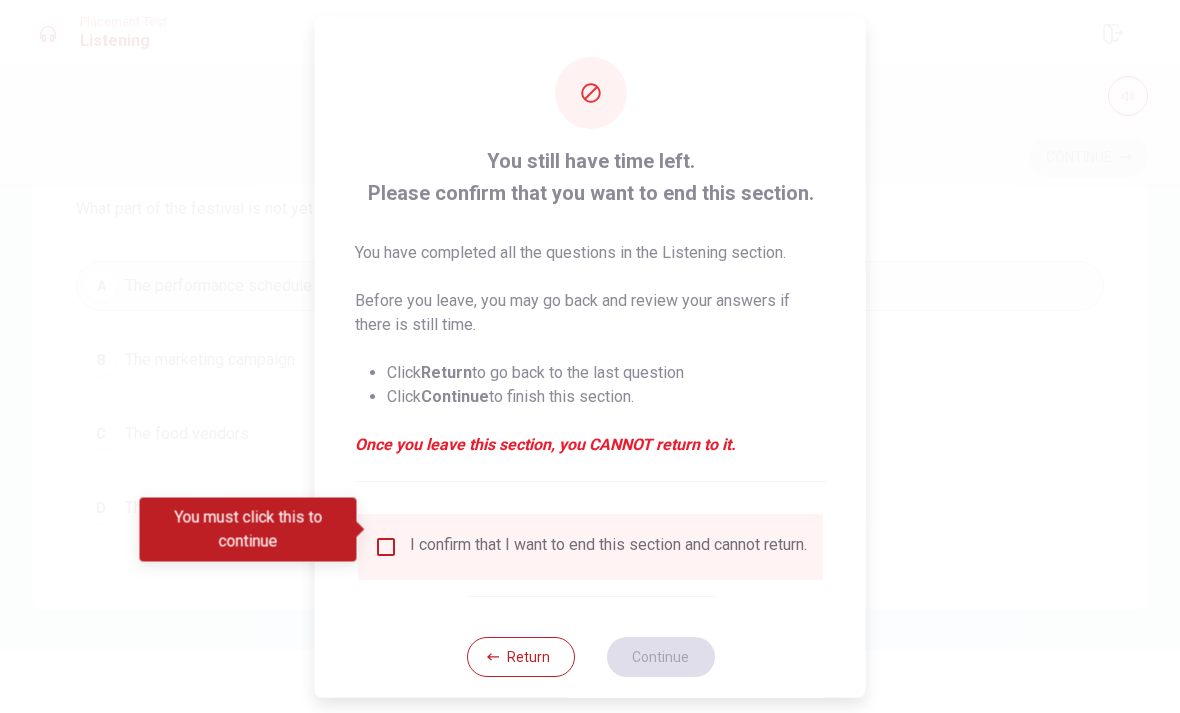 click at bounding box center [386, 546] 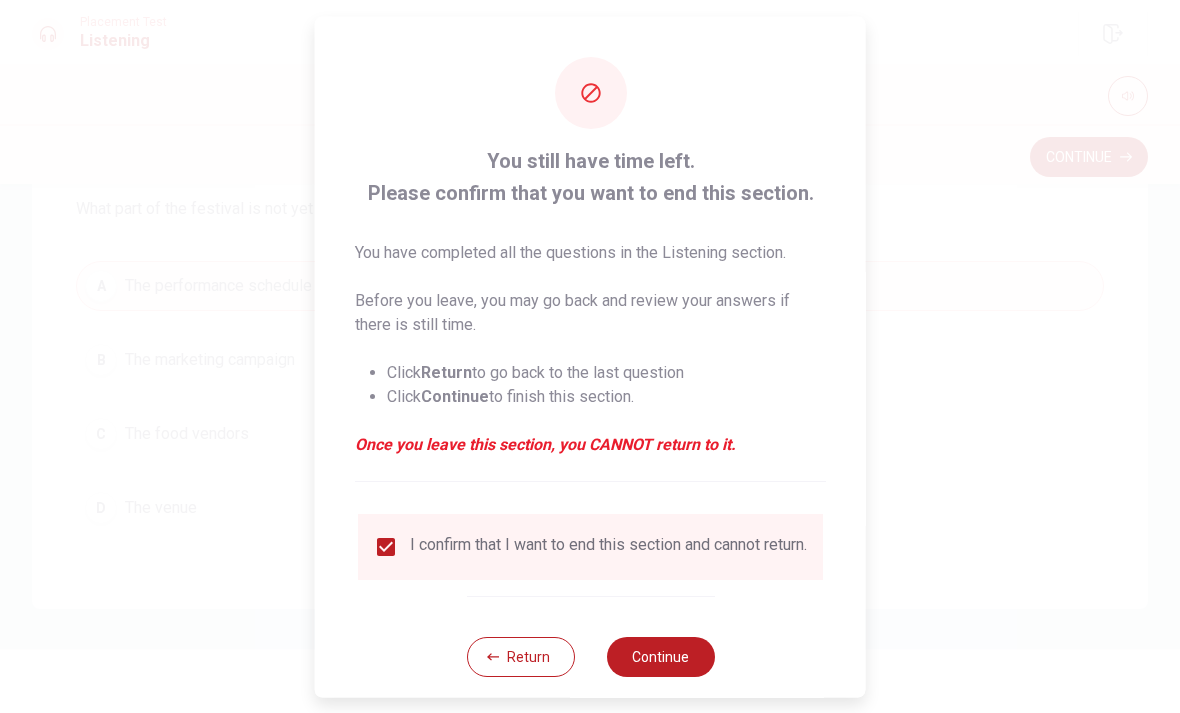 click on "Continue" at bounding box center (660, 656) 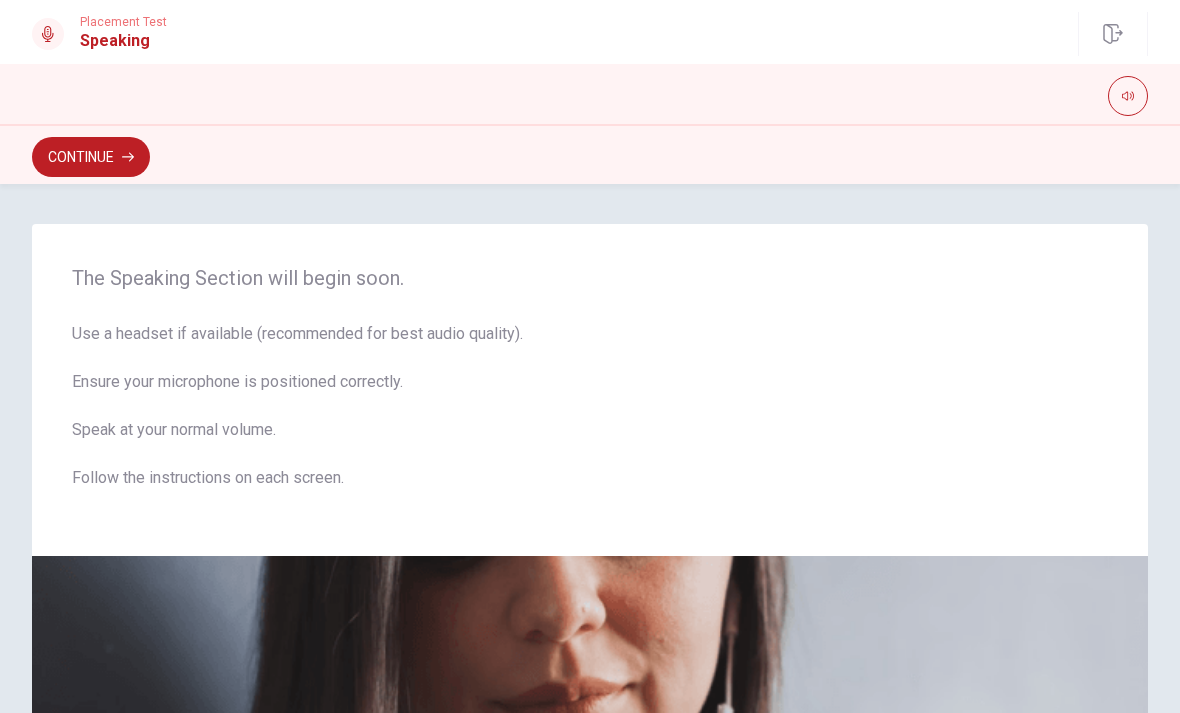scroll, scrollTop: 0, scrollLeft: 0, axis: both 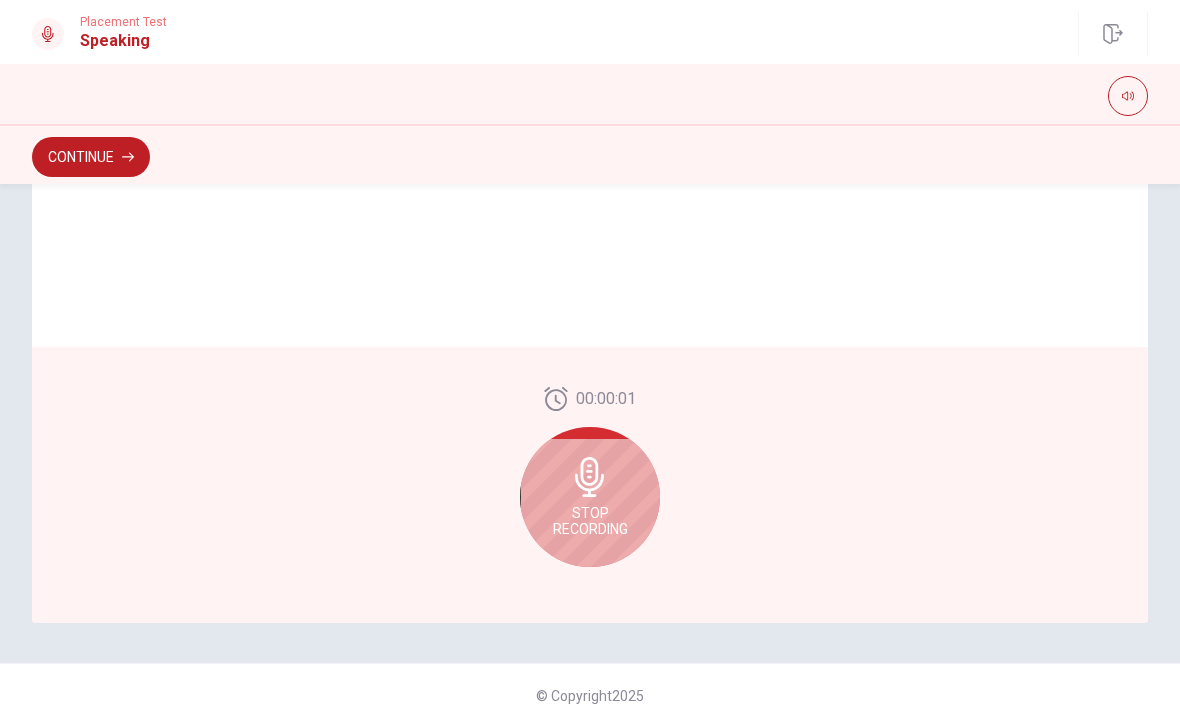 click on "Stop   Recording" at bounding box center (590, 521) 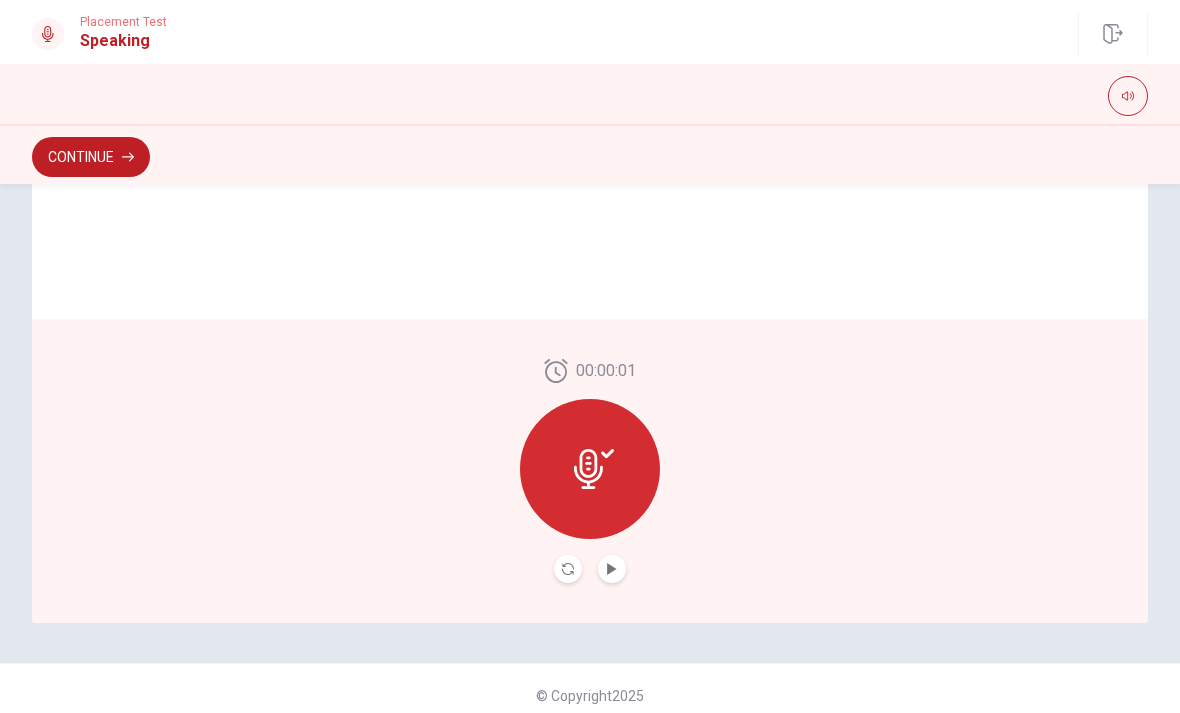 click at bounding box center [612, 569] 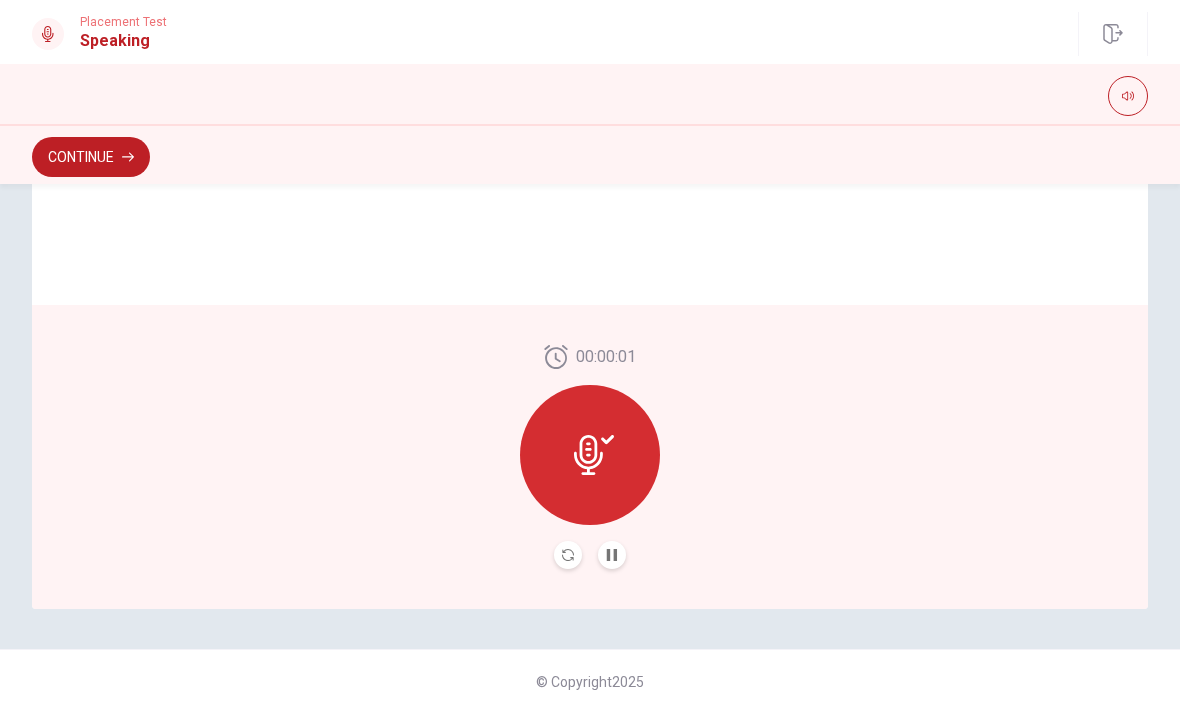 scroll, scrollTop: 487, scrollLeft: 0, axis: vertical 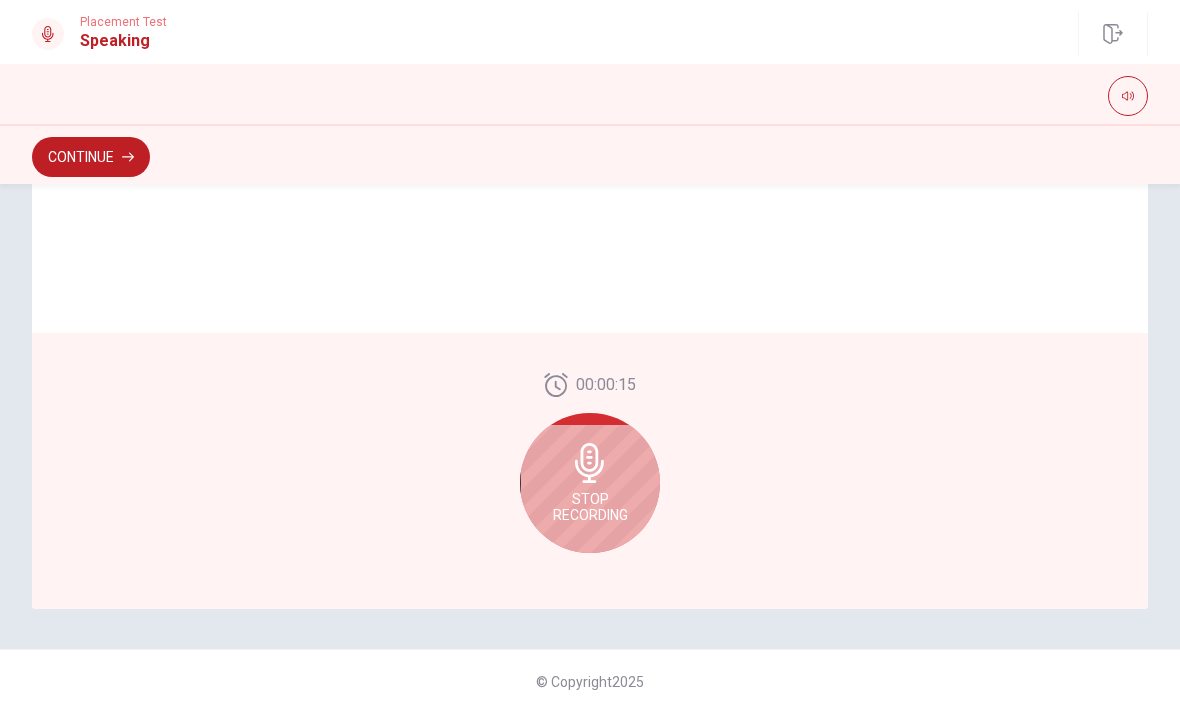 click on "Stop   Recording" at bounding box center (590, 483) 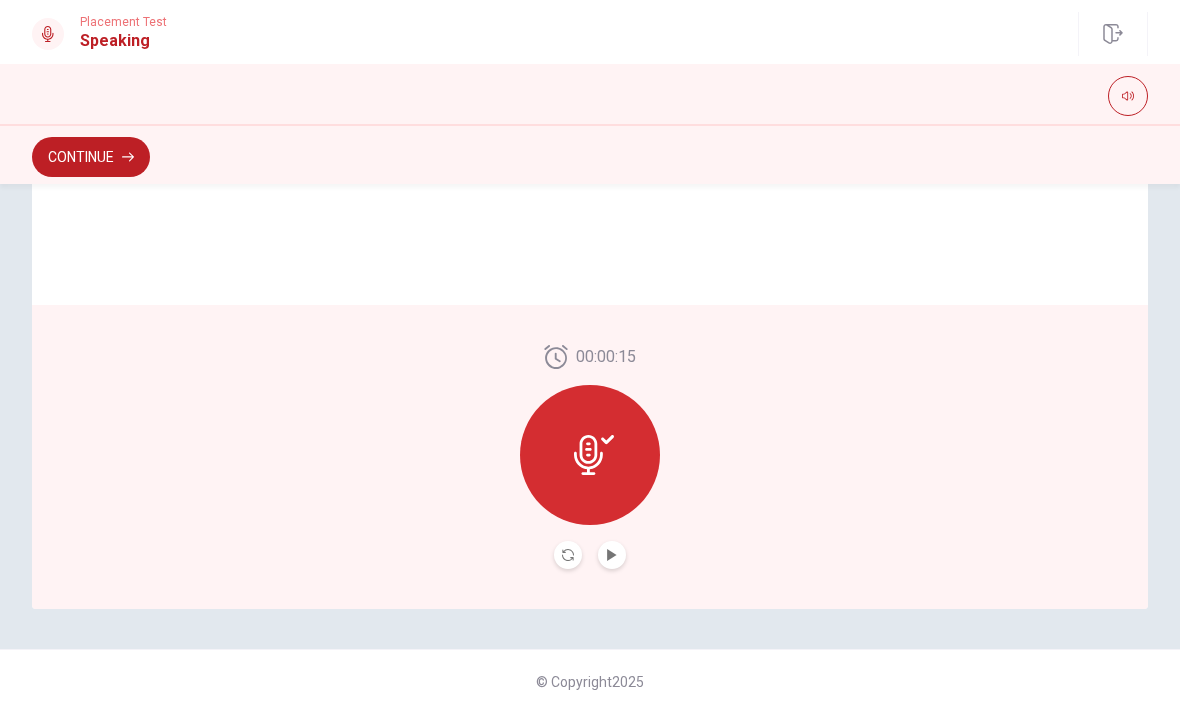 click at bounding box center [590, 455] 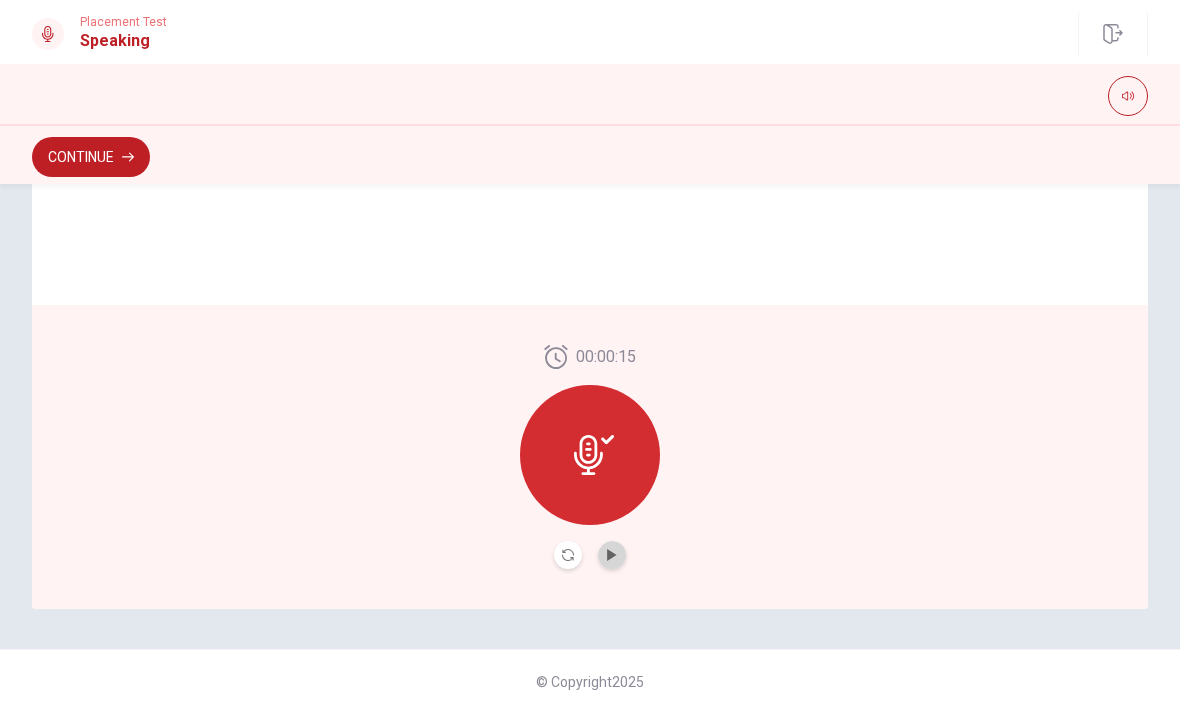 click 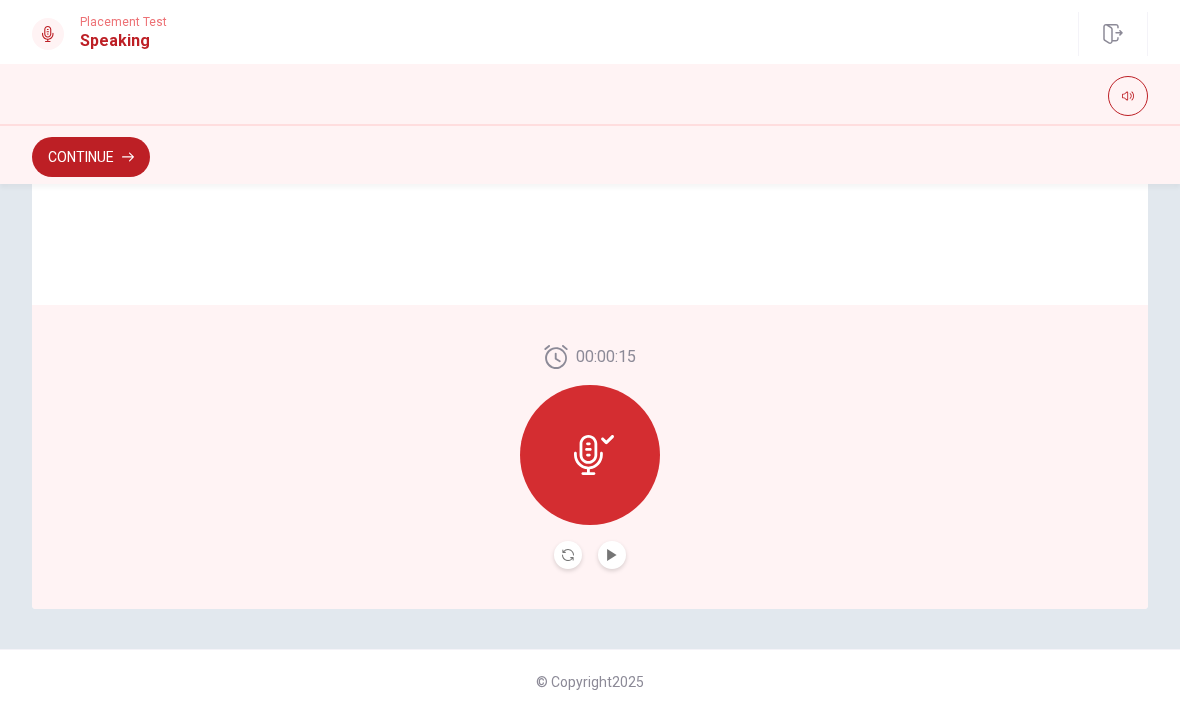 click 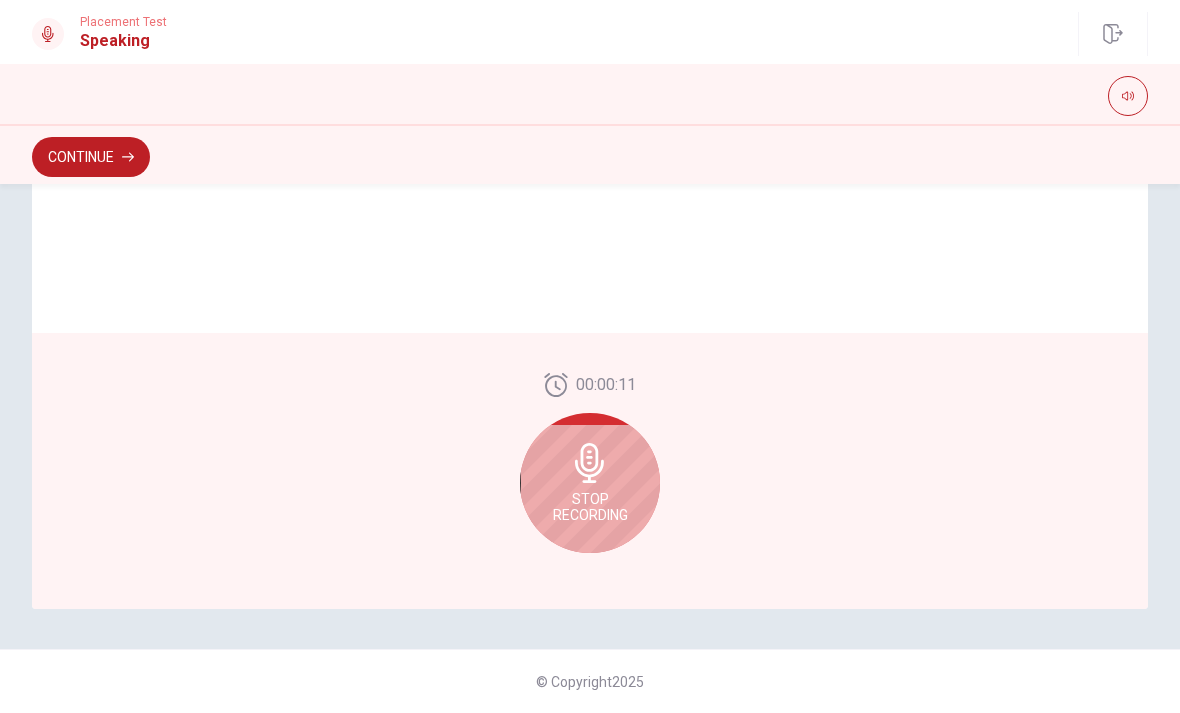 click on "Stop   Recording" at bounding box center (590, 507) 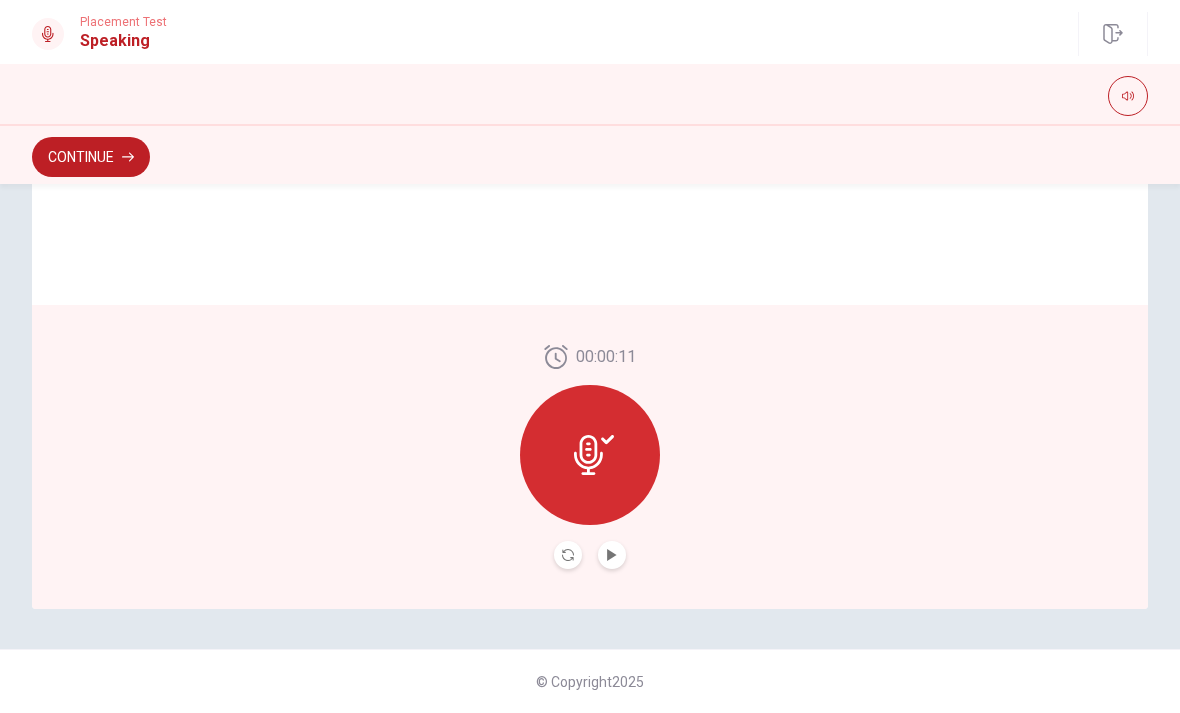 click 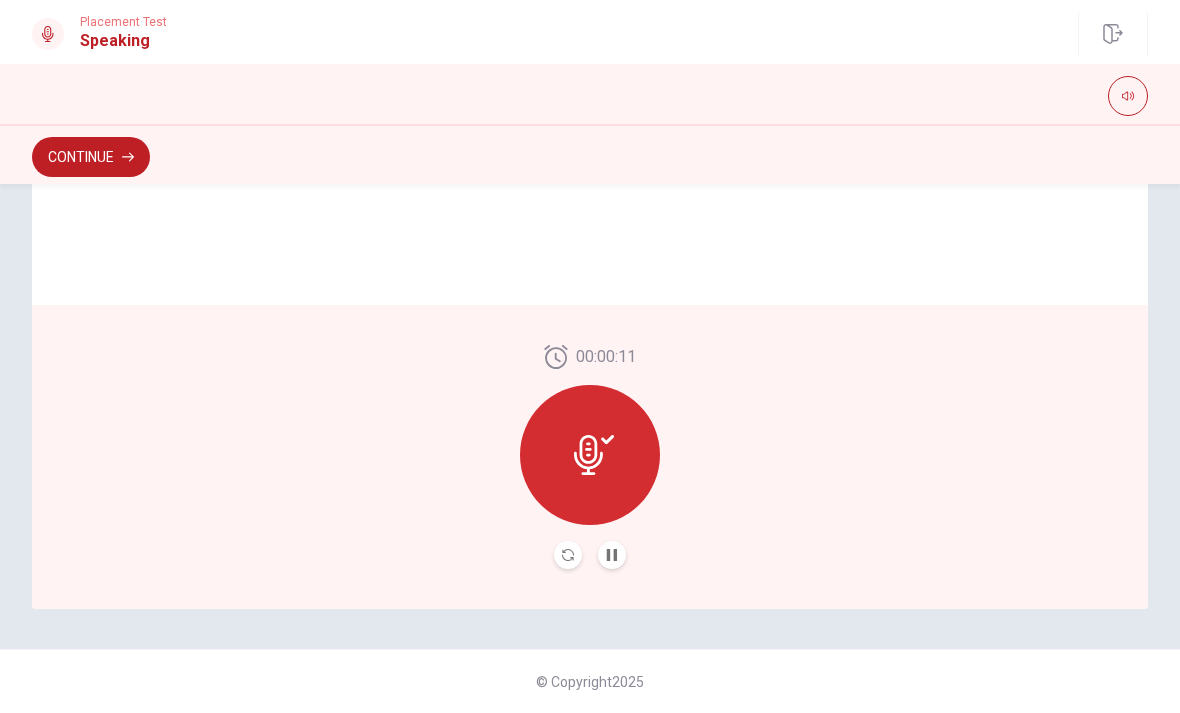 click 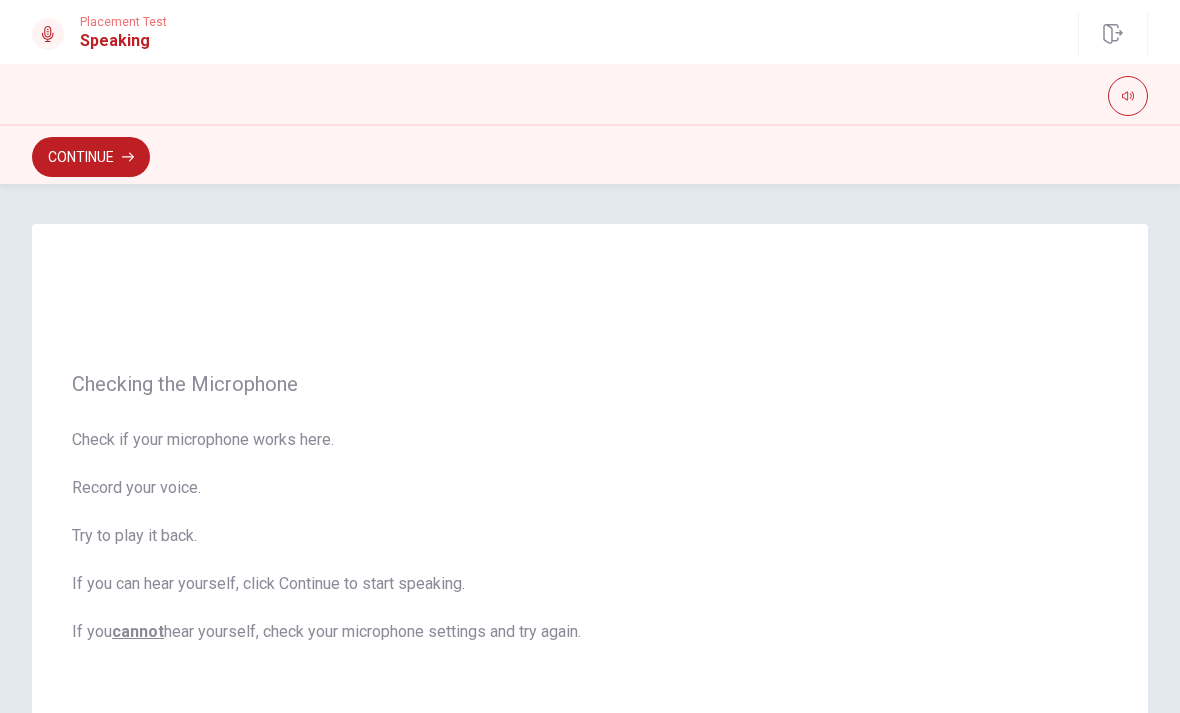 scroll, scrollTop: 0, scrollLeft: 0, axis: both 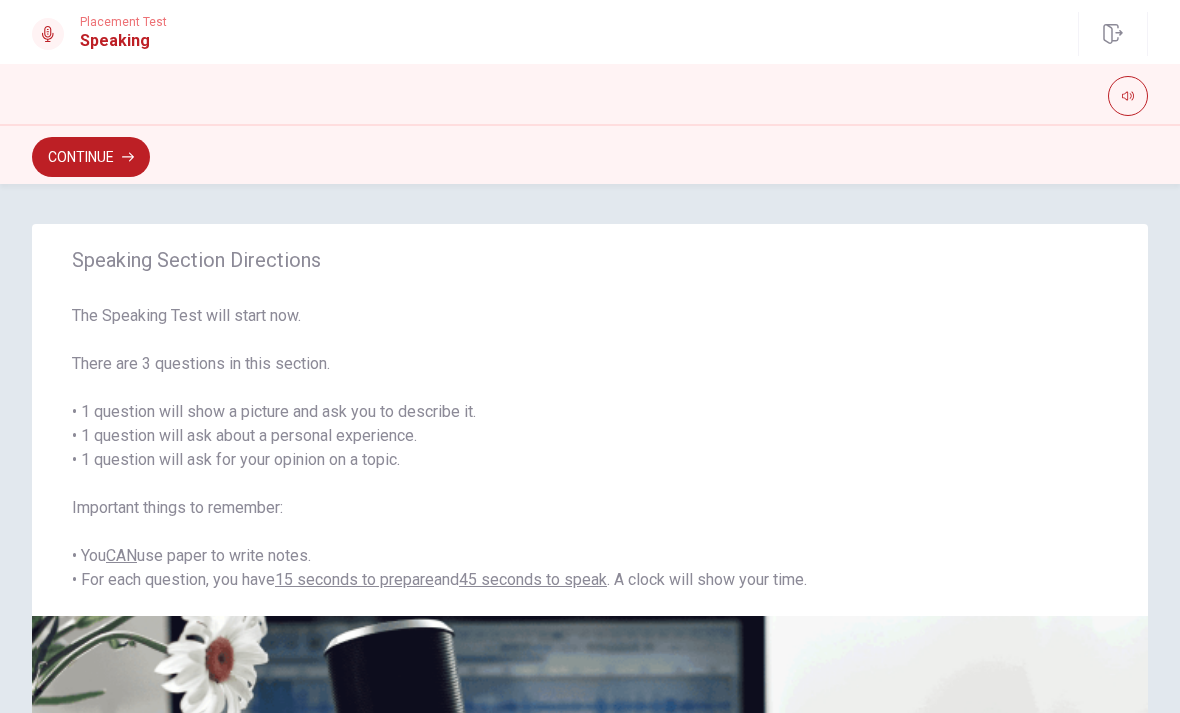 click on "Continue" at bounding box center (91, 157) 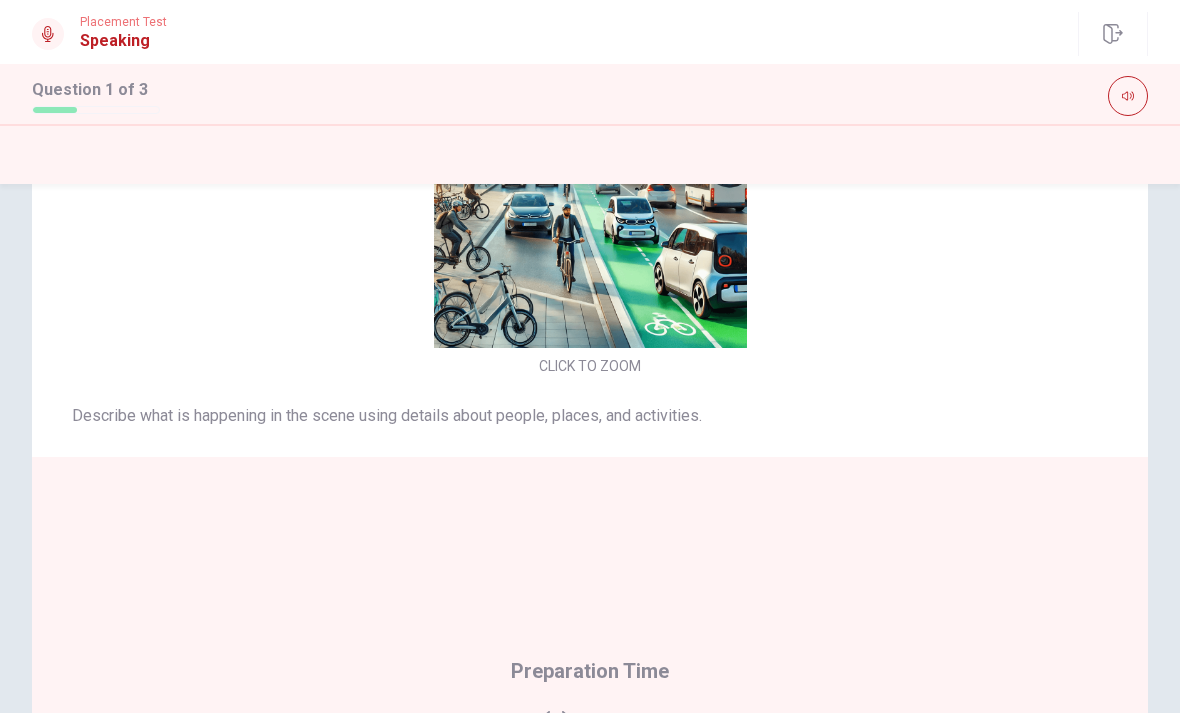 scroll, scrollTop: 153, scrollLeft: 0, axis: vertical 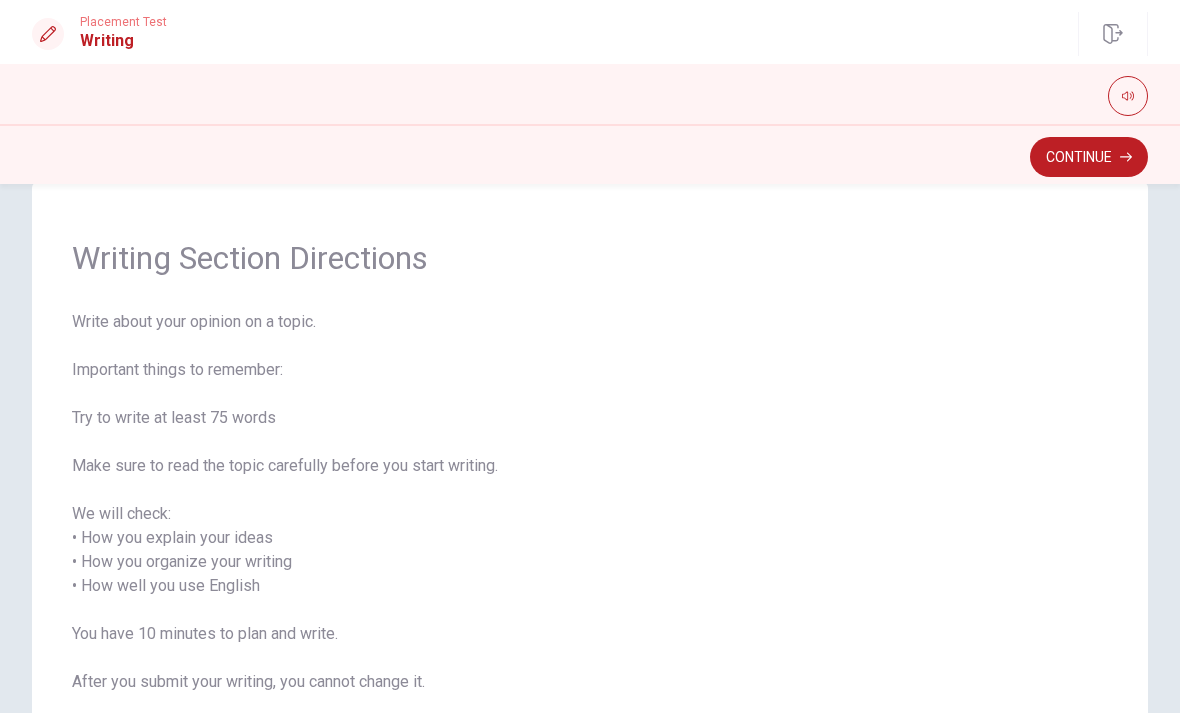 click on "Continue" at bounding box center (1089, 157) 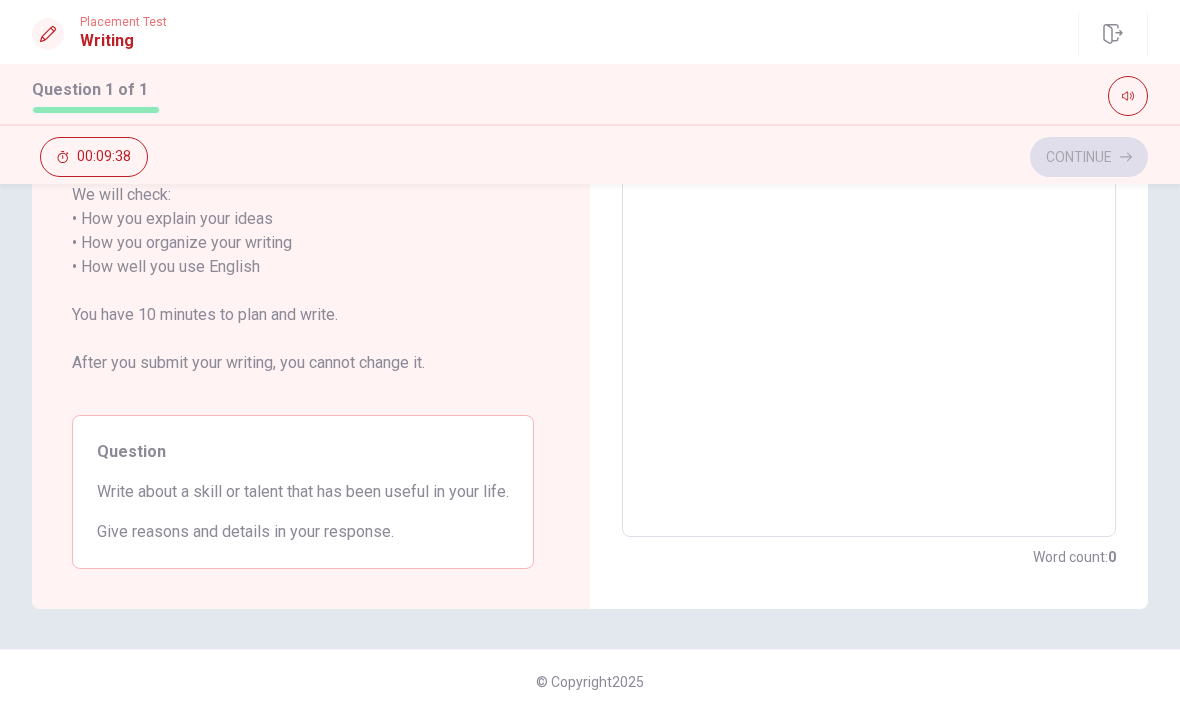 scroll, scrollTop: 321, scrollLeft: 0, axis: vertical 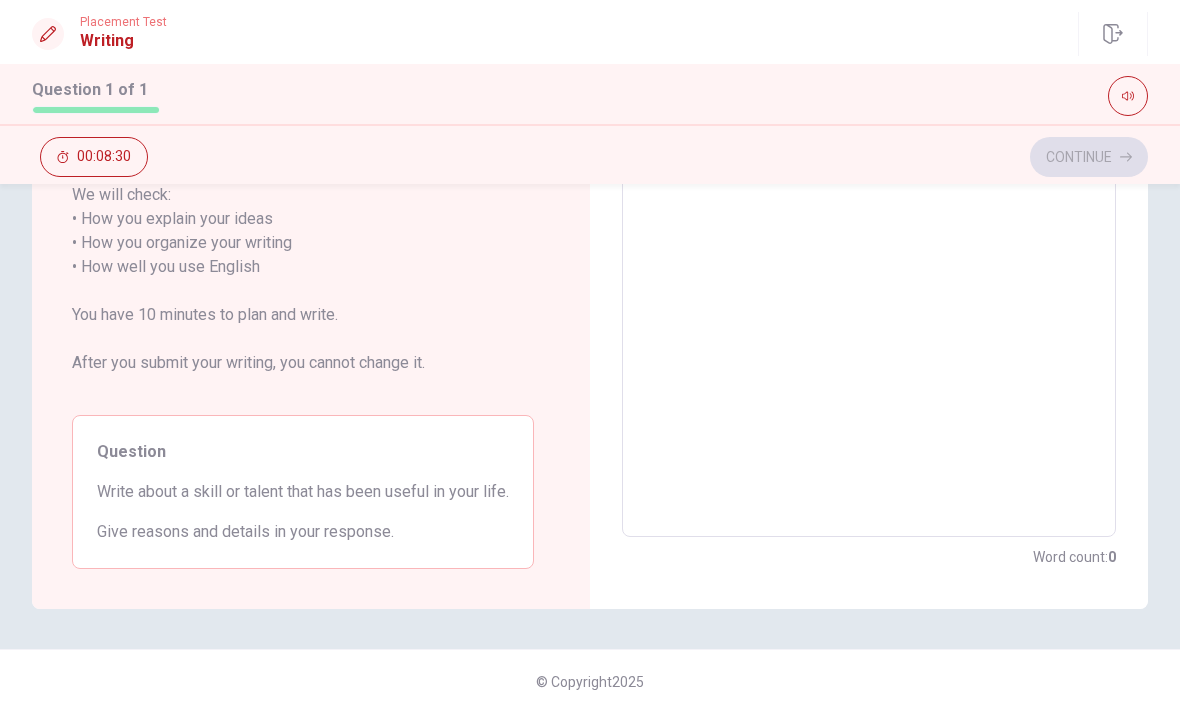 click at bounding box center (869, 255) 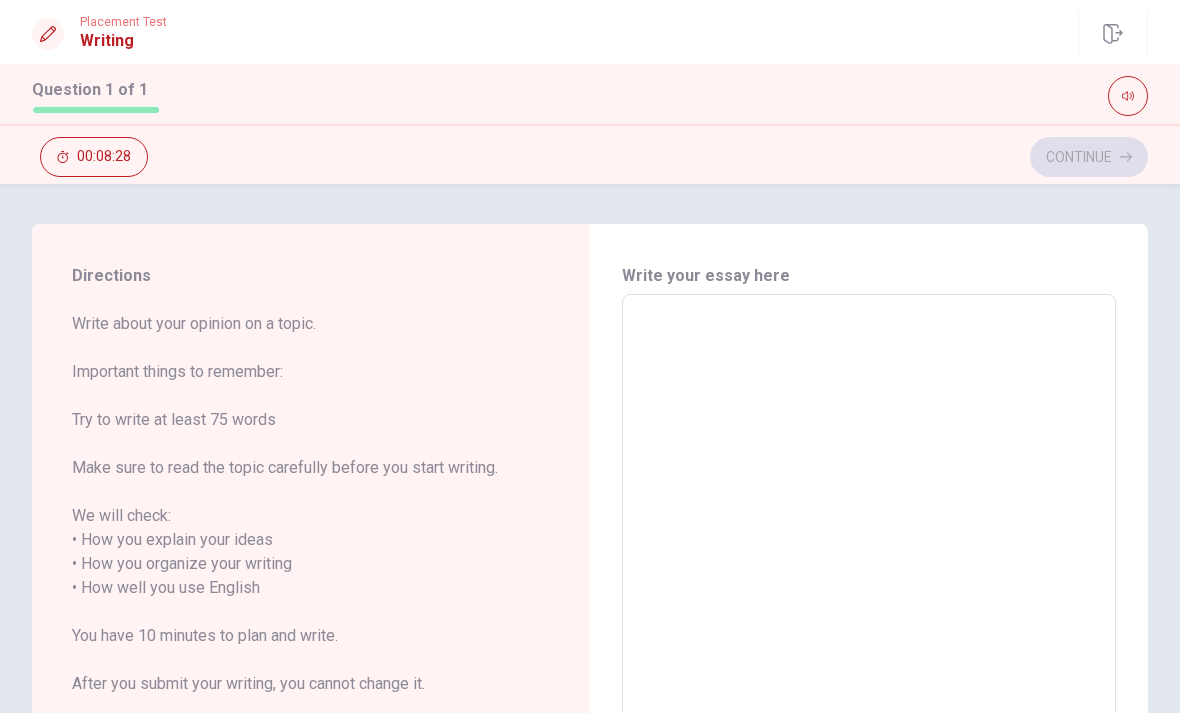 scroll, scrollTop: 0, scrollLeft: 0, axis: both 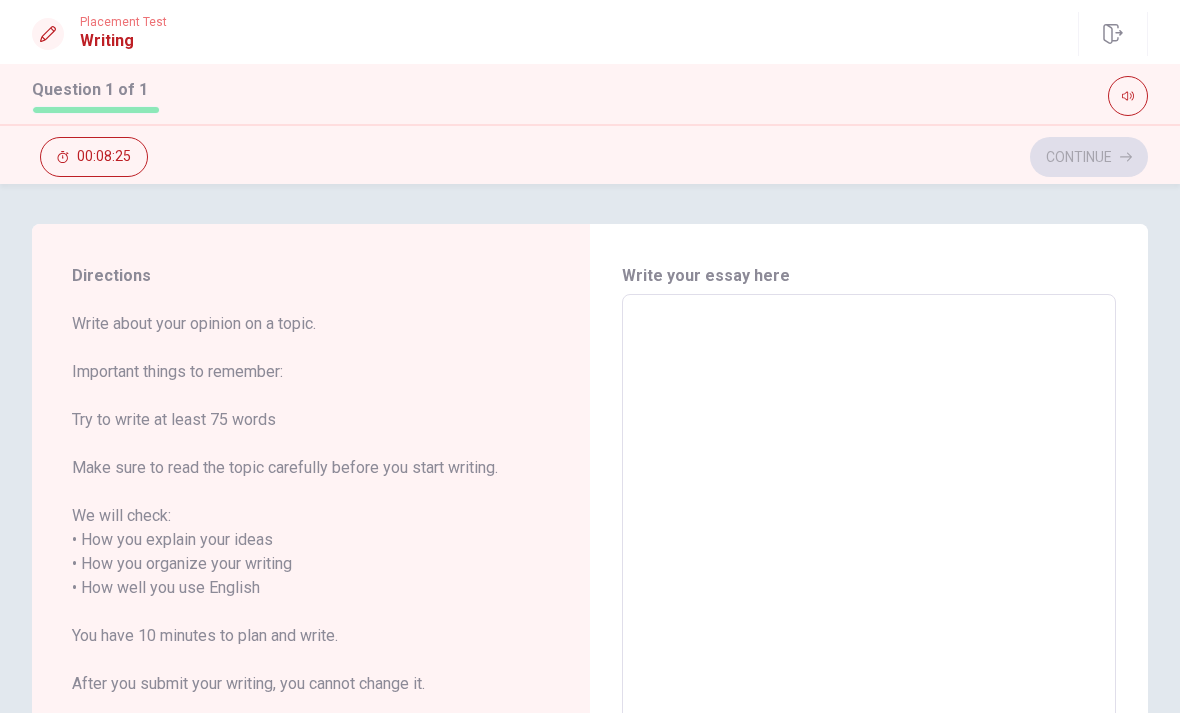 type on "T" 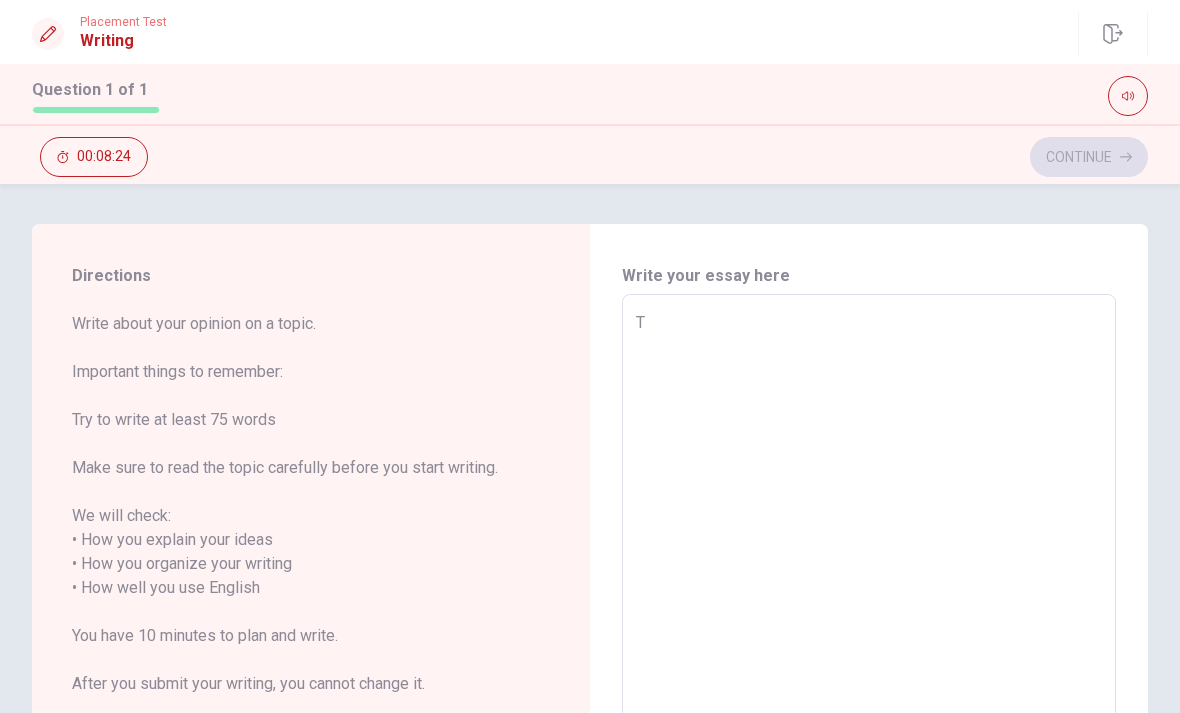 type on "x" 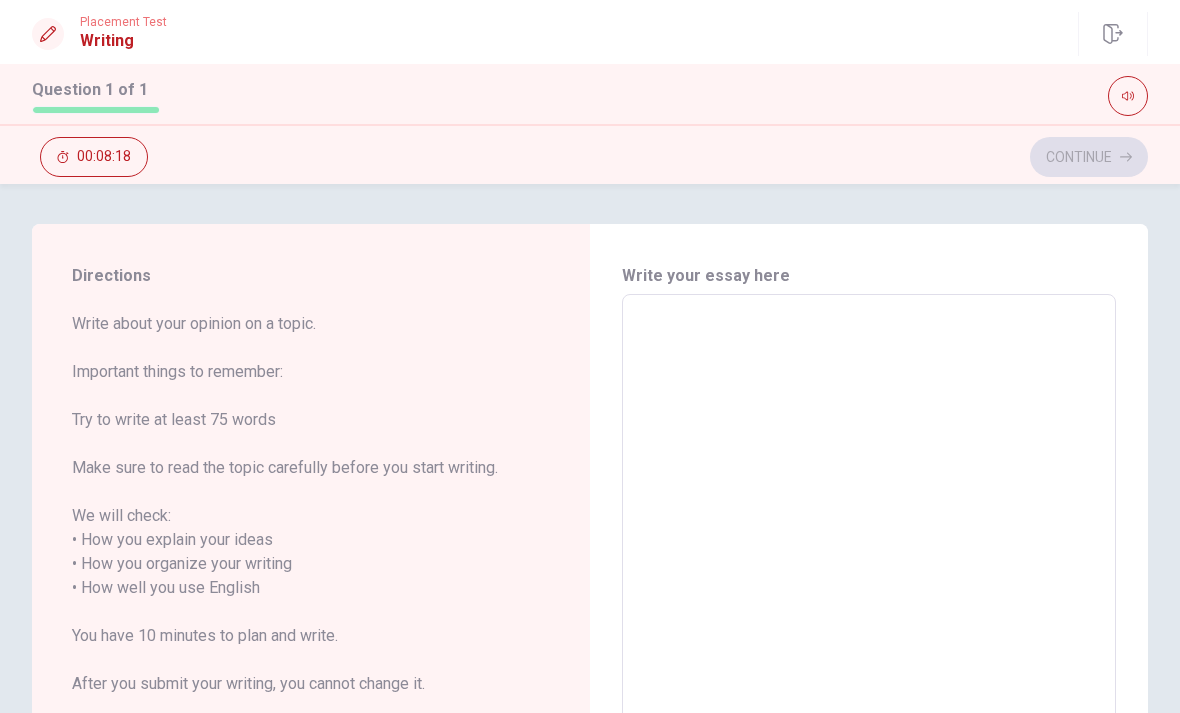 type on "I" 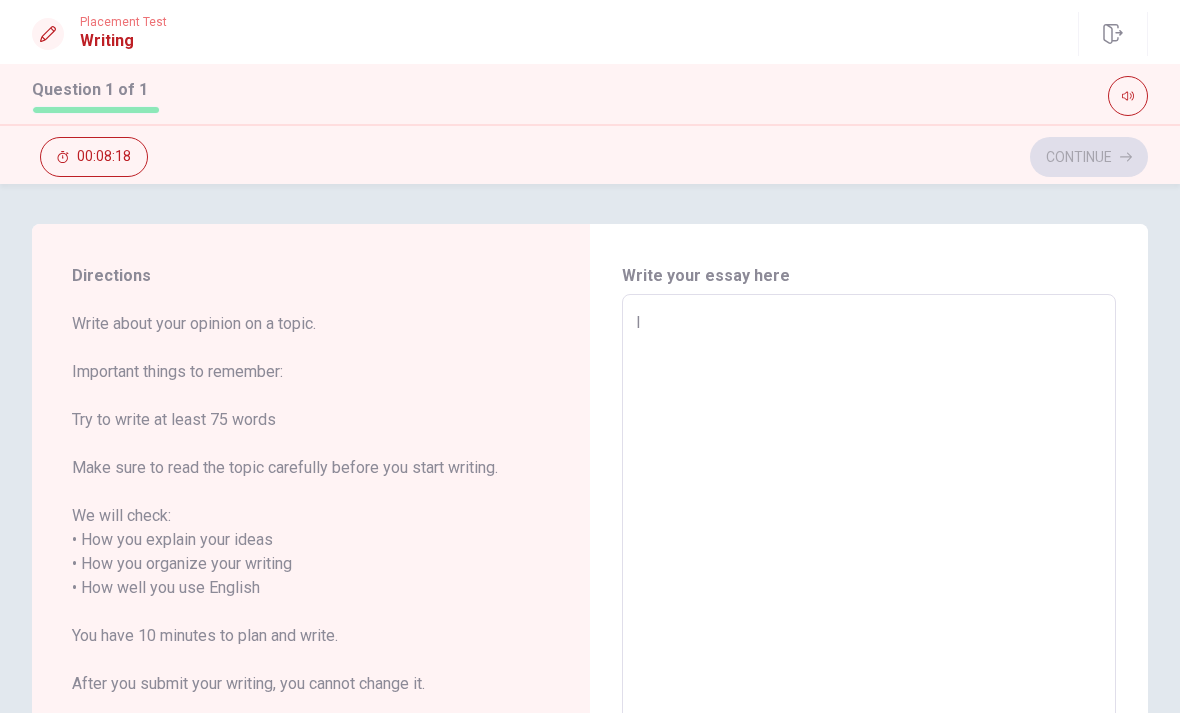 type on "x" 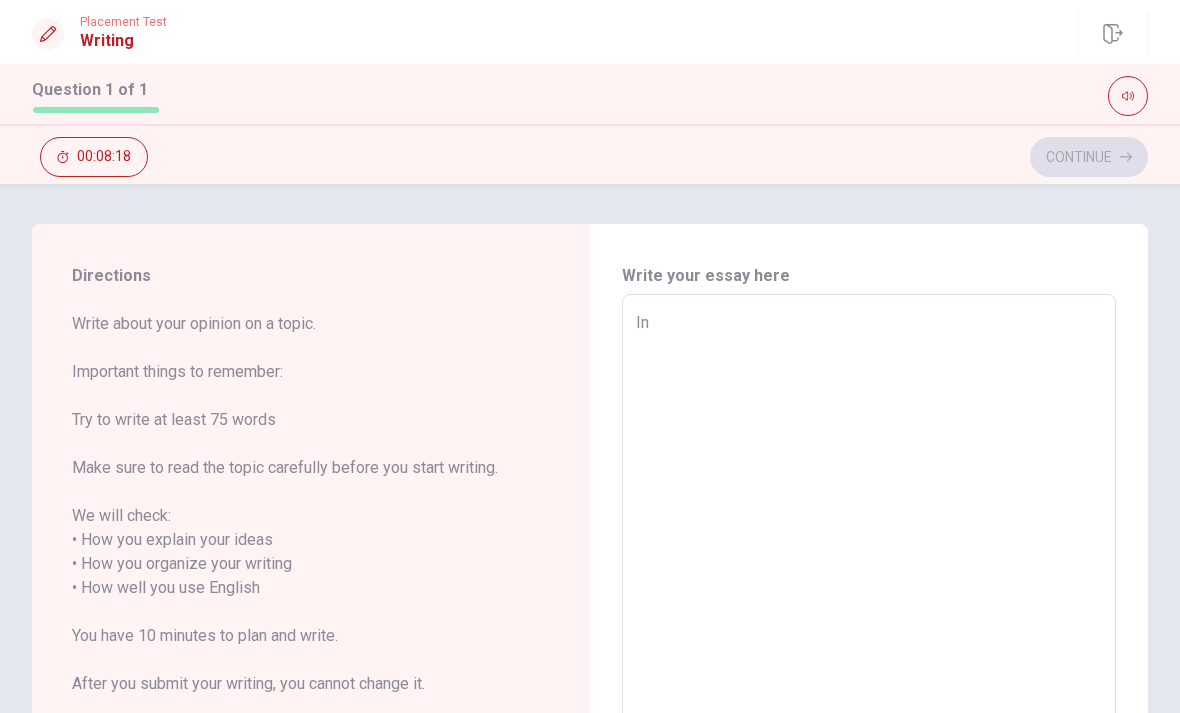 type on "x" 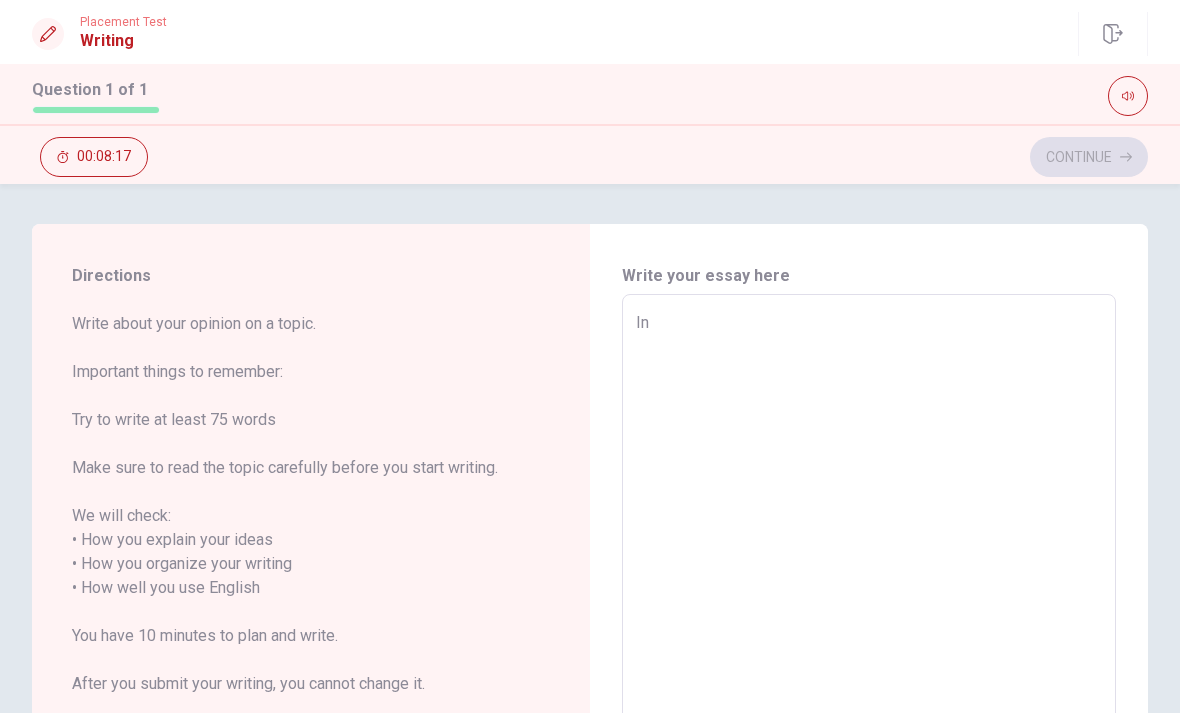 type on "In" 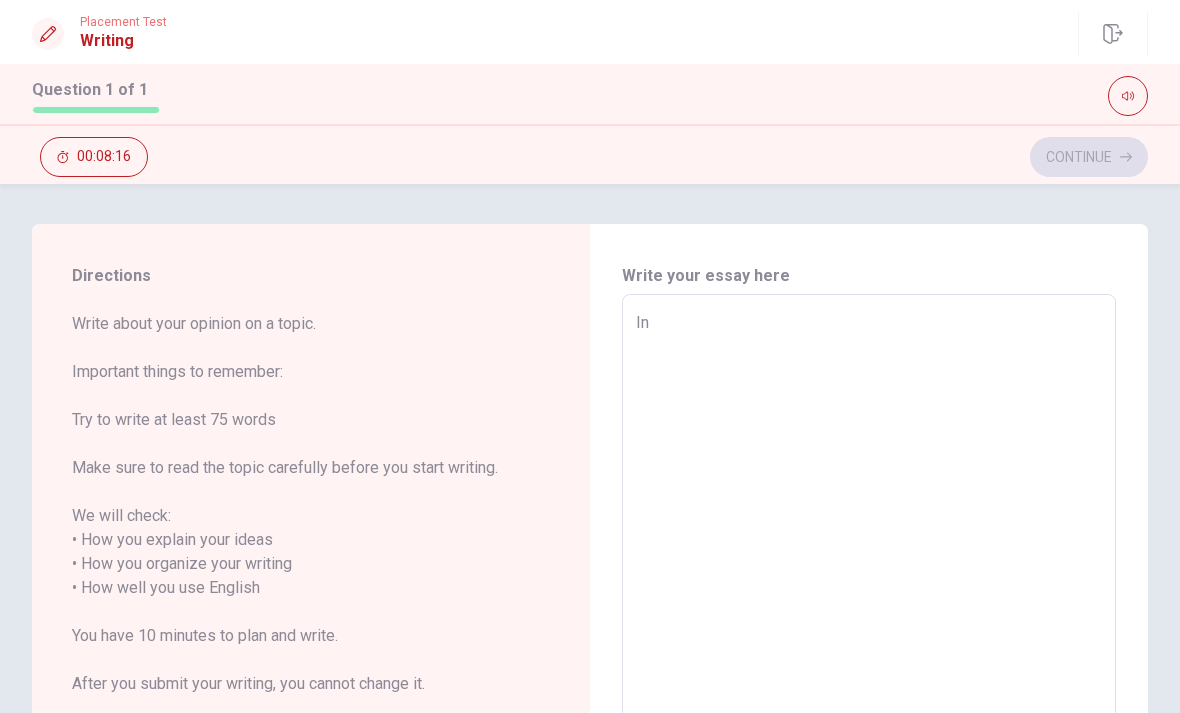 type on "In d" 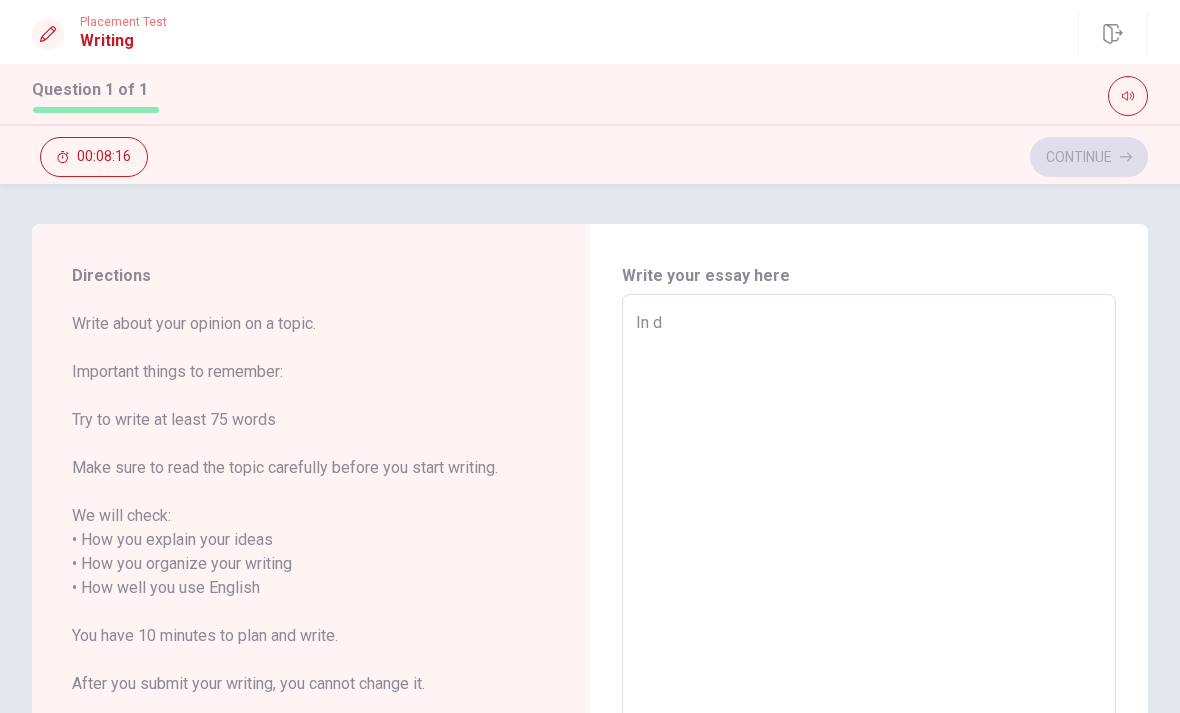type on "x" 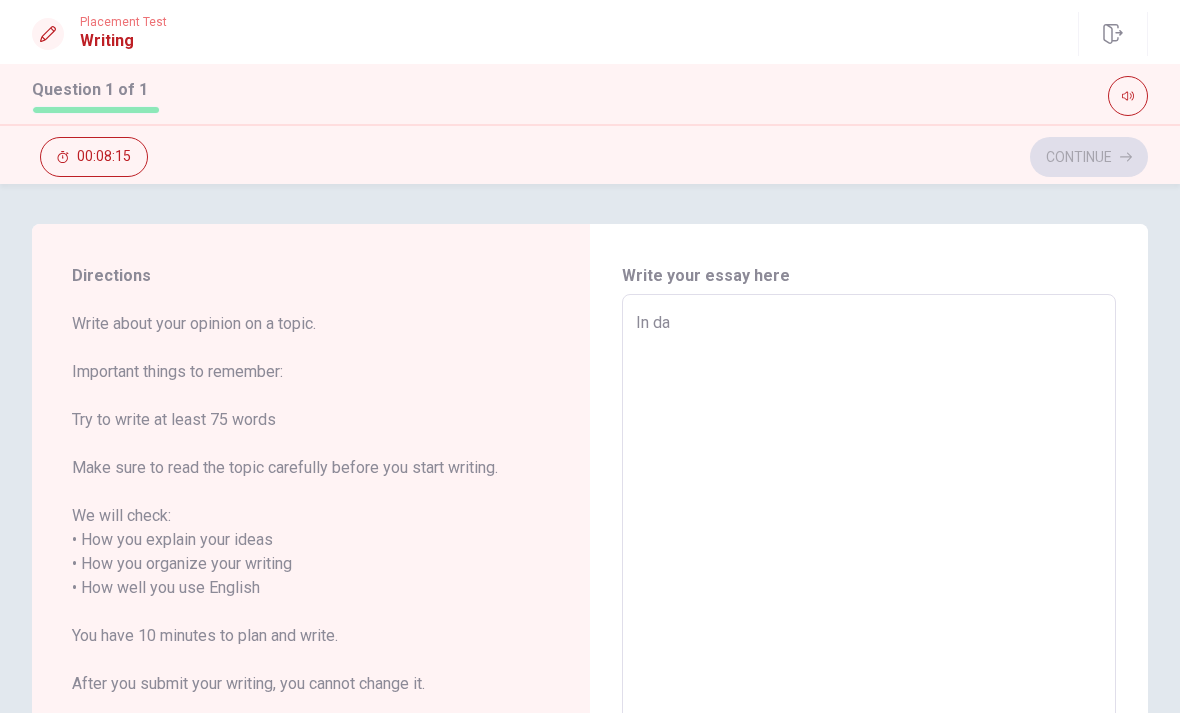 type on "x" 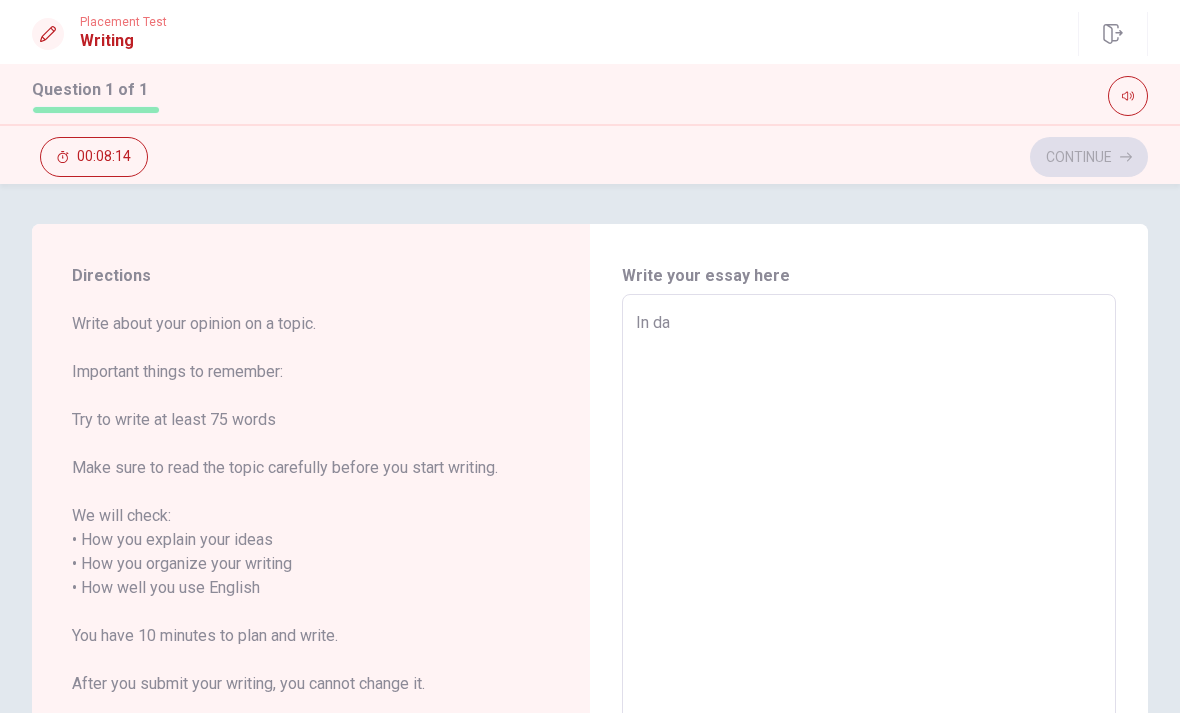 type on "In day" 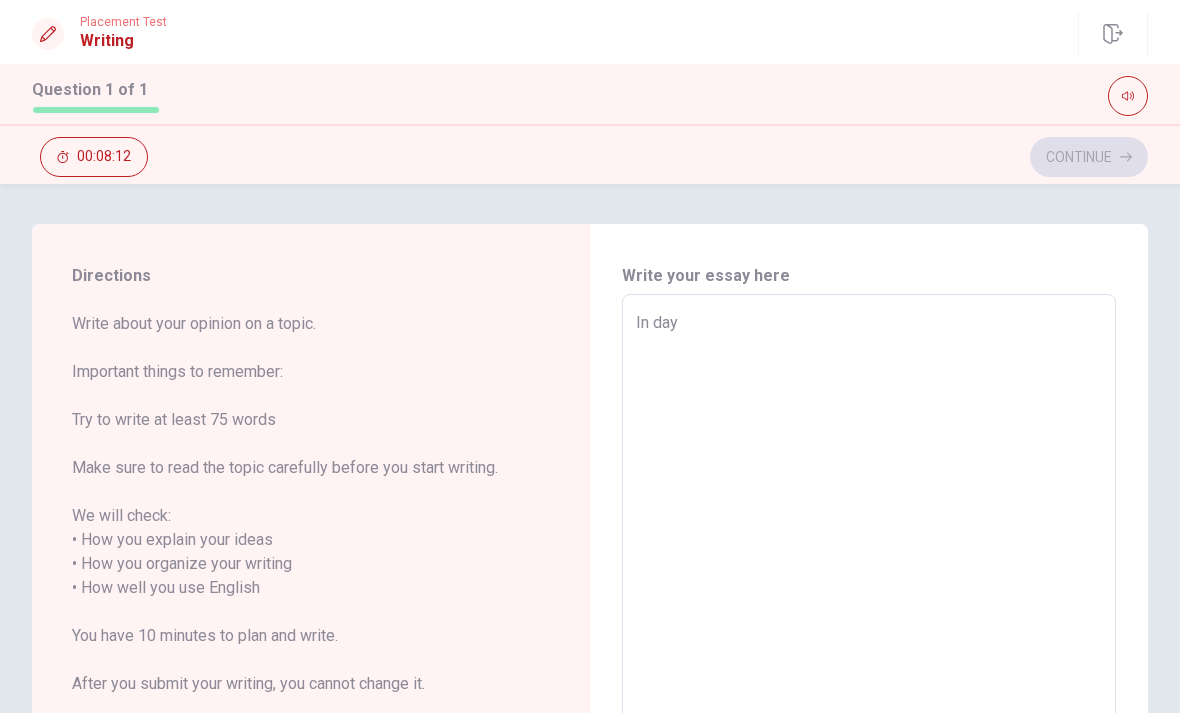 type on "x" 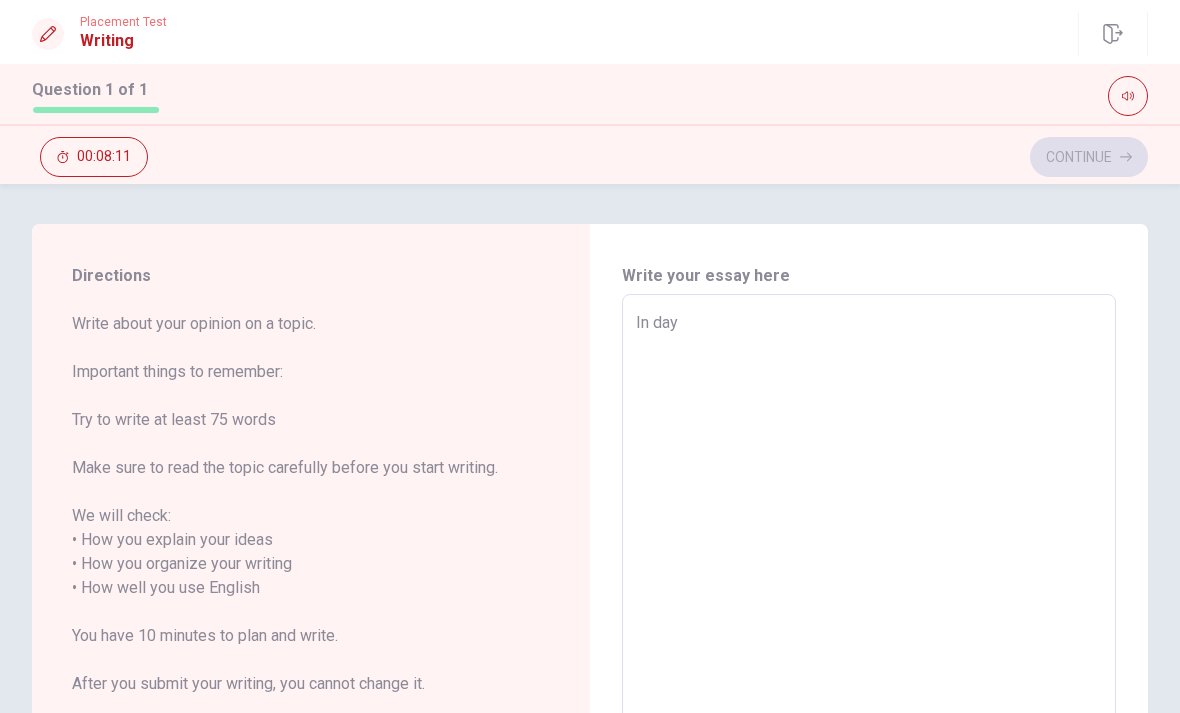 type on "In da" 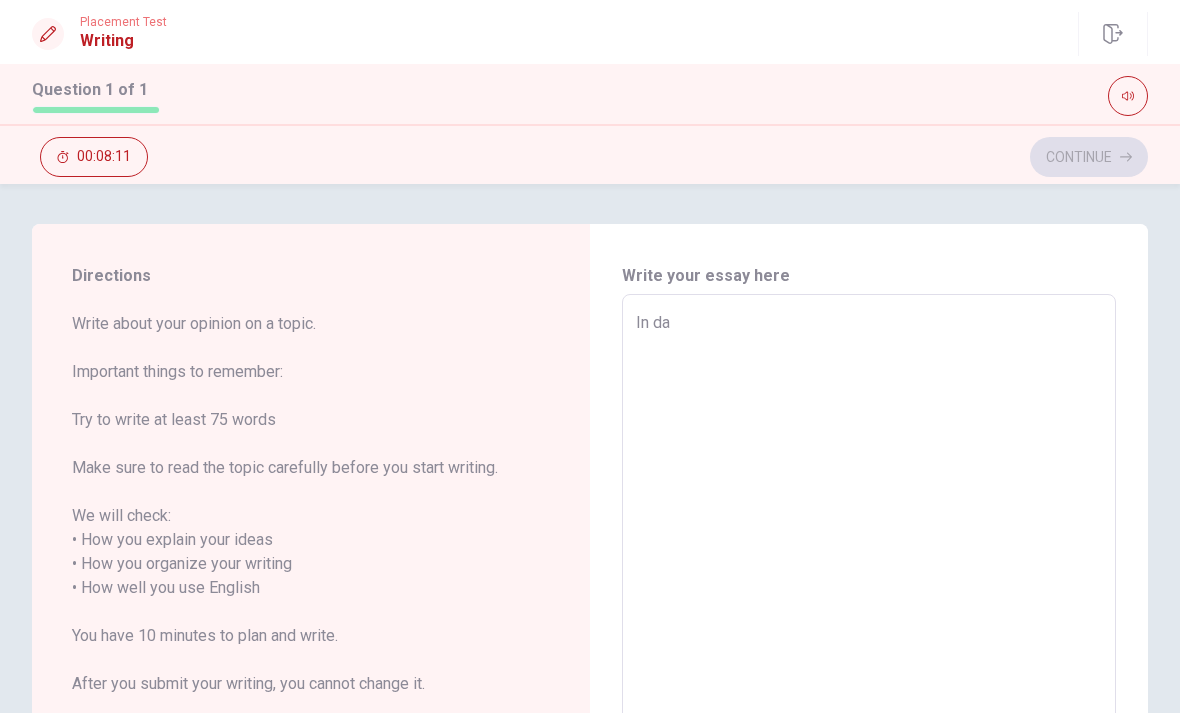 type on "x" 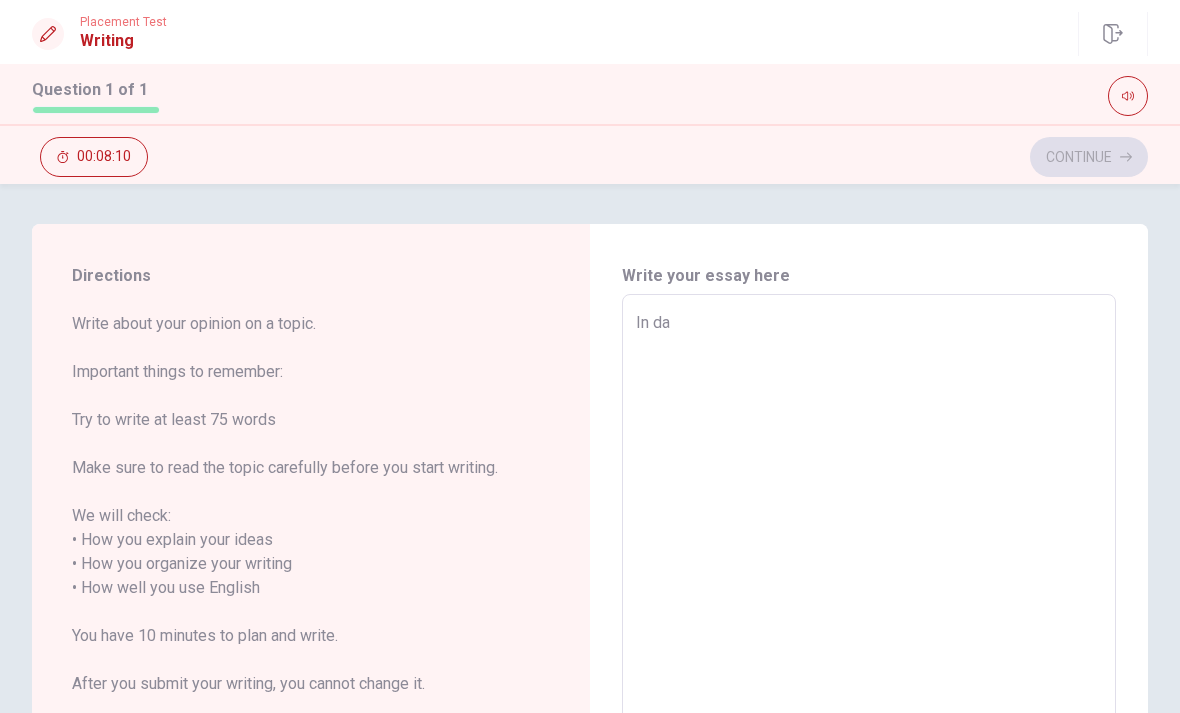 type on "In dai" 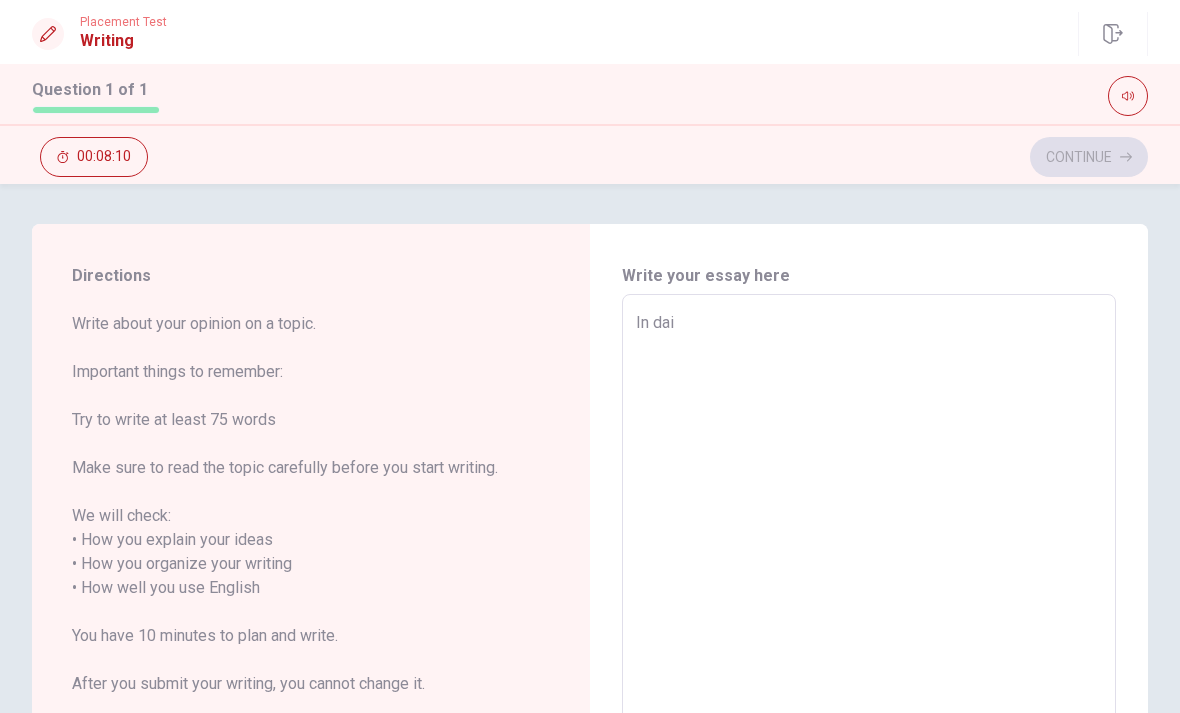 type on "x" 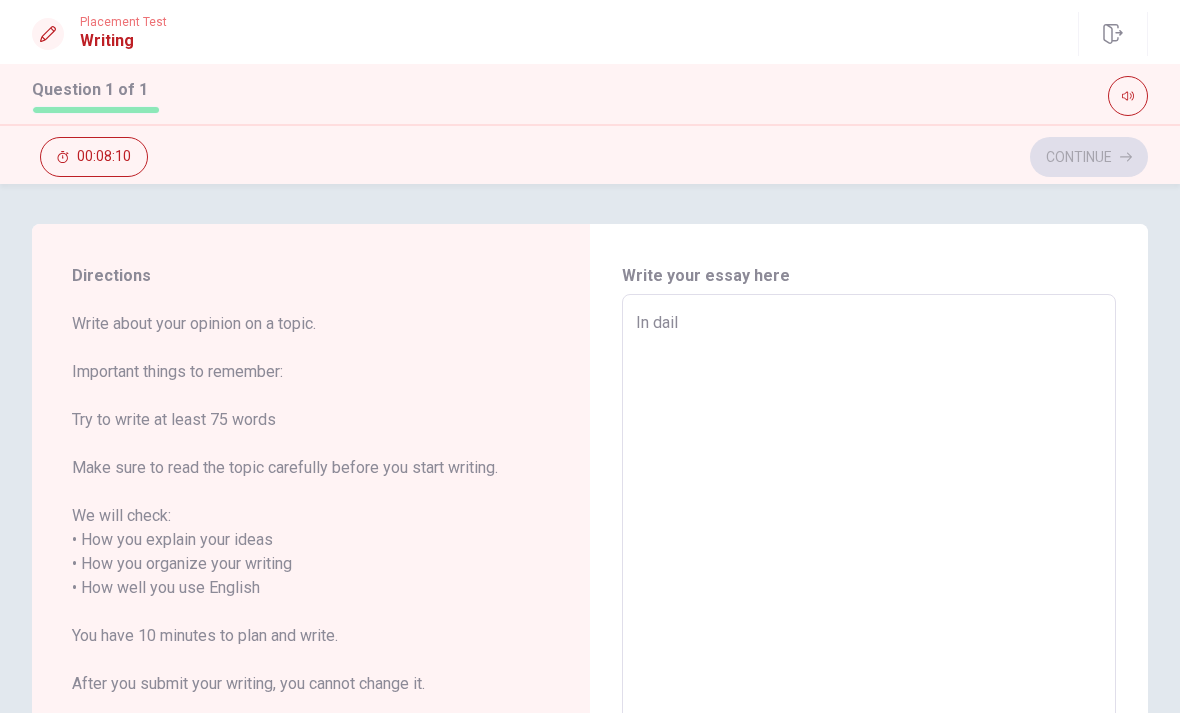 type on "x" 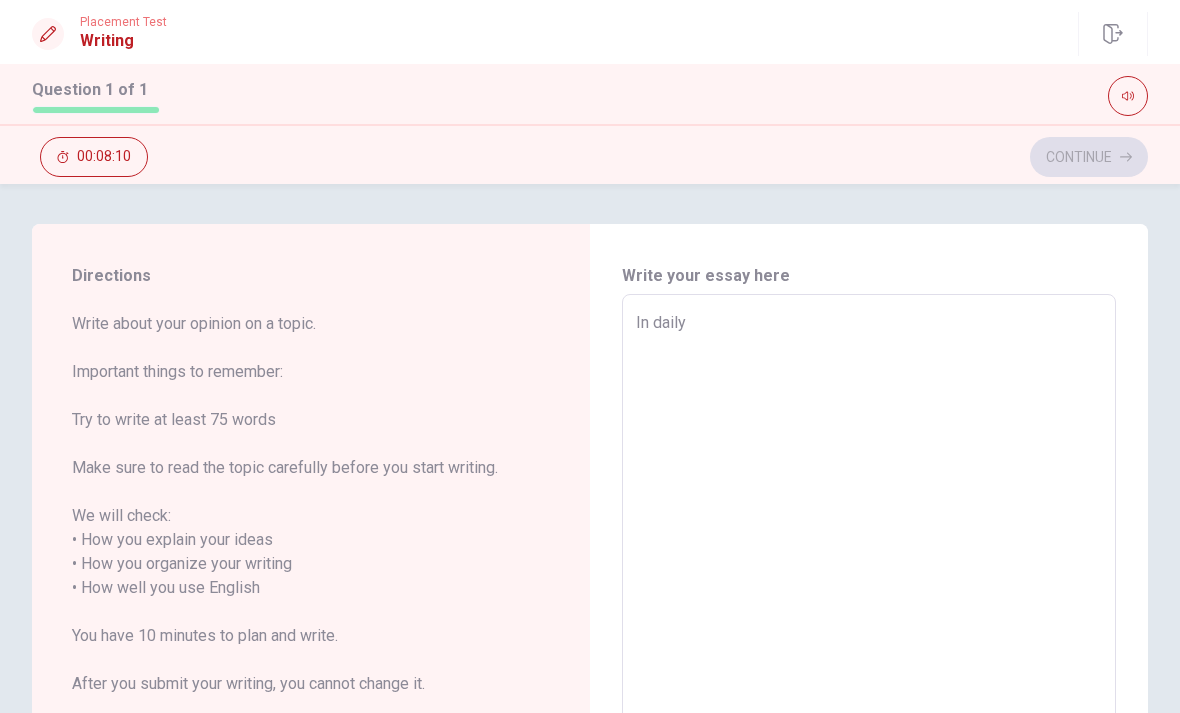 type on "x" 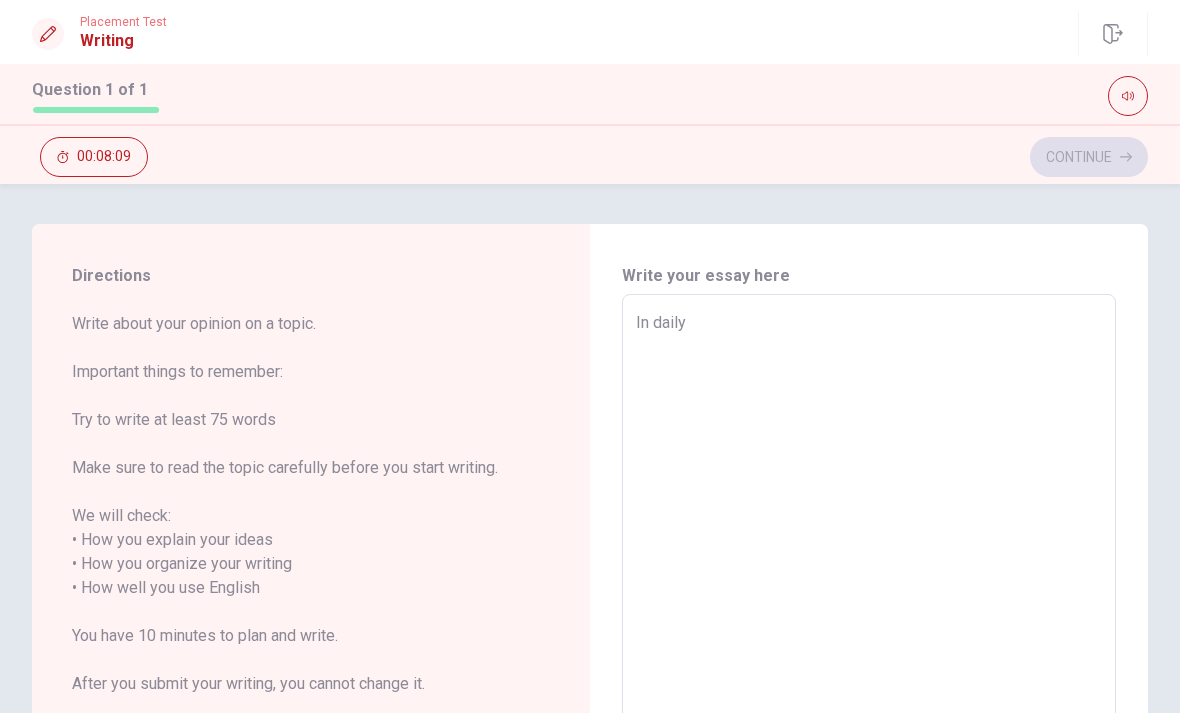 type on "In daily" 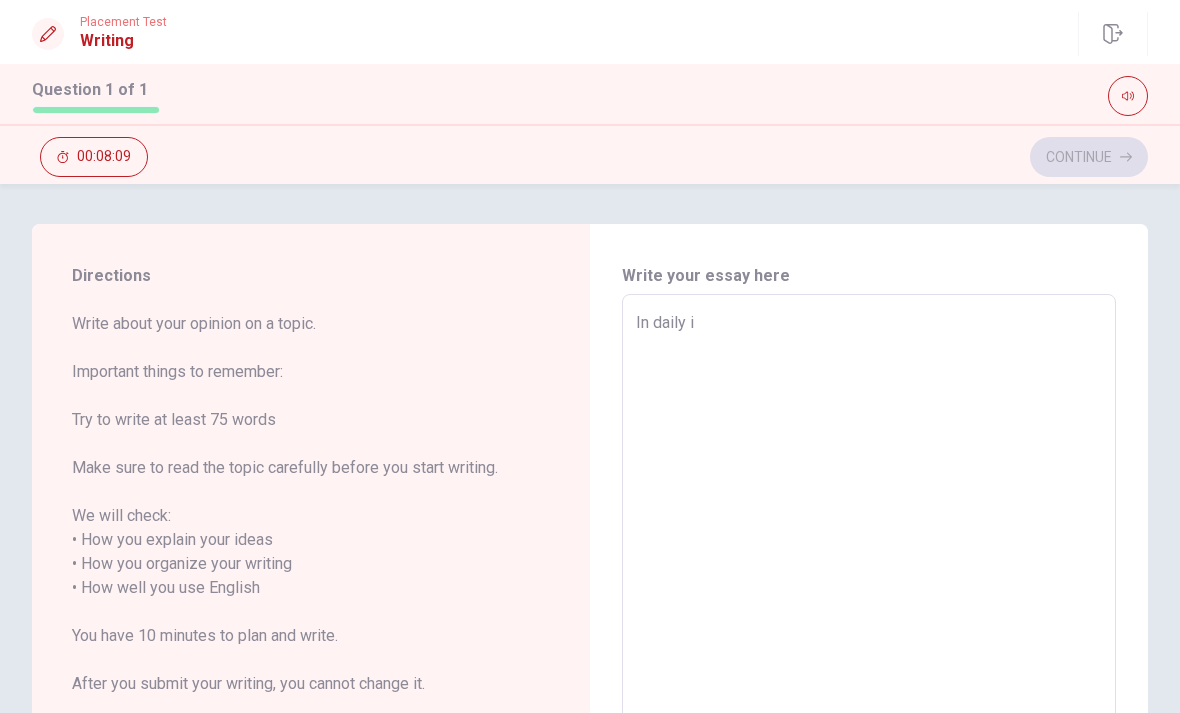 type on "x" 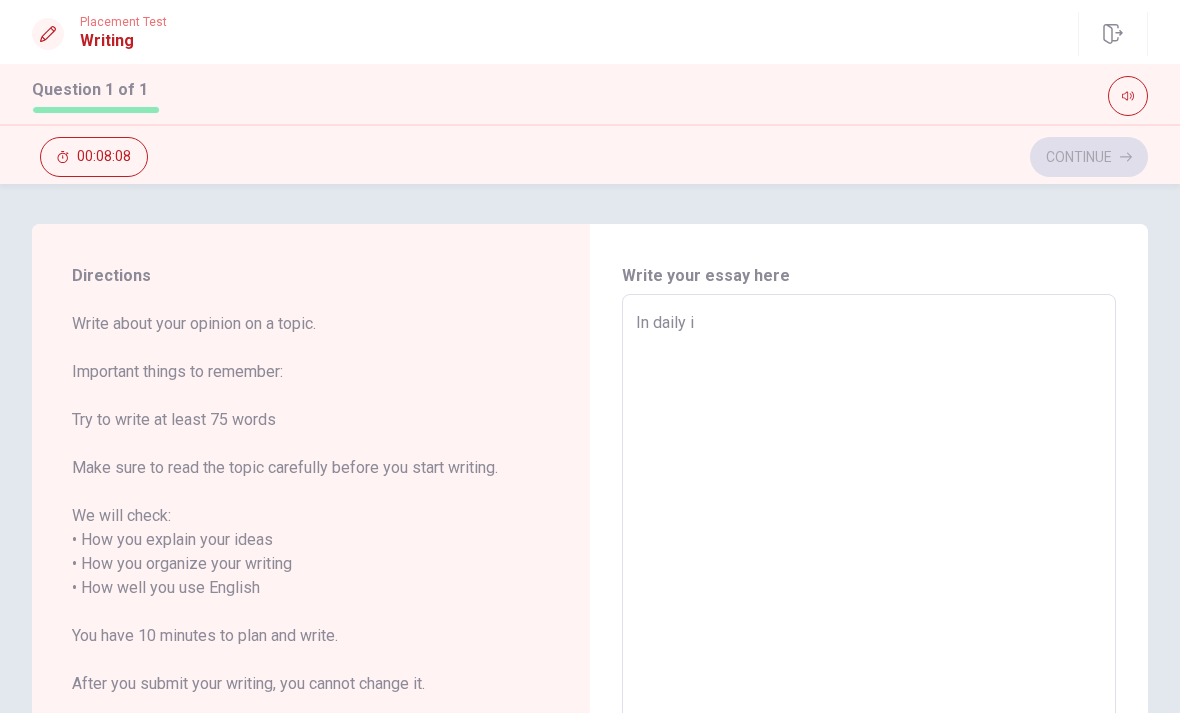 type on "In daily il" 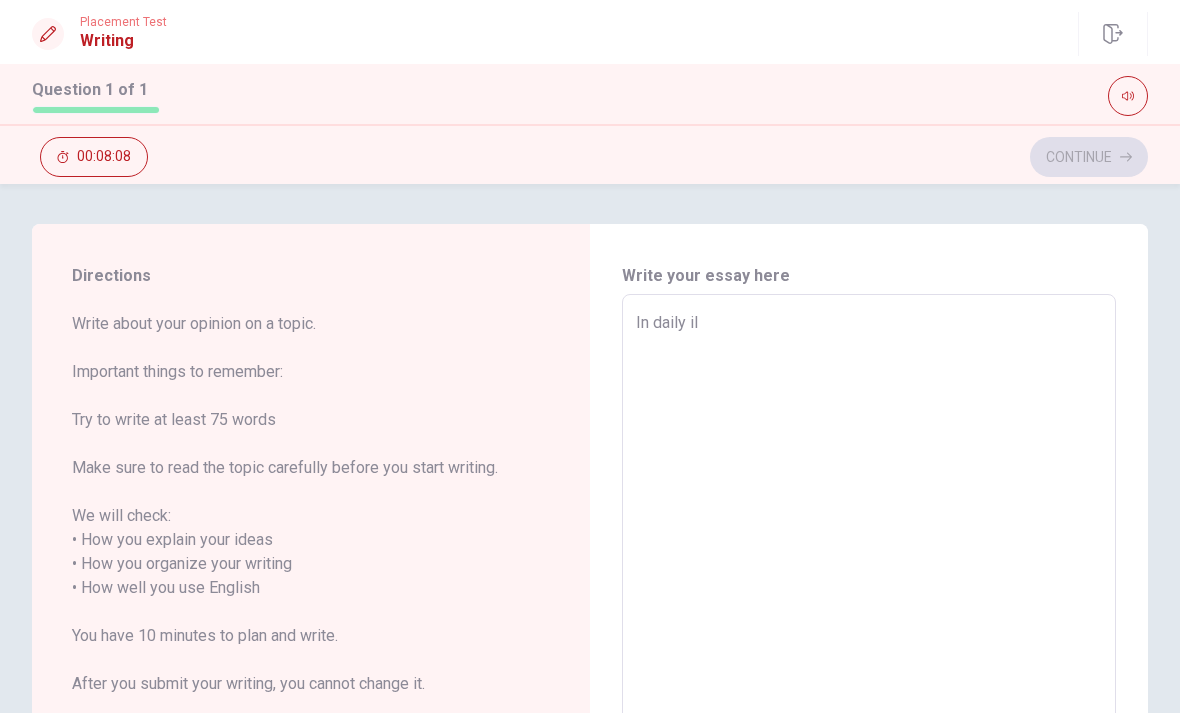 type on "x" 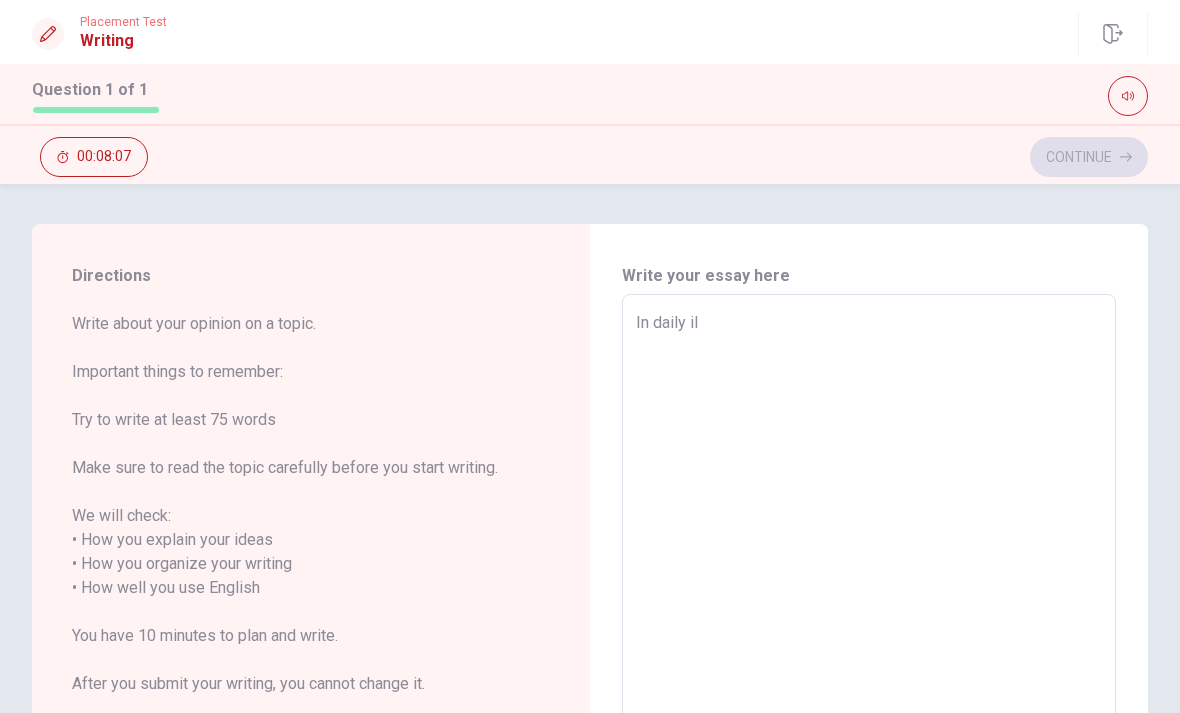 type on "In daily i" 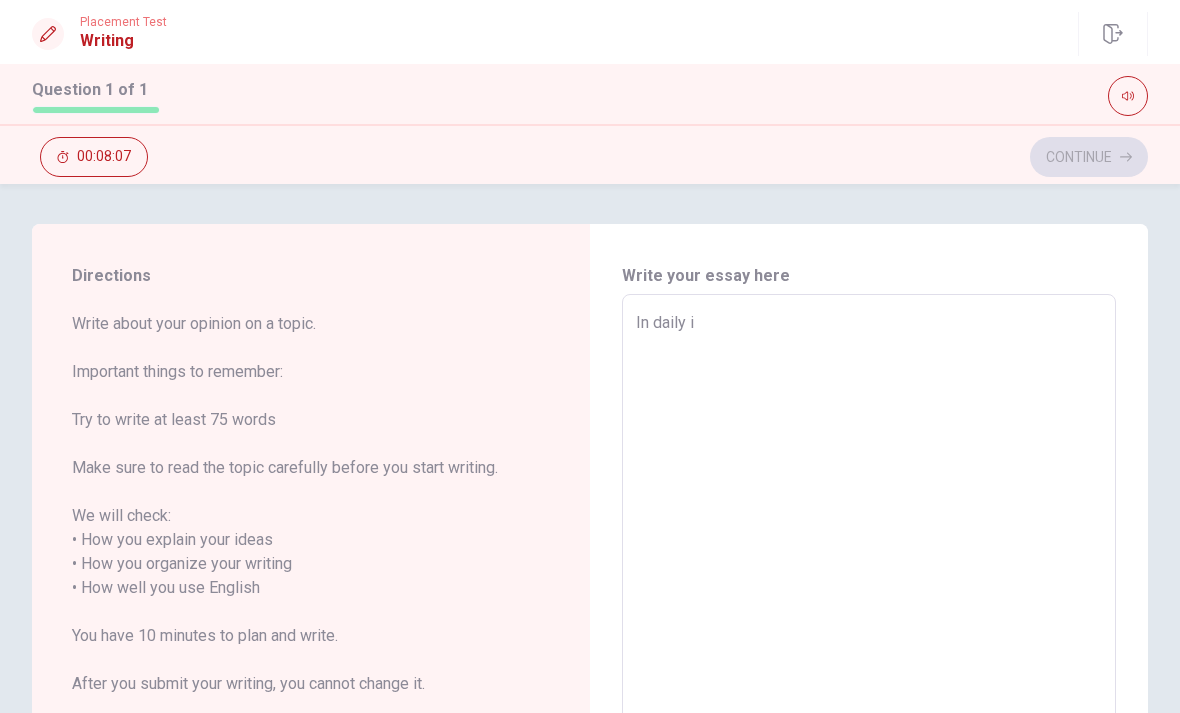 type on "x" 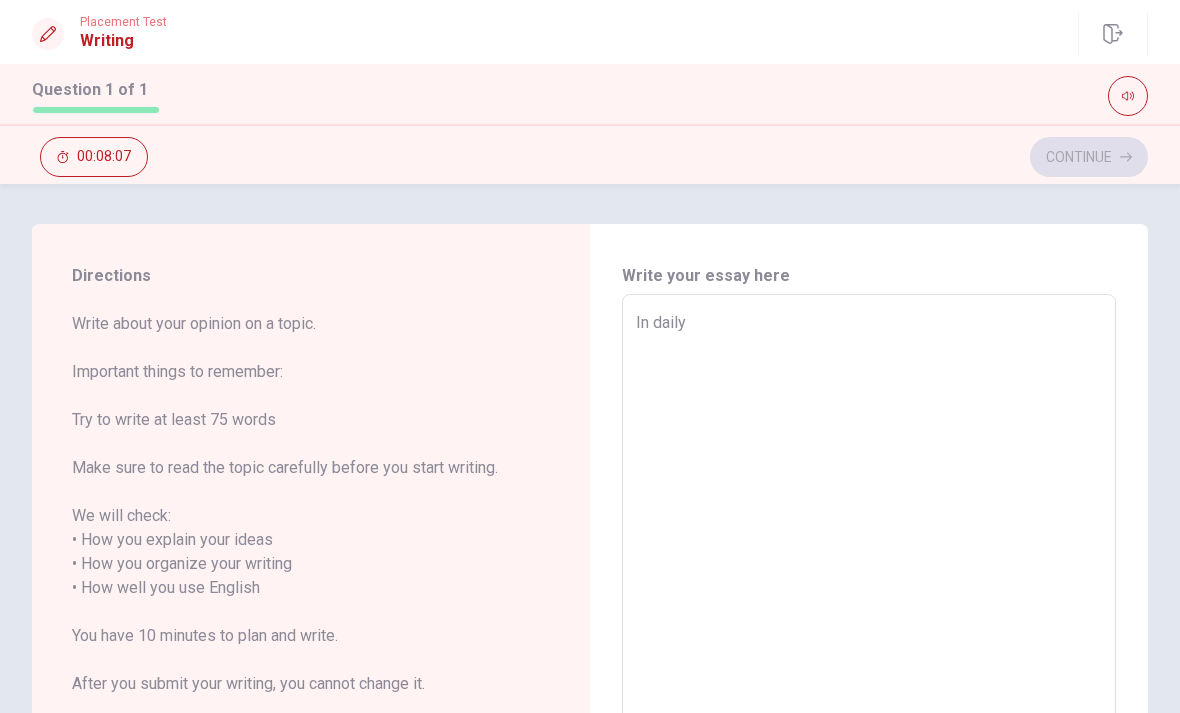 type on "x" 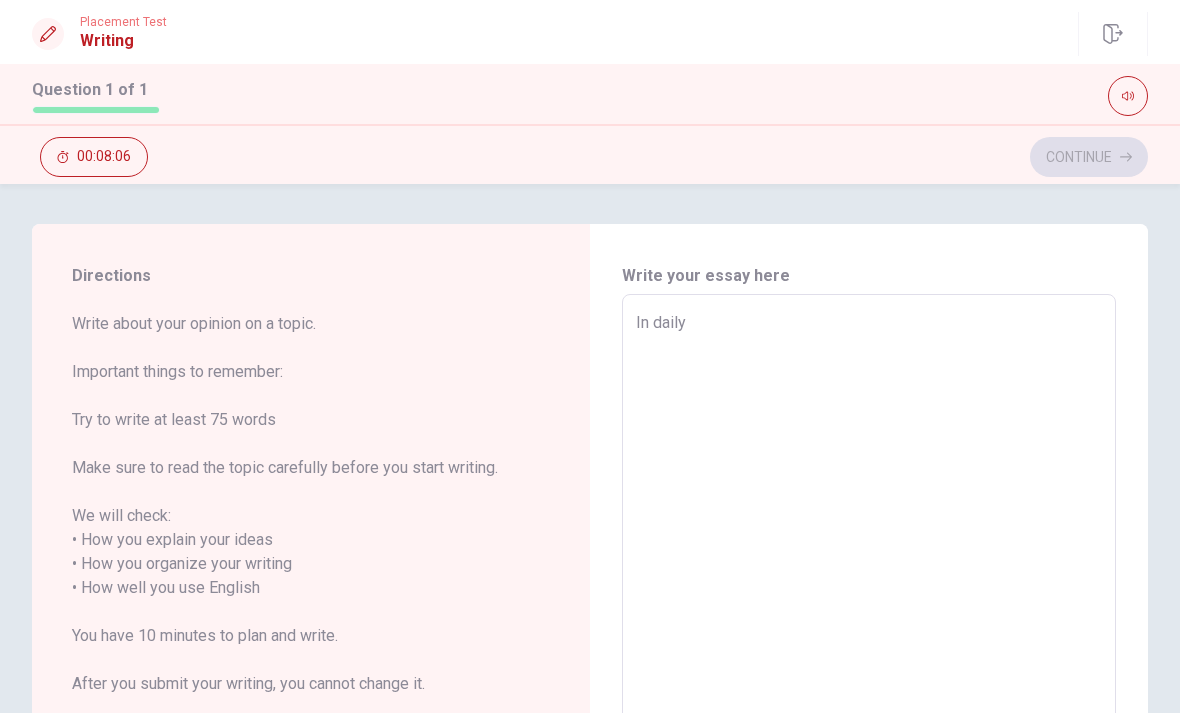 type on "In daily l" 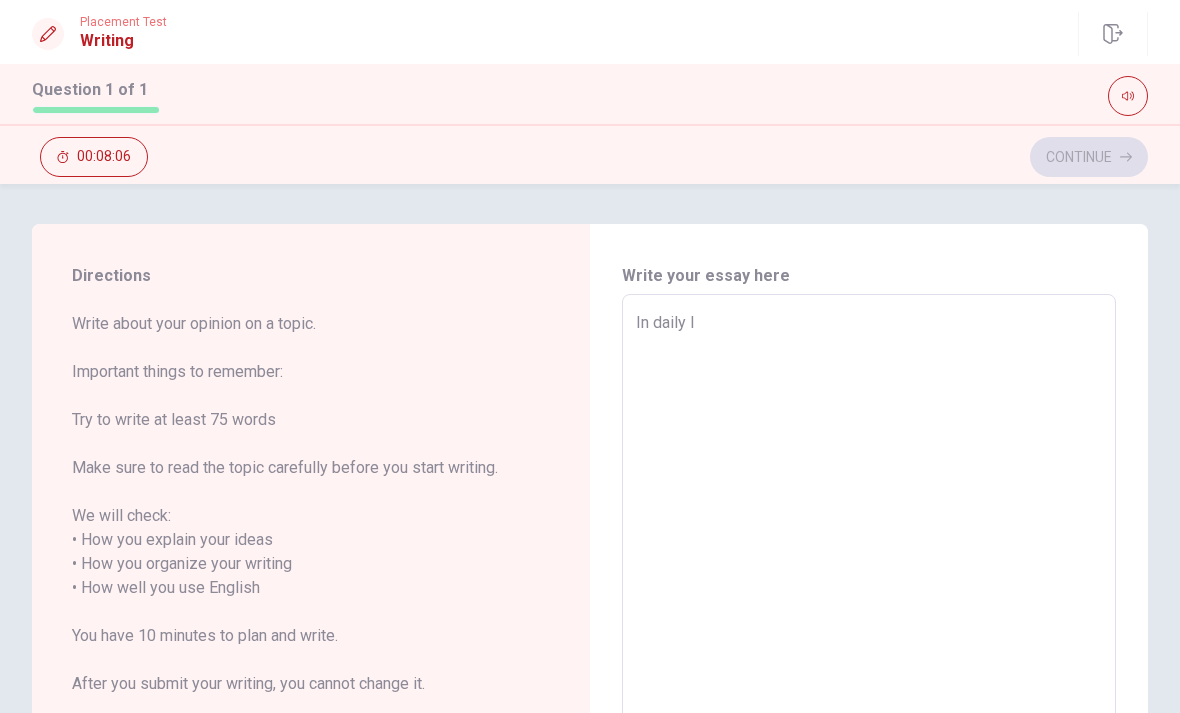type on "x" 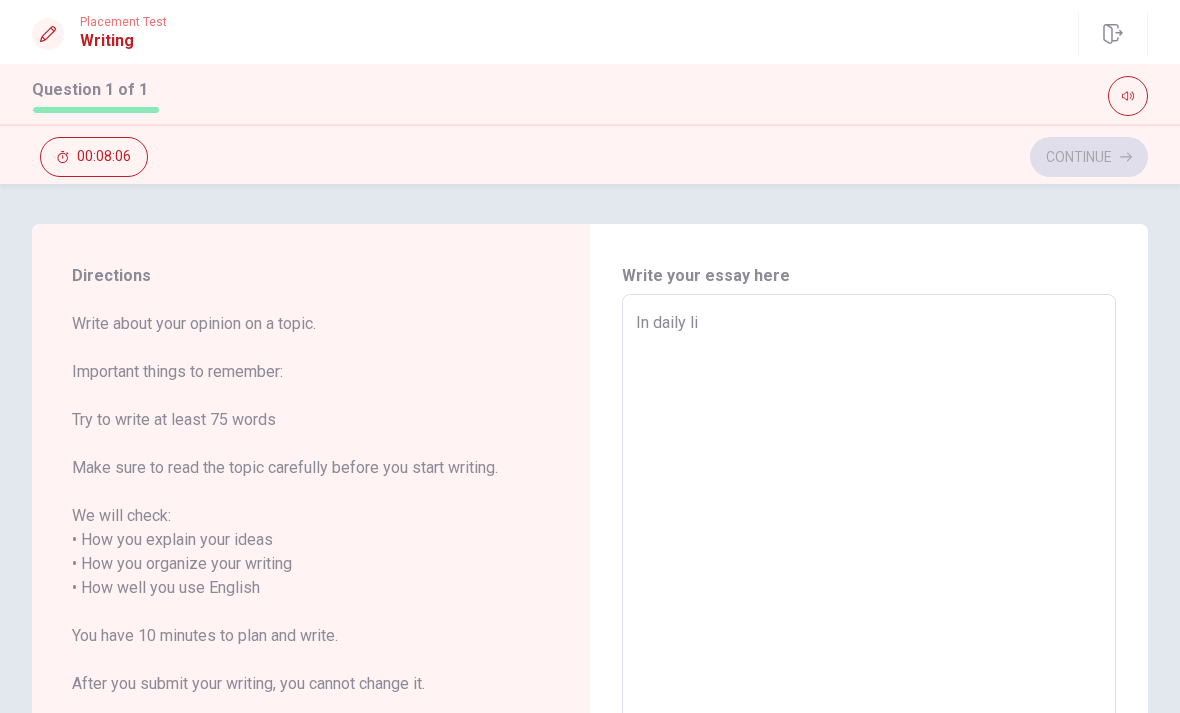 type on "x" 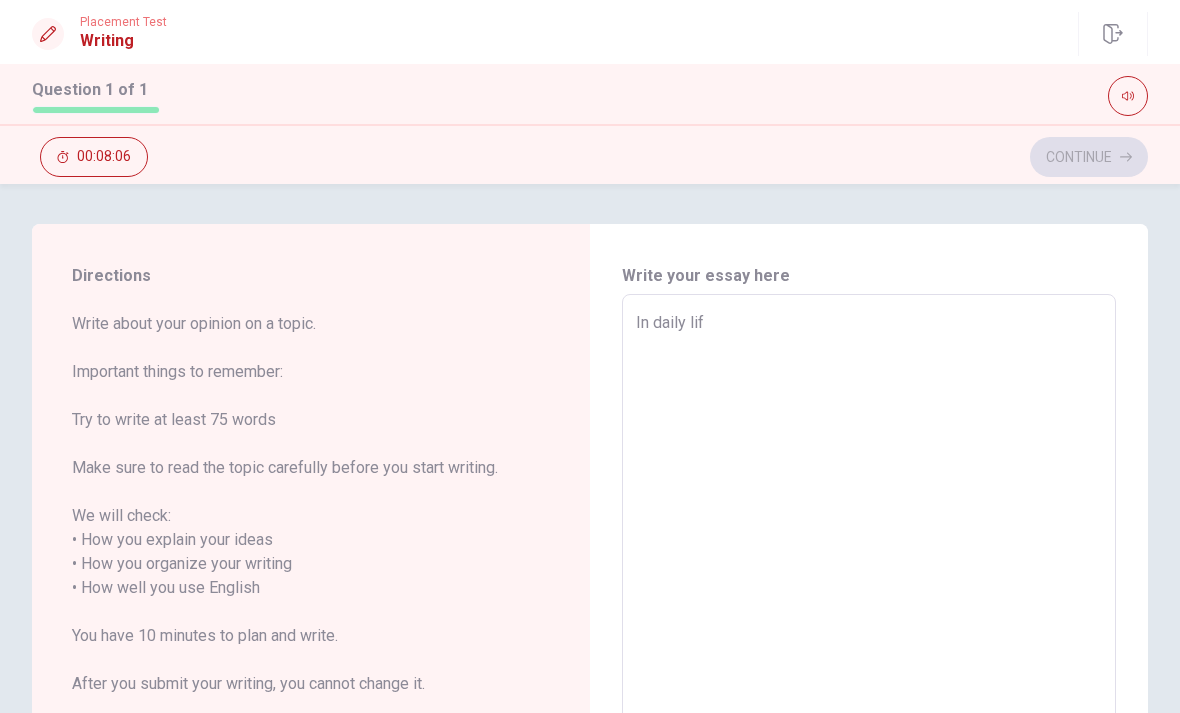 type on "x" 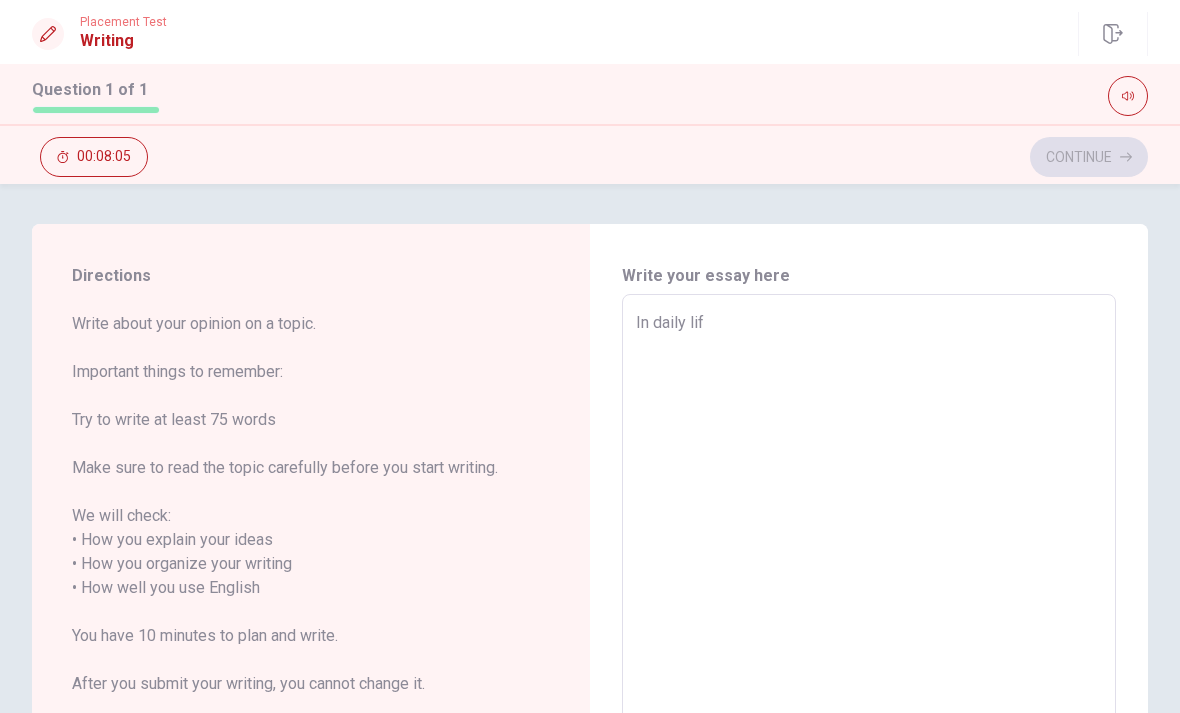 type on "In daily life" 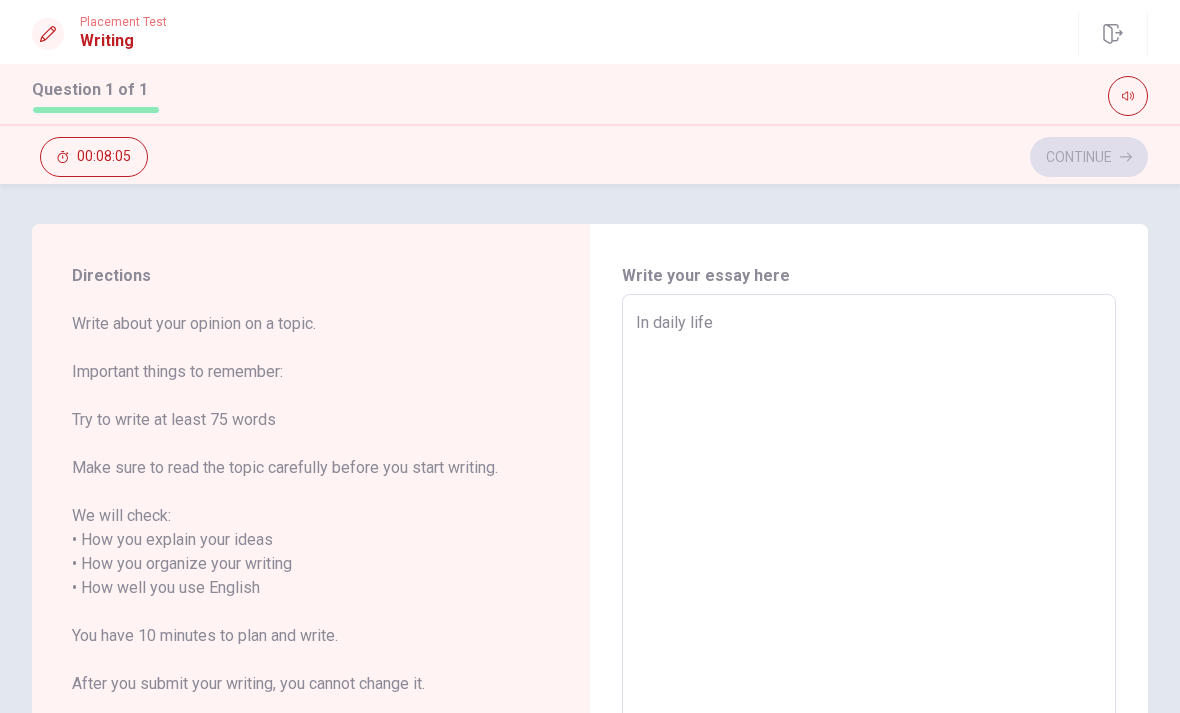 type on "x" 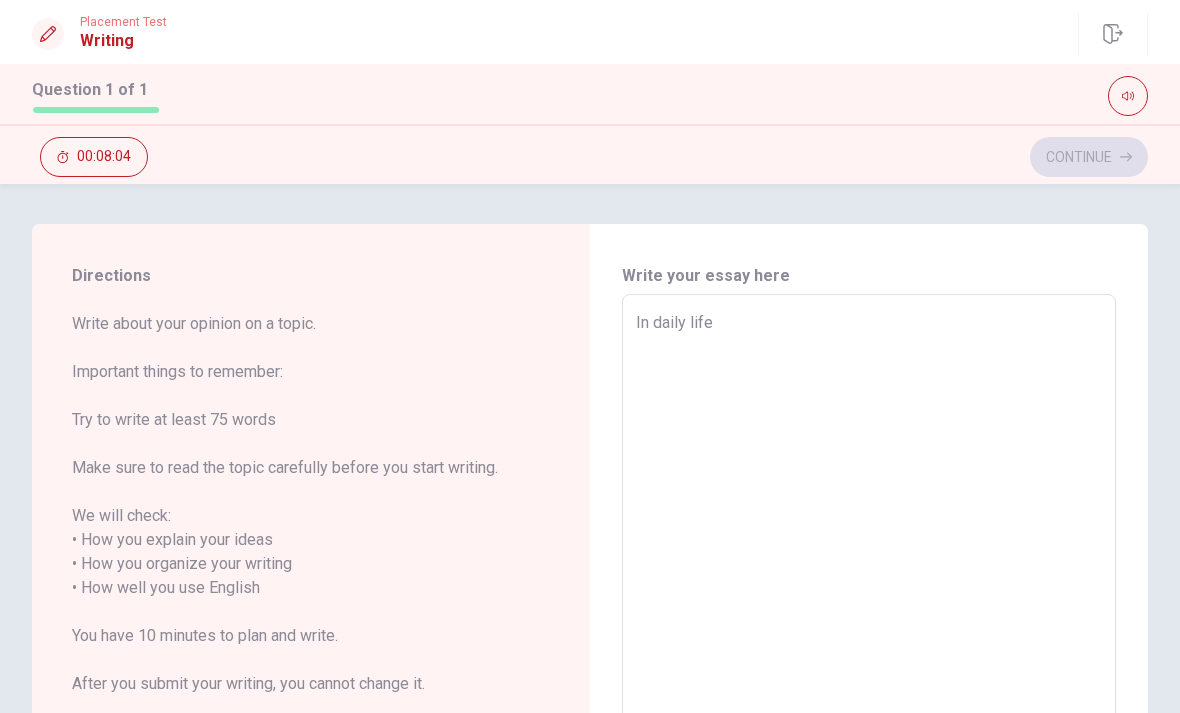 type on "In daily life," 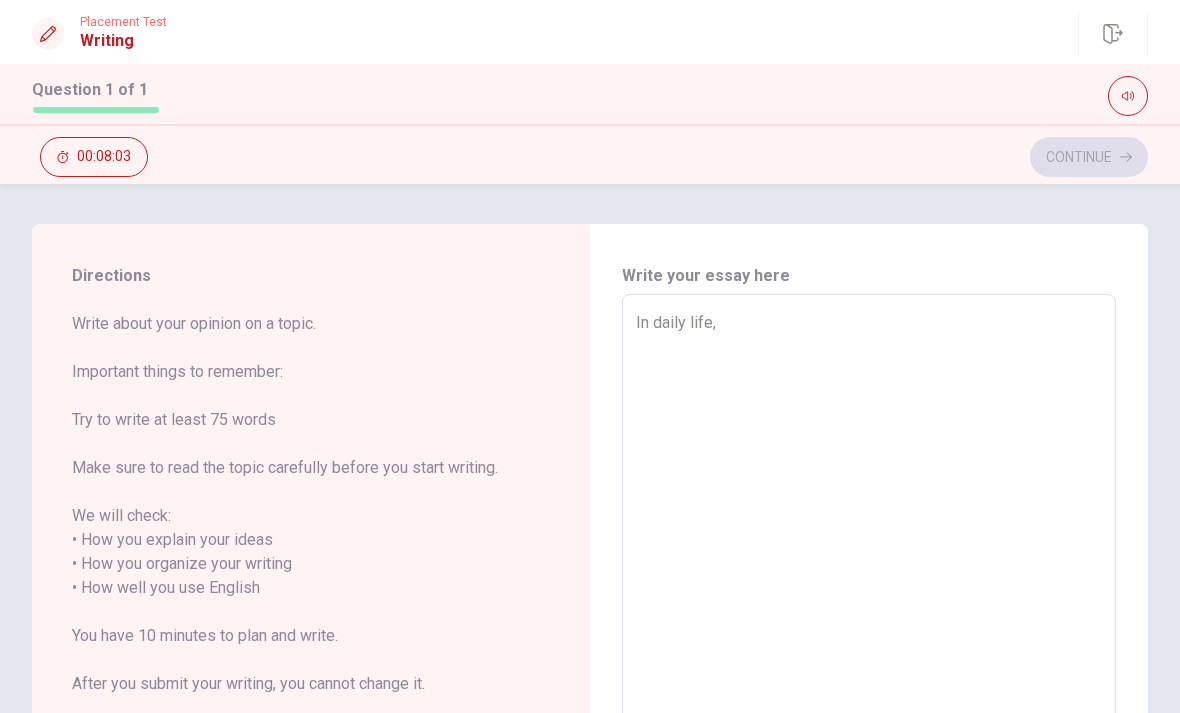 type on "x" 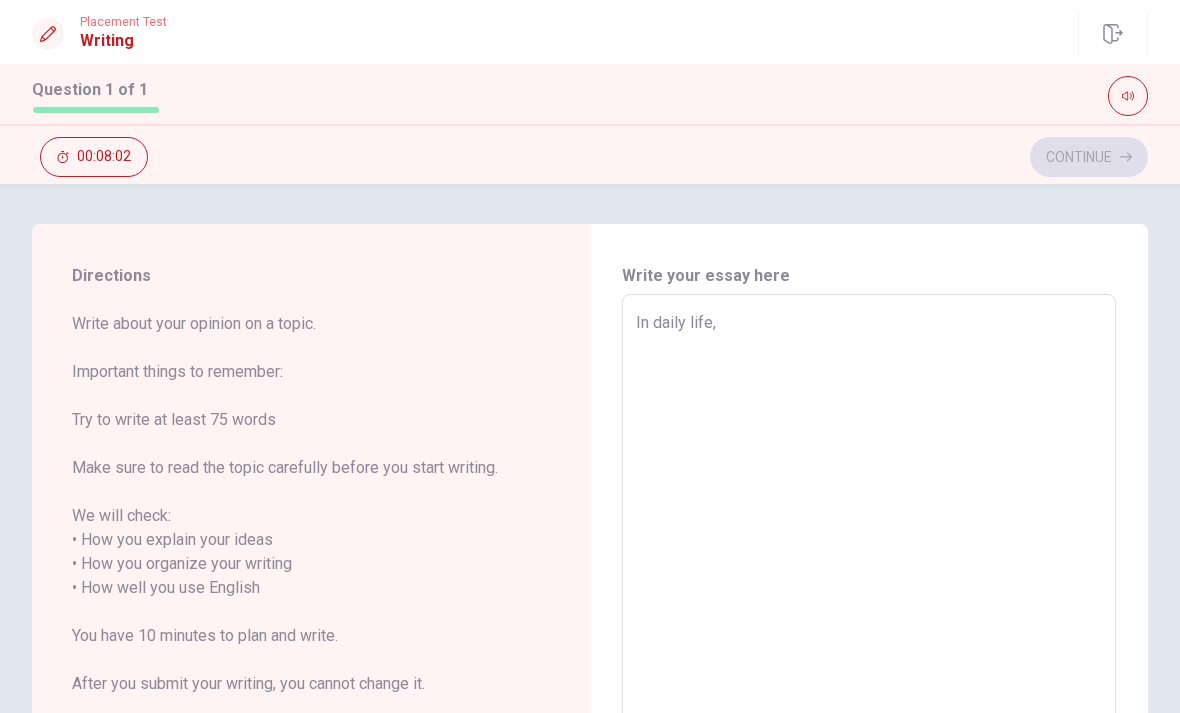 type on "In daily life,m" 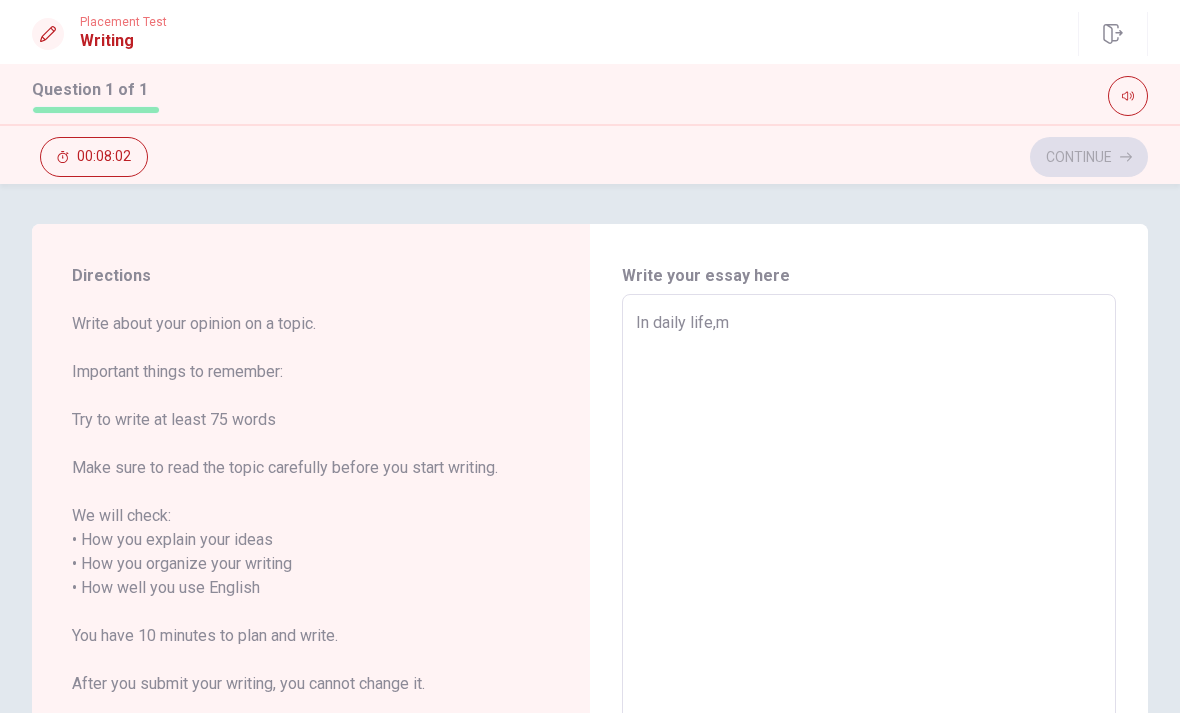 type on "x" 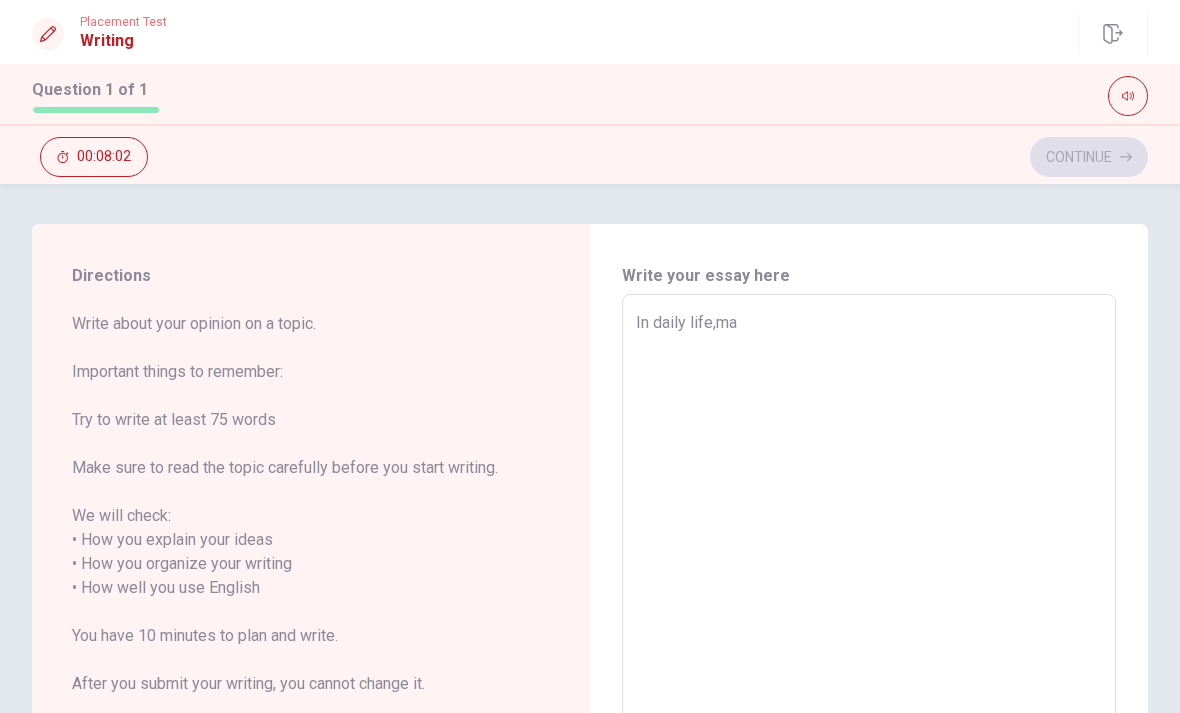 type on "x" 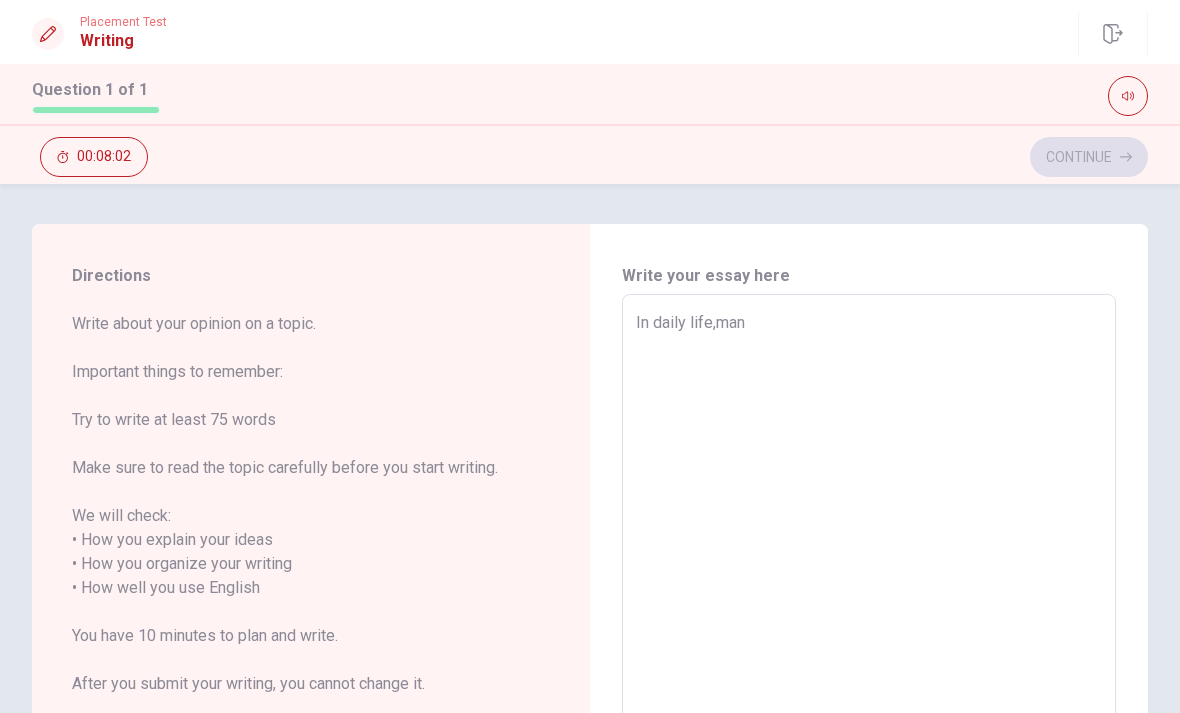 type on "x" 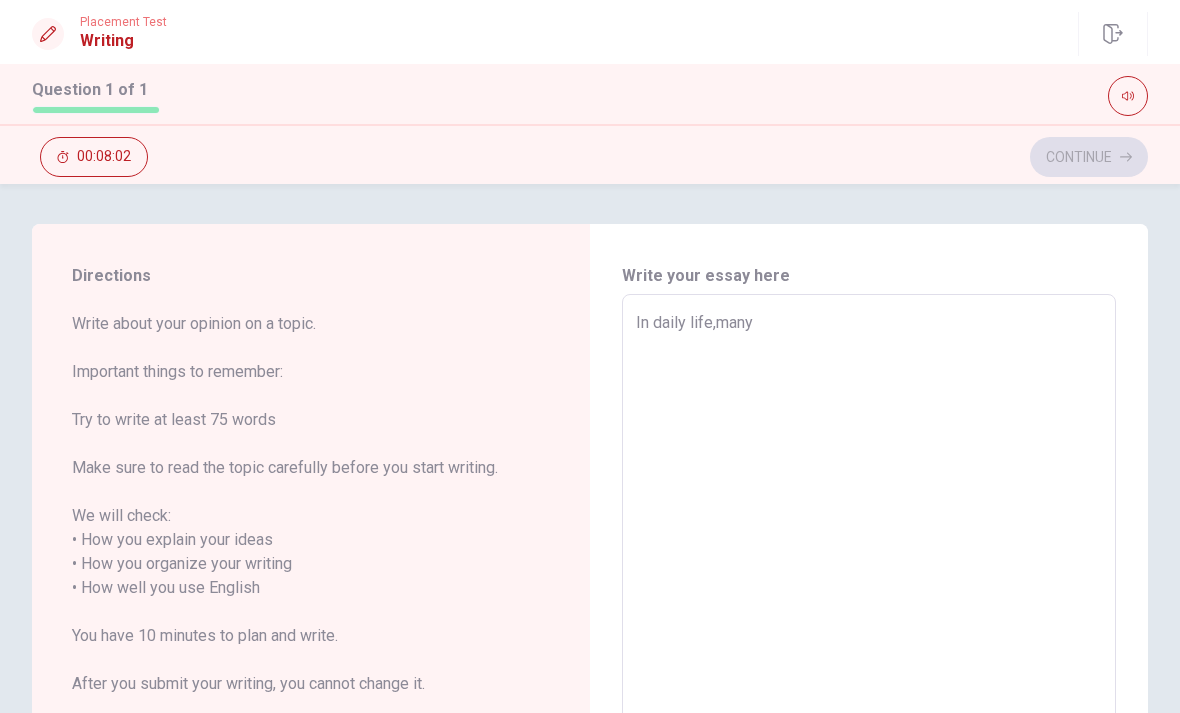 type on "x" 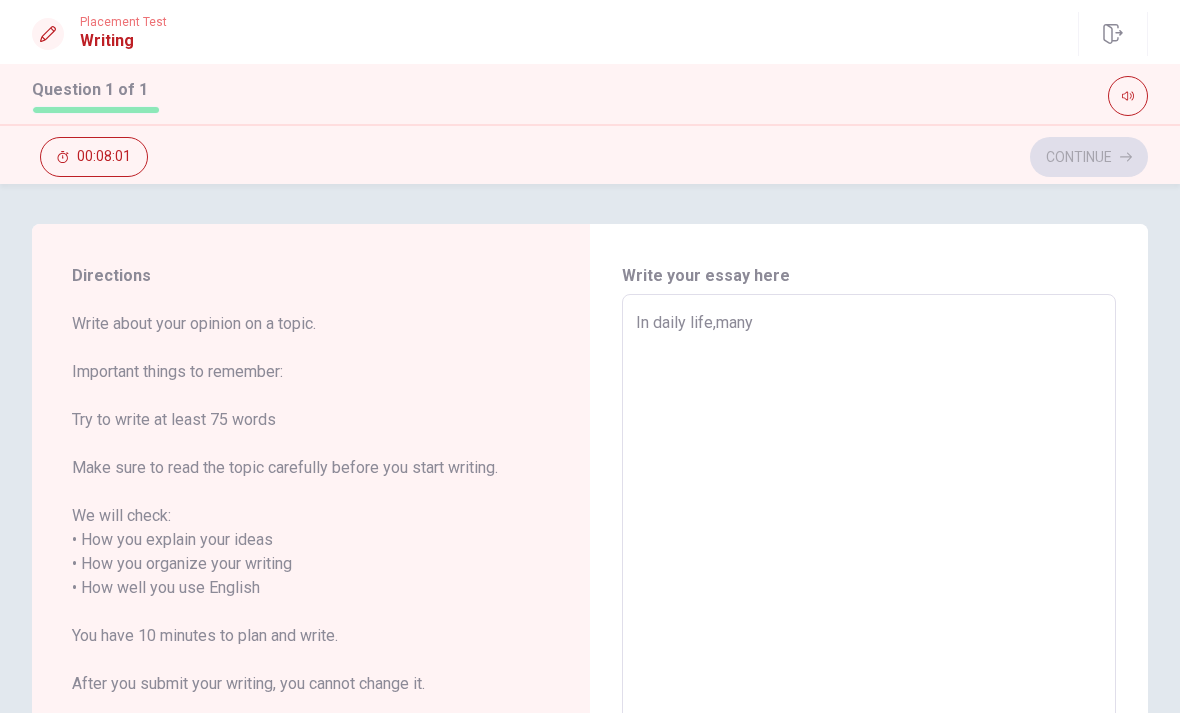 type on "In daily life,many" 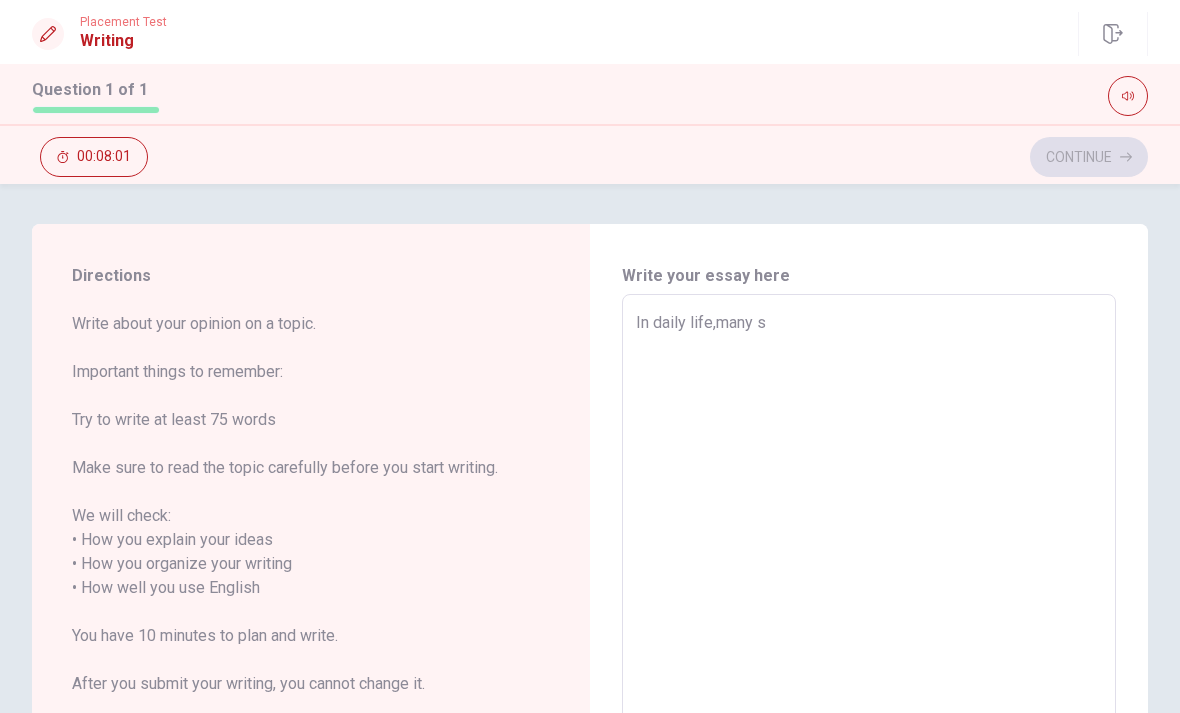 type on "x" 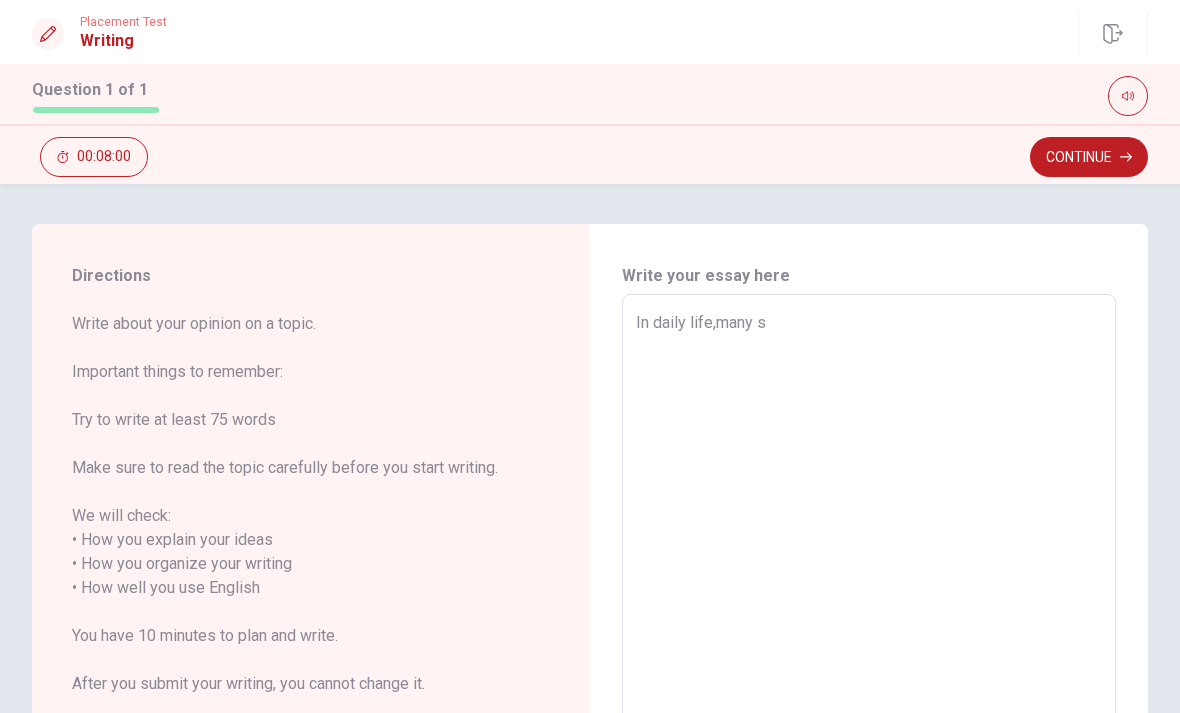 type on "In daily life,many sk" 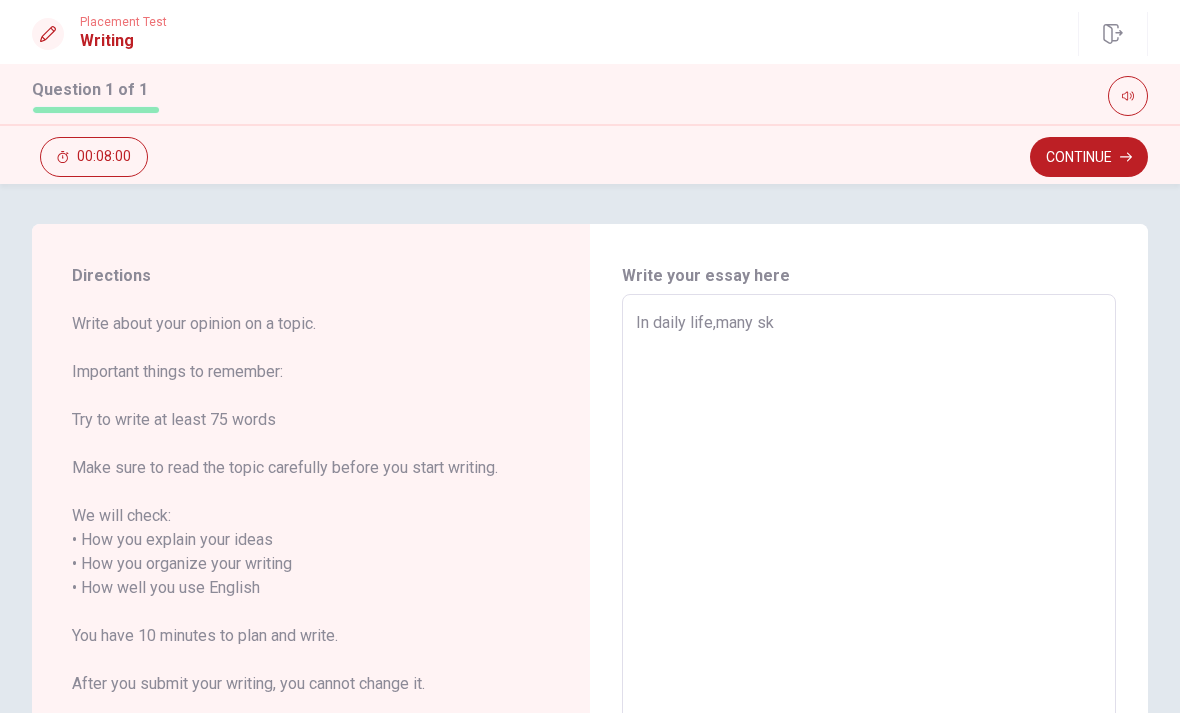 type on "x" 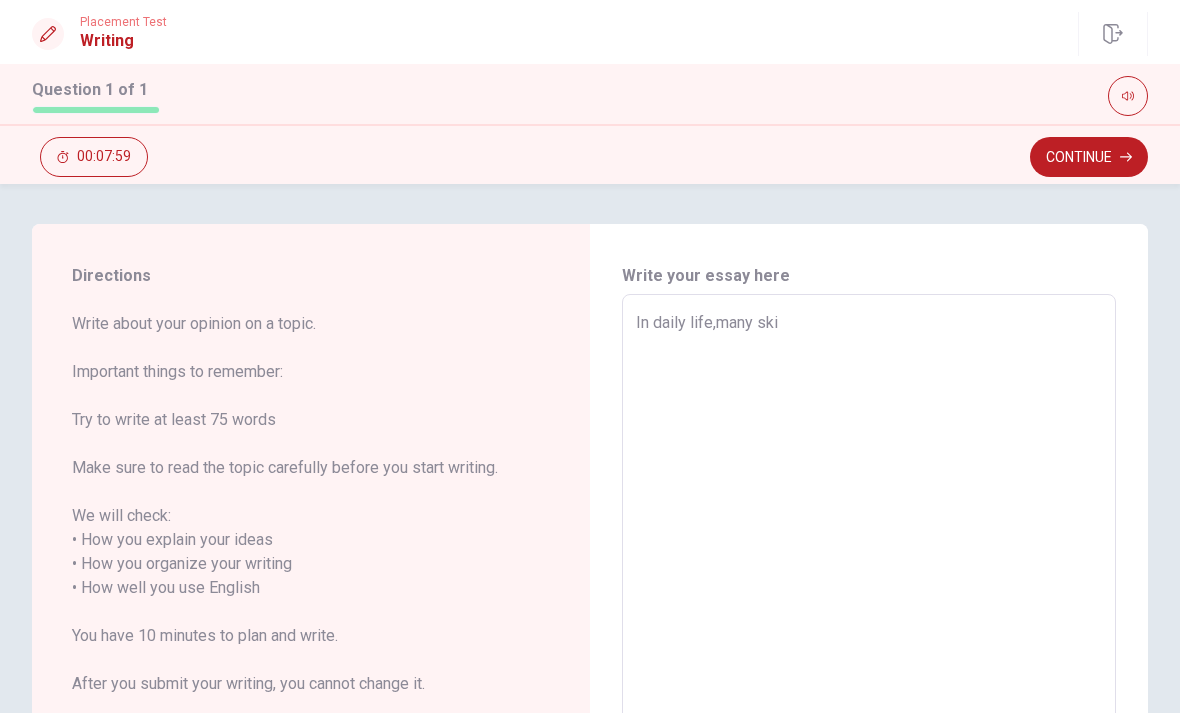 type on "x" 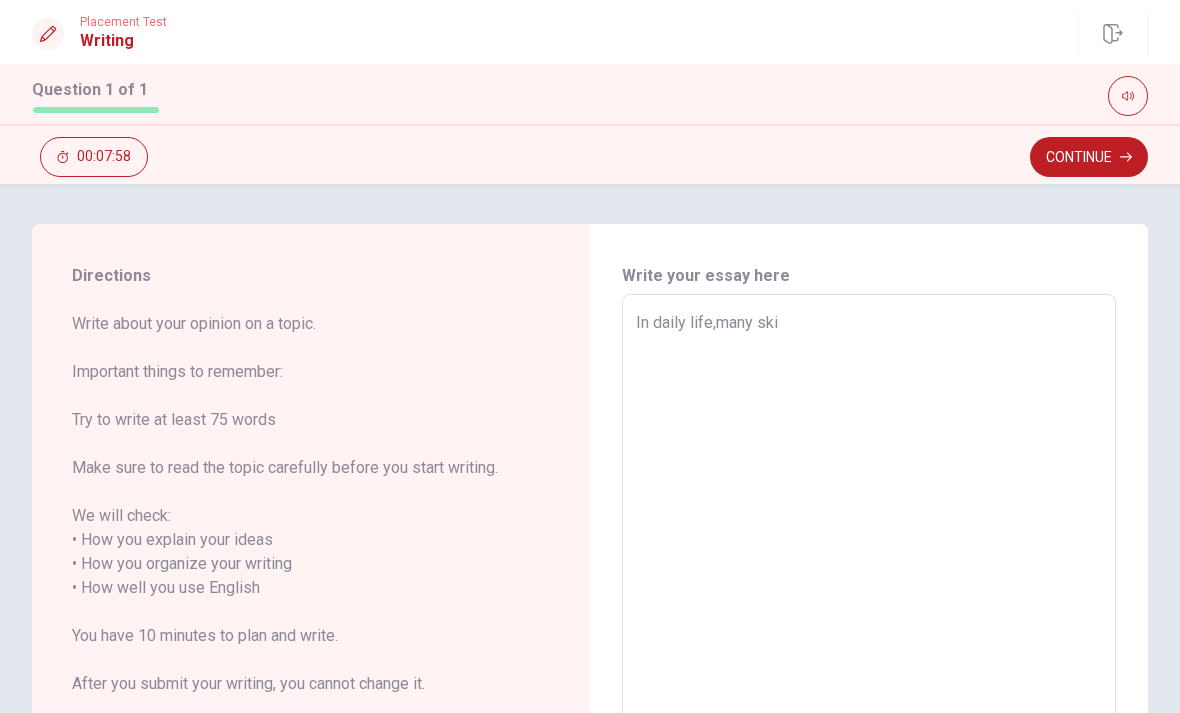 type on "In daily life,many skil" 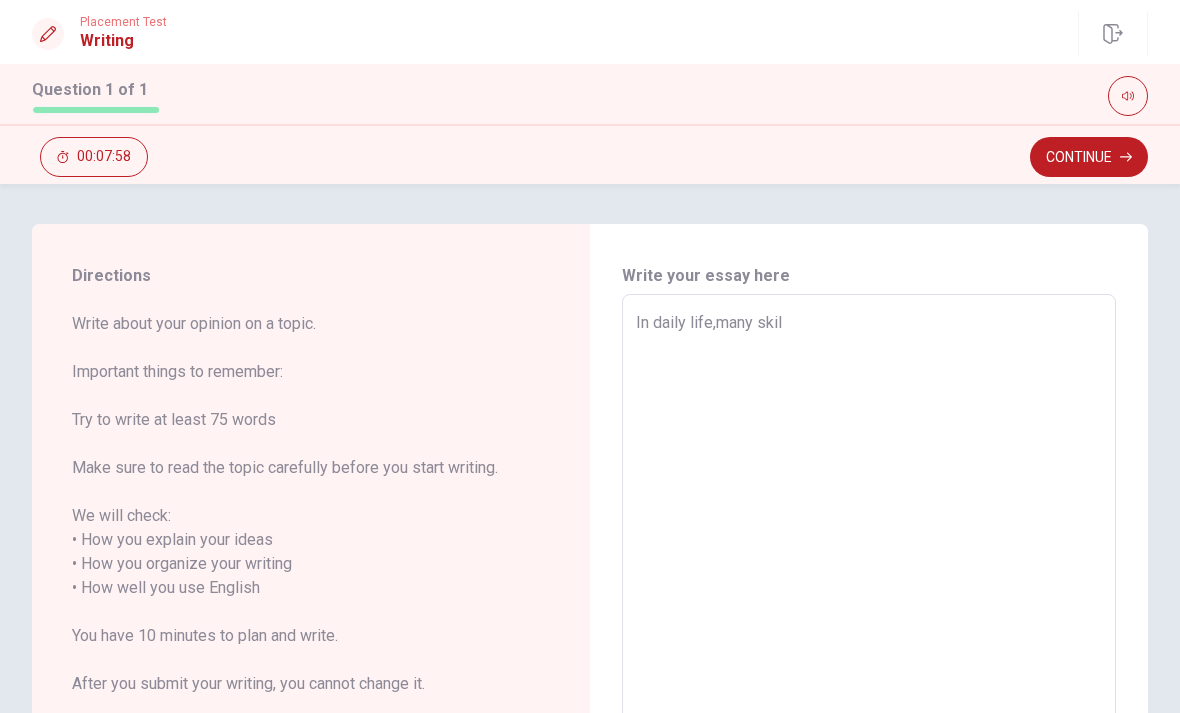 type on "x" 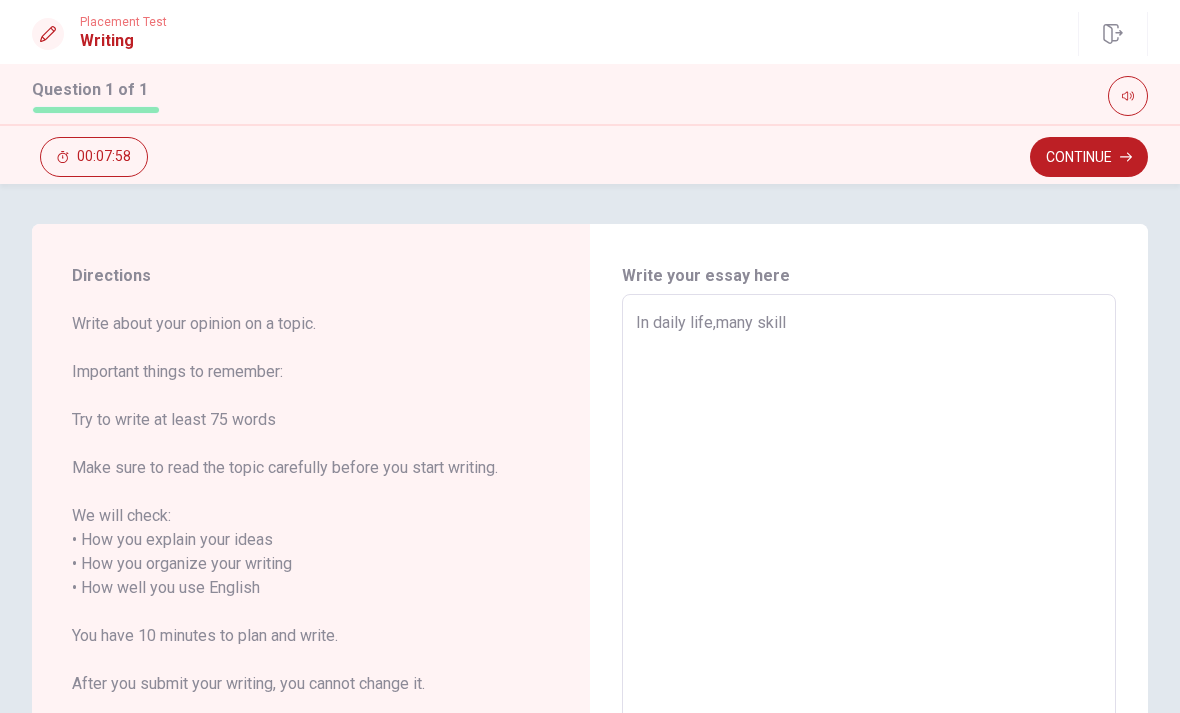 type on "x" 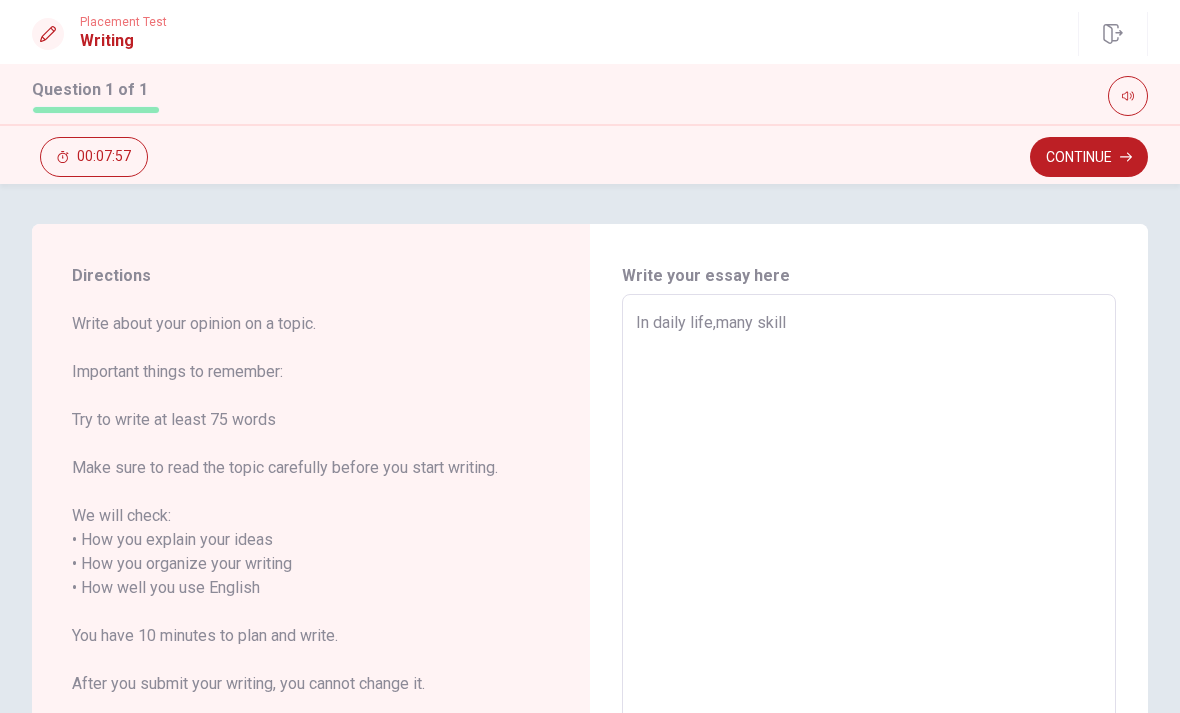 type on "In daily life,many skills" 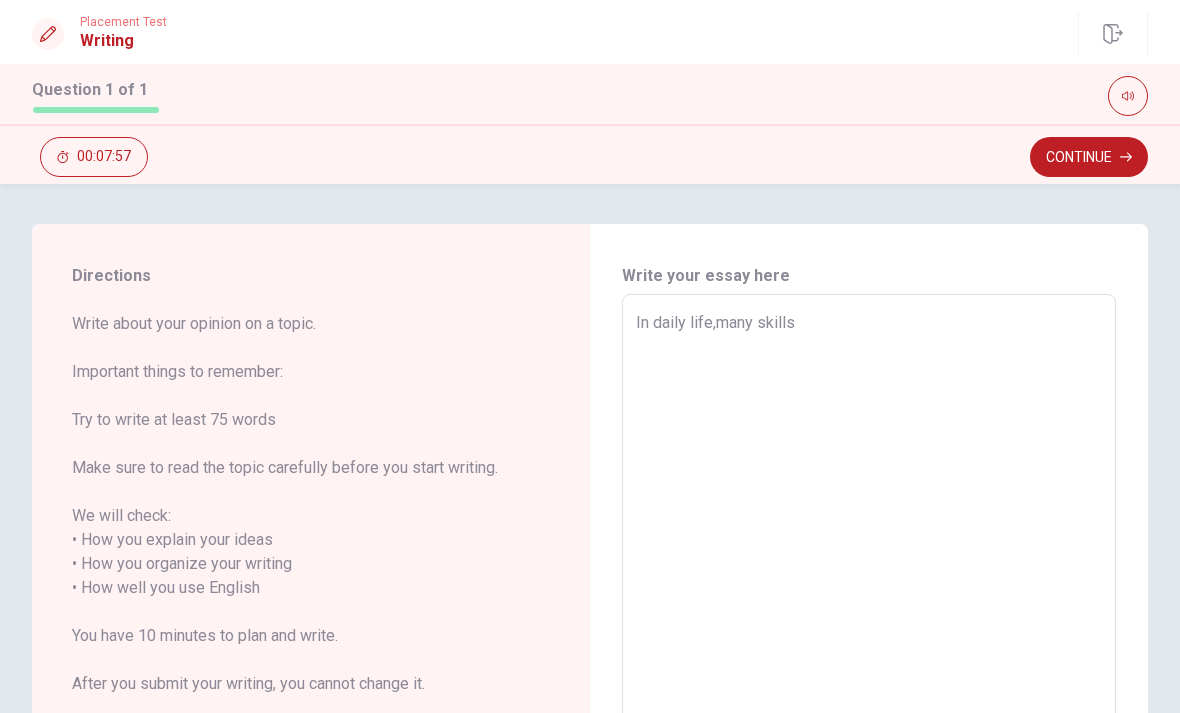 type on "x" 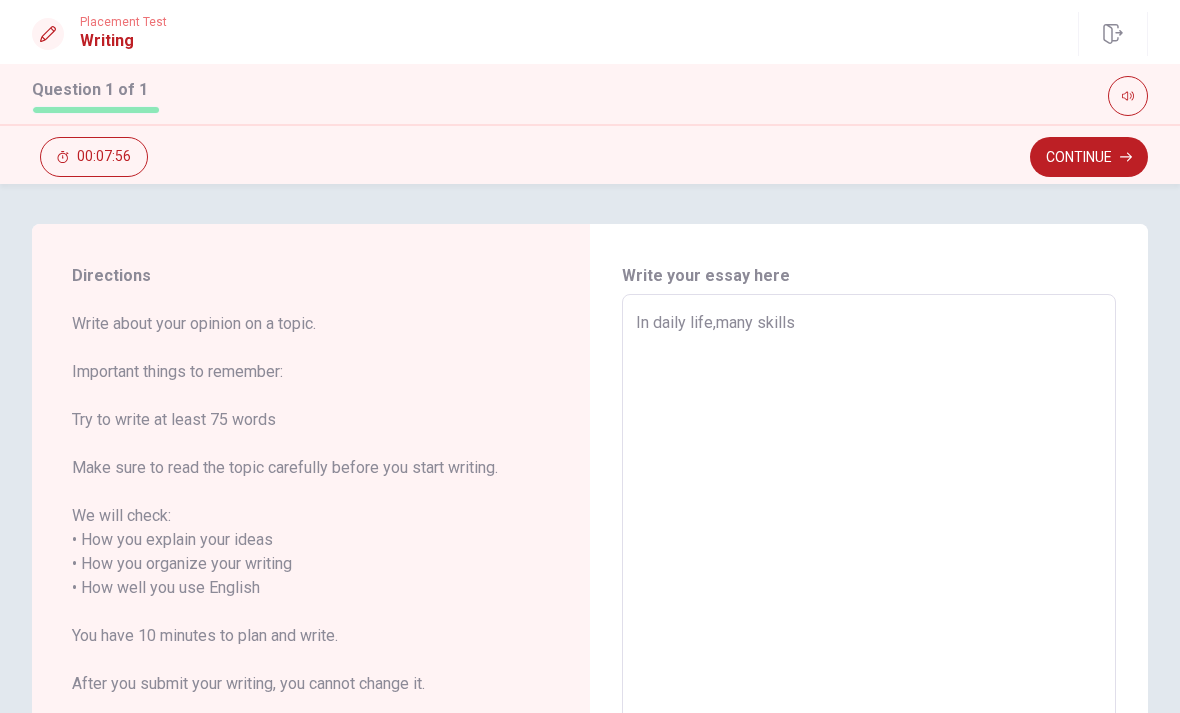 type on "In daily life,many skills a" 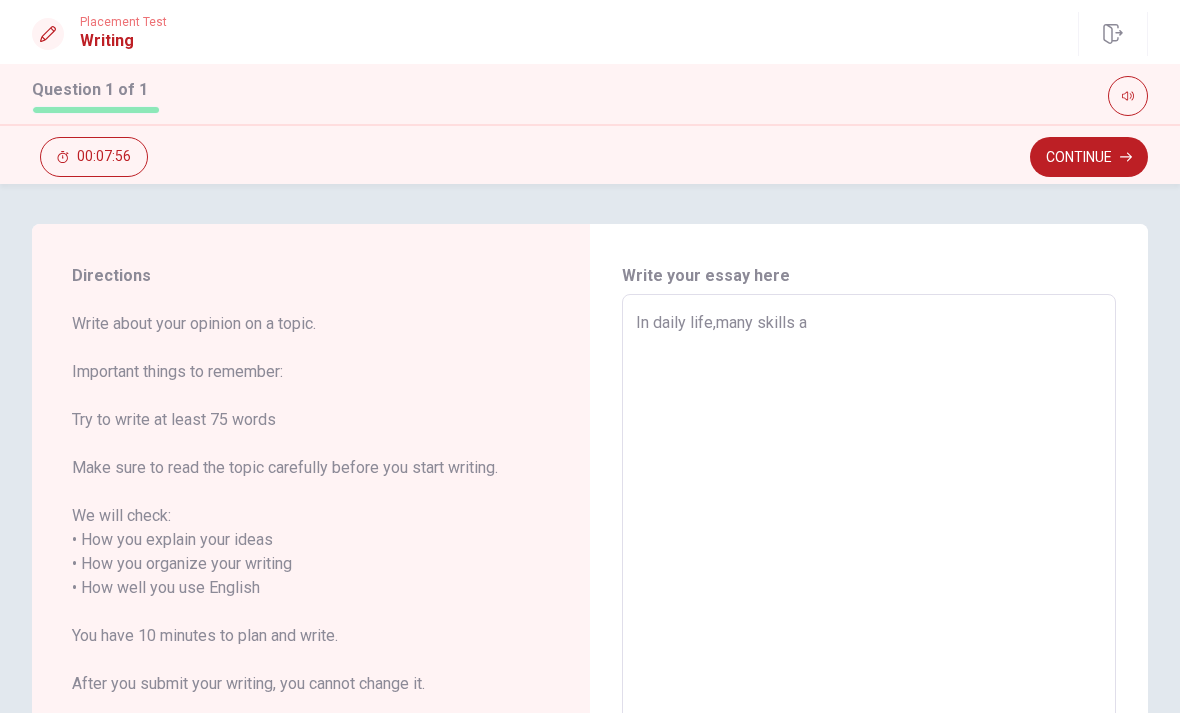 type on "x" 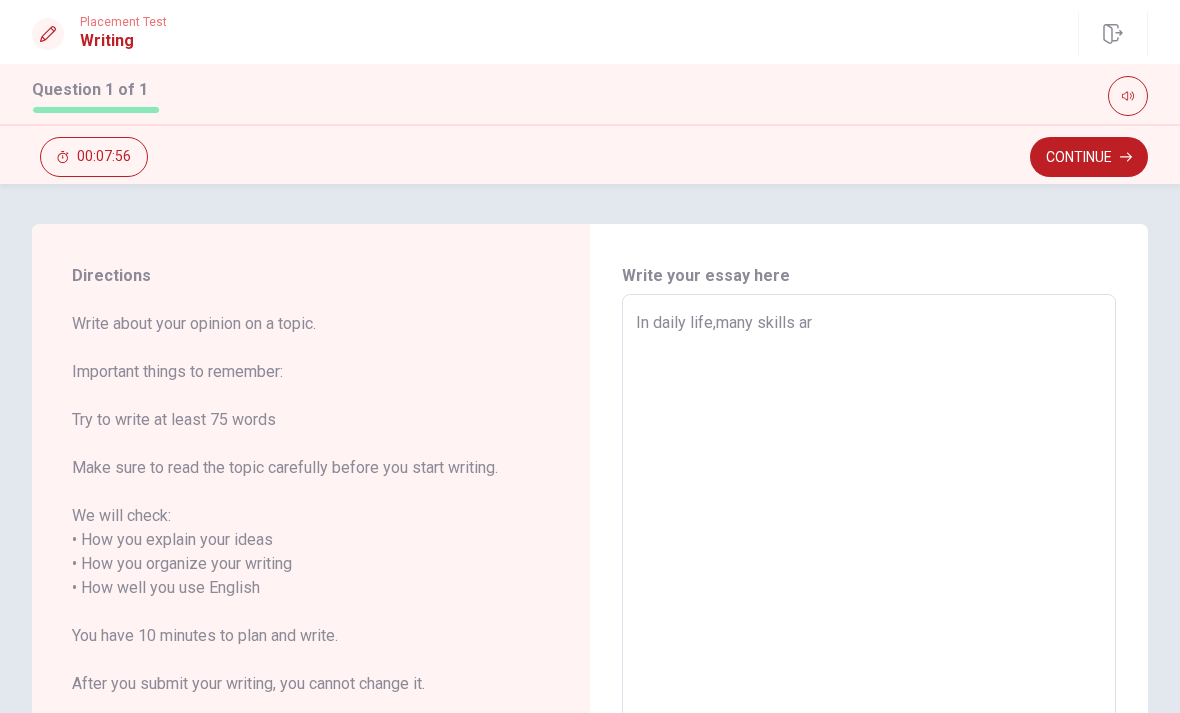 type on "x" 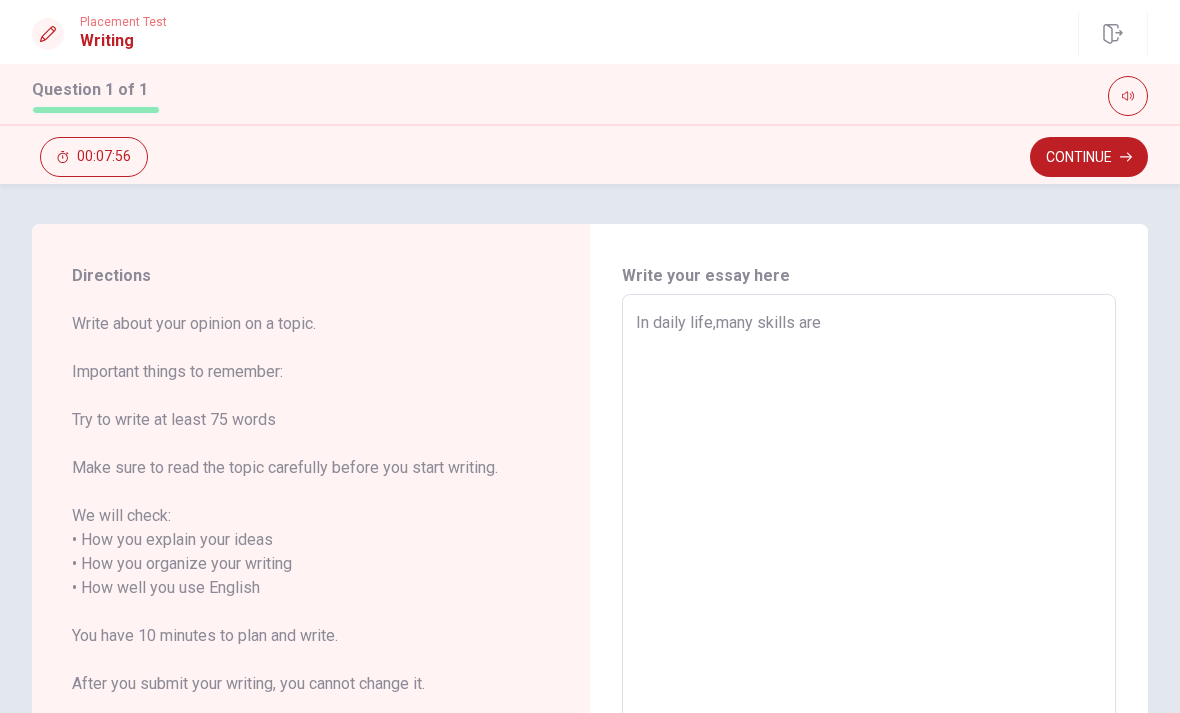 type on "x" 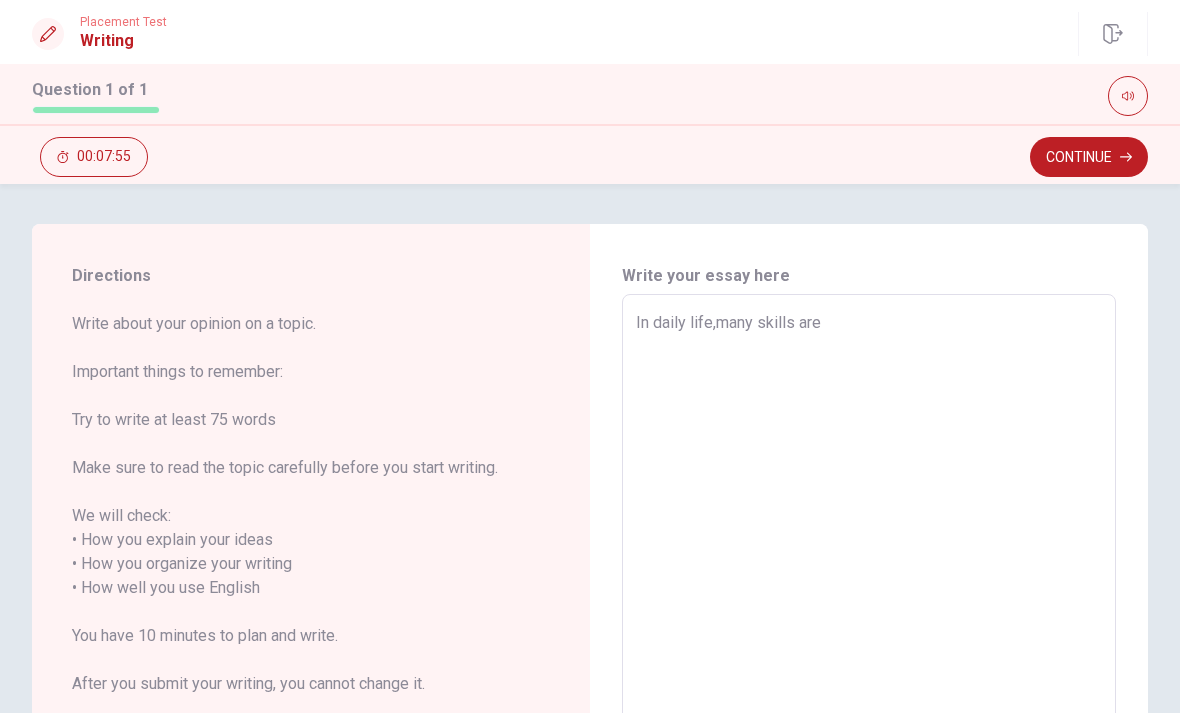 type on "In daily life,many skills are" 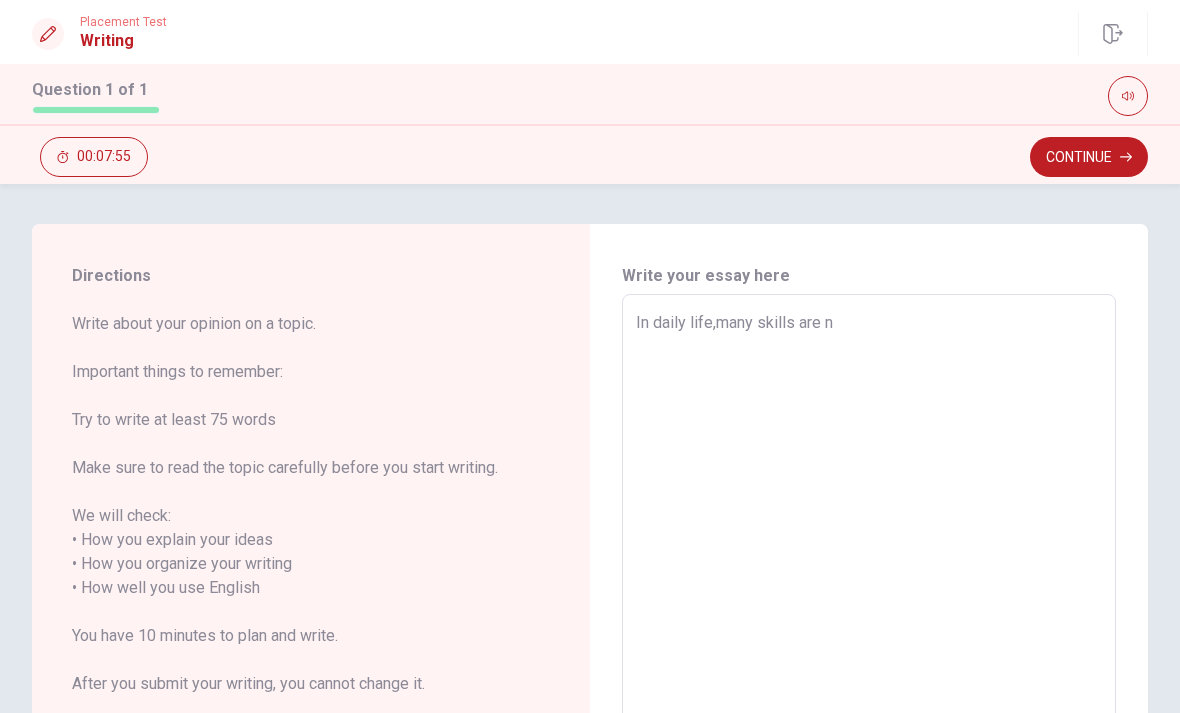 type on "x" 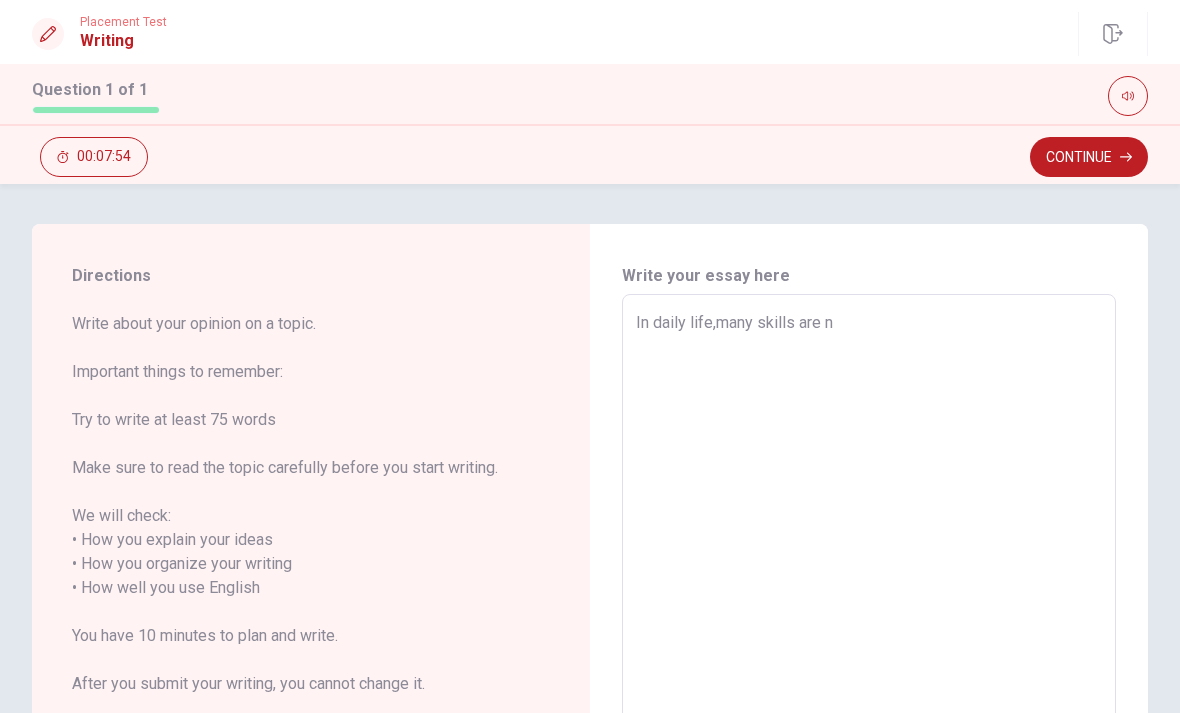 type on "In daily life,many skills are ne" 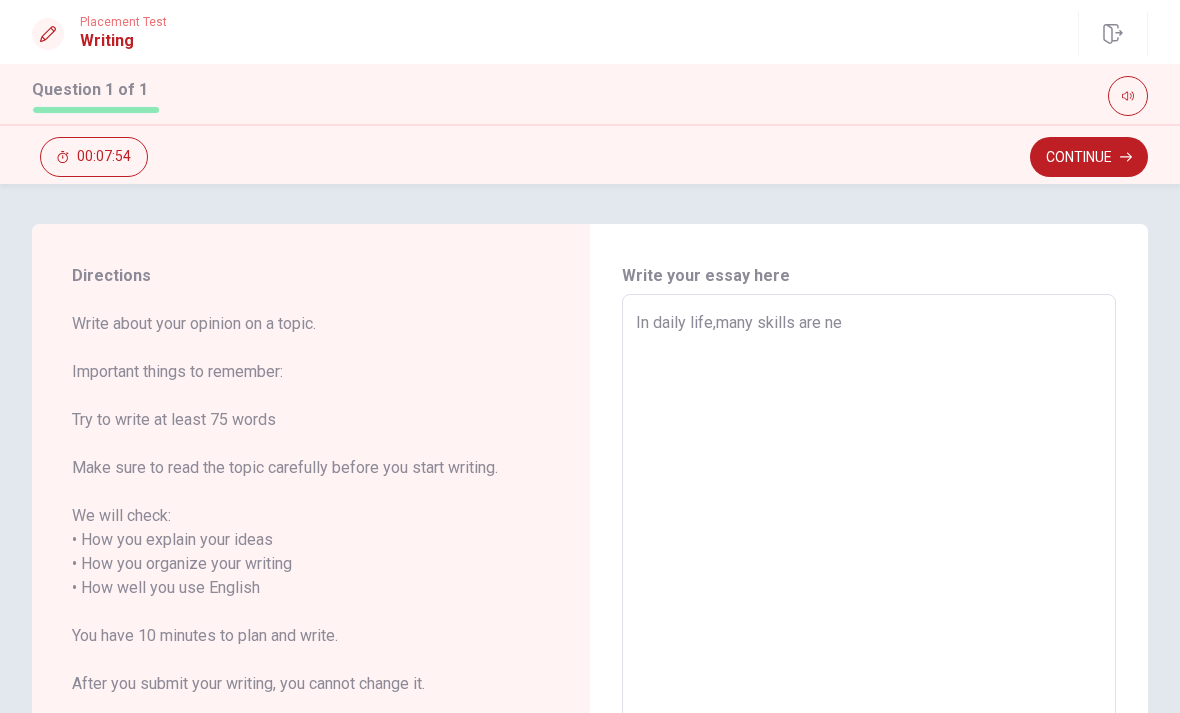 type on "x" 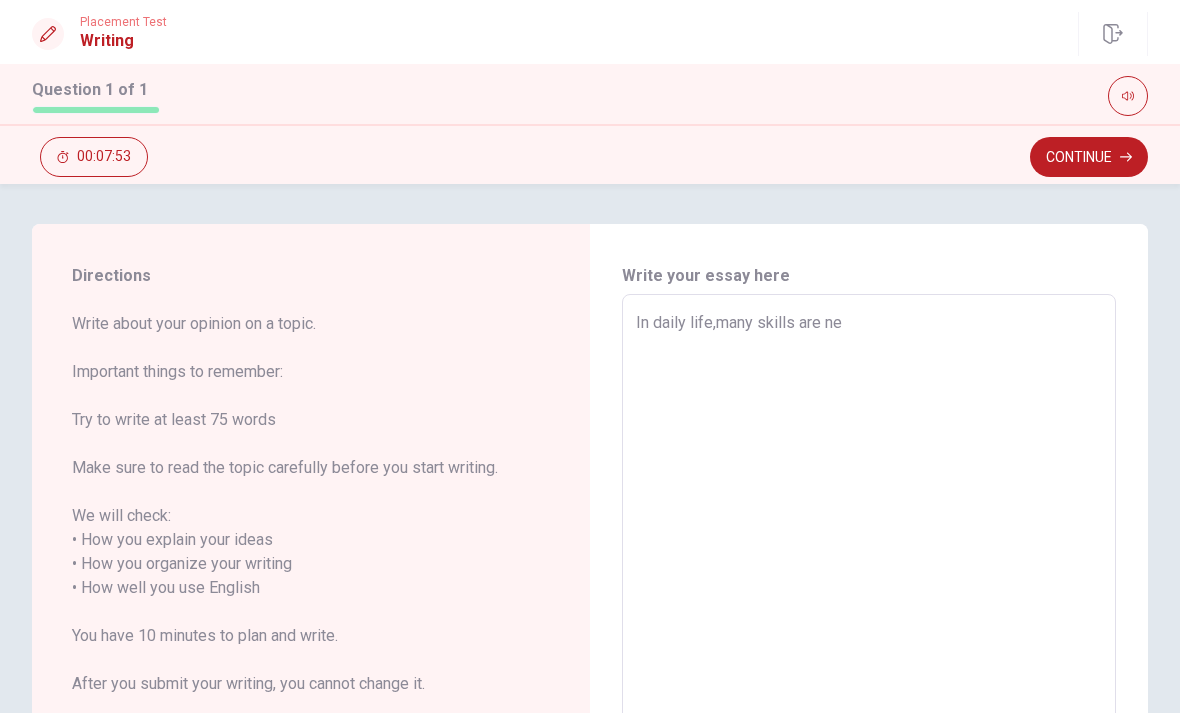 type on "In daily life,many skills are nec" 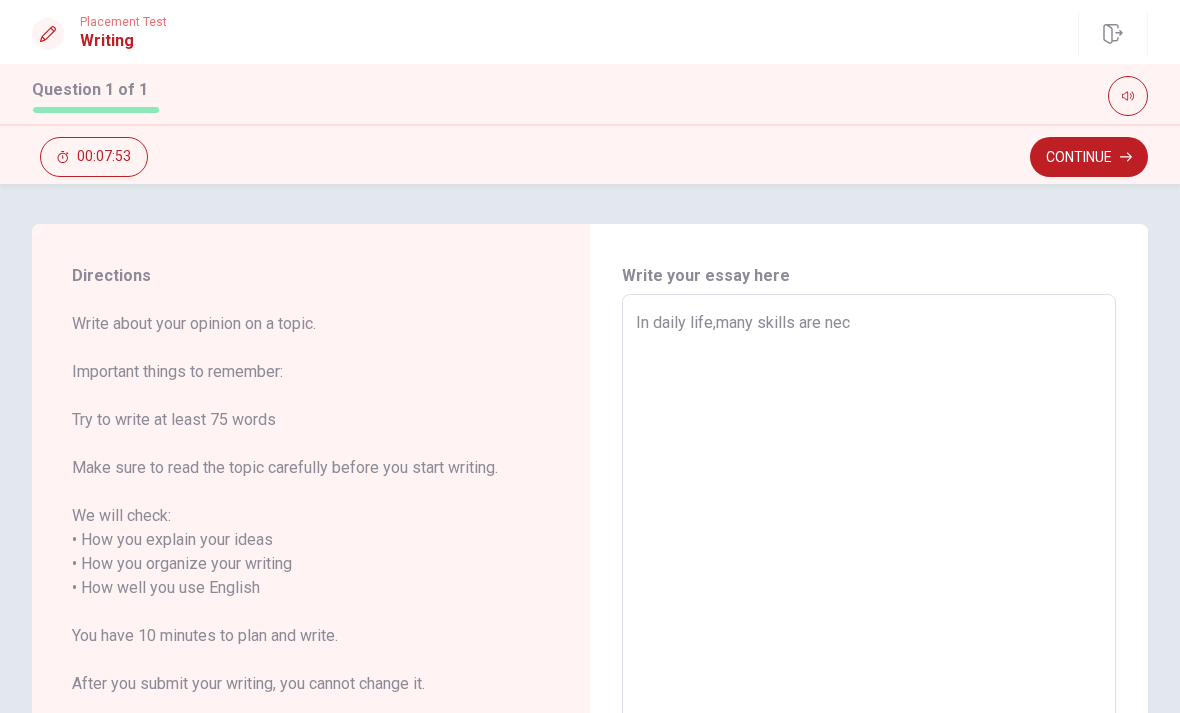 type on "x" 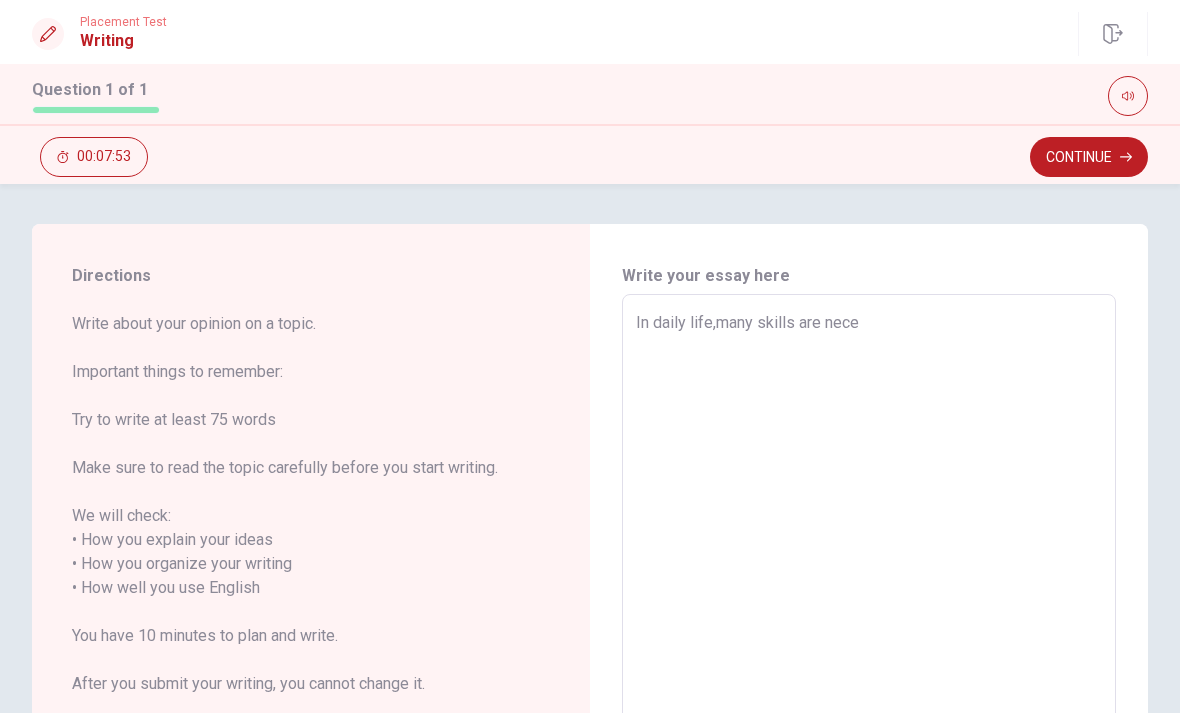 type on "x" 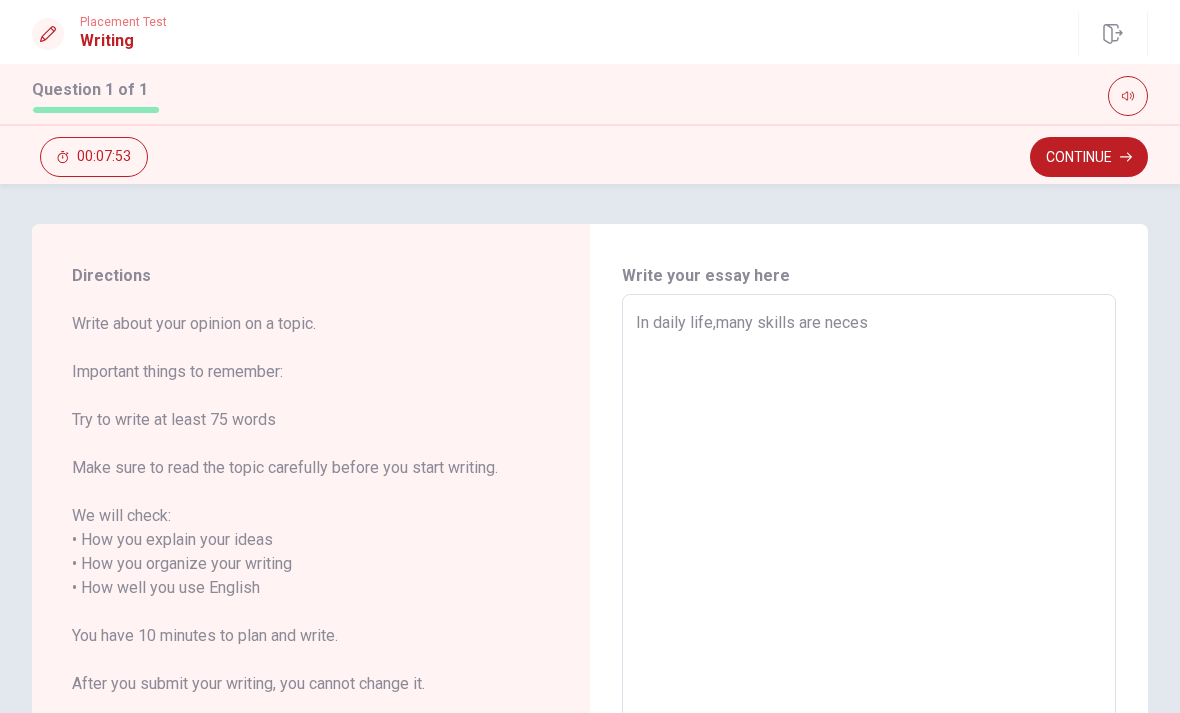type on "x" 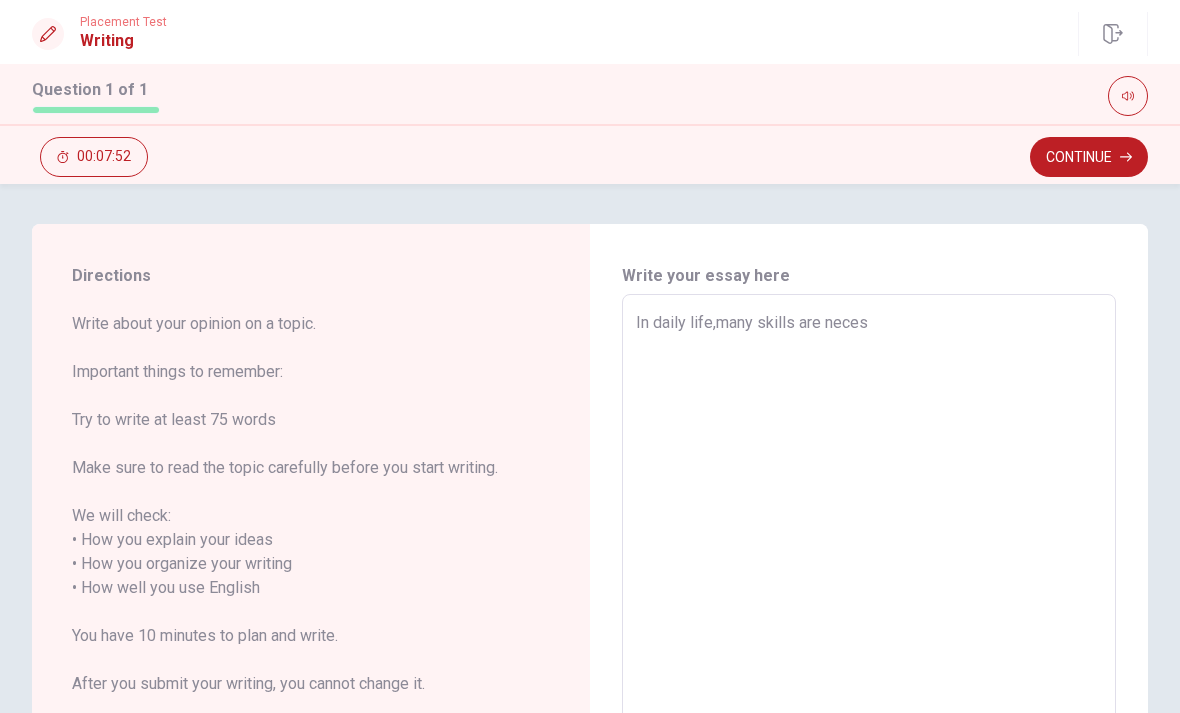 type on "In daily life,many skills are necess" 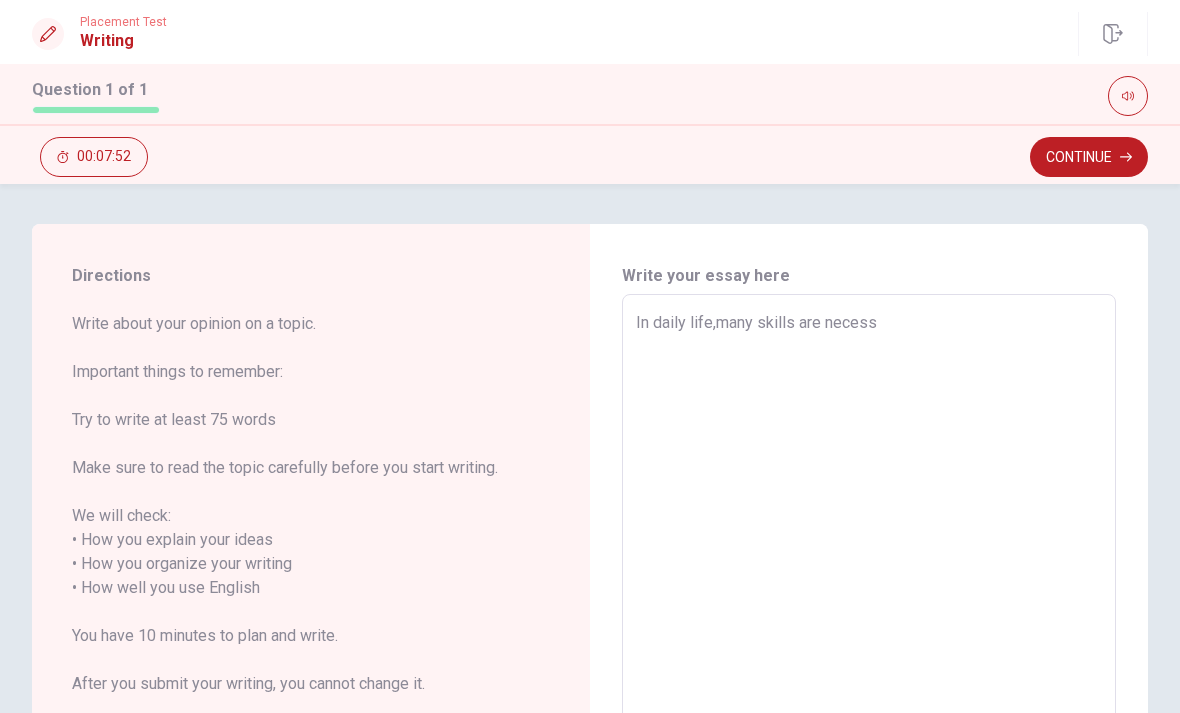 type on "x" 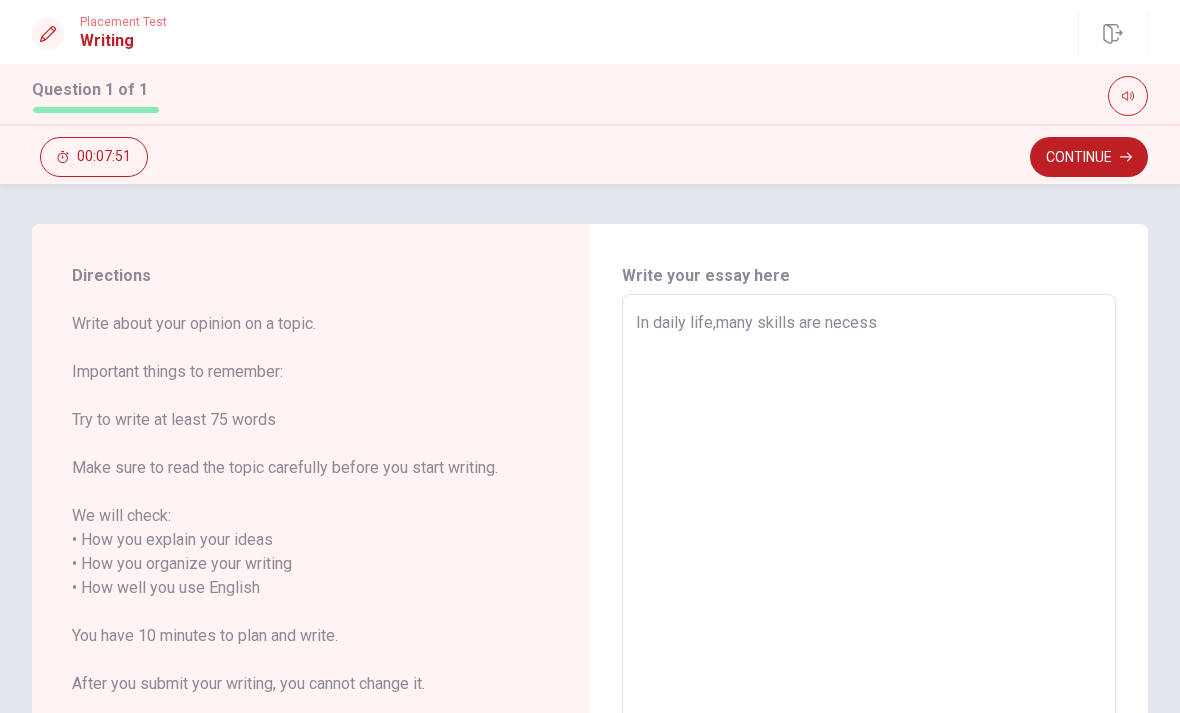 type on "In daily life,many skills are necessa" 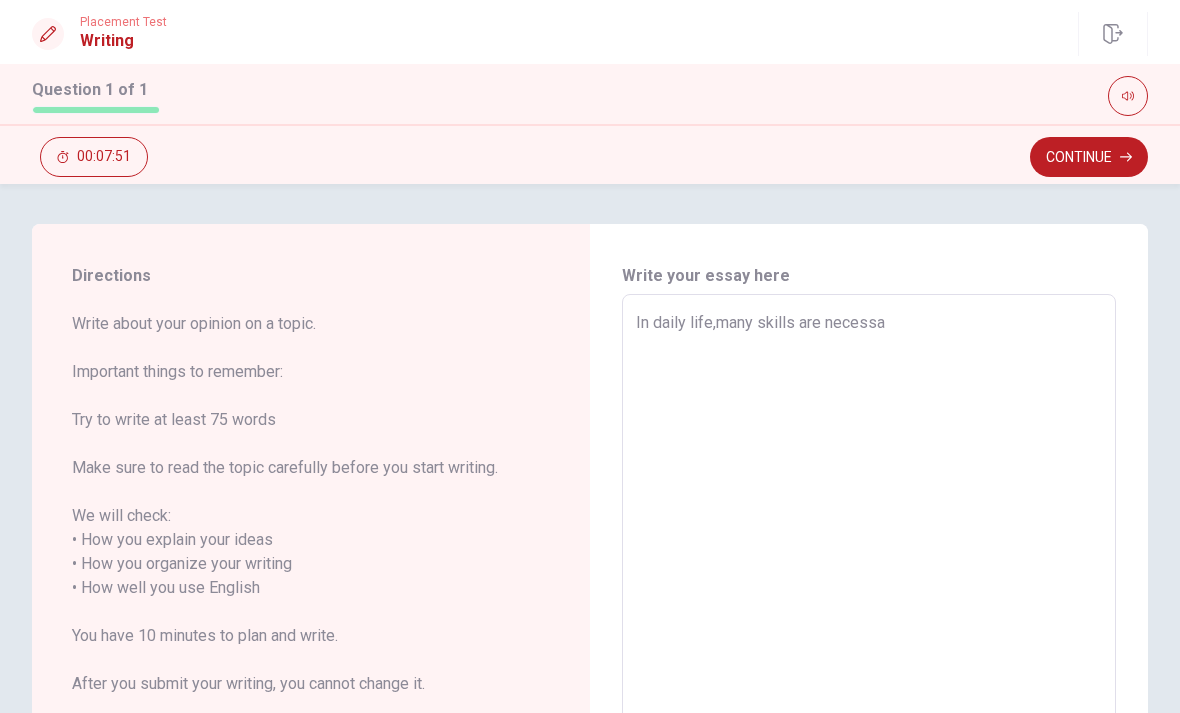 type on "x" 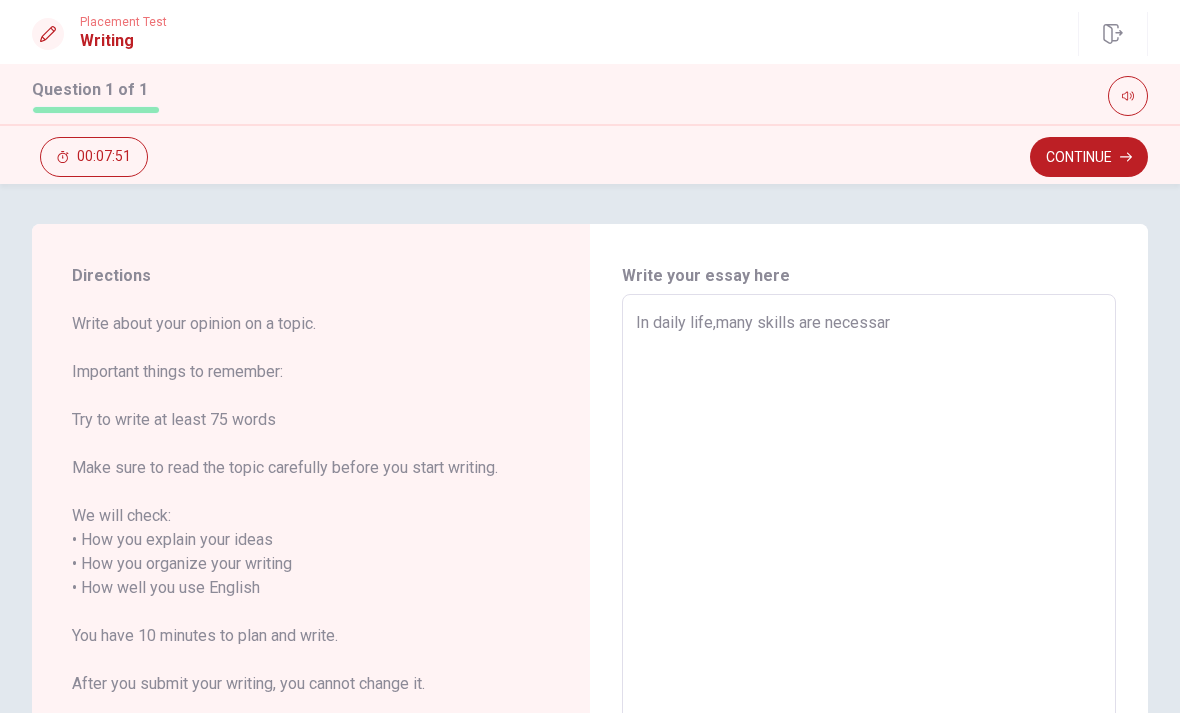 type on "x" 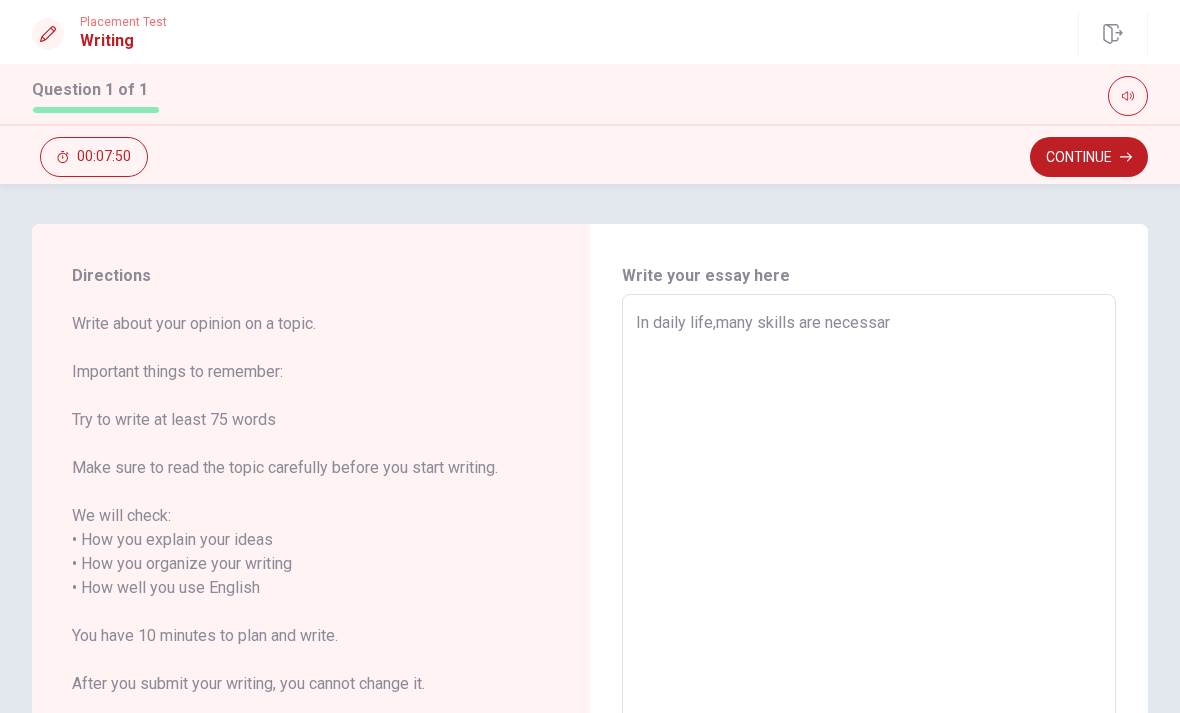 type on "In daily life,many skills are necessary" 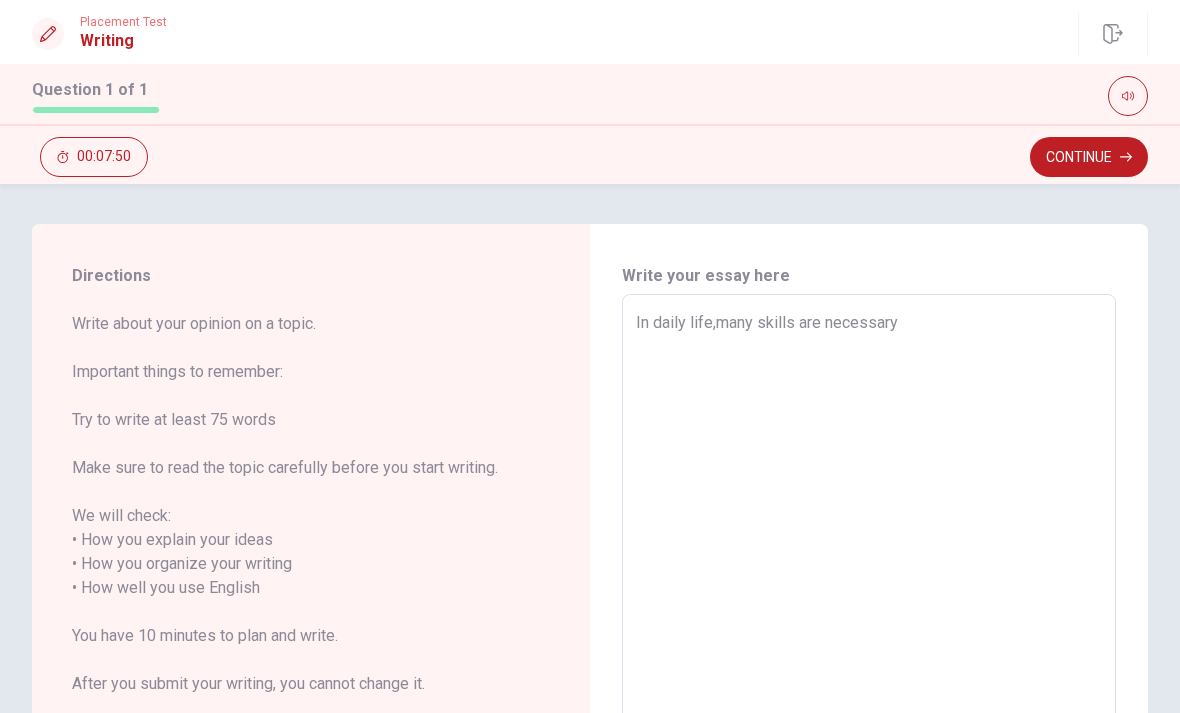 type on "x" 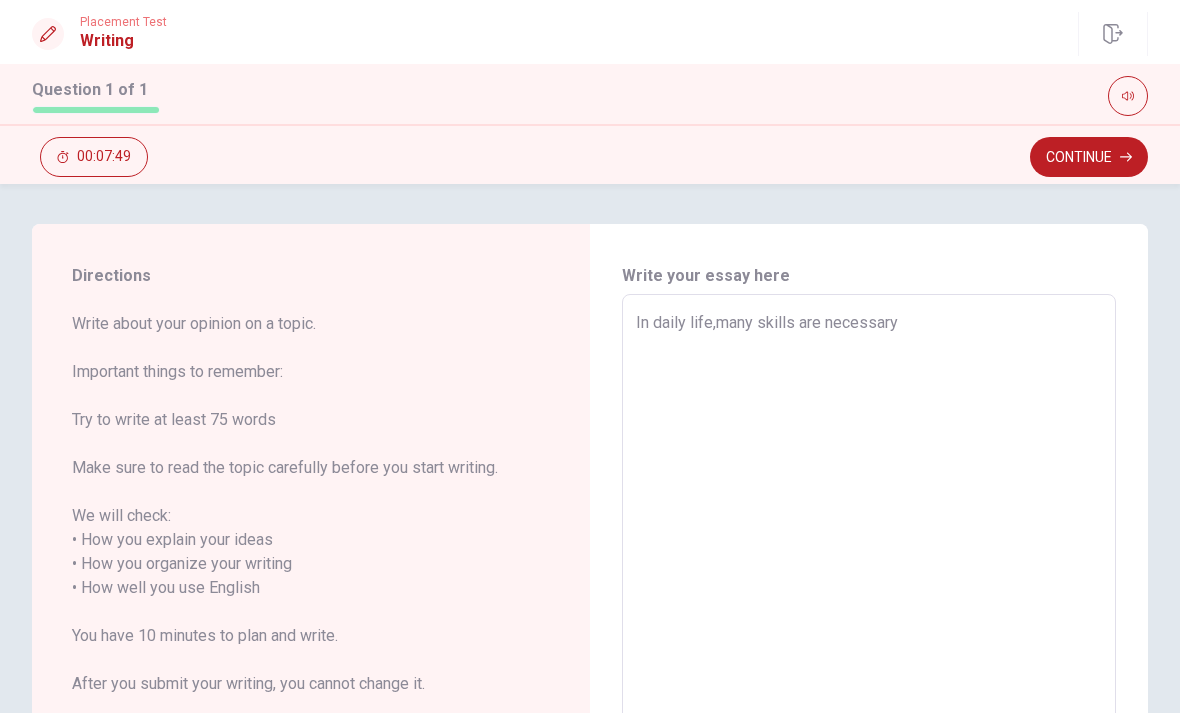 type on "In daily life,many skills are necessary" 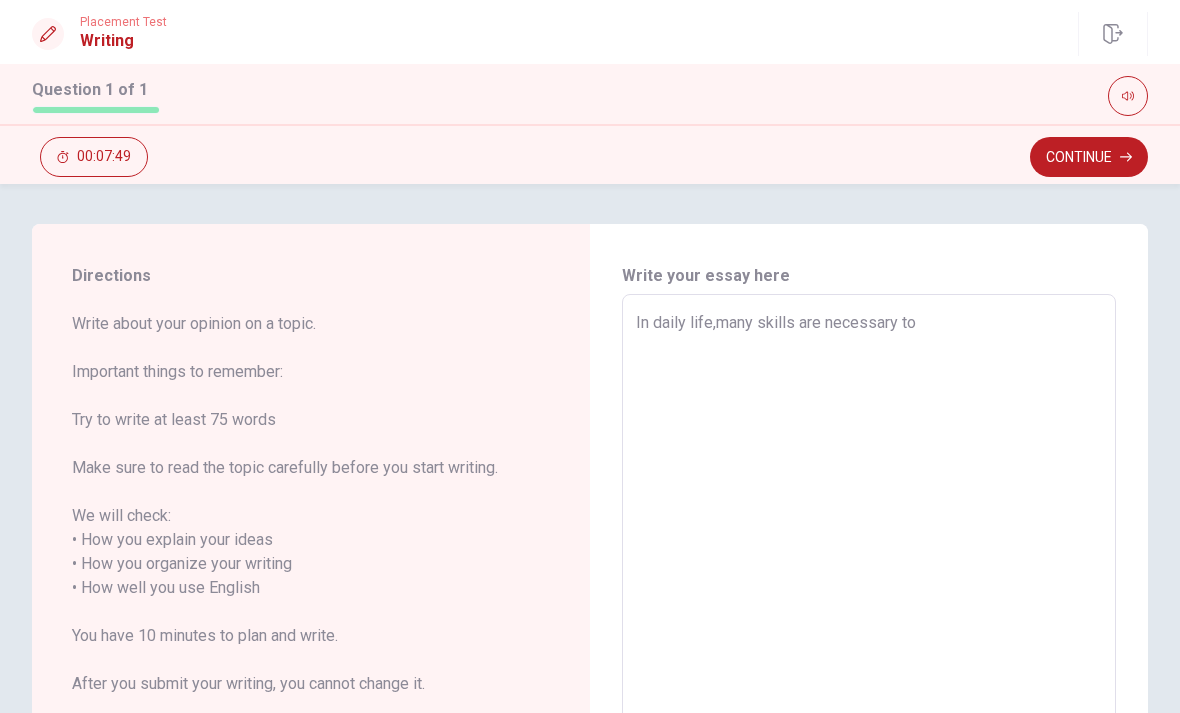 type on "x" 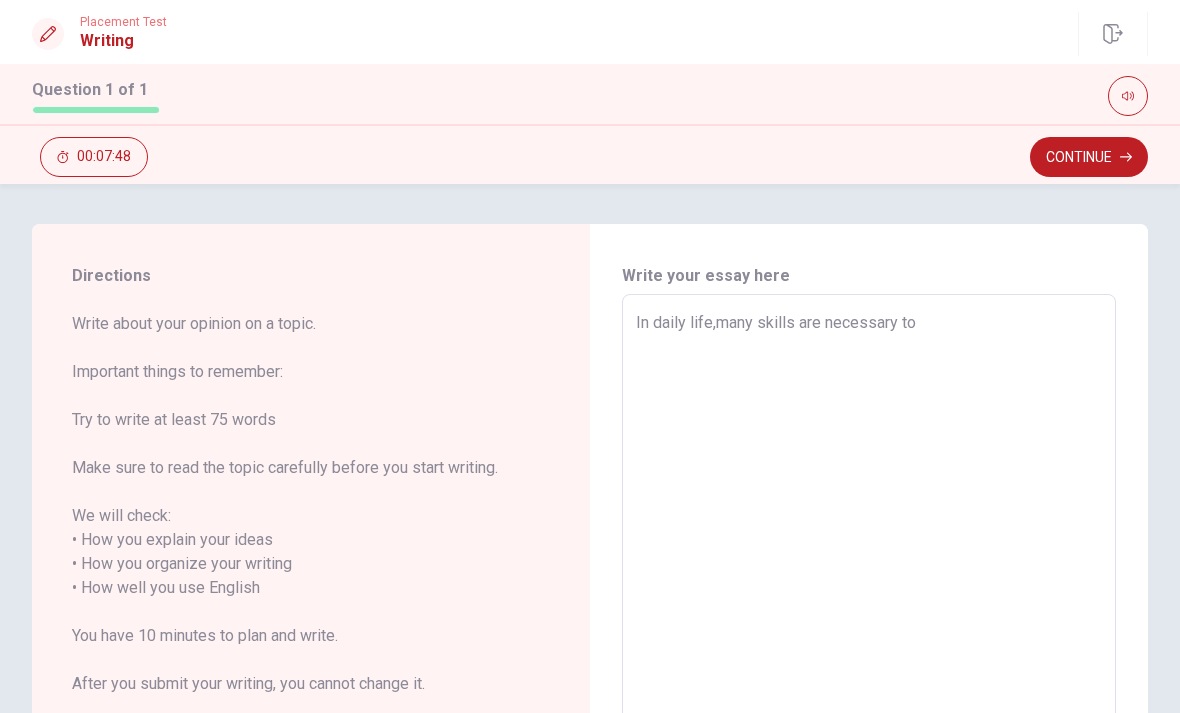 type on "In daily life,many skills are necessary to" 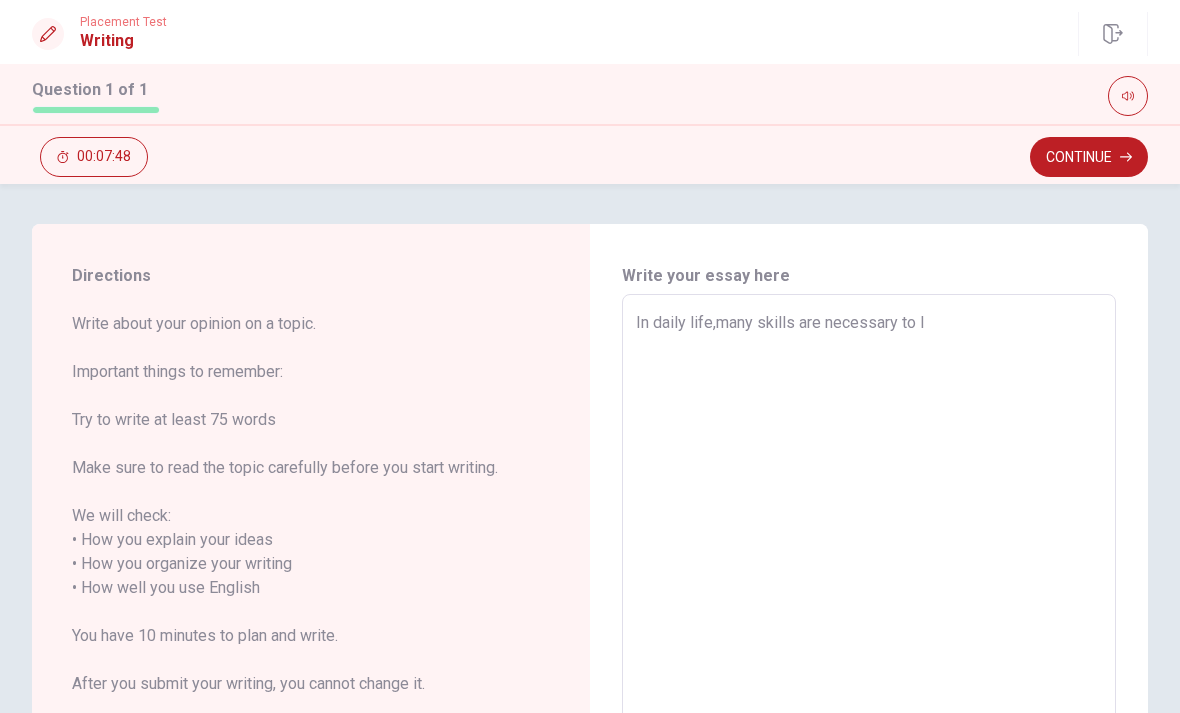 type on "x" 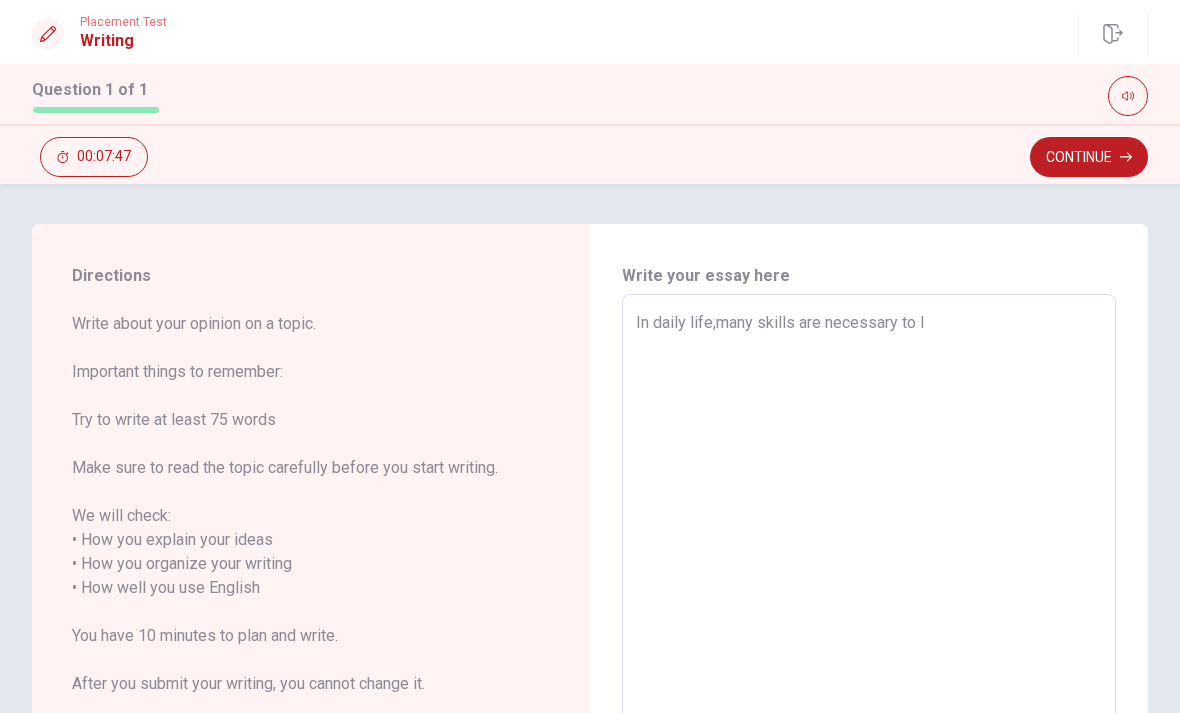 type on "In daily life,many skills are necessary to liv" 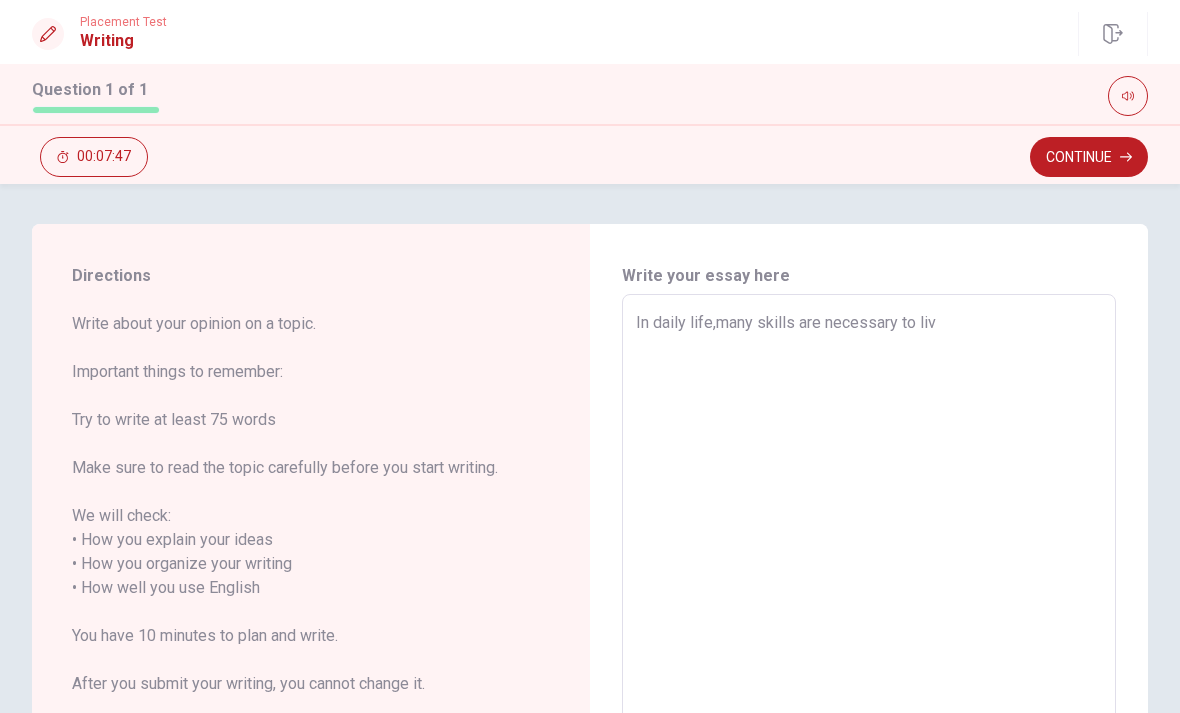 type on "x" 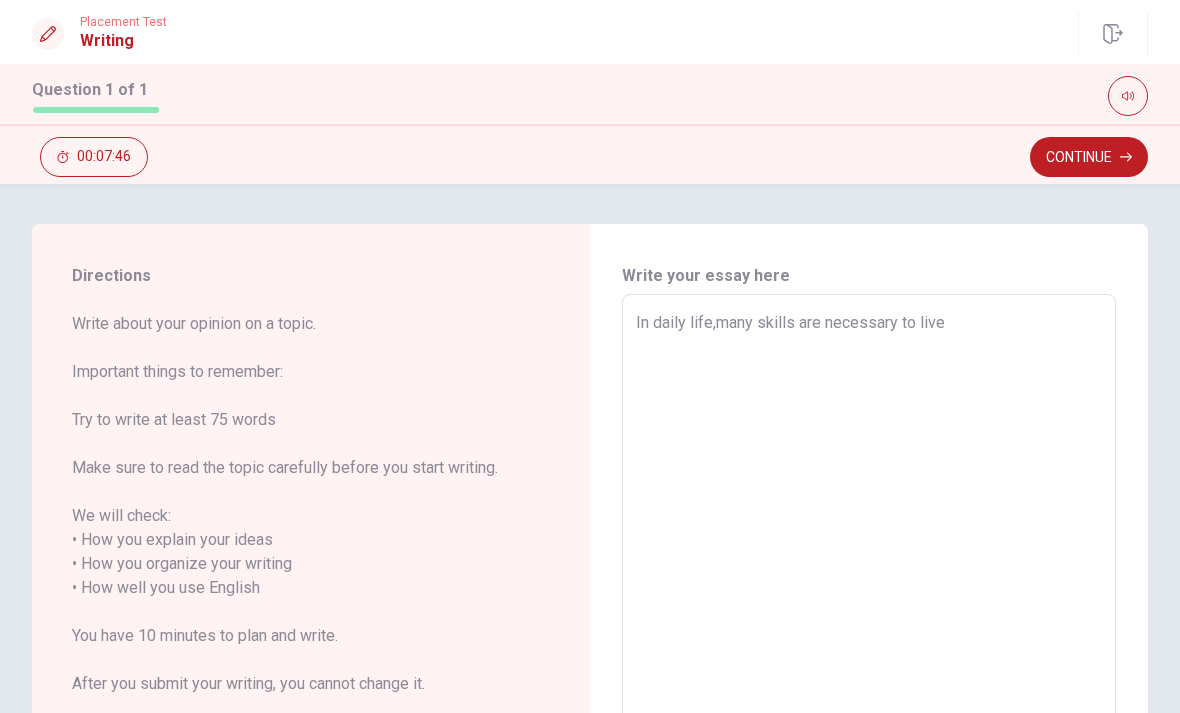type on "x" 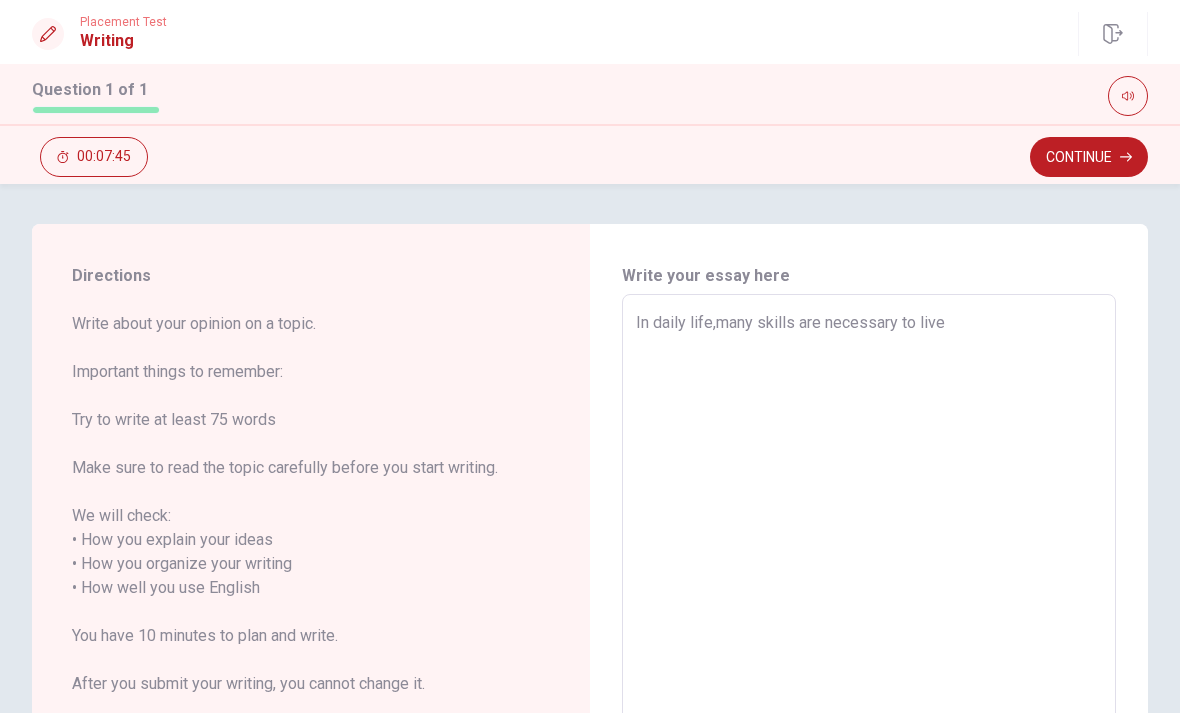 type on "In daily life,many skills are necessary to live" 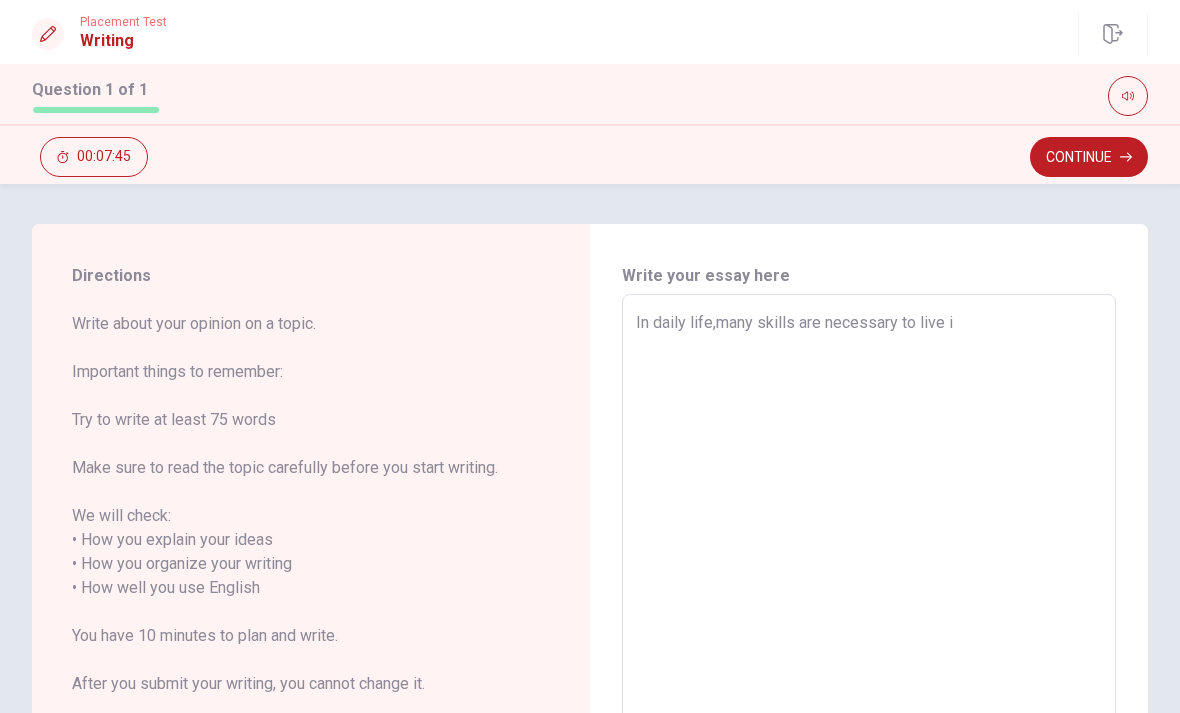 type on "x" 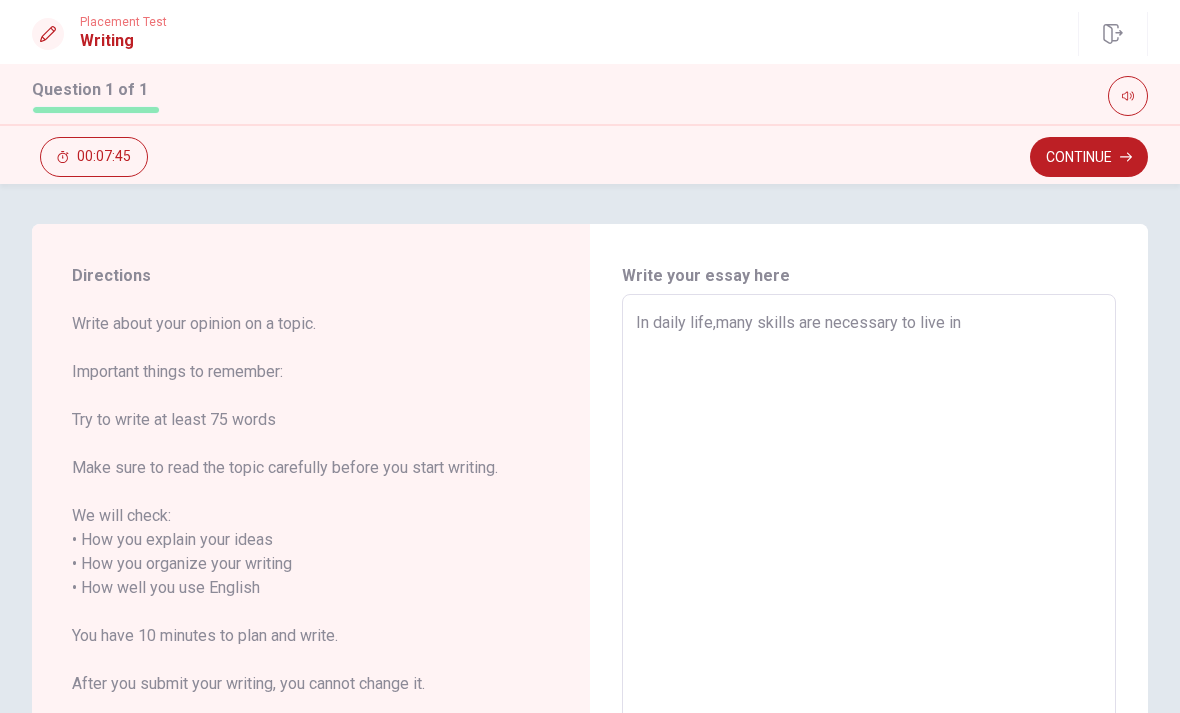 type on "x" 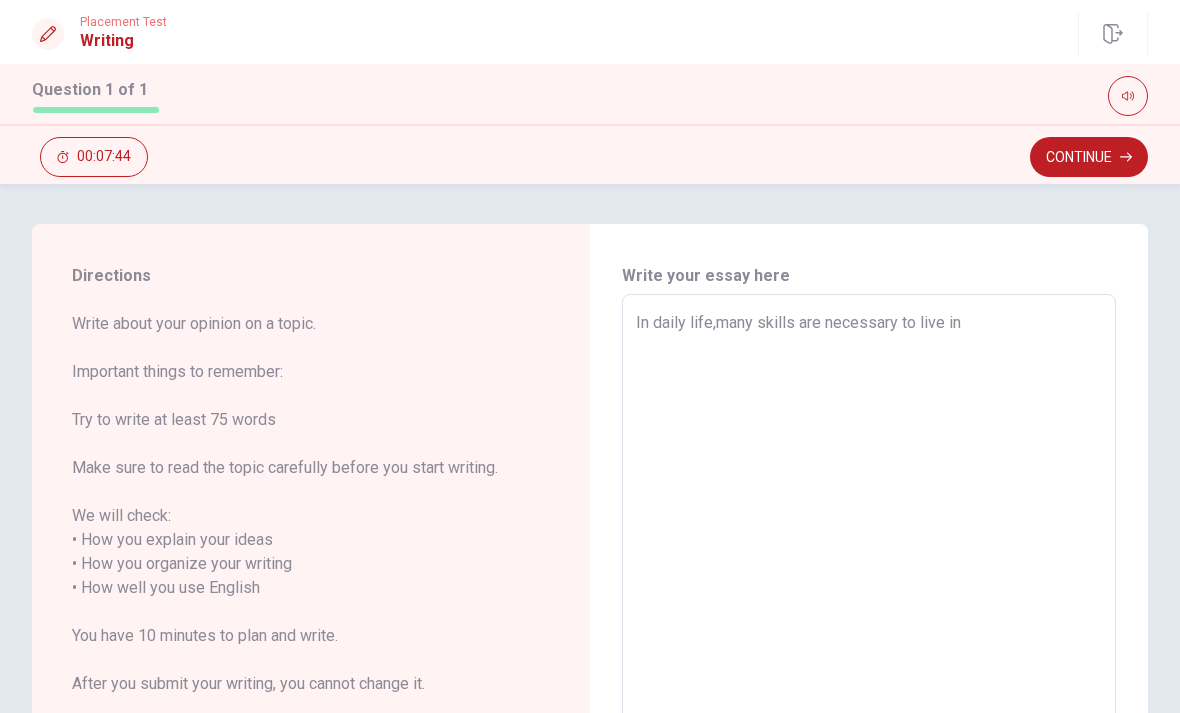 type on "In daily life,many skills are necessary to live ind" 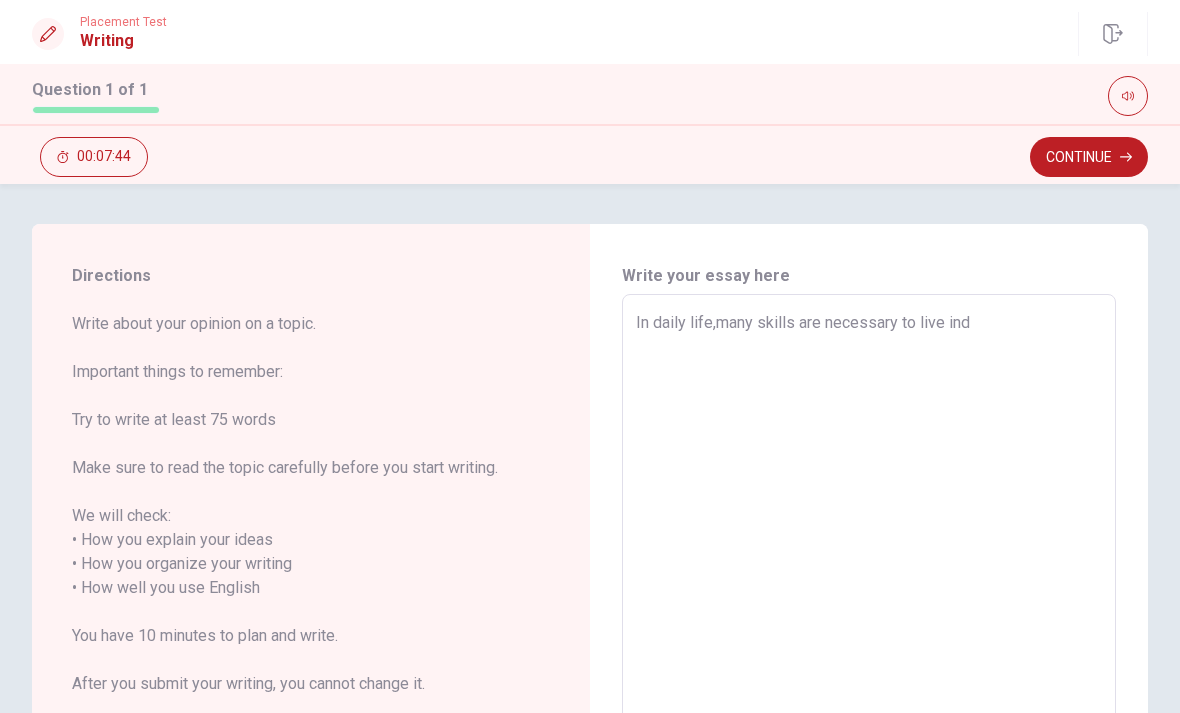 type on "x" 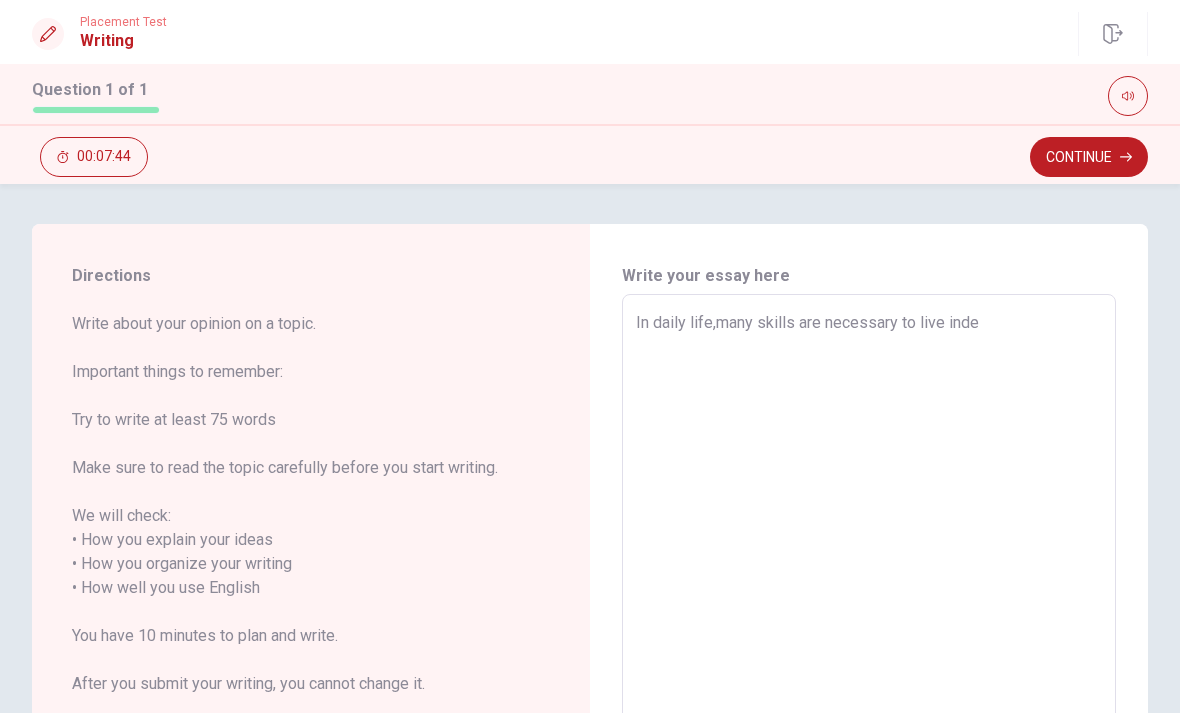 type on "x" 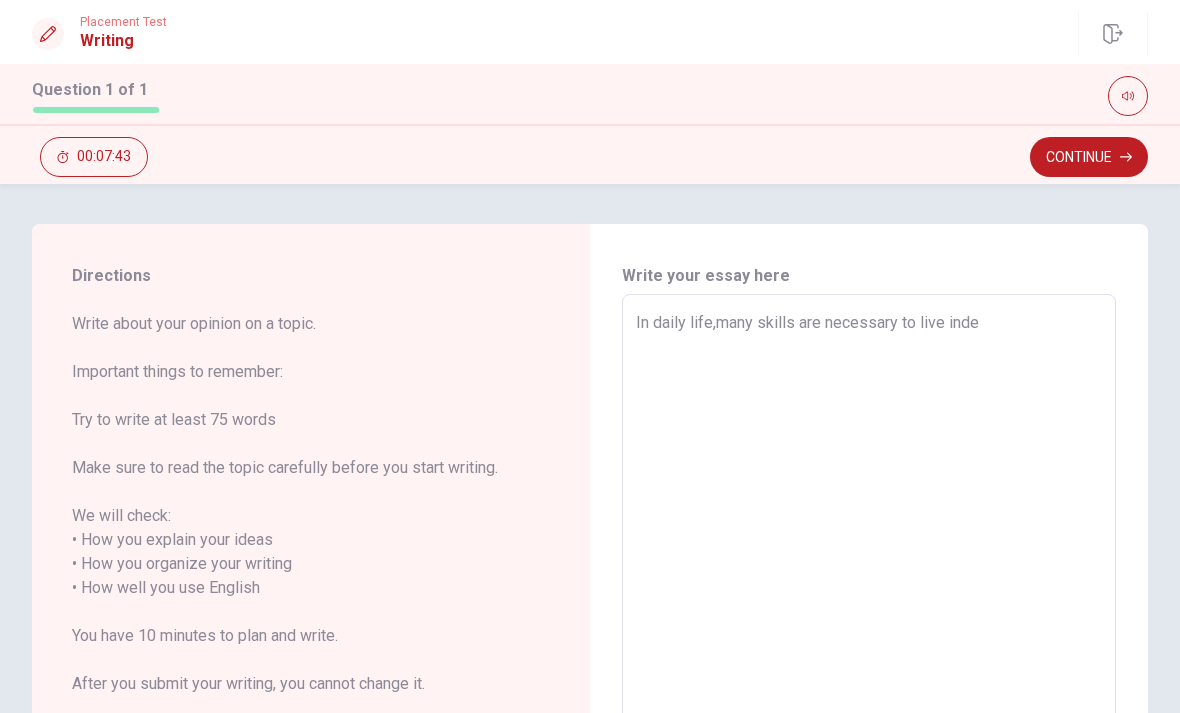 type on "In daily life,many skills are necessary to live indep" 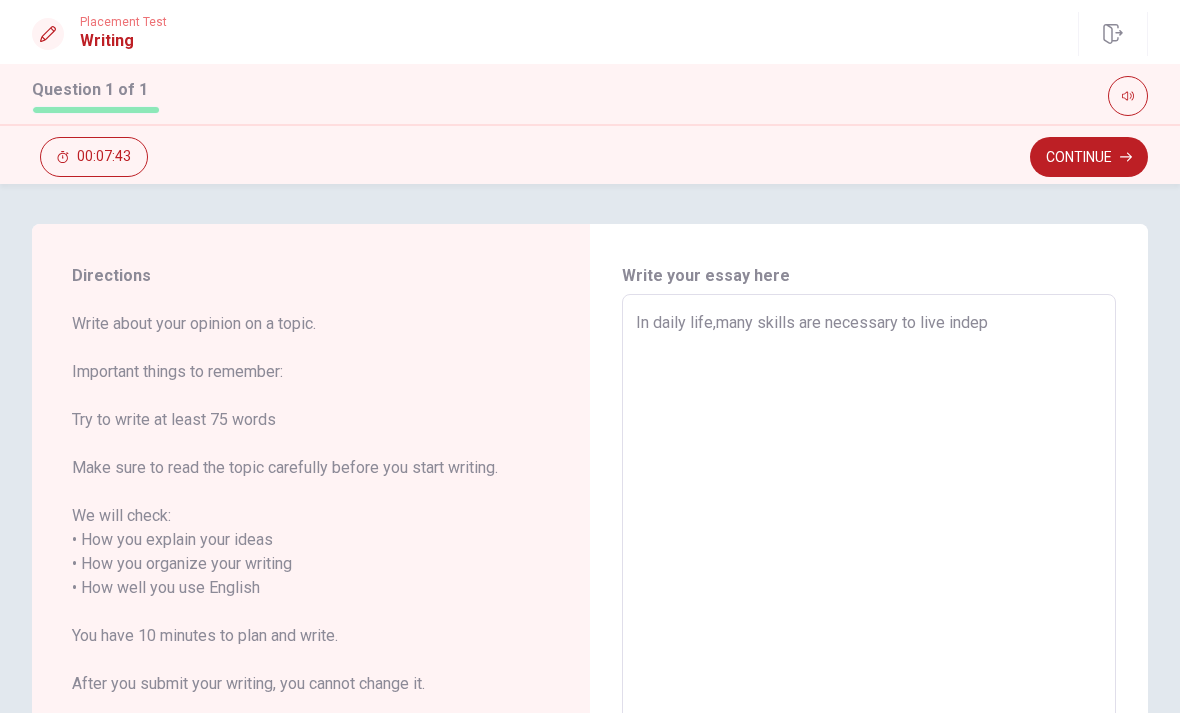 type on "x" 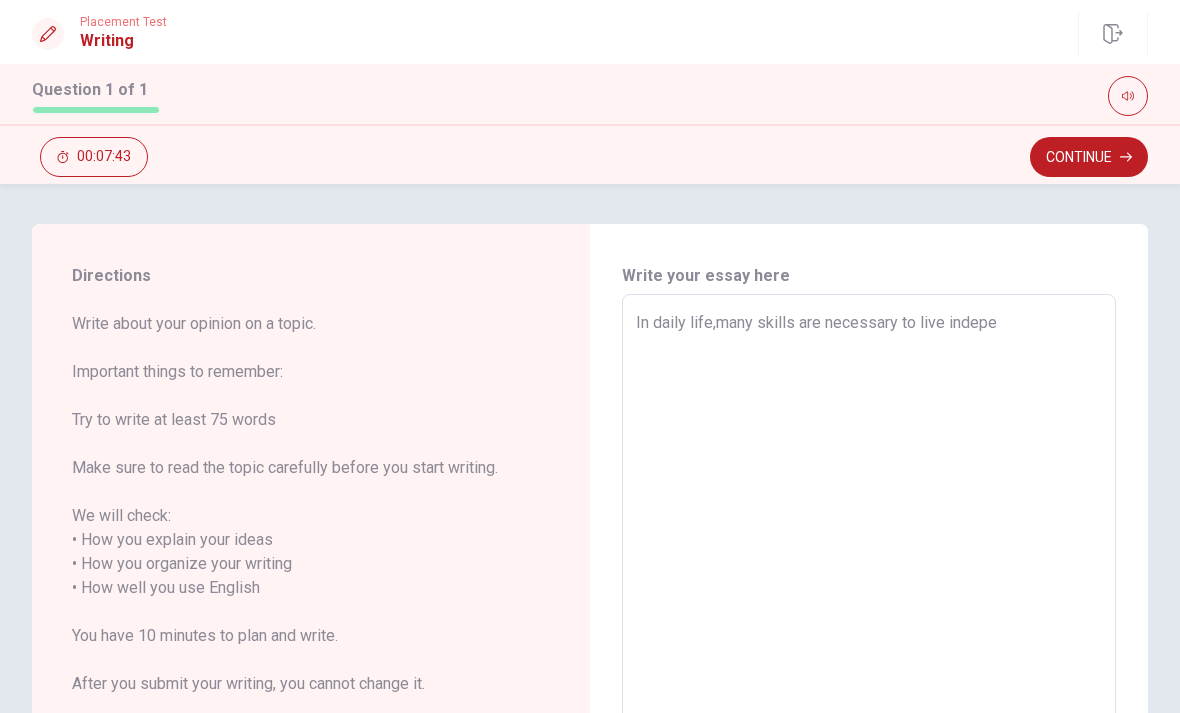 type on "x" 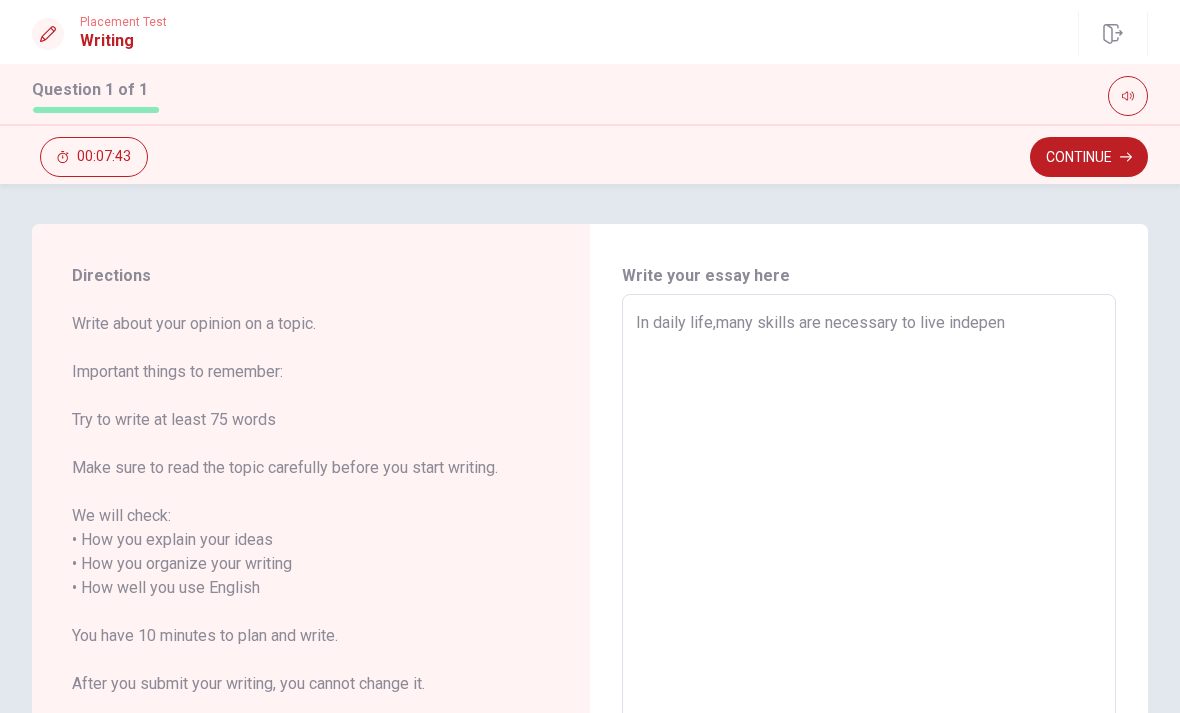 type on "x" 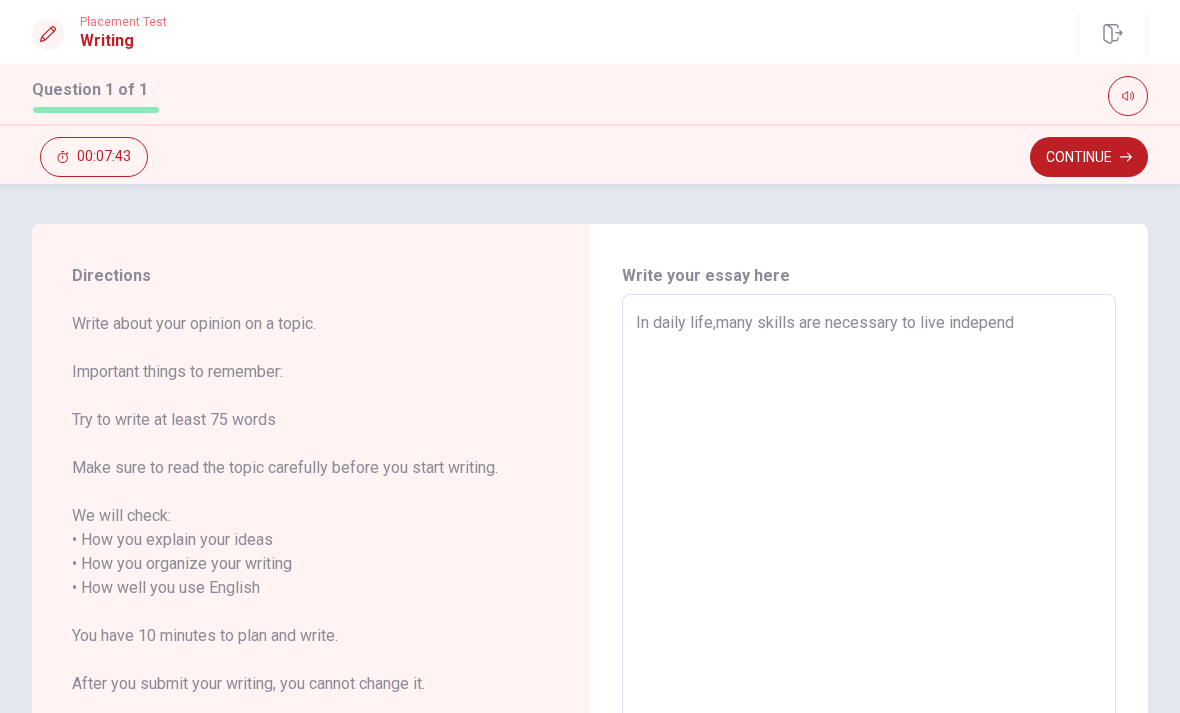 type on "x" 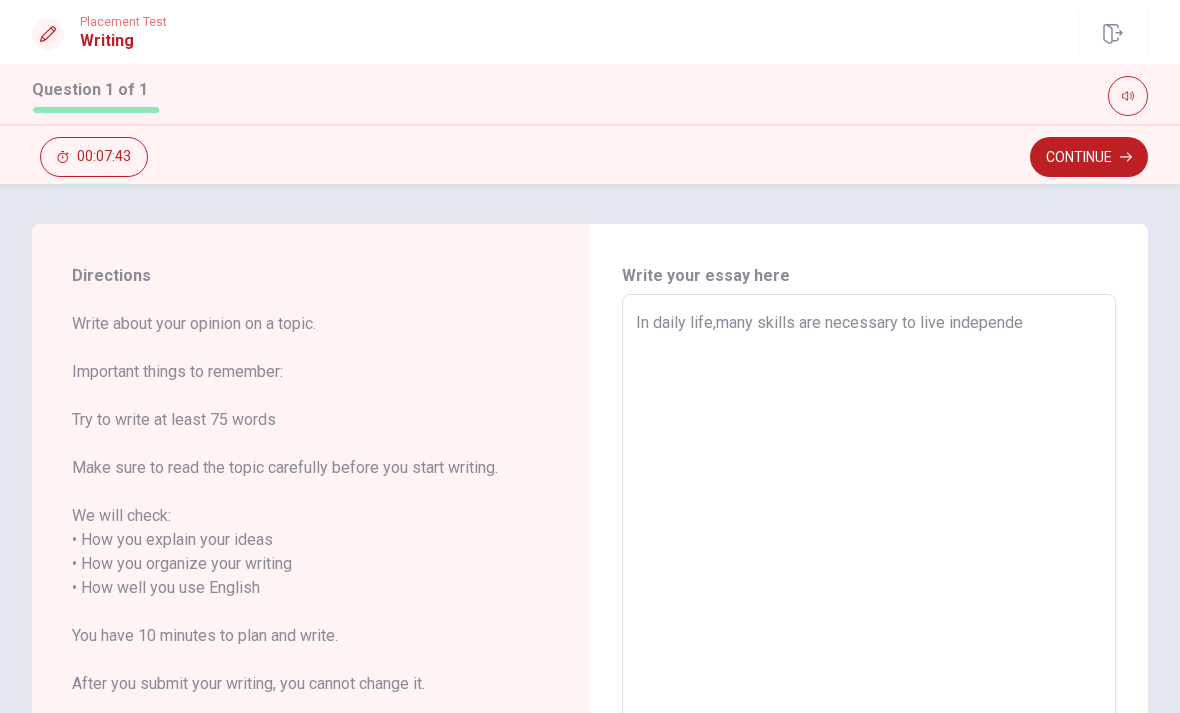 type on "x" 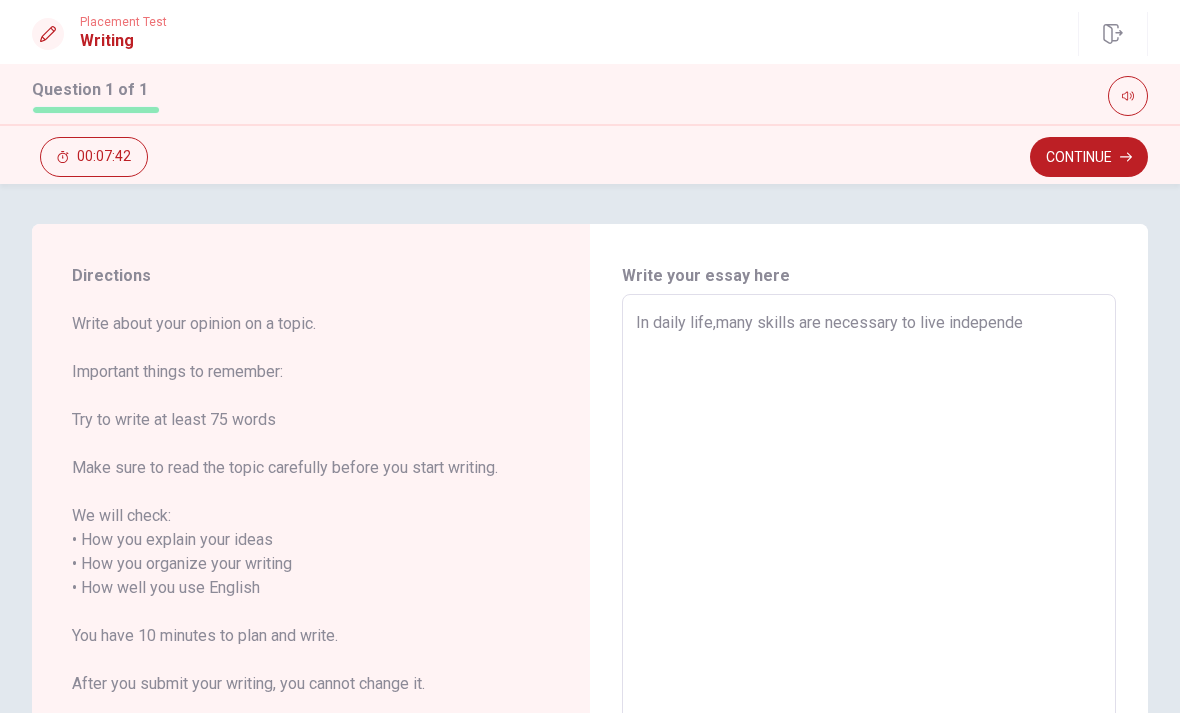 type on "In daily life,many skills are necessary to live independen" 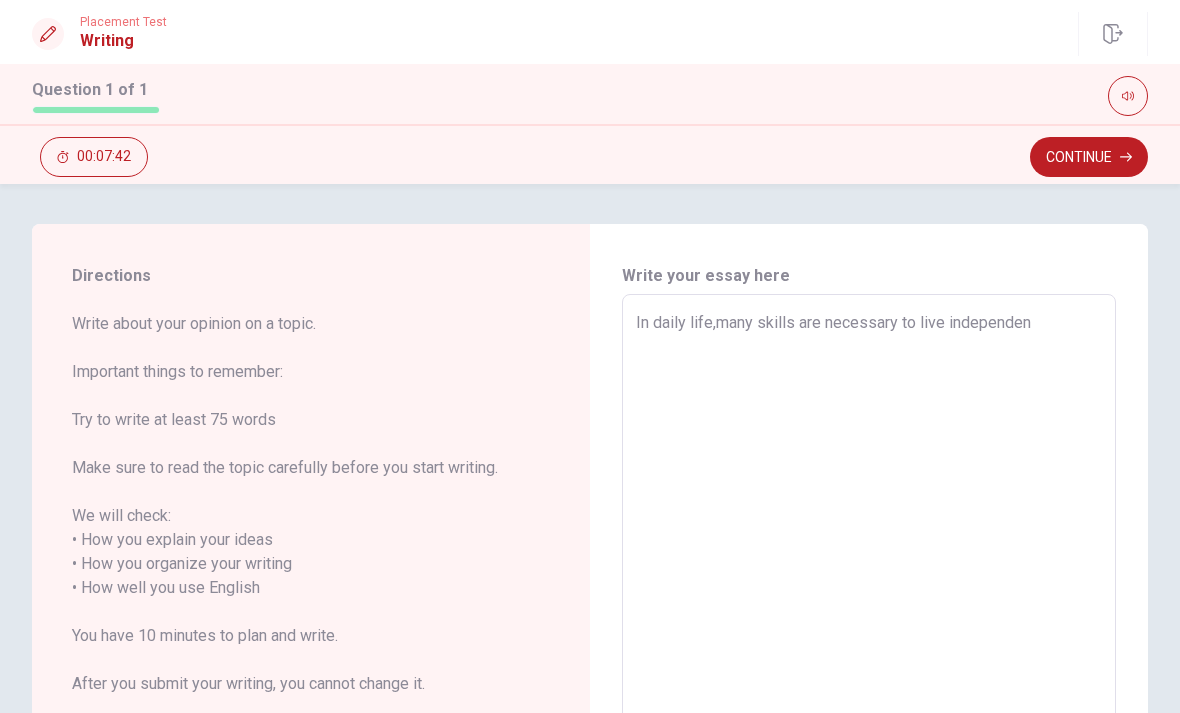 type on "x" 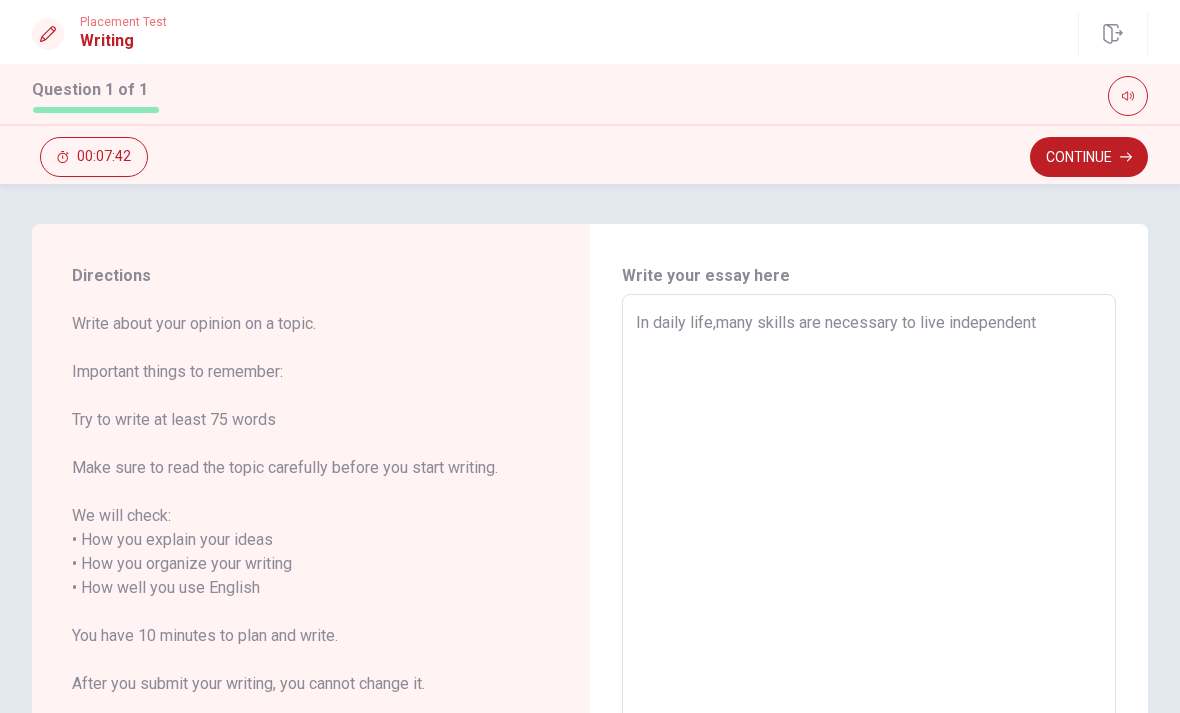 type on "x" 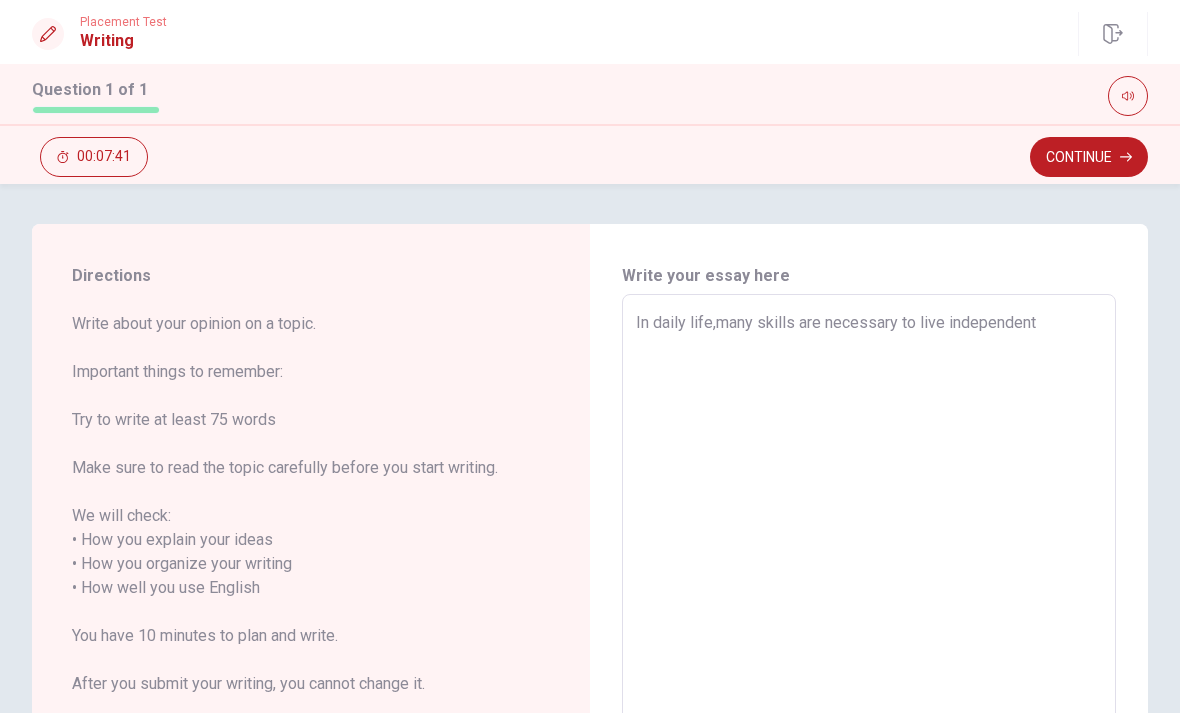 type on "In daily life,many skills are necessary to live independentl" 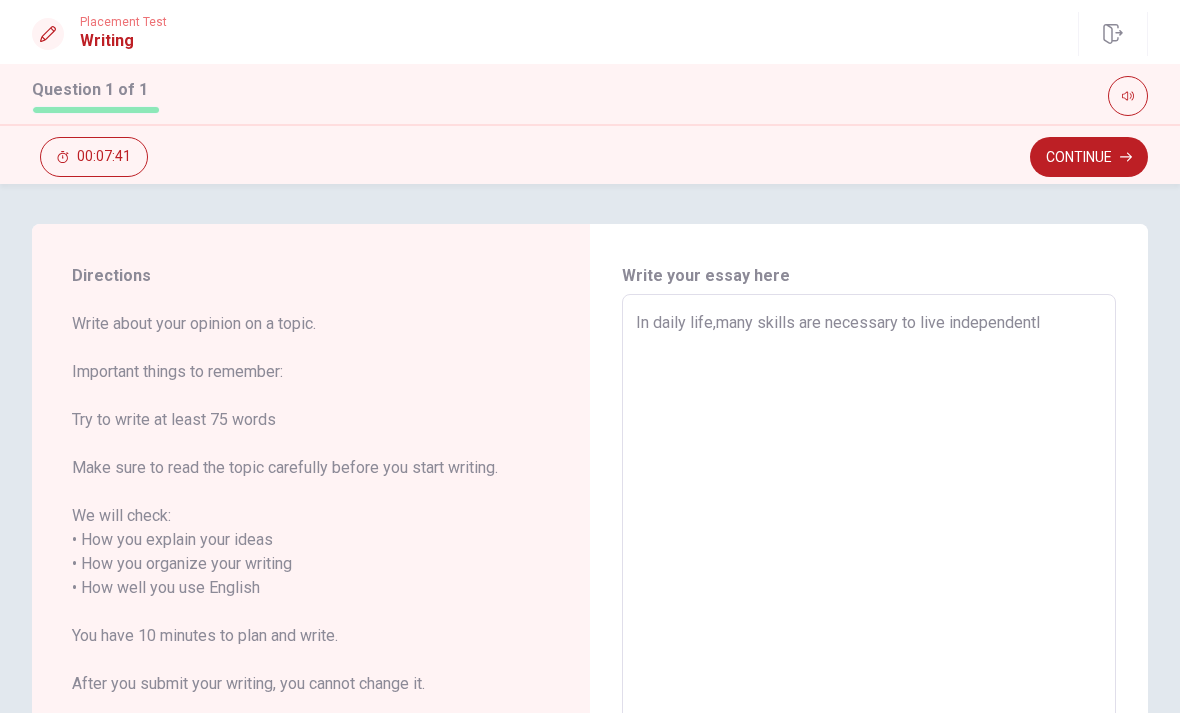 type on "x" 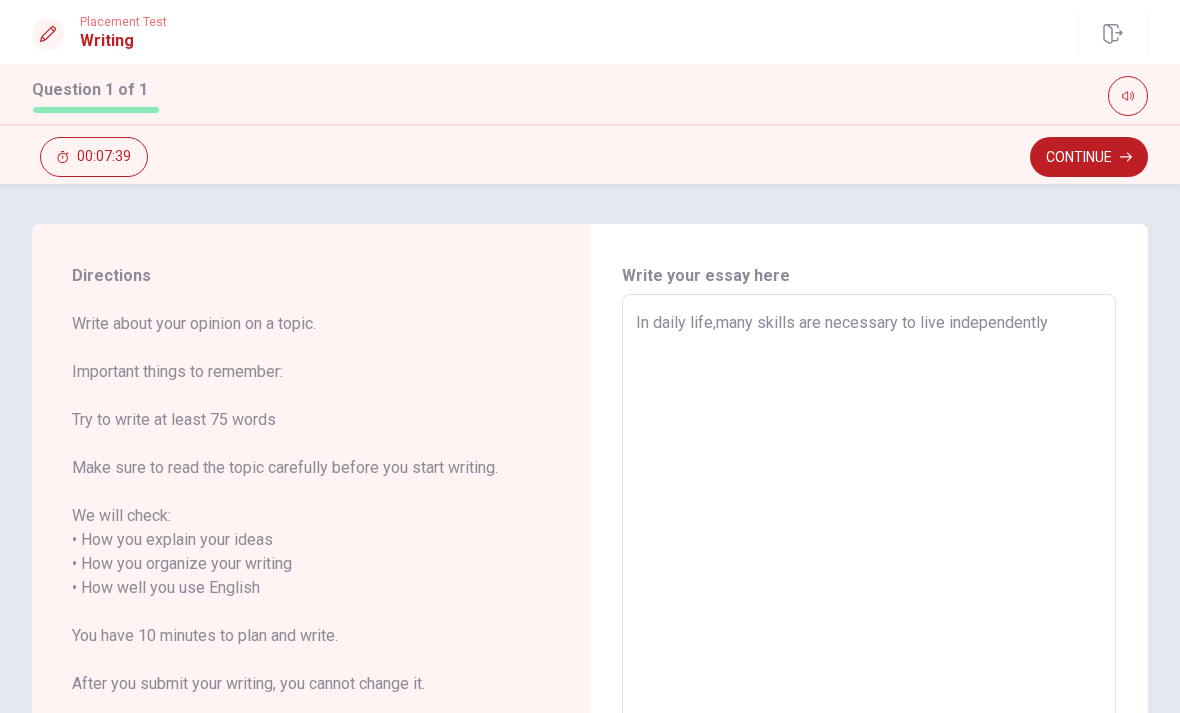type on "x" 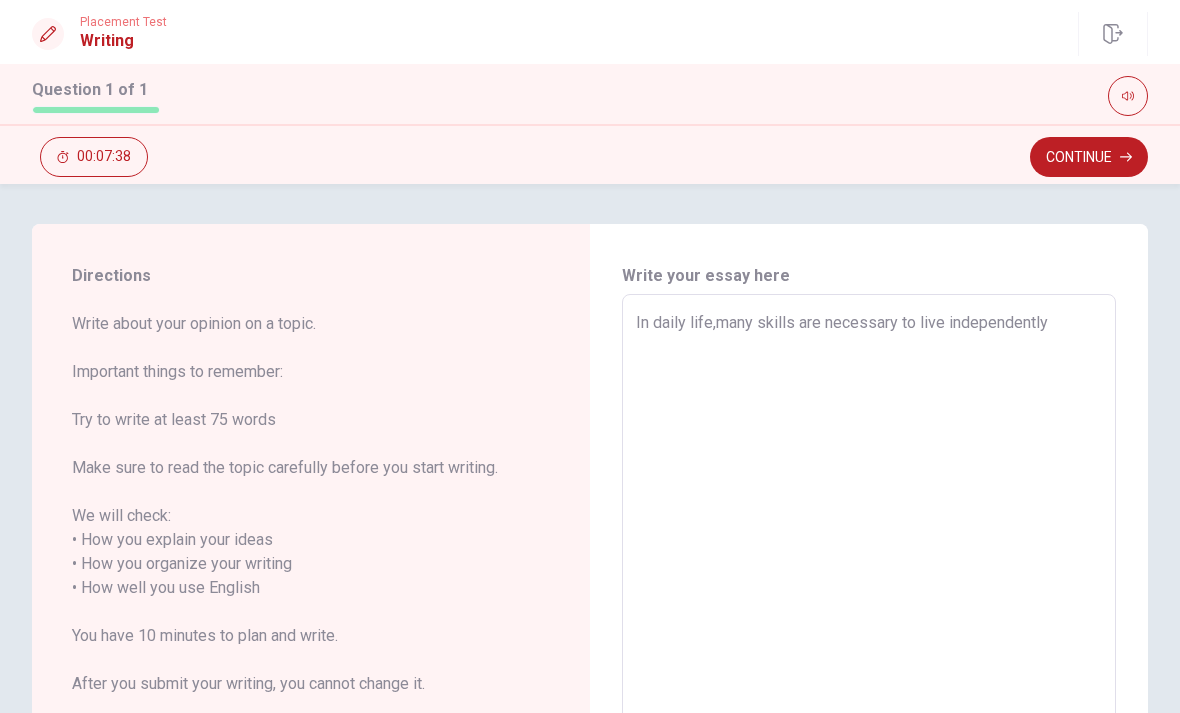 type on "In daily life,many skills are necessary to live independentlya" 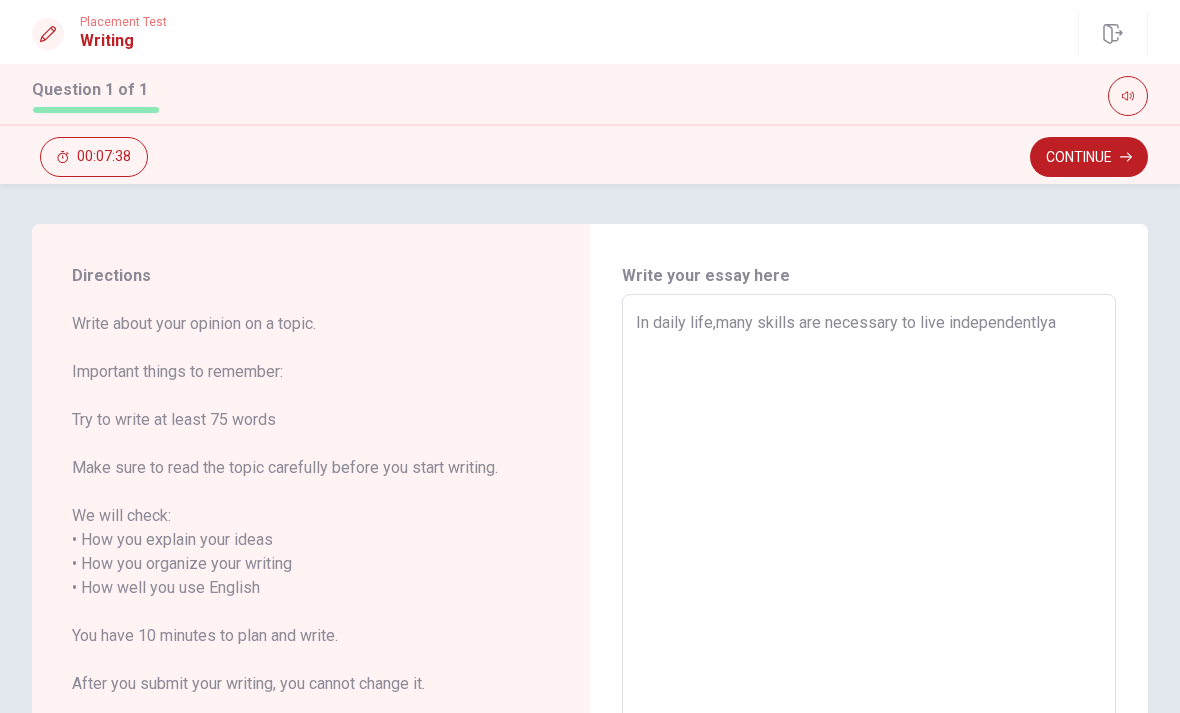 type on "x" 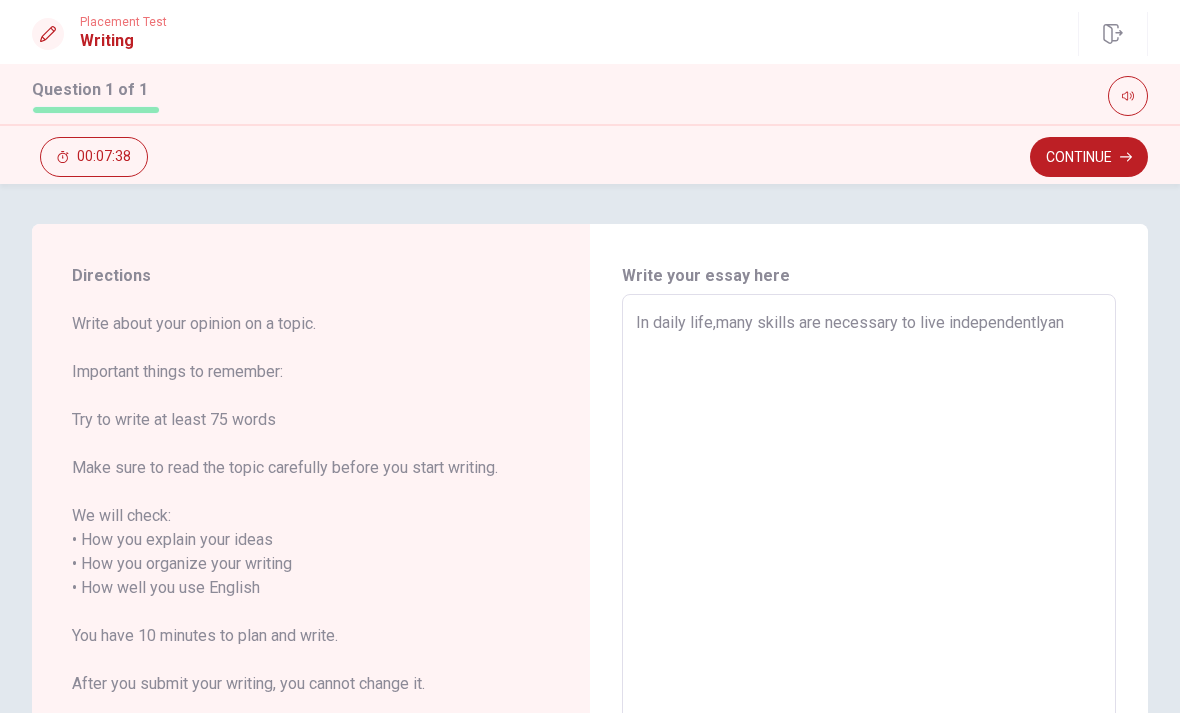 type on "x" 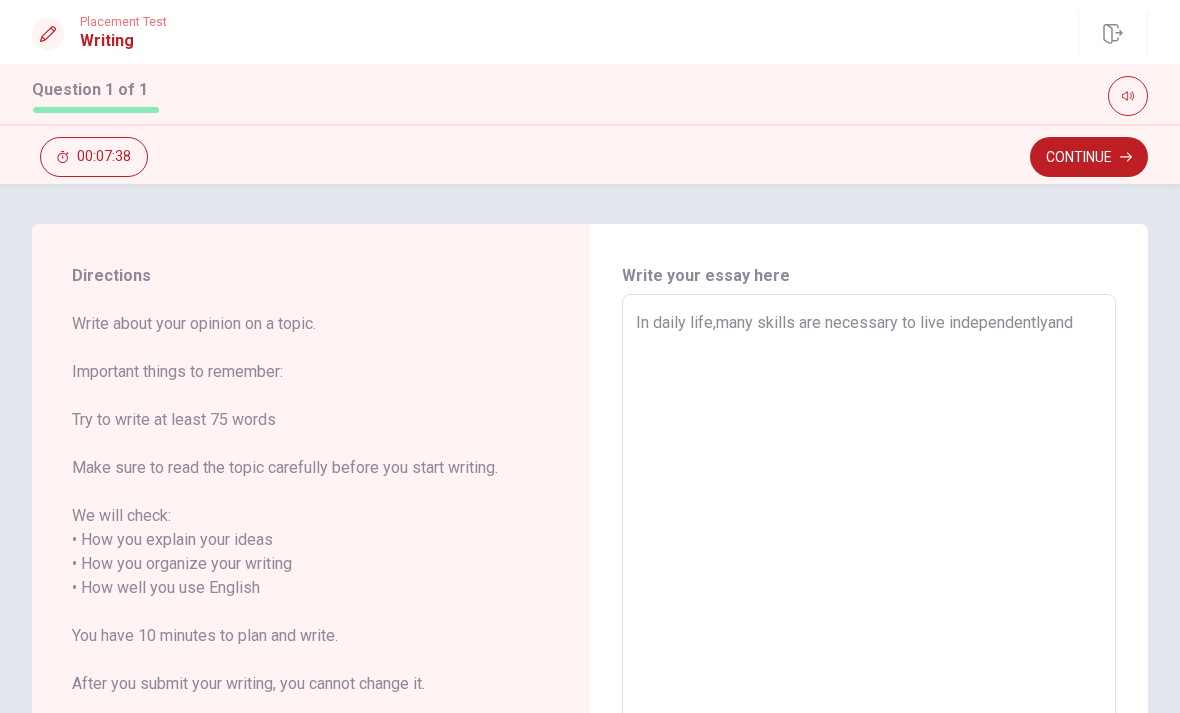 type on "x" 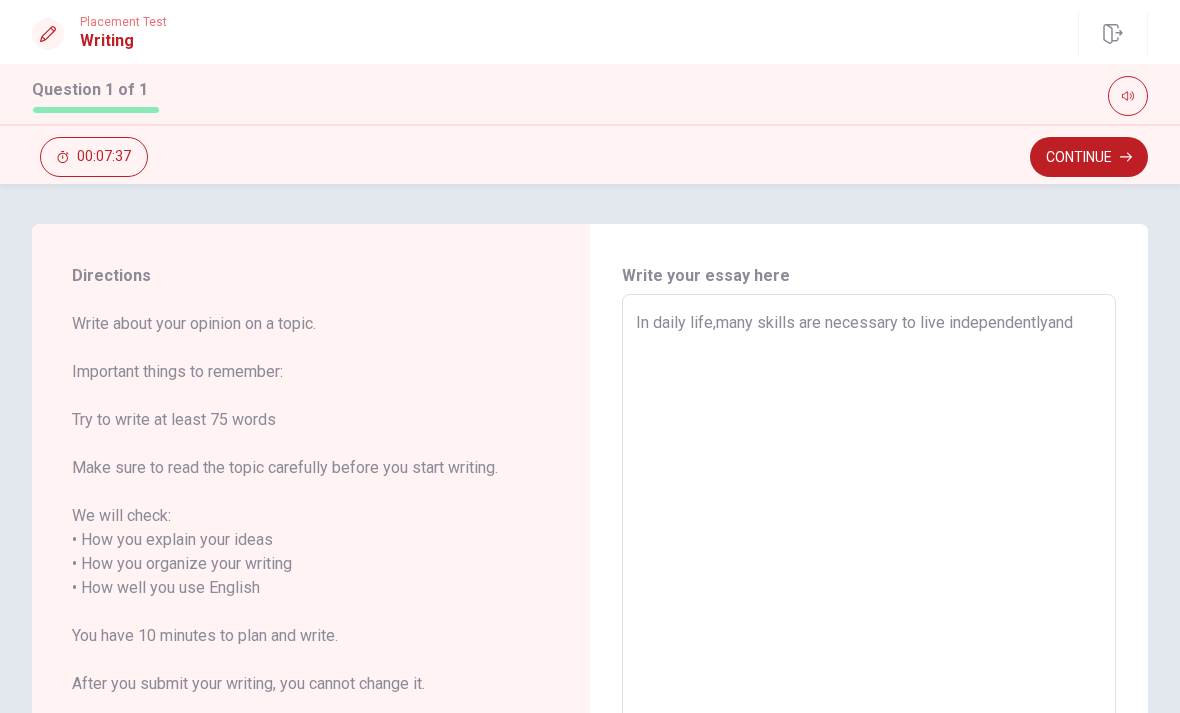 type on "In daily life,many skills are necessary to live independentlyand" 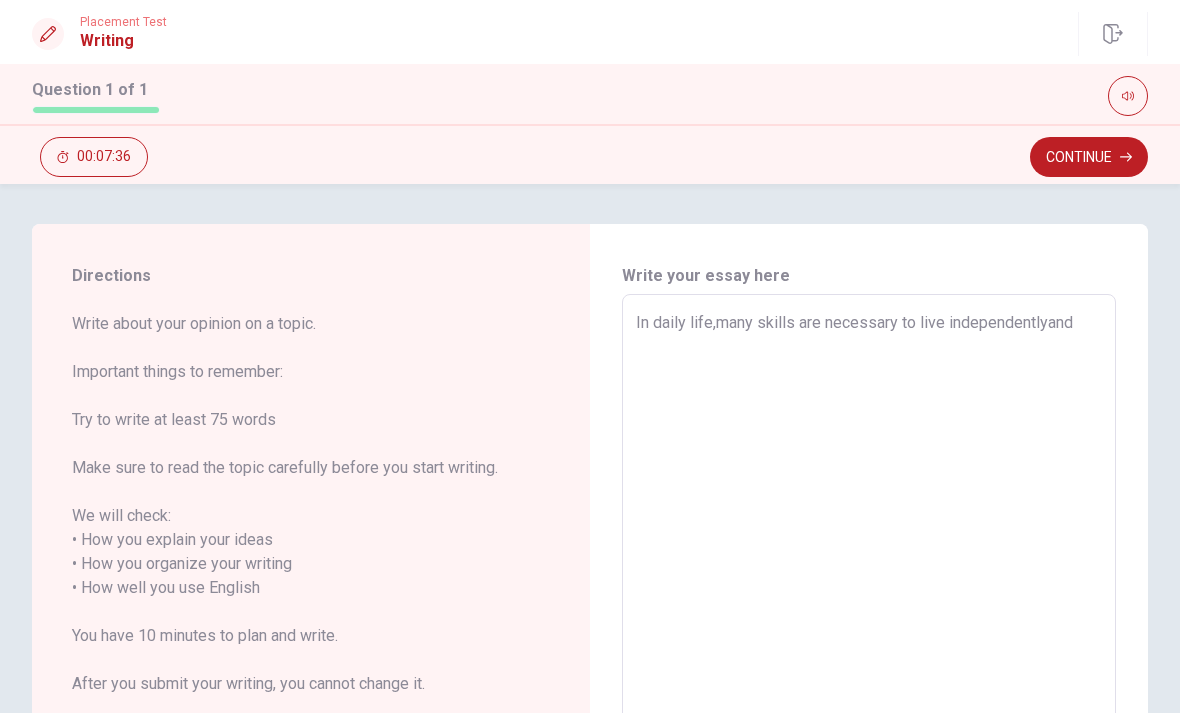 type on "In daily life,many skills are necessary to live independentlyand" 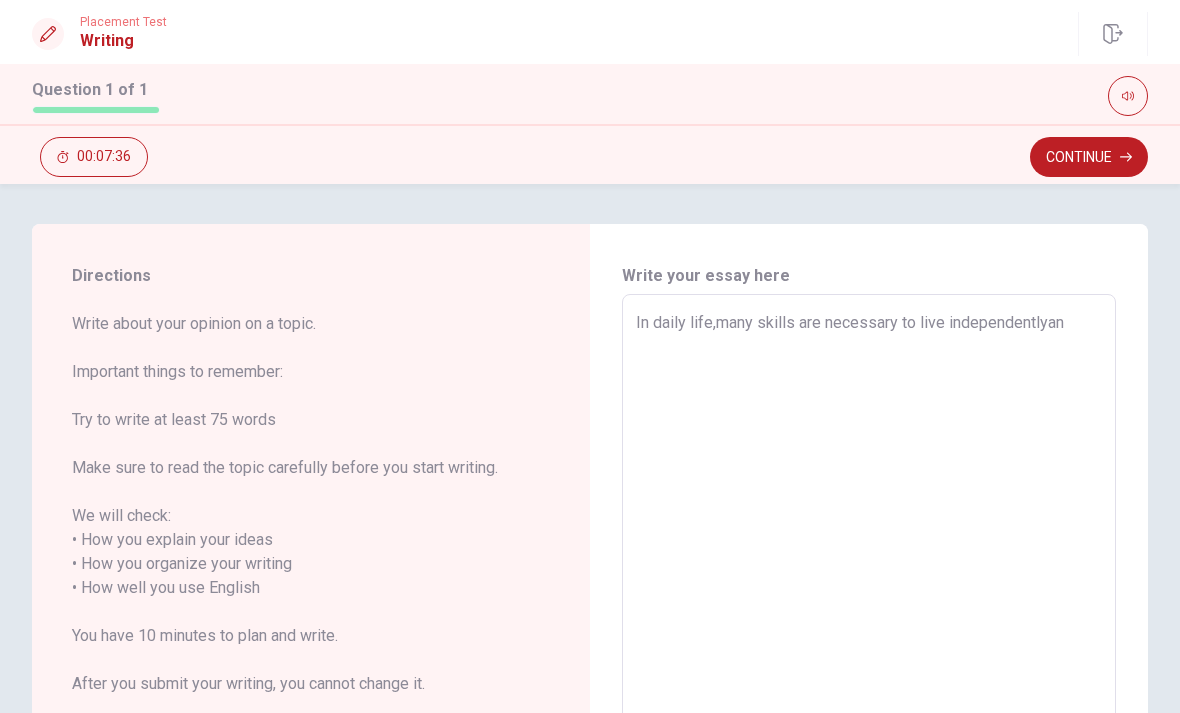 type on "x" 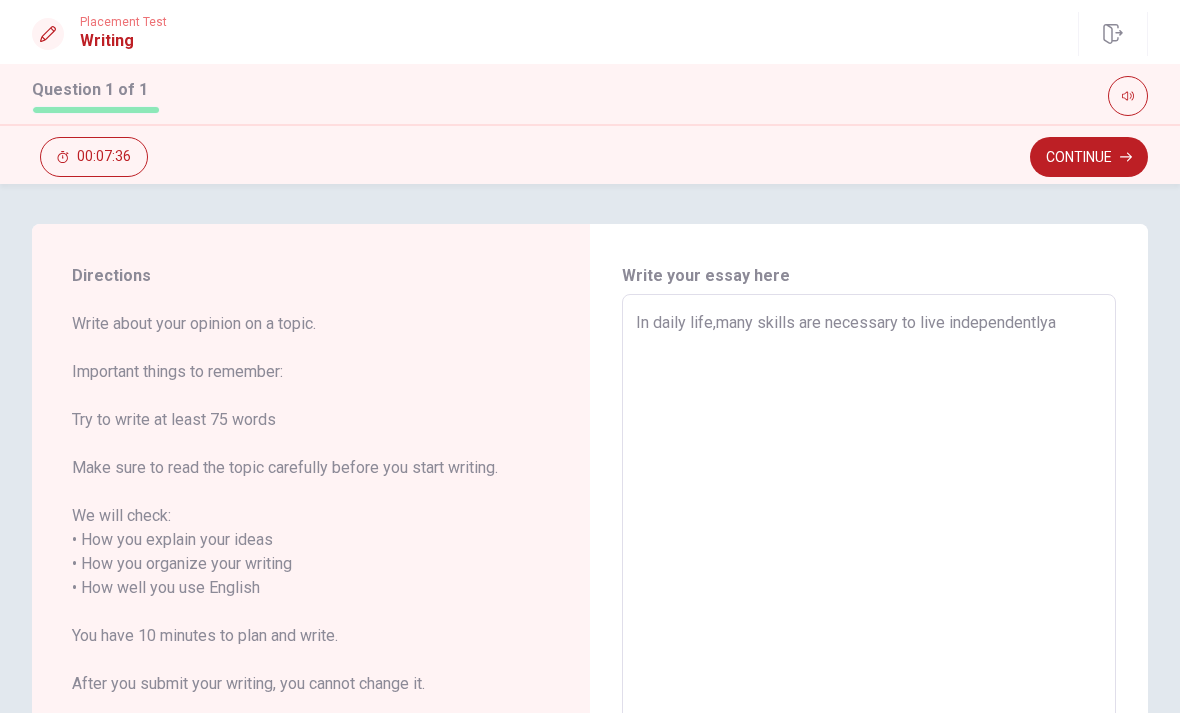 type on "x" 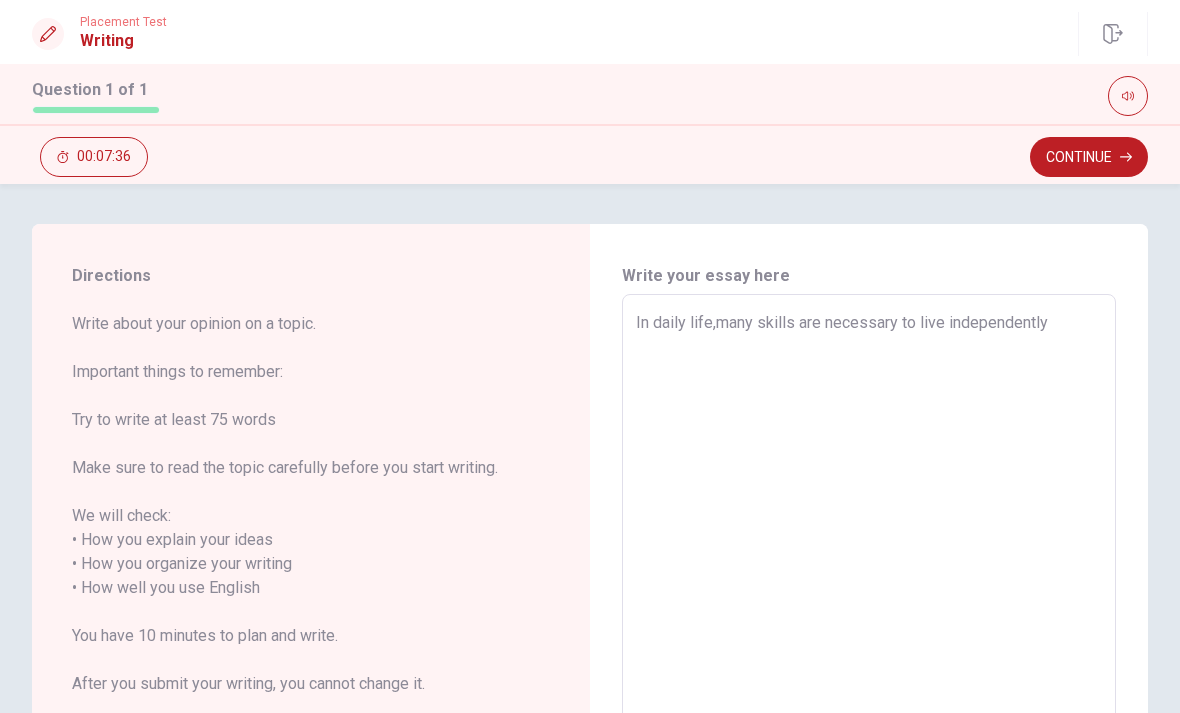 type on "x" 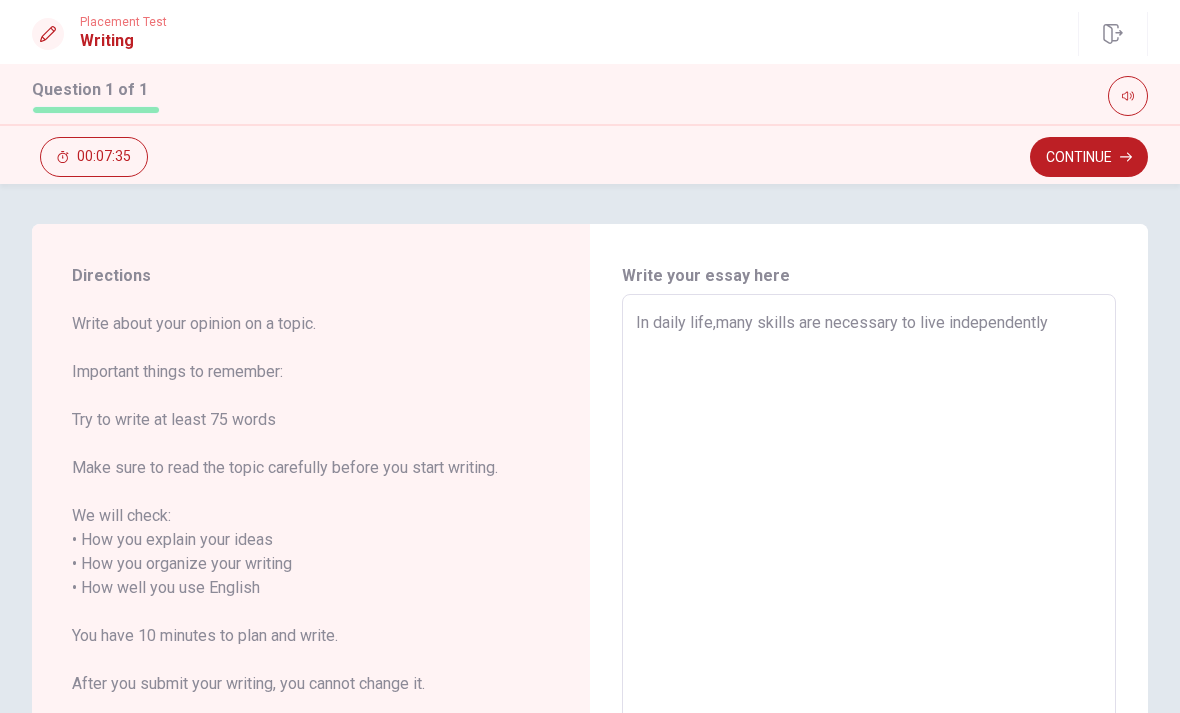 type on "In daily life,many skills are necessary to live independently" 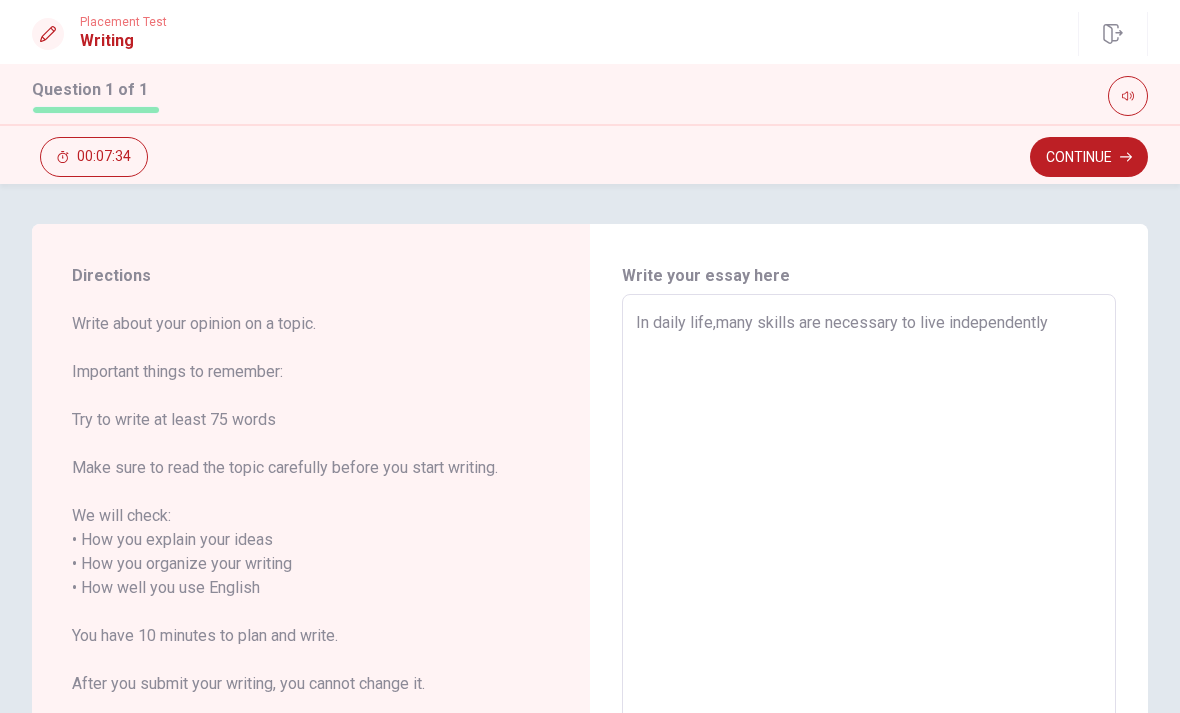 type on "In daily life,many skills are necessary to live independently a" 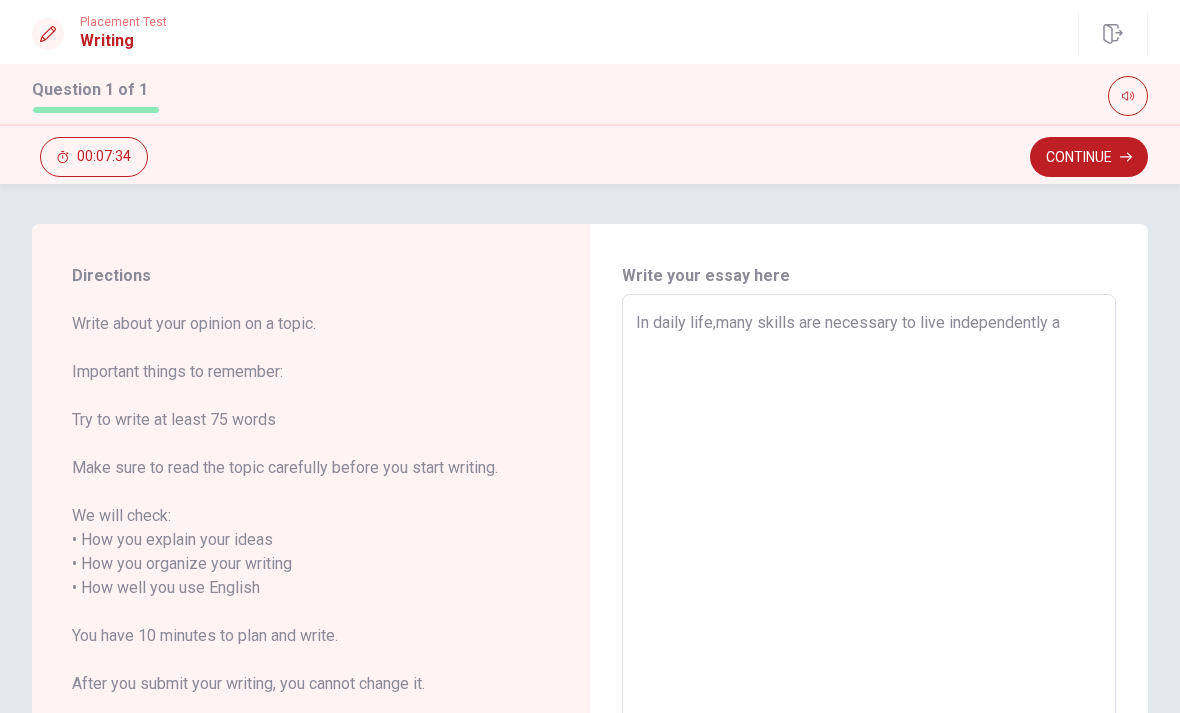 type on "x" 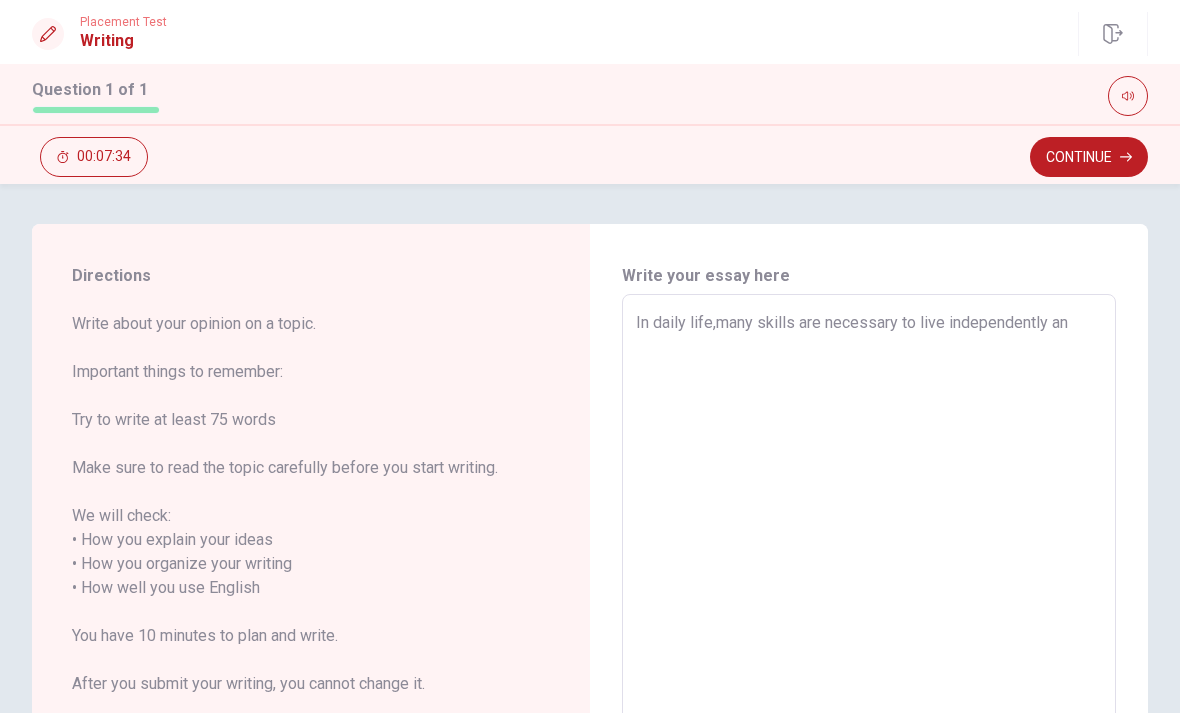 type on "x" 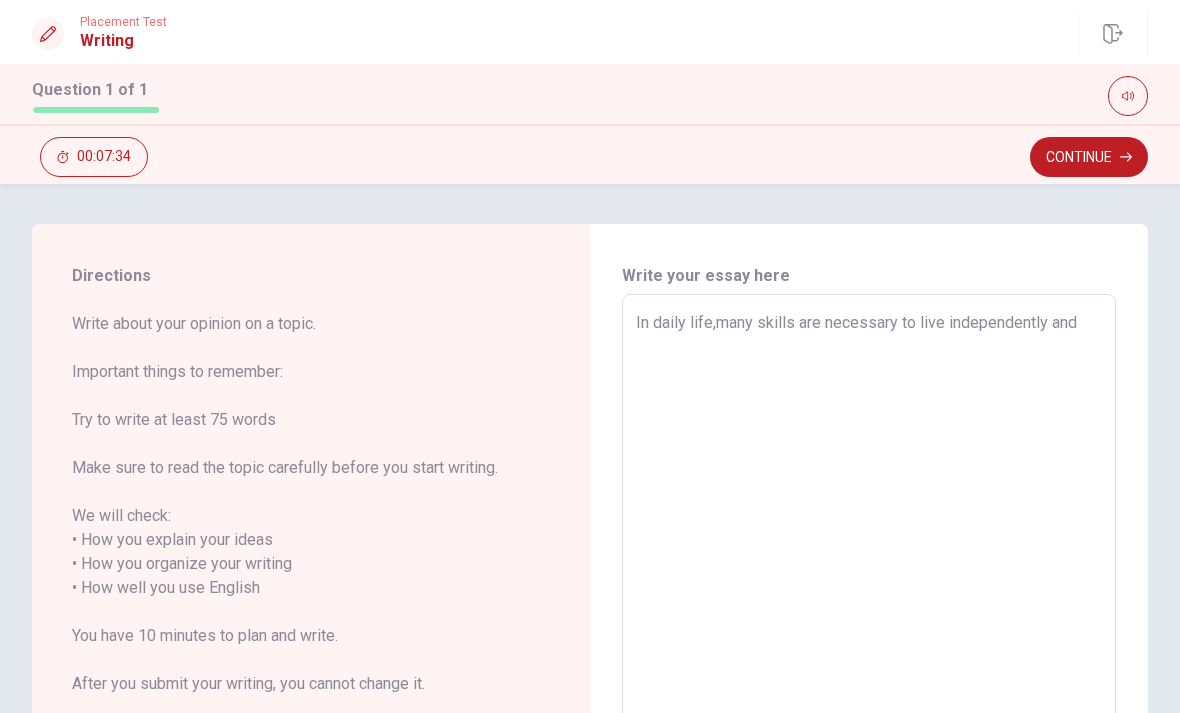 type on "x" 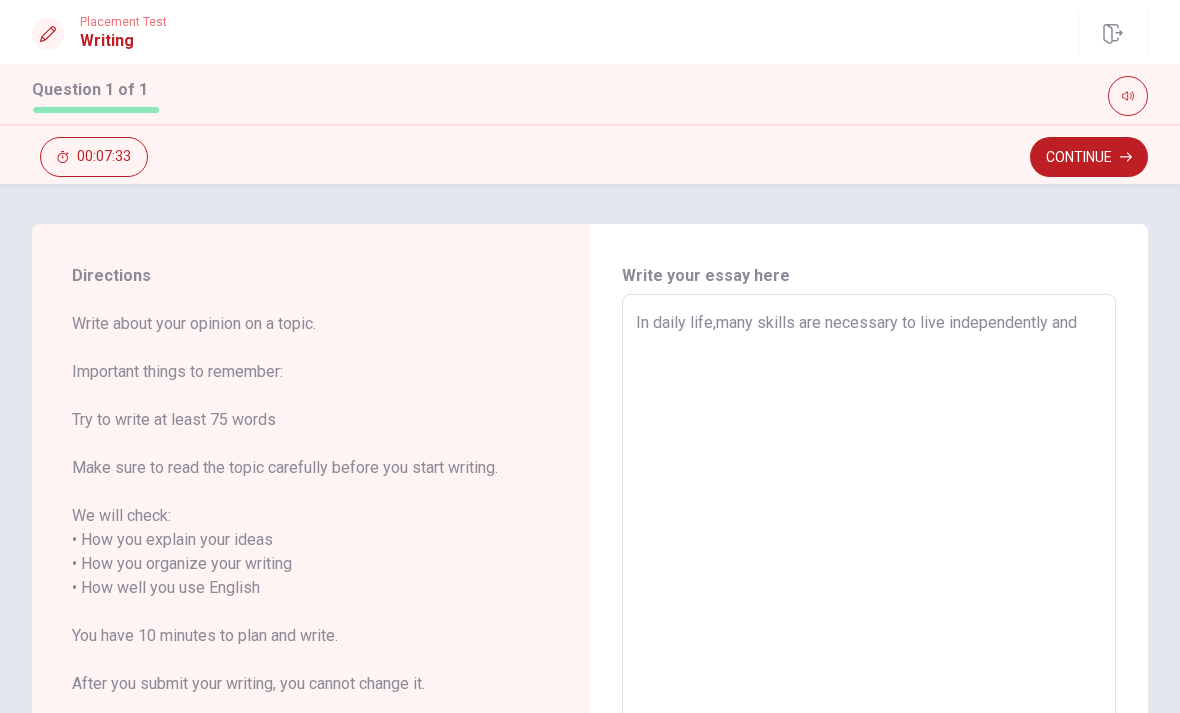 type on "In daily life,many skills are necessary to live independently an" 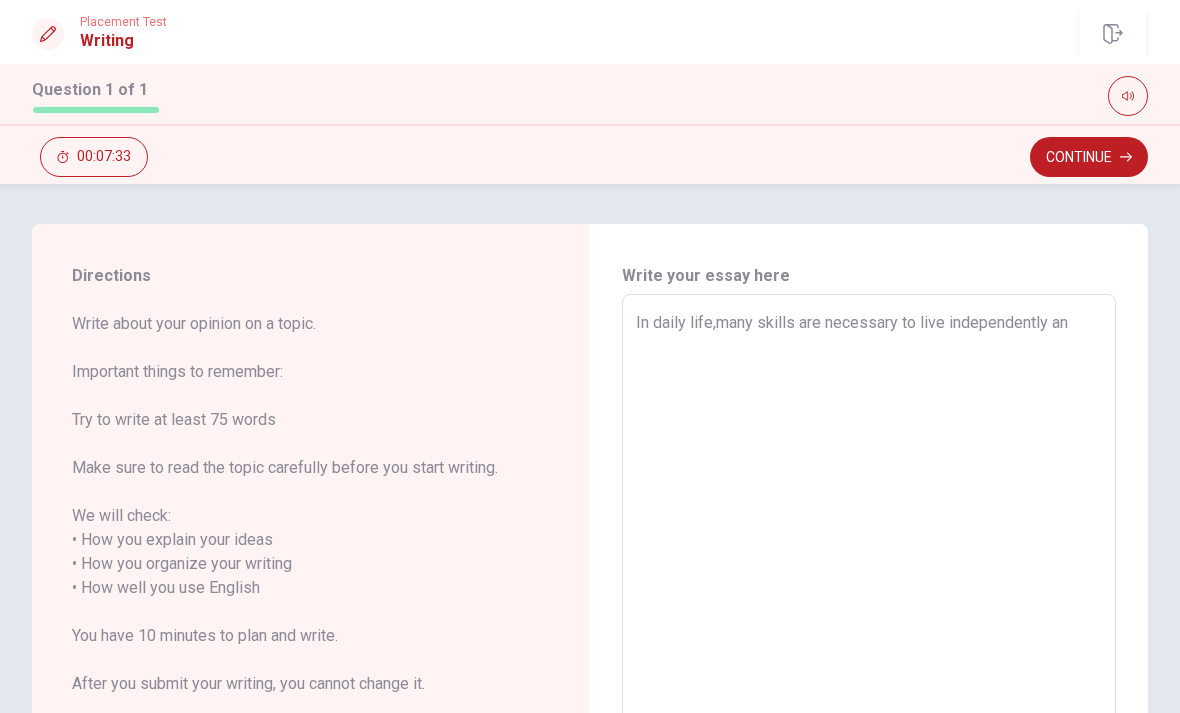 type on "x" 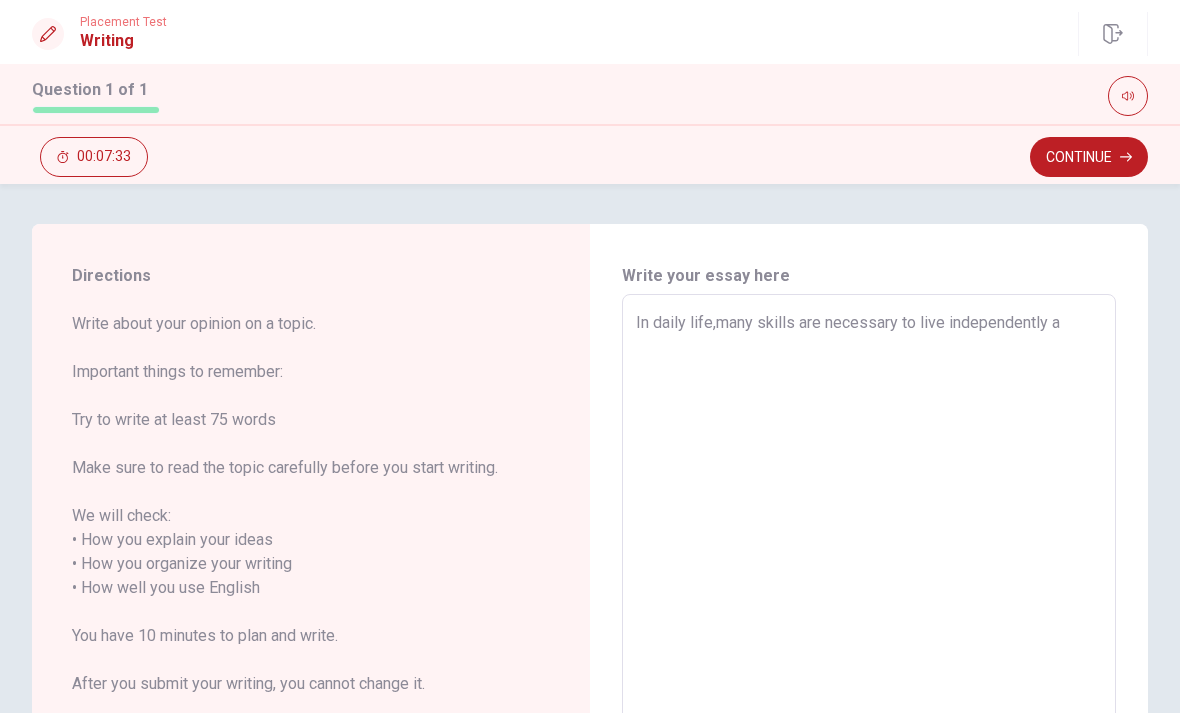 type on "x" 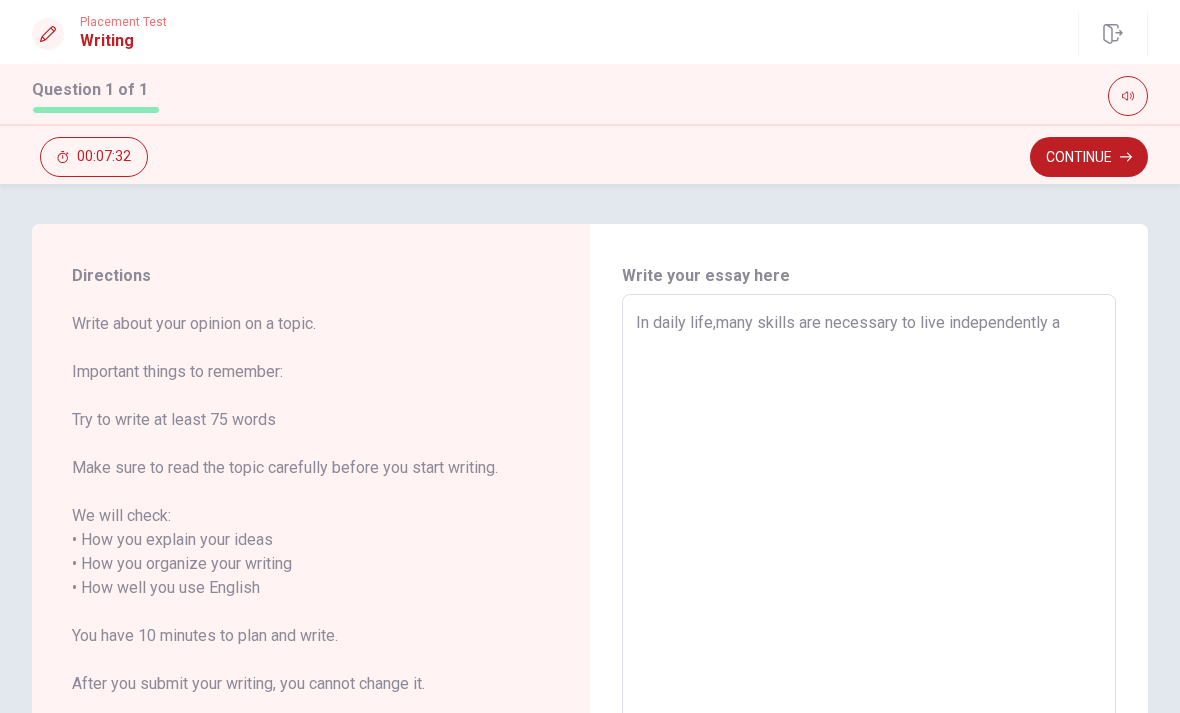 type on "In daily life,many skills are necessary to live independently" 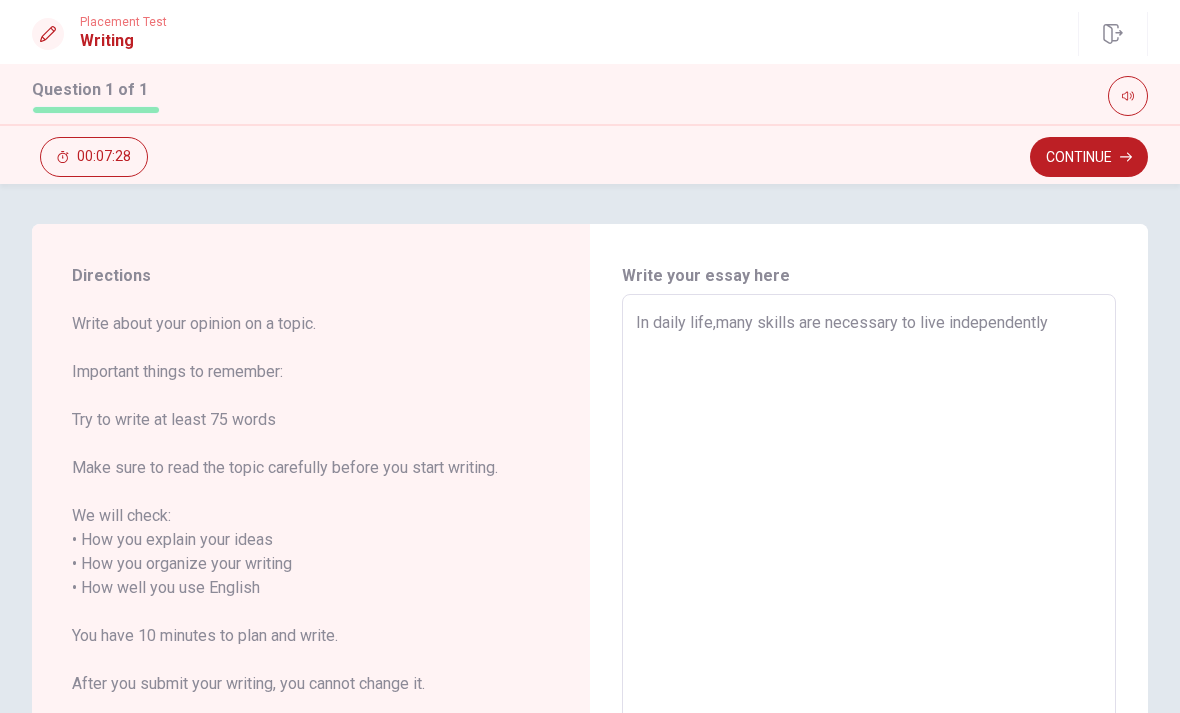 type on "x" 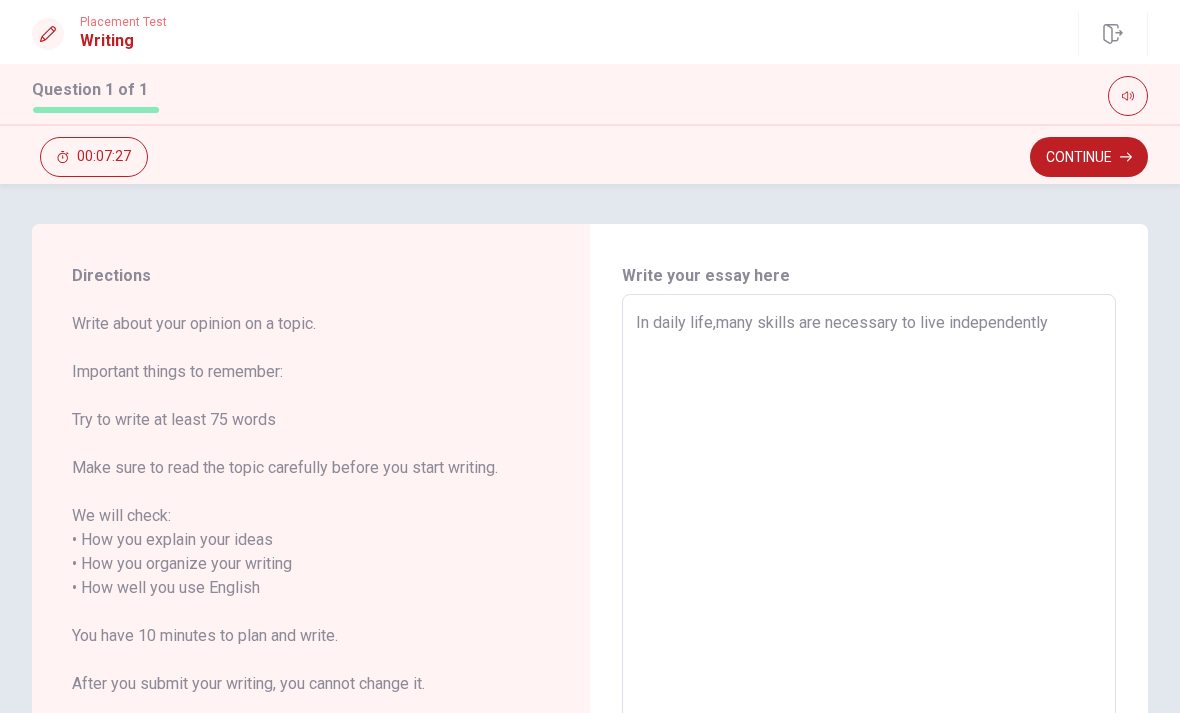 type on "In daily life,many skills are necessary to live independently" 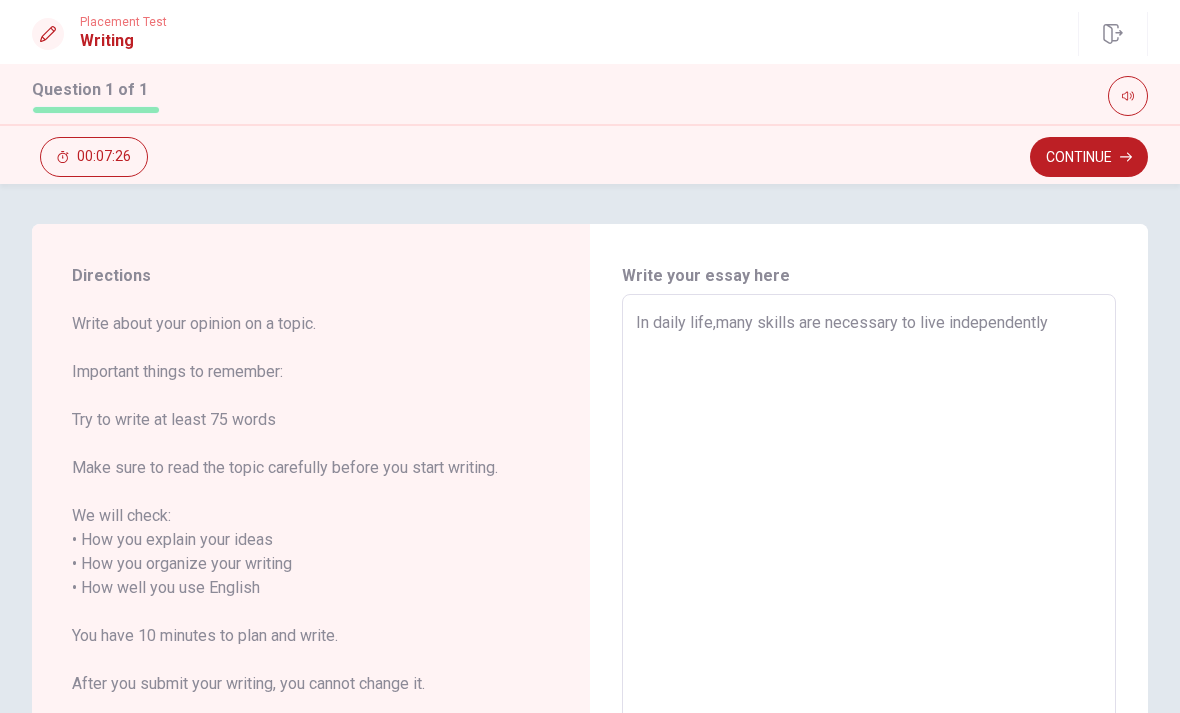 type on "x" 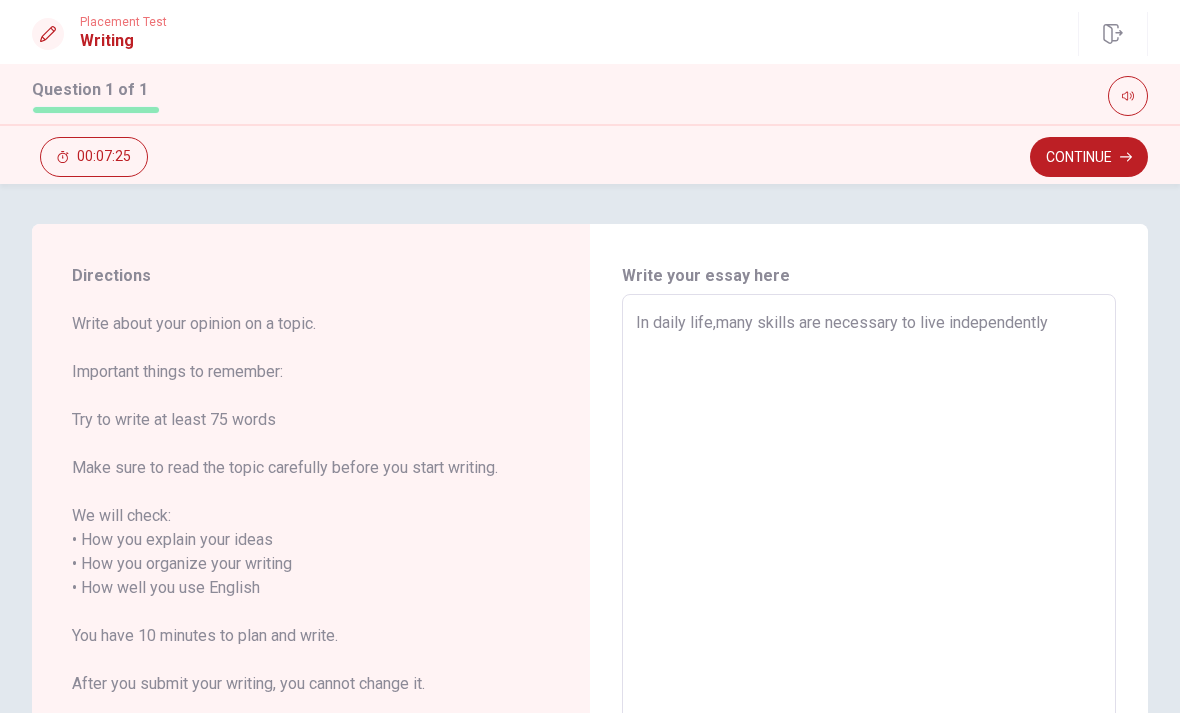 type on "In daily life,many skills are necessary to live independently." 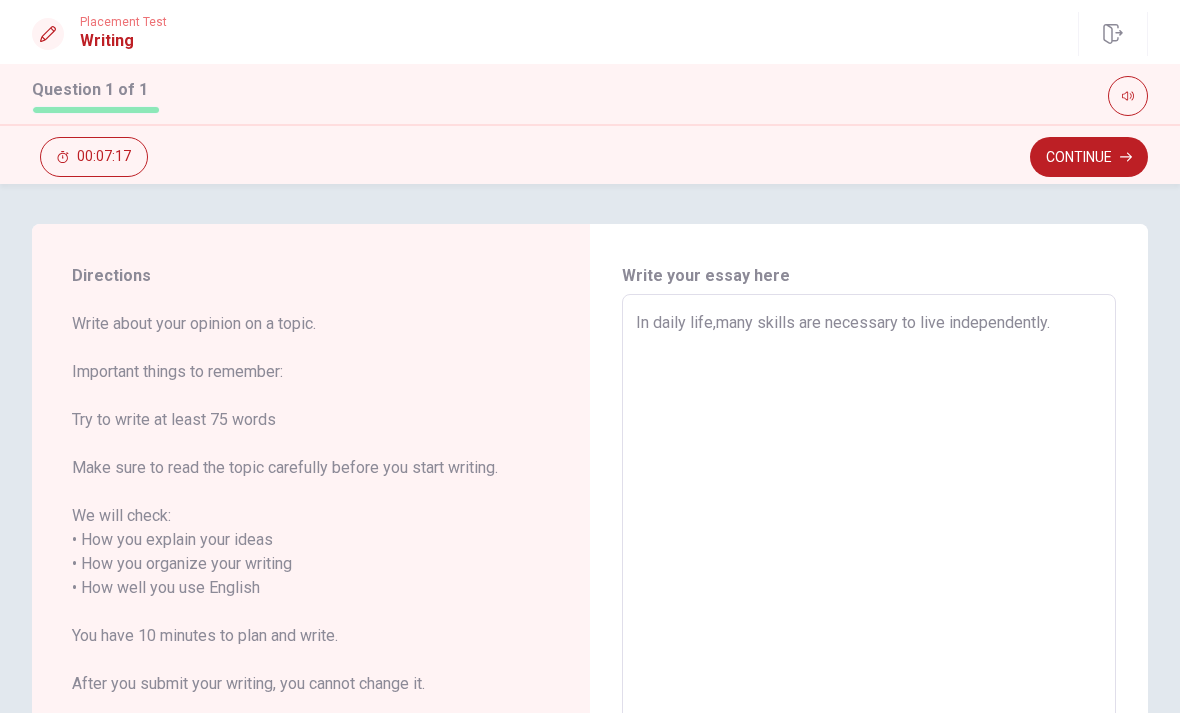 type on "x" 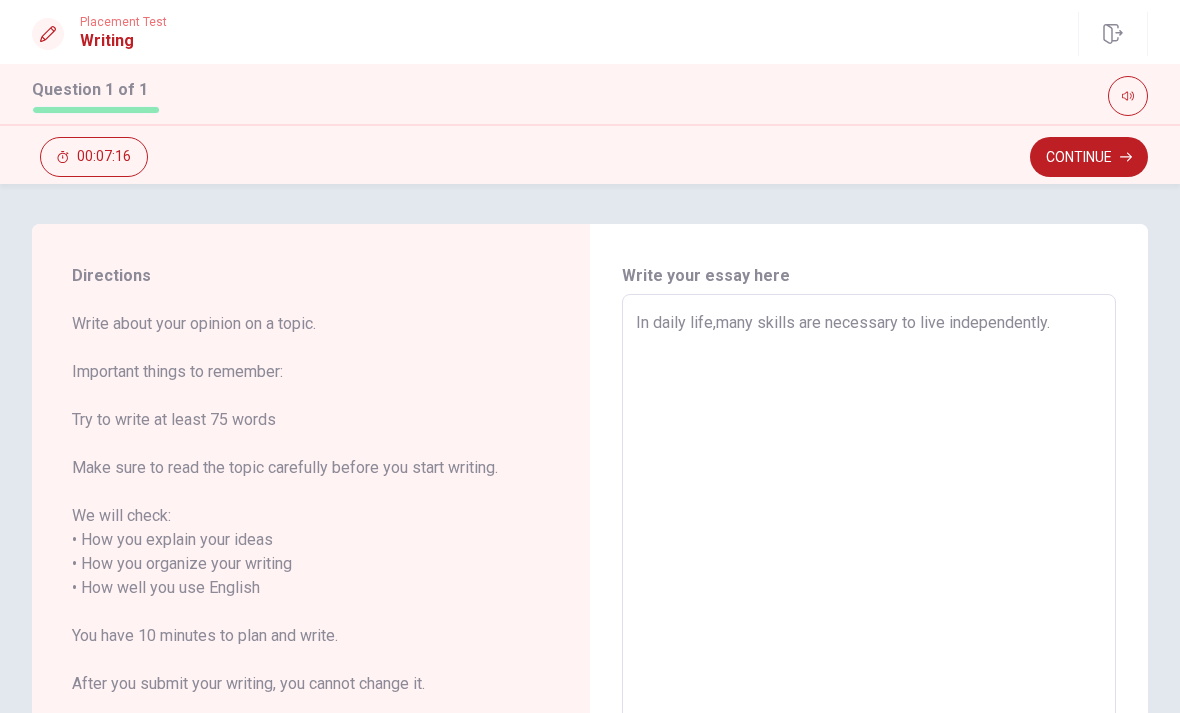 type on "In daily life,many skills are necessary to live independently.I" 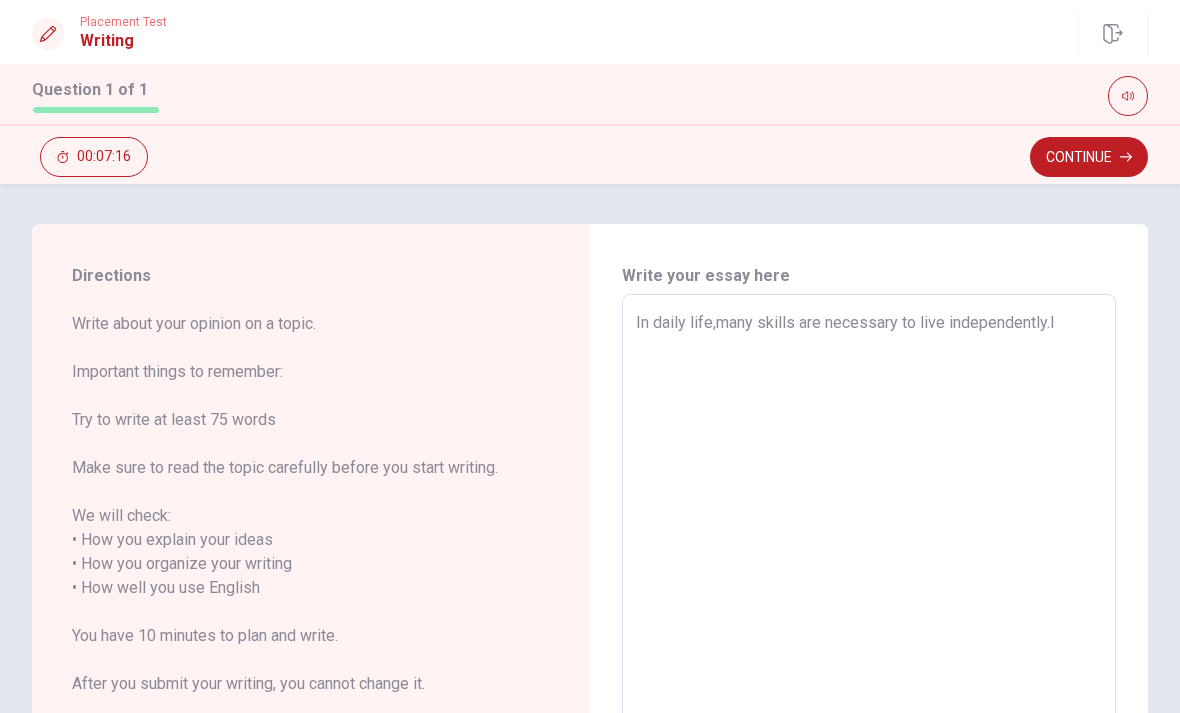 type on "x" 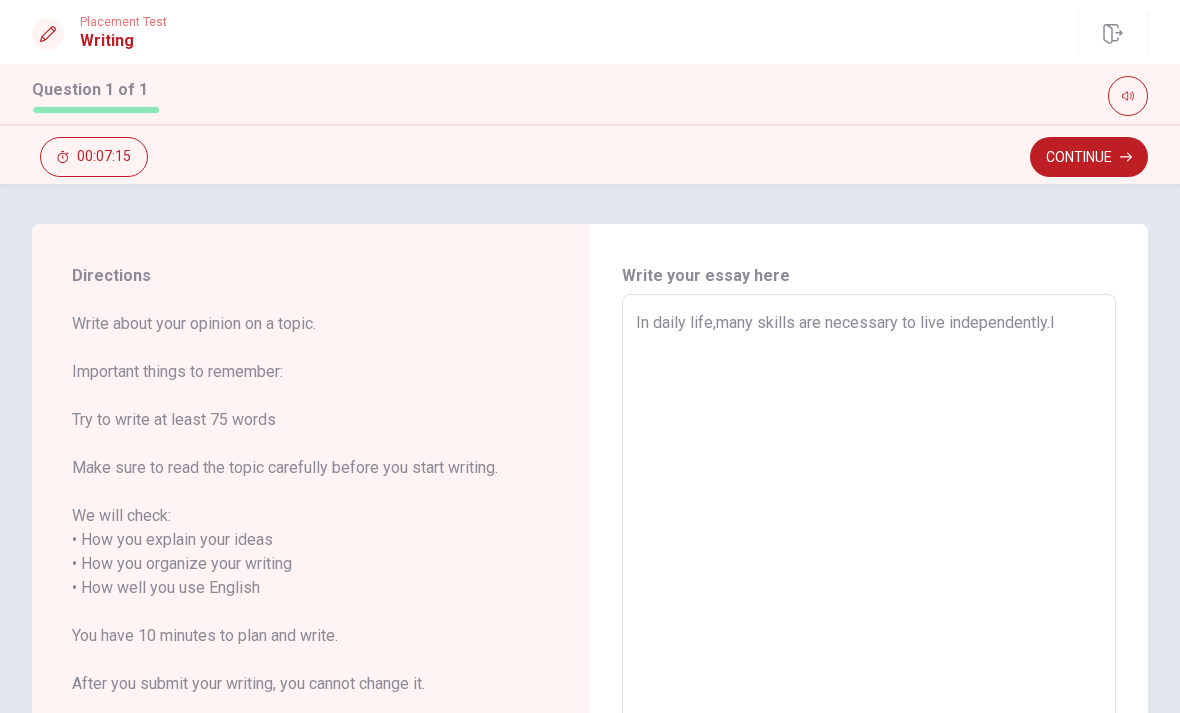 type on "In daily life,many skills are necessary to live independently.I" 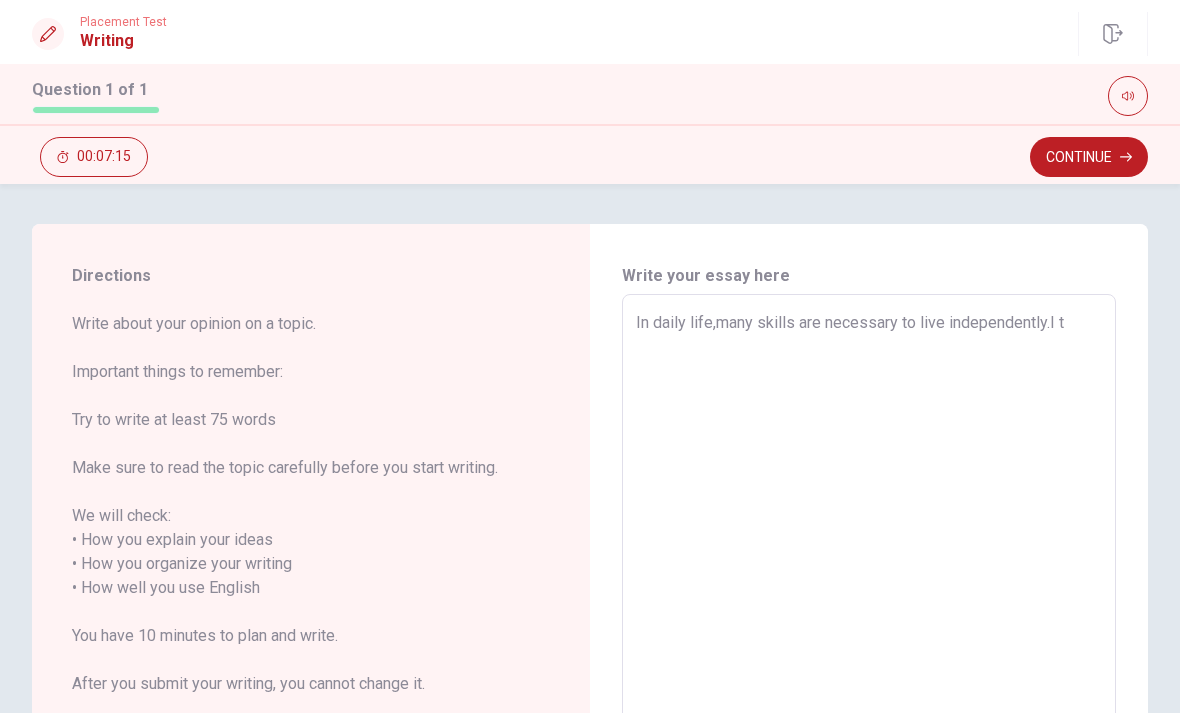 type on "x" 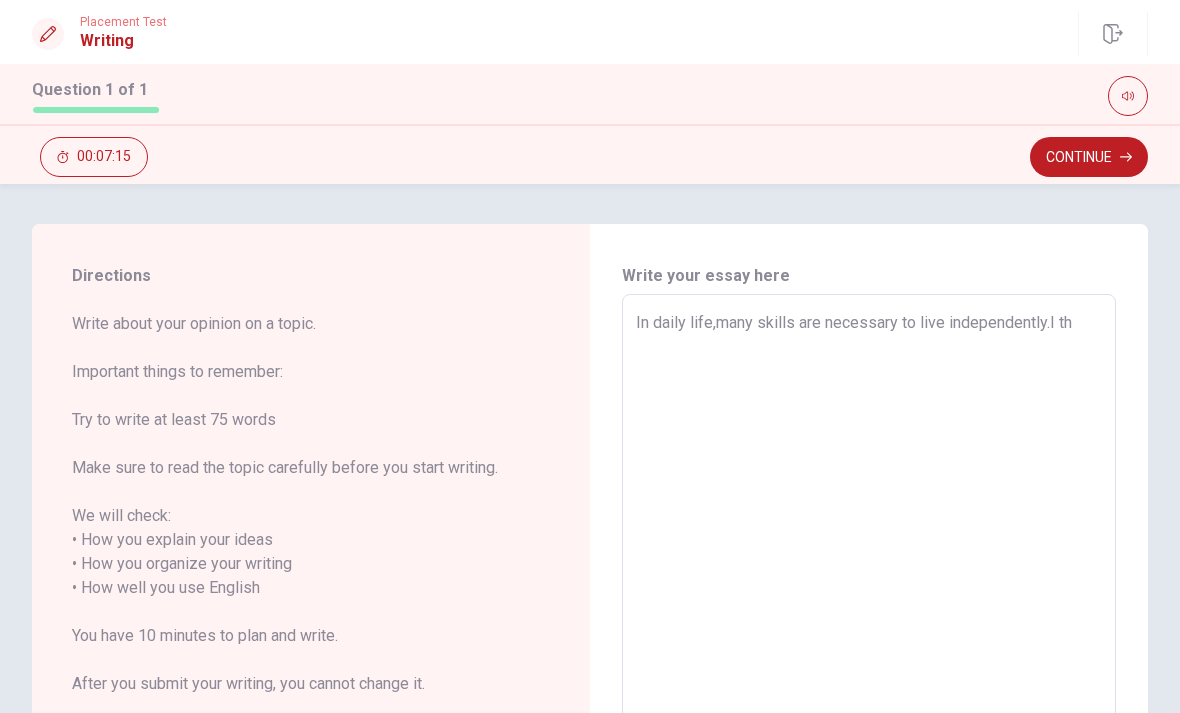 type on "x" 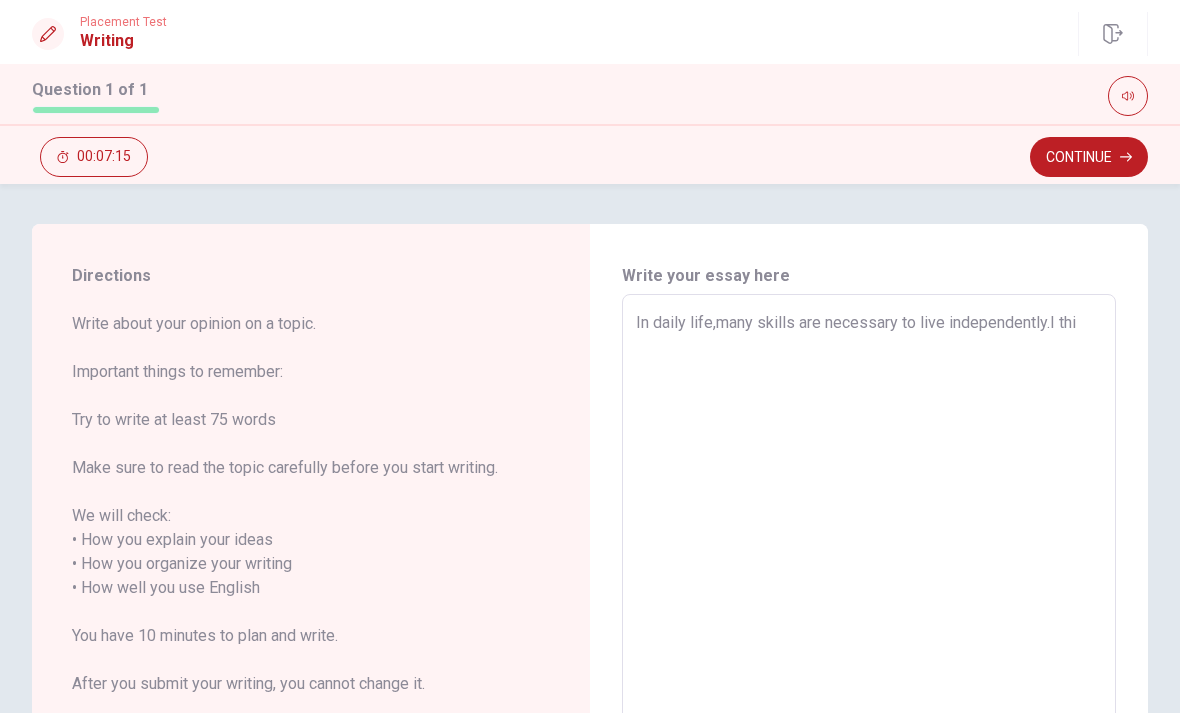 type on "x" 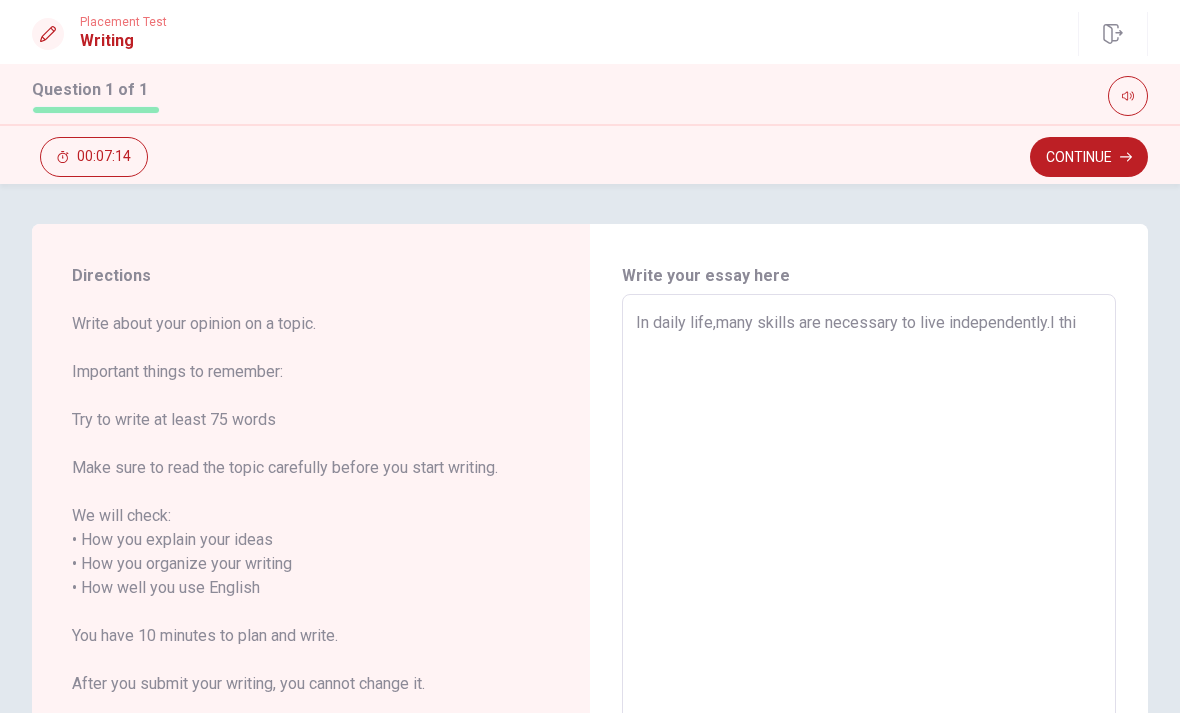 type on "In daily life,many skills are necessary to live independently.I thin" 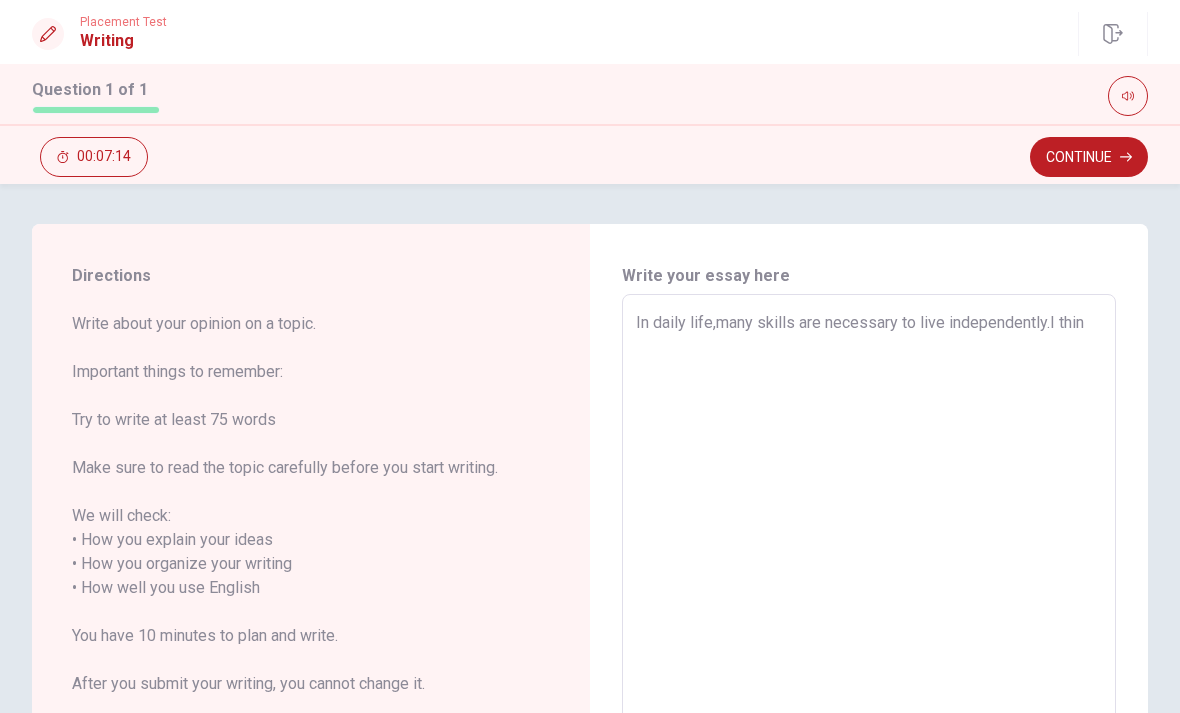 type on "x" 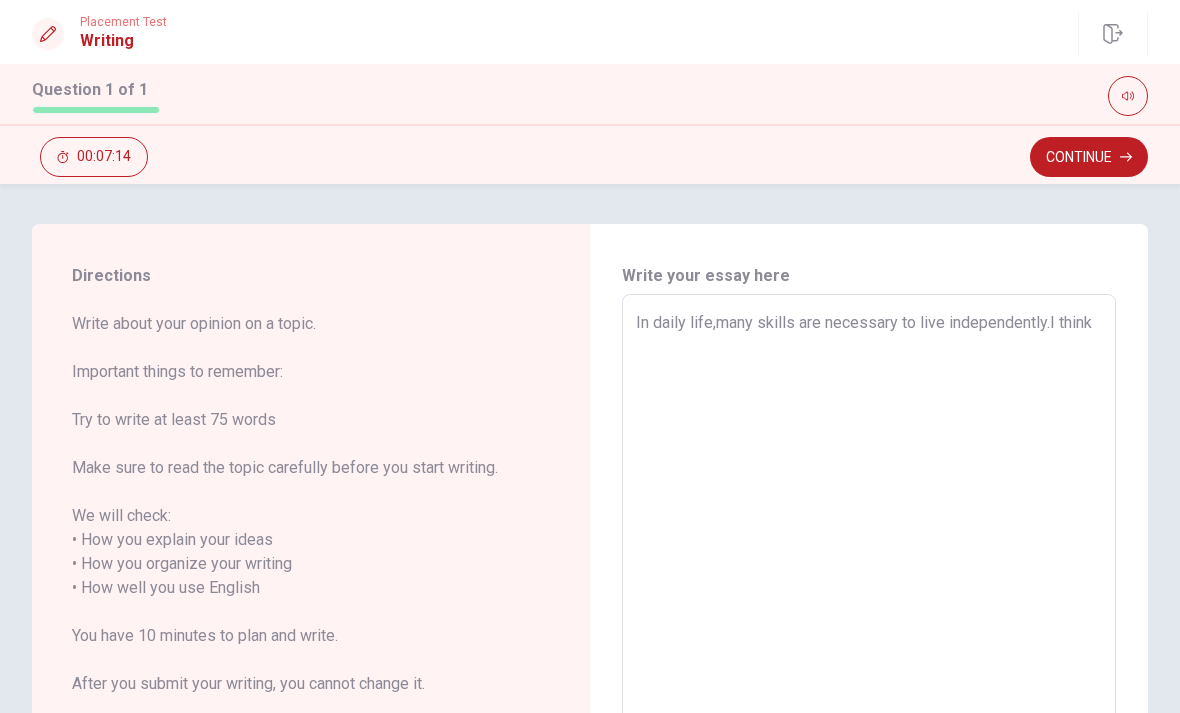 type on "x" 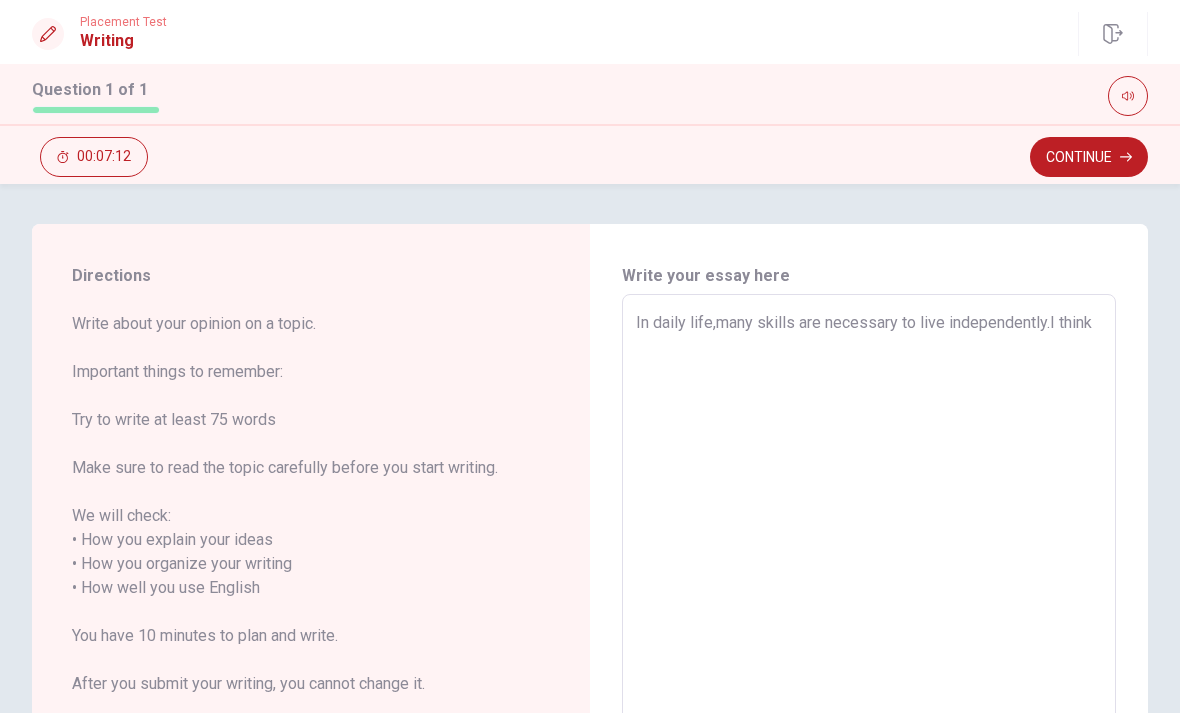 type on "x" 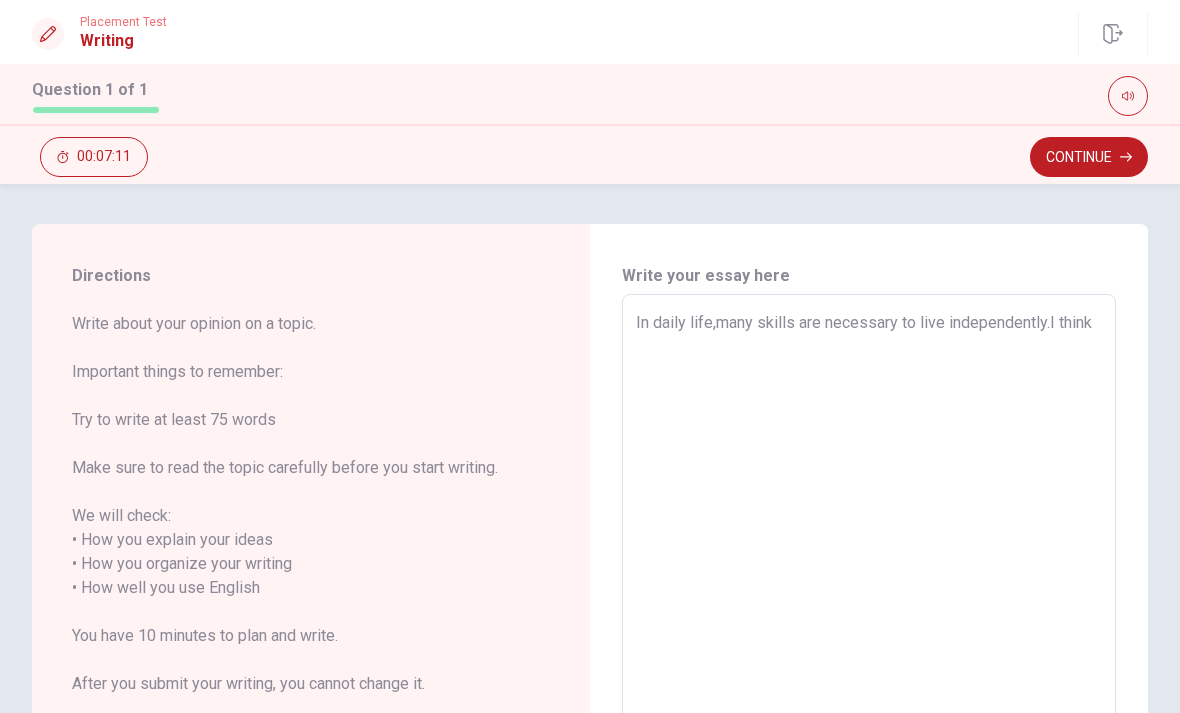 type on "In daily life,many skills are necessary to live independently.I think o" 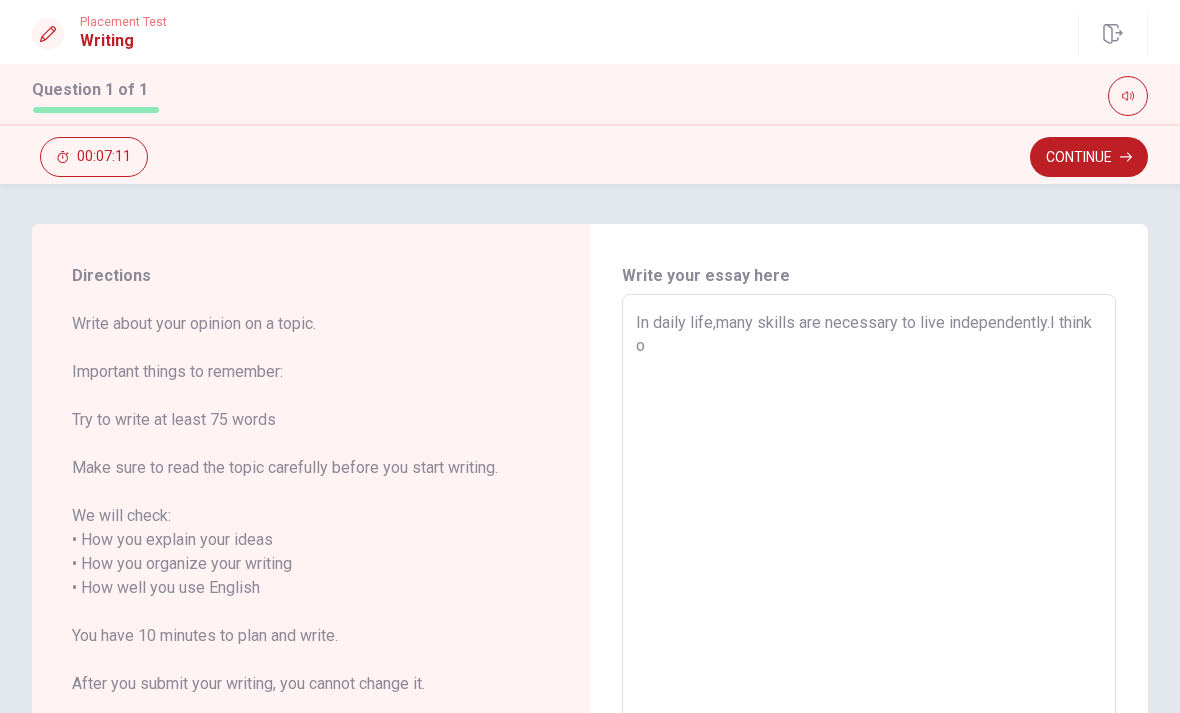 type on "x" 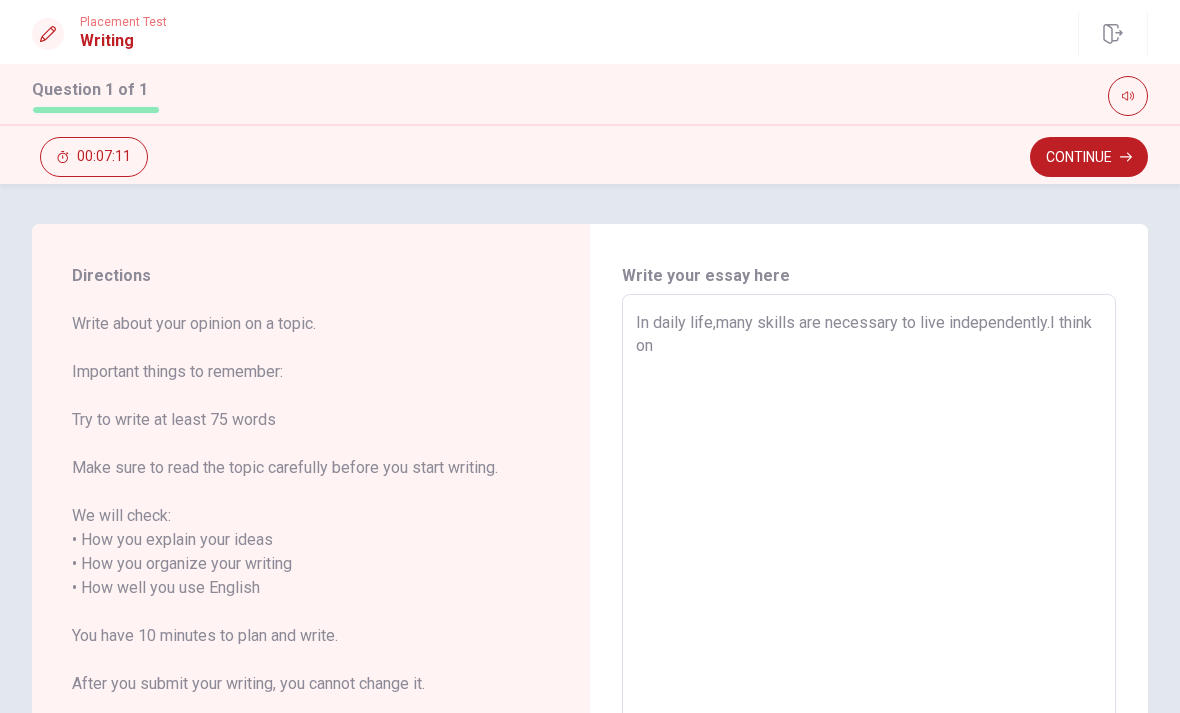 type on "x" 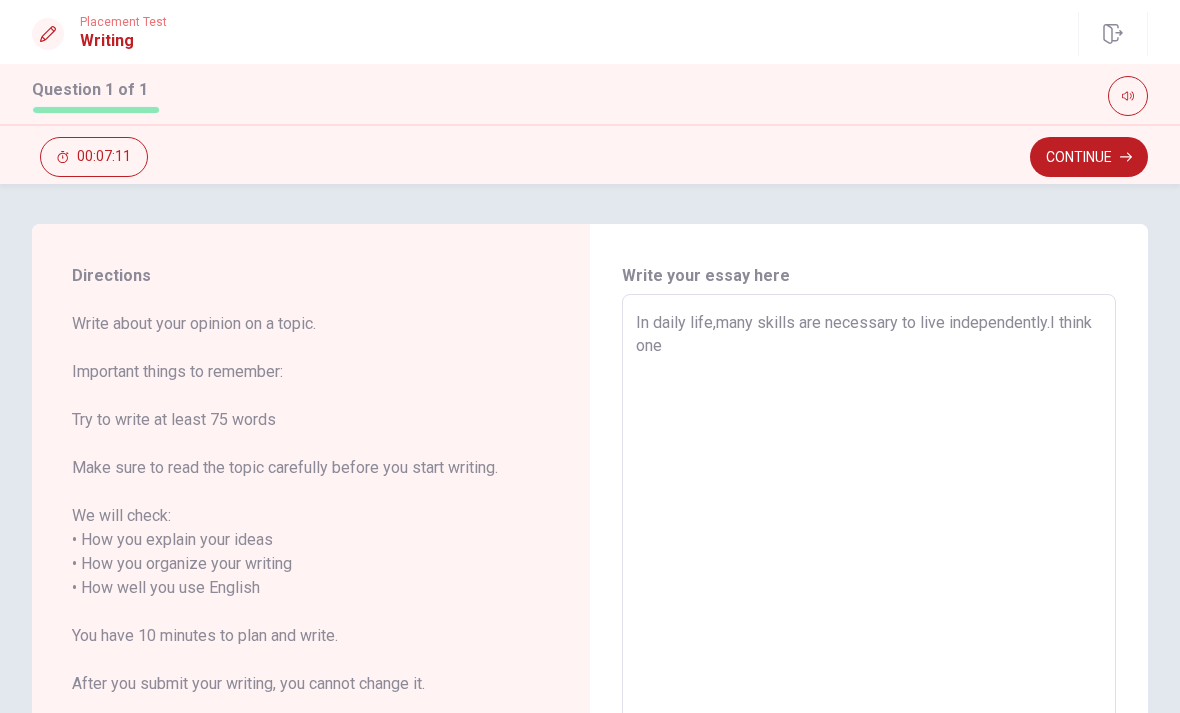 type on "x" 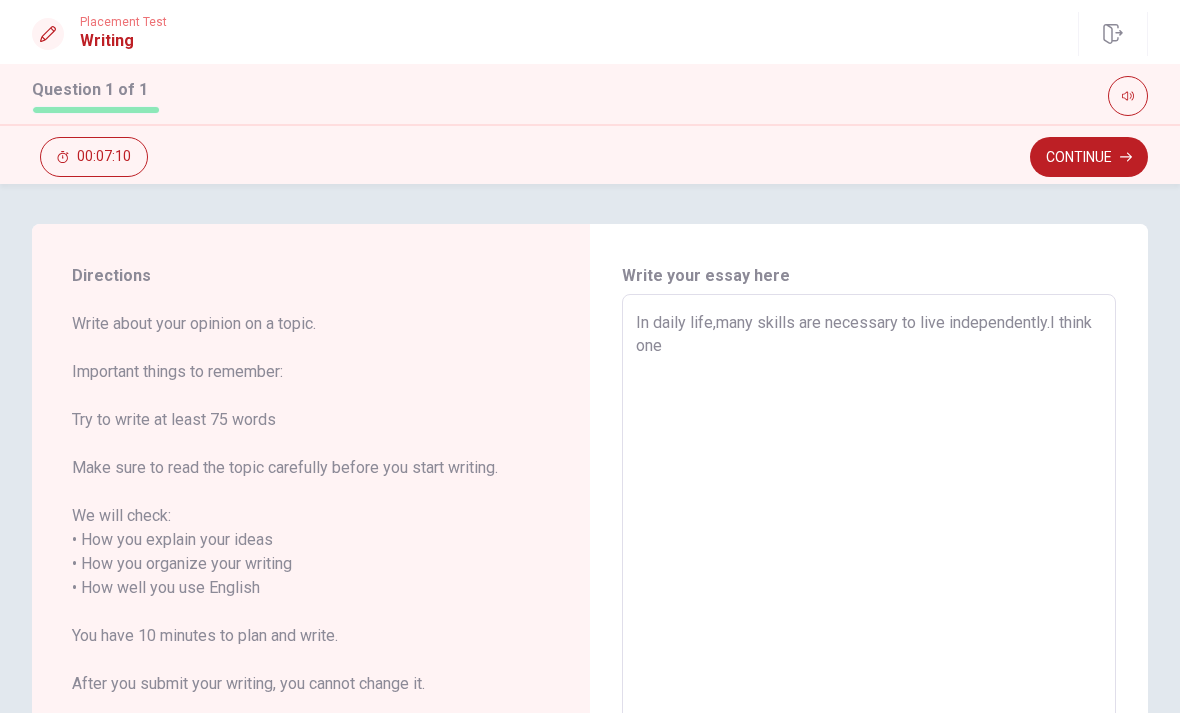 type on "In daily life,many skills are necessary to live independently.I think one o" 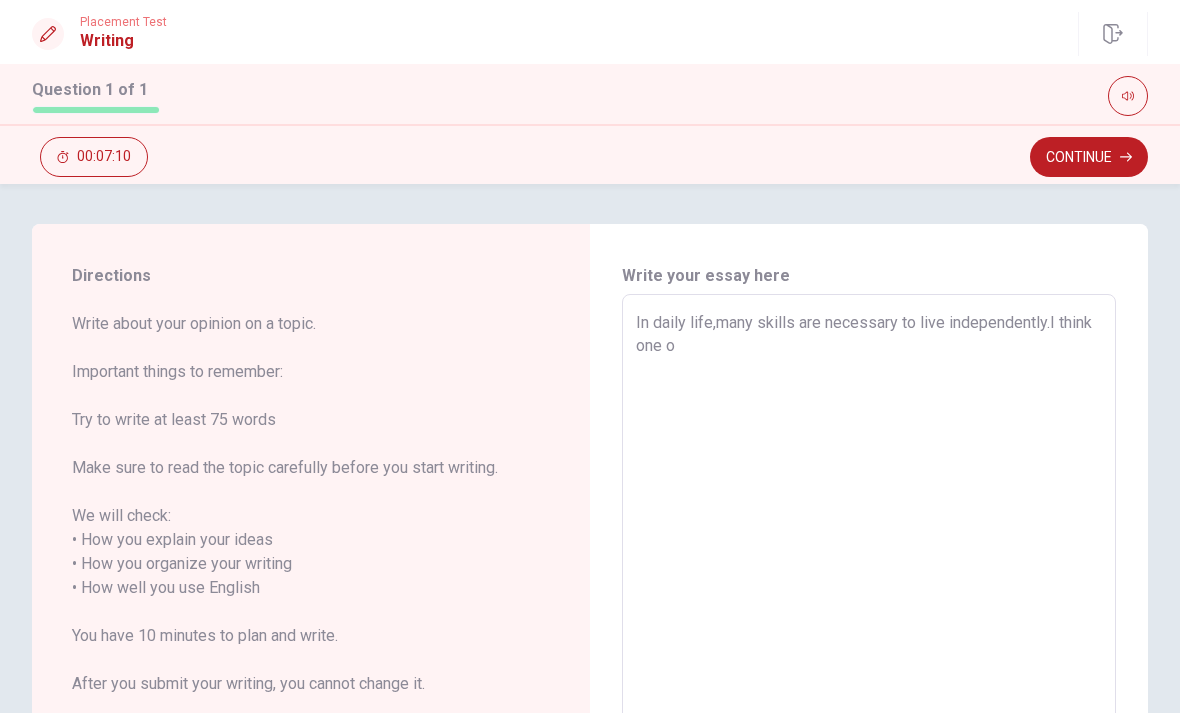 type on "x" 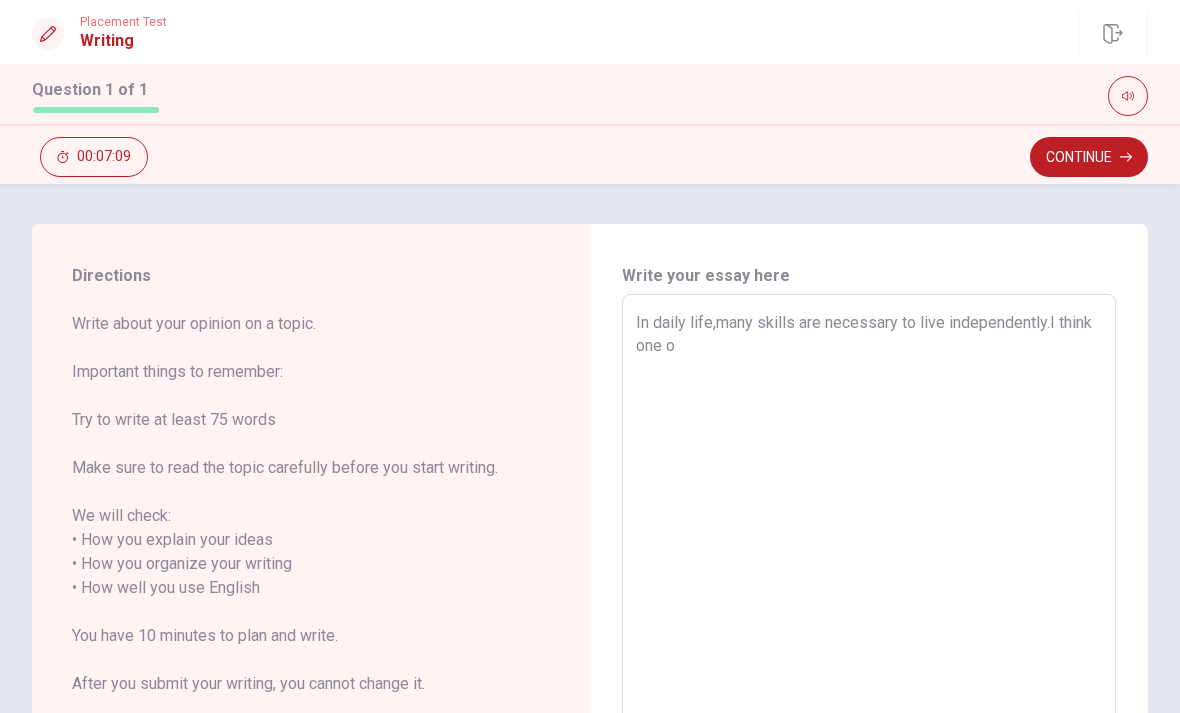 type 